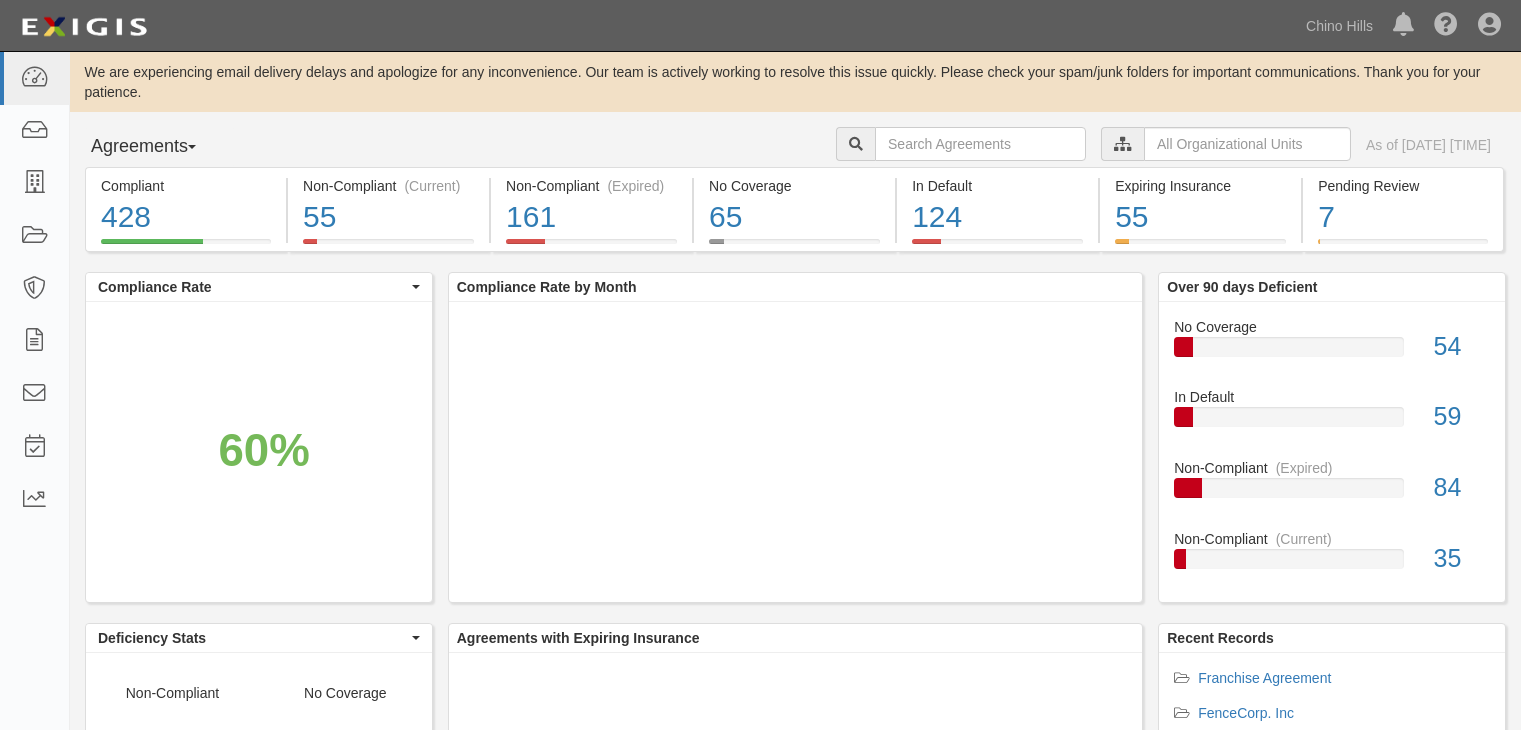 scroll, scrollTop: 0, scrollLeft: 0, axis: both 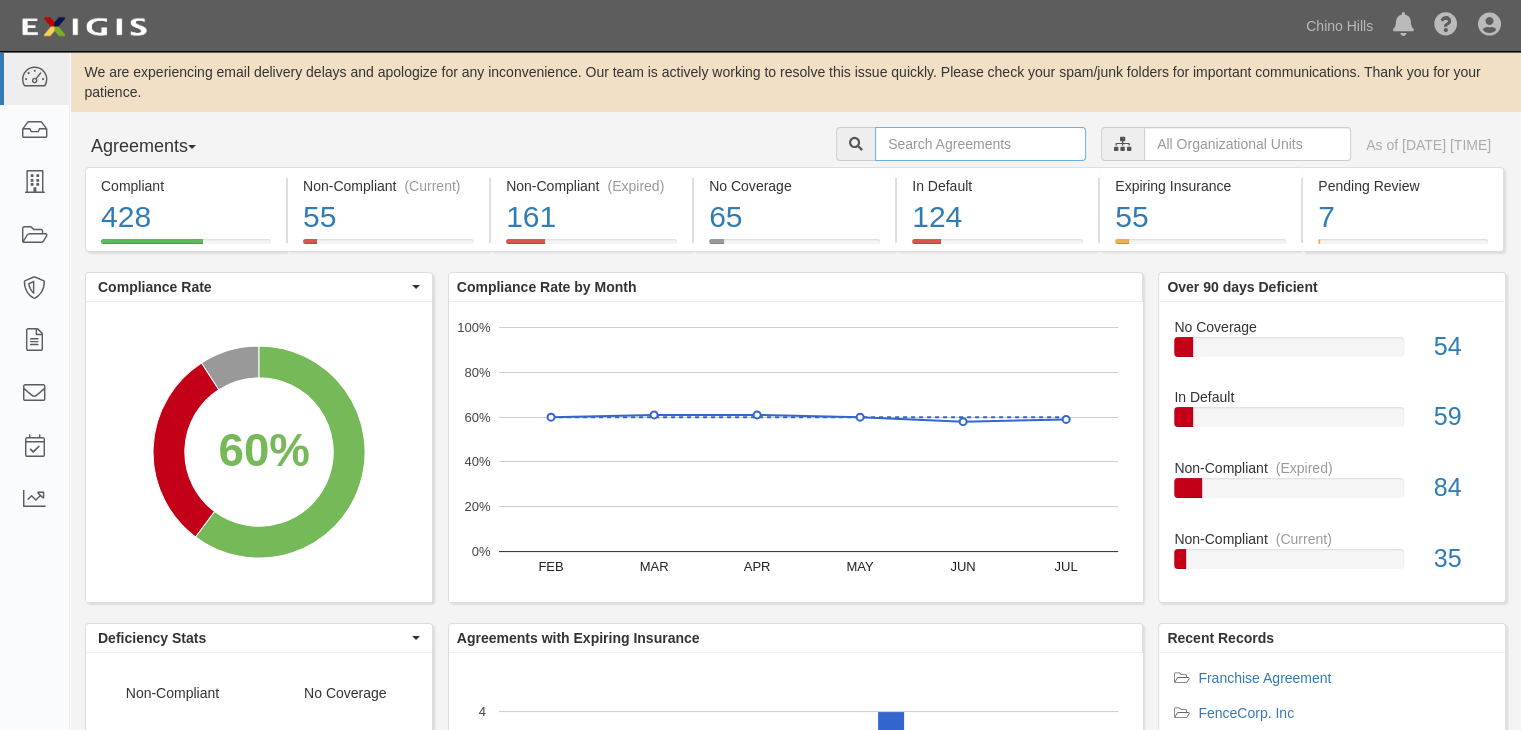 click at bounding box center [980, 144] 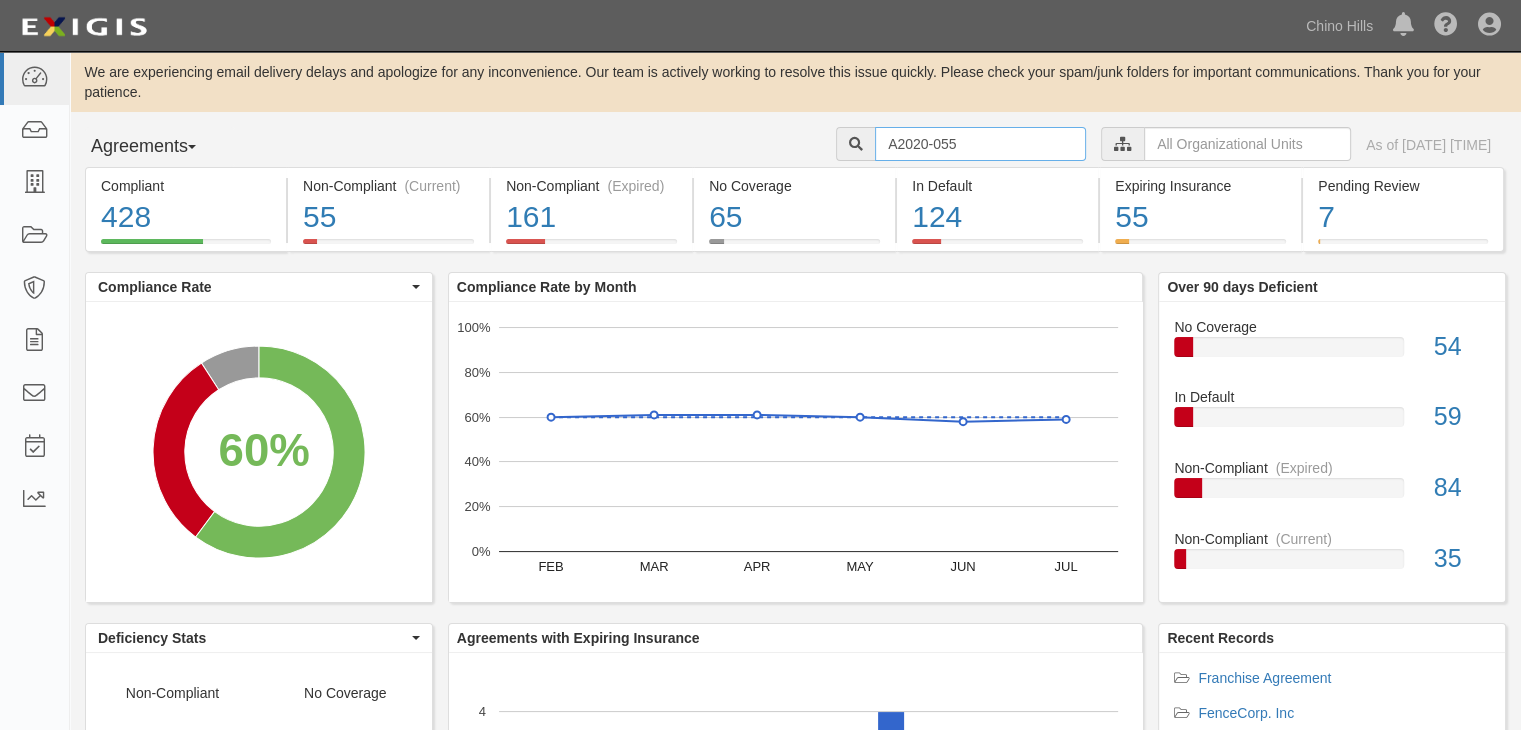 type on "A2020-055" 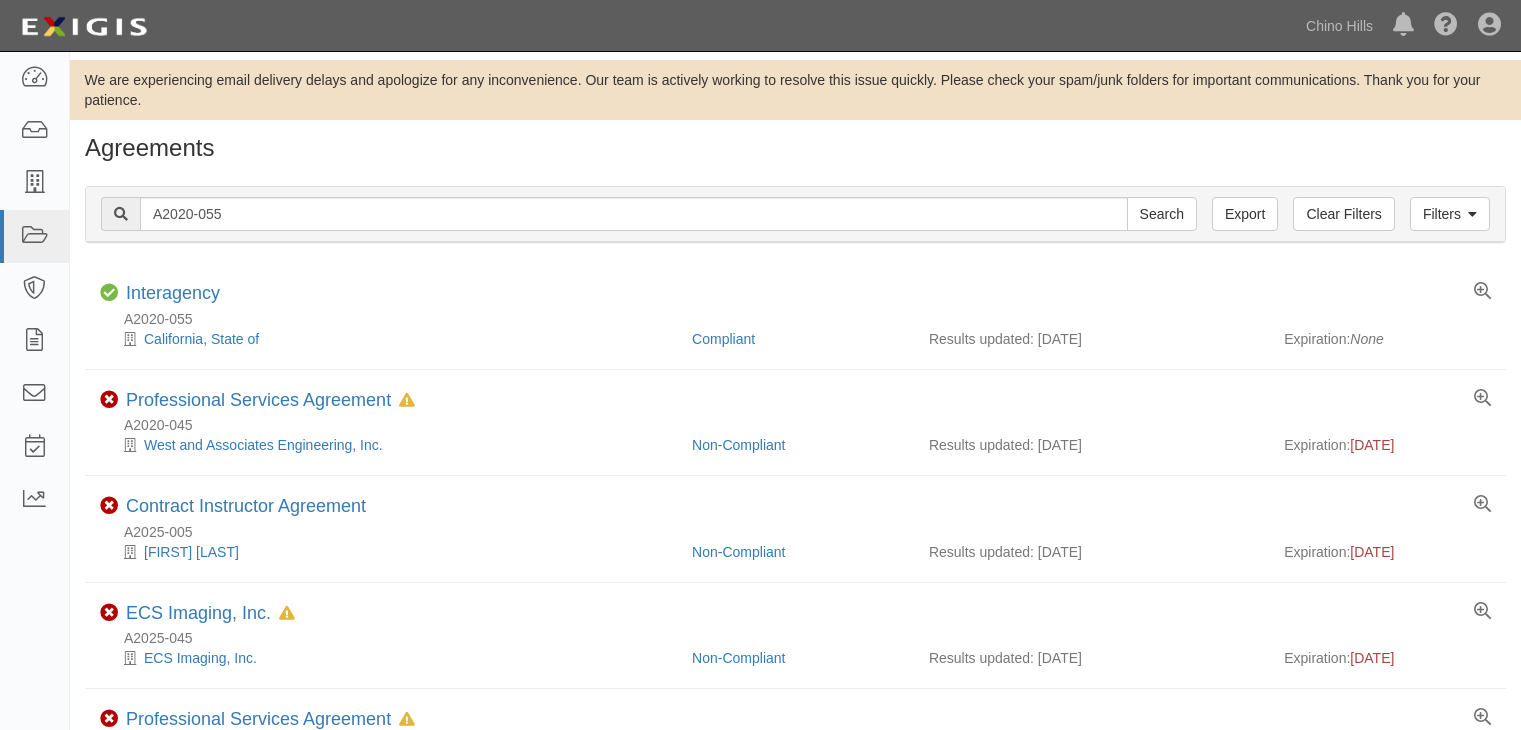 scroll, scrollTop: 0, scrollLeft: 0, axis: both 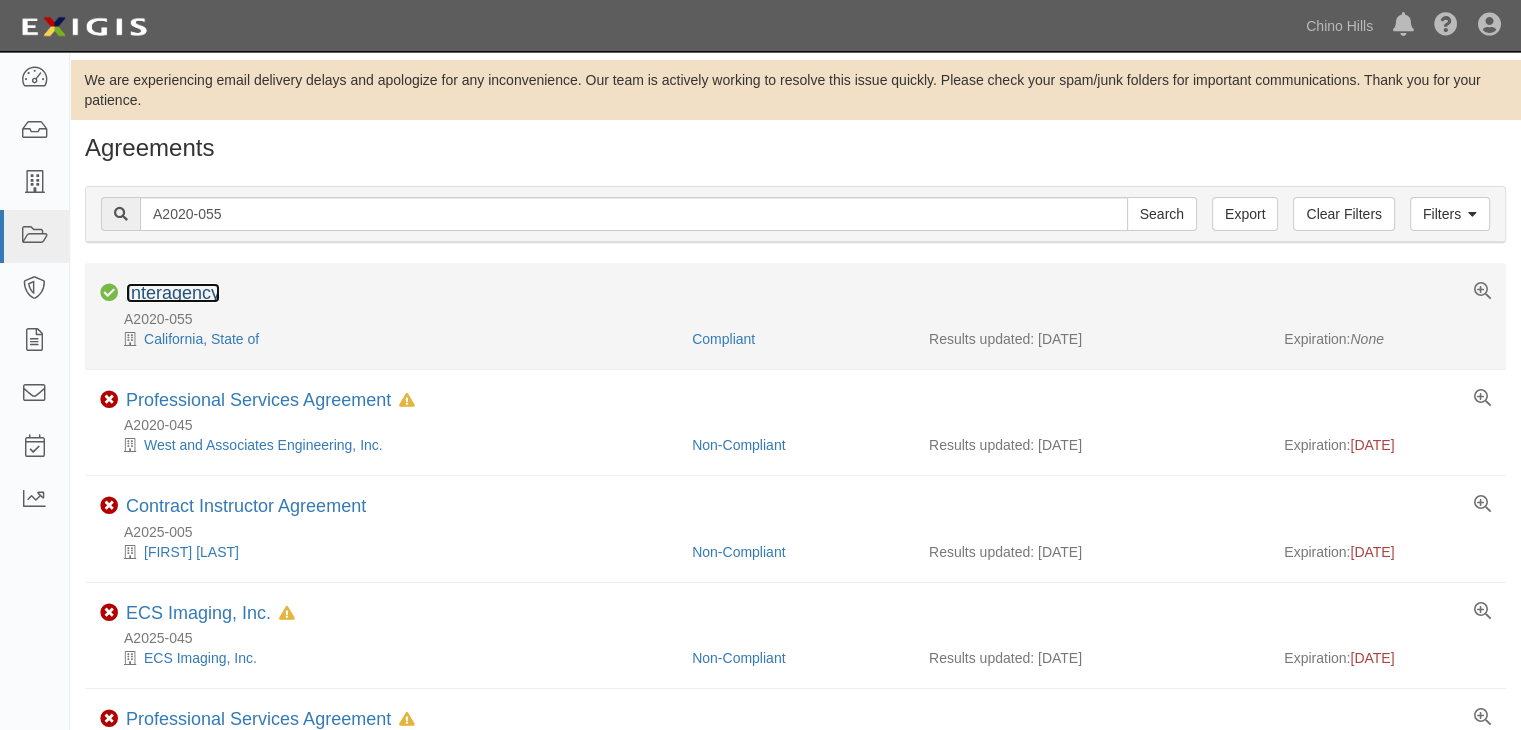 click on "Interagency" at bounding box center [173, 293] 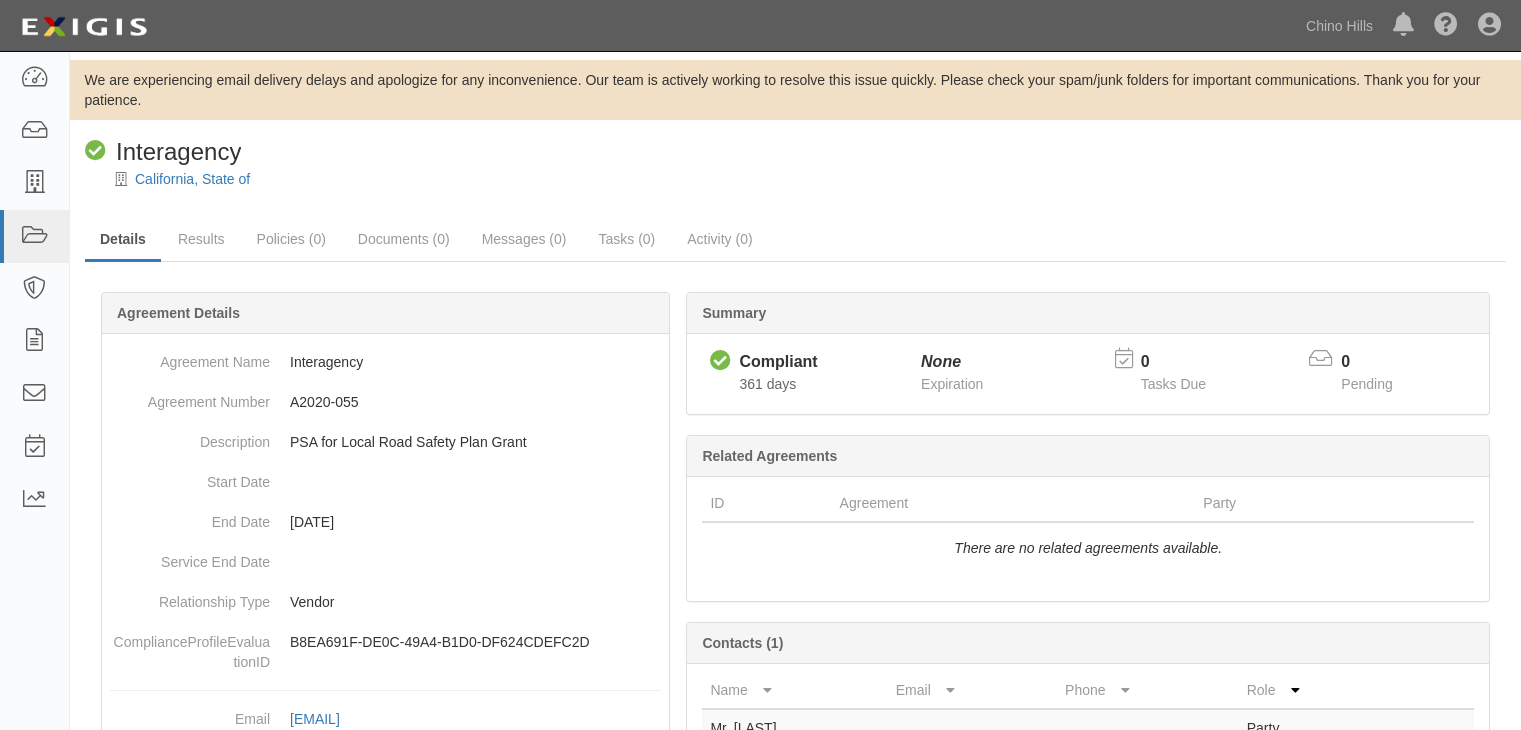 scroll, scrollTop: 0, scrollLeft: 0, axis: both 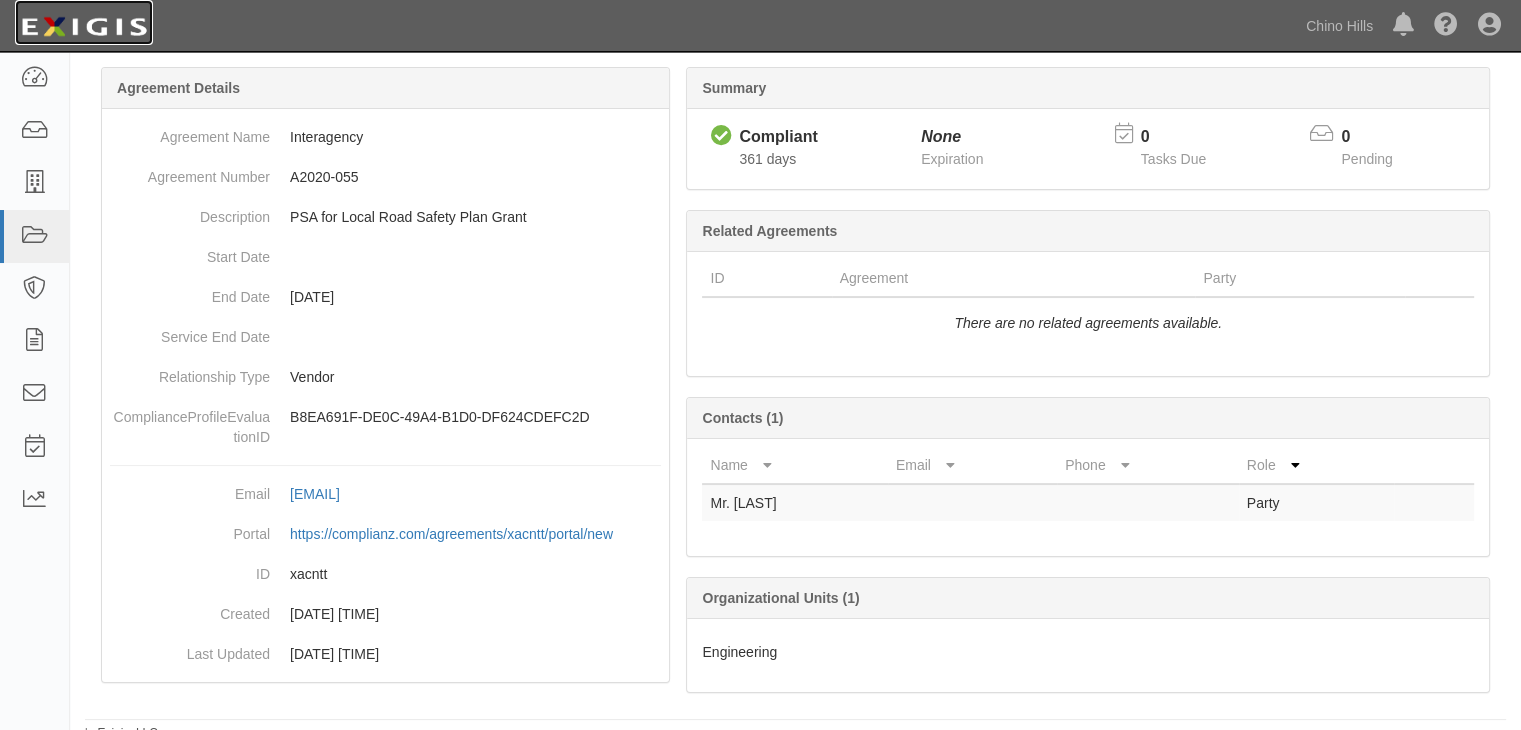 click at bounding box center (84, 27) 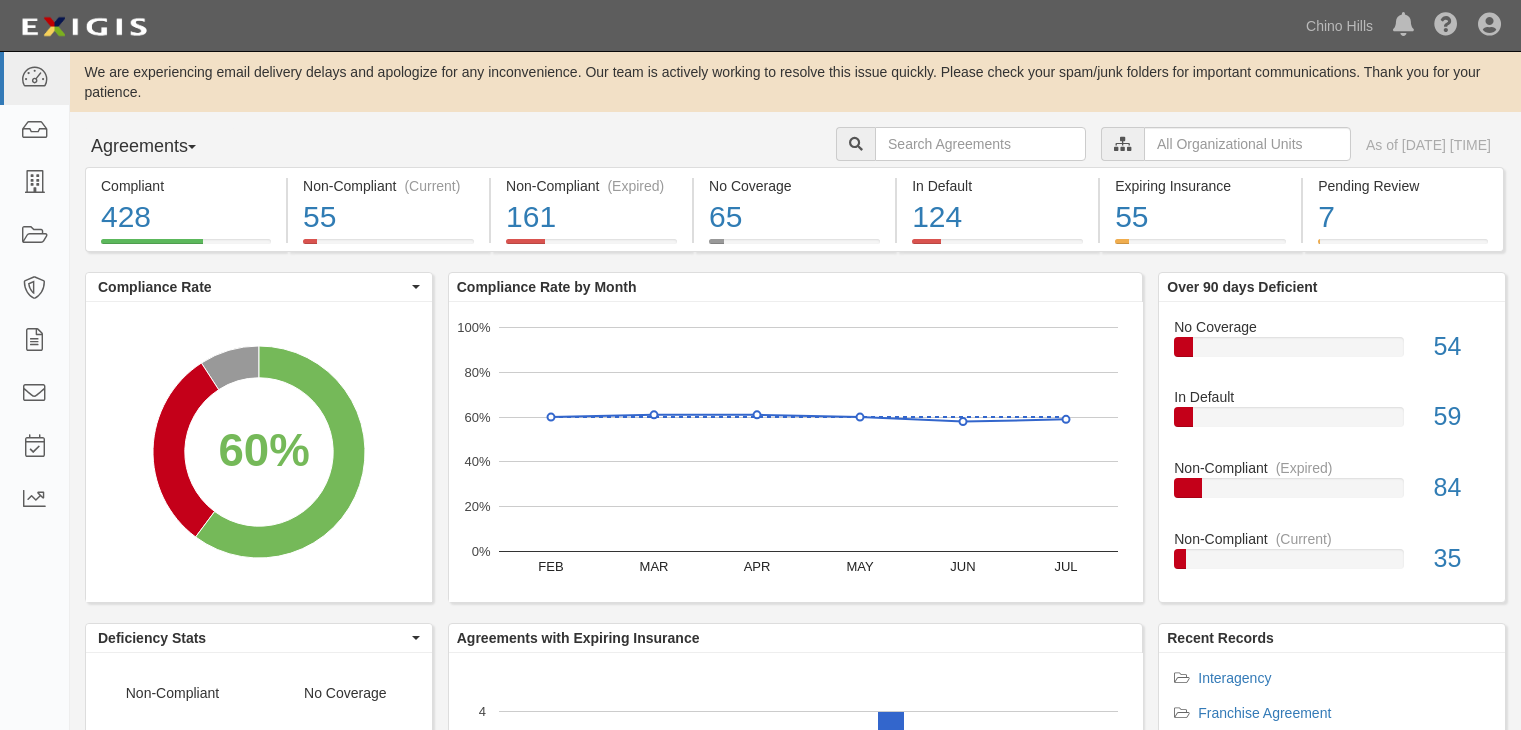 scroll, scrollTop: 0, scrollLeft: 0, axis: both 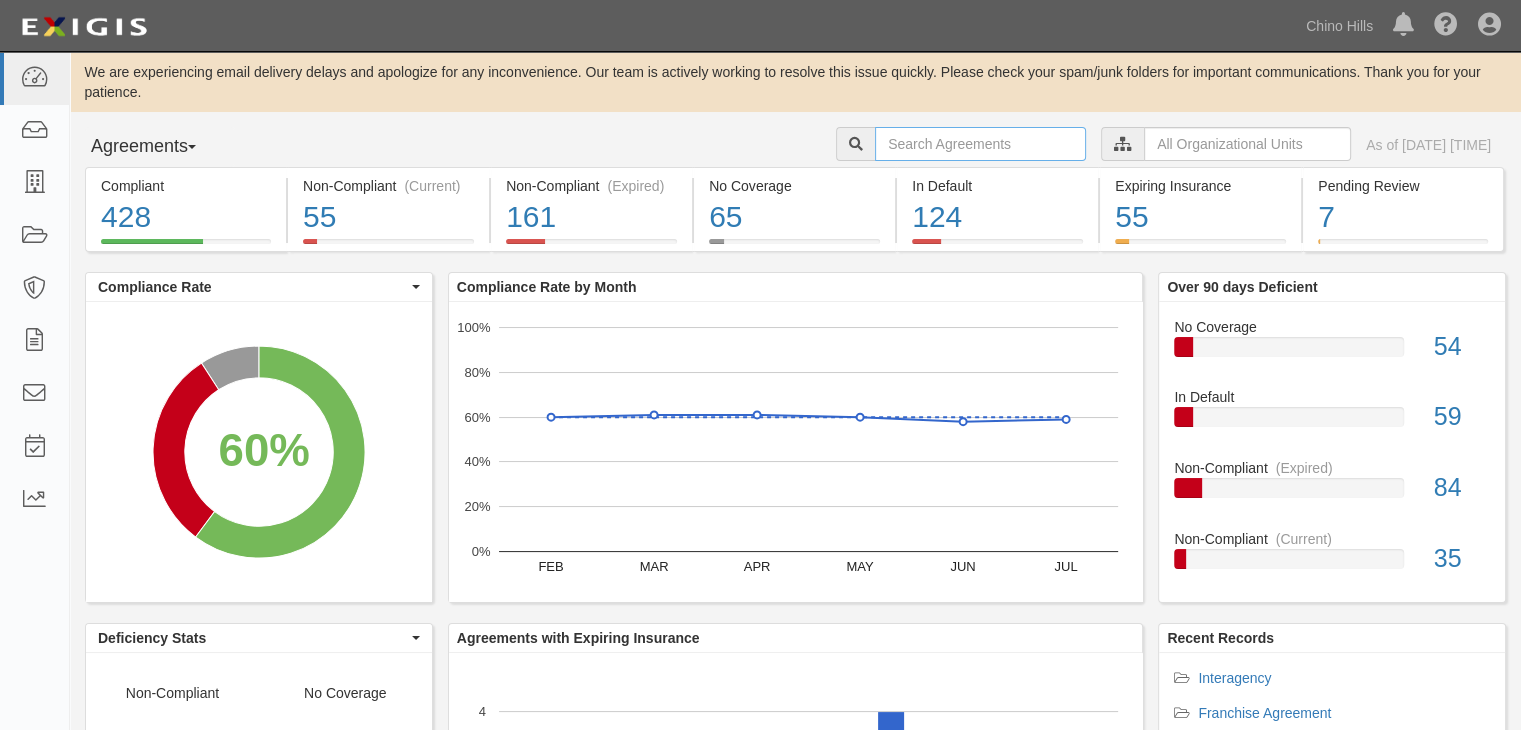 click at bounding box center [980, 144] 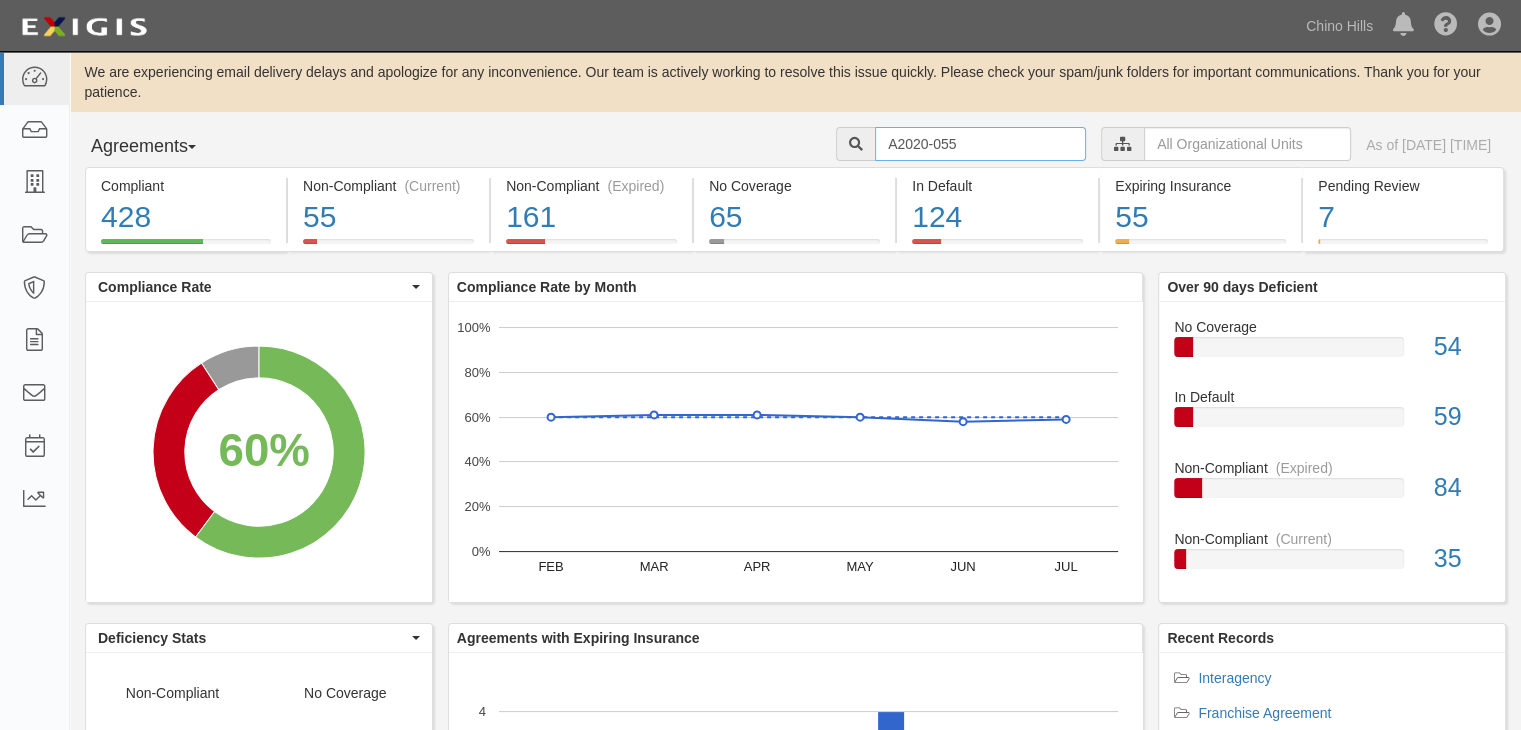 type on "A2020-055" 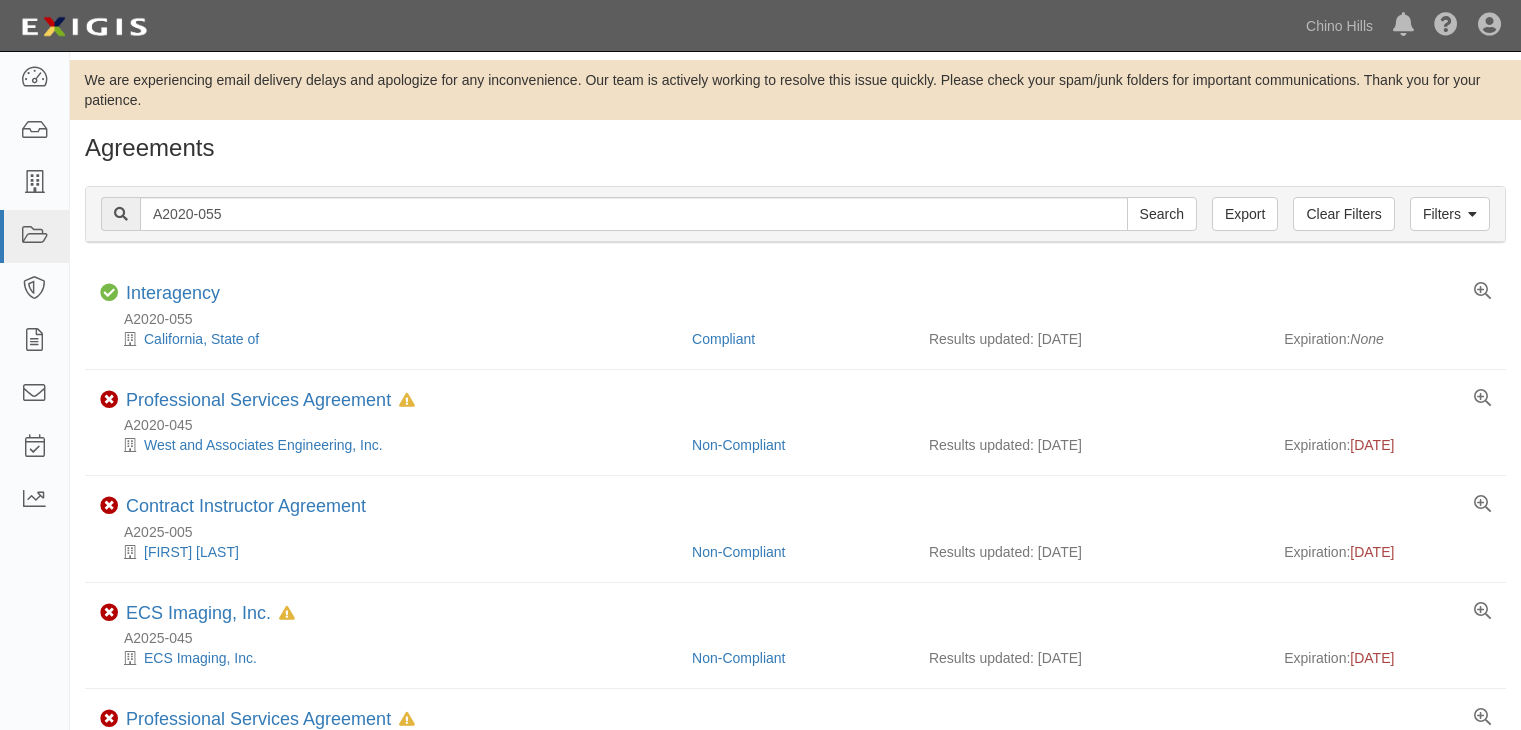 scroll, scrollTop: 0, scrollLeft: 0, axis: both 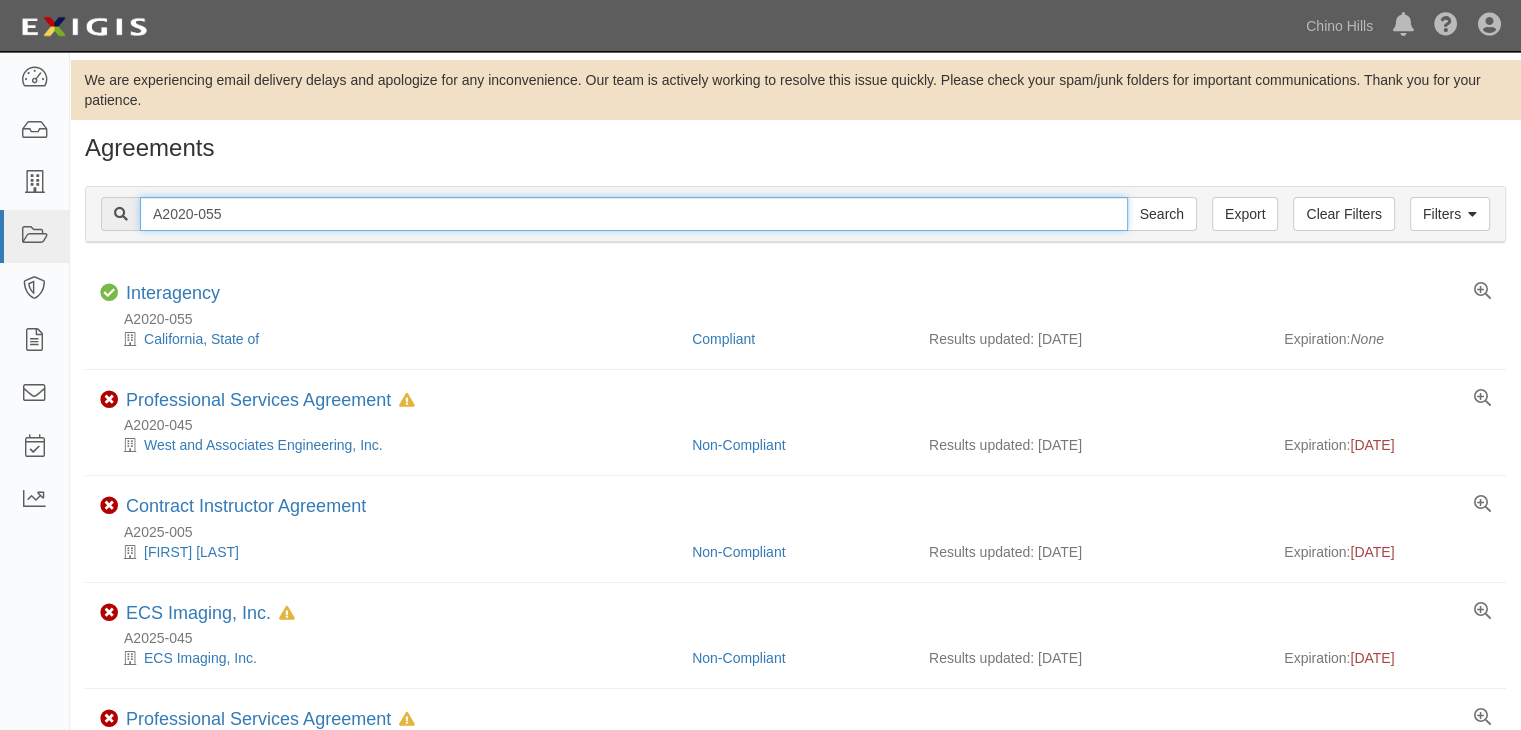 drag, startPoint x: 304, startPoint y: 216, endPoint x: 109, endPoint y: 224, distance: 195.16403 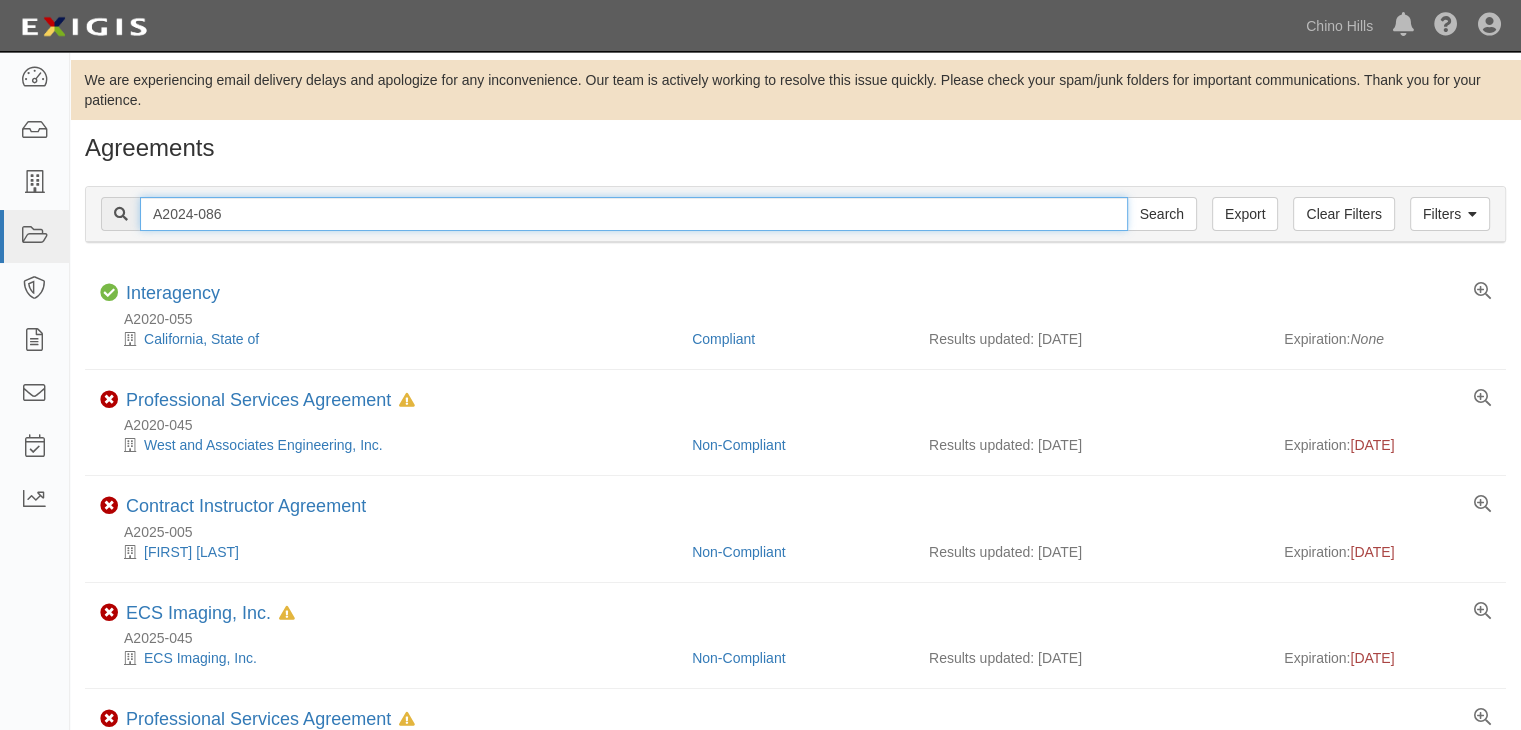 type on "A2024-086" 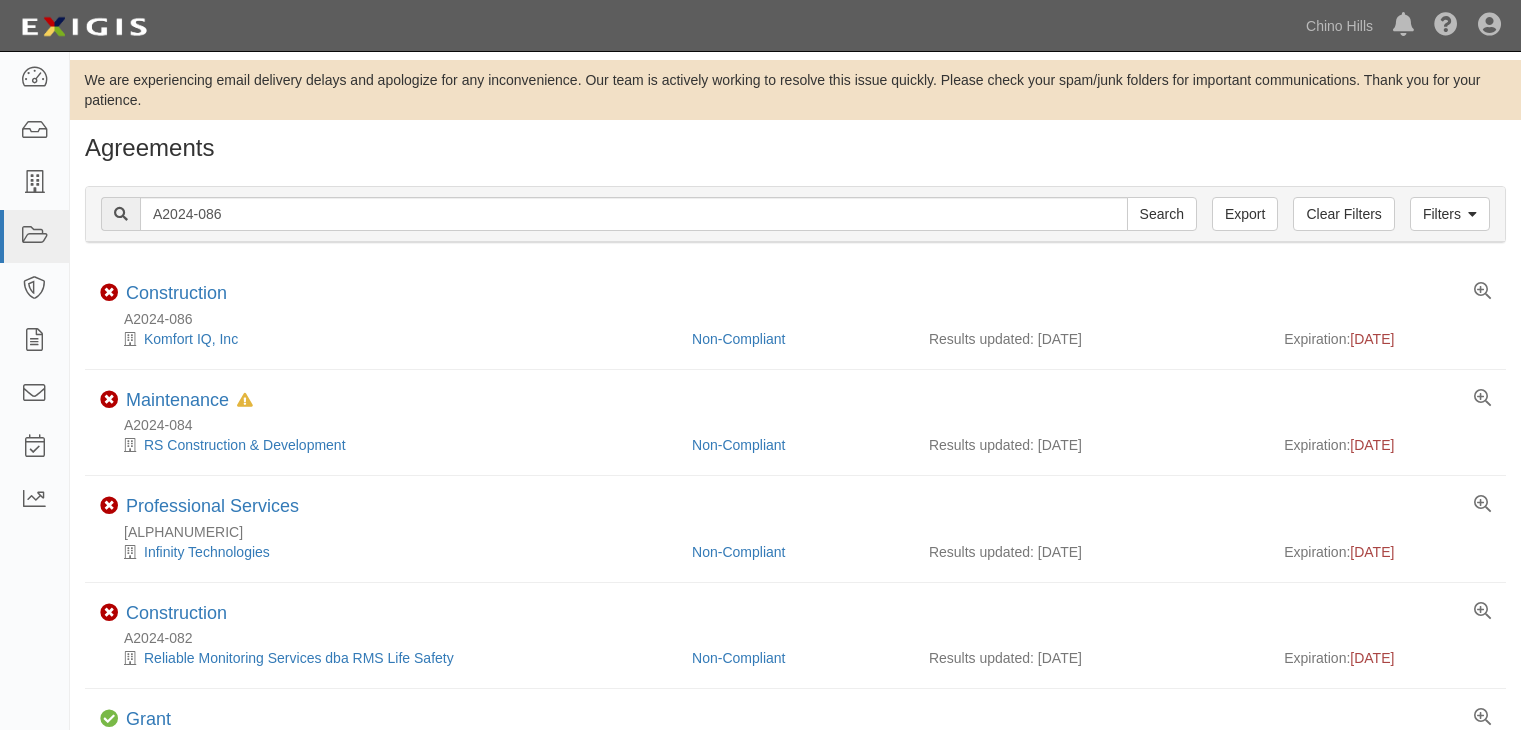 scroll, scrollTop: 0, scrollLeft: 0, axis: both 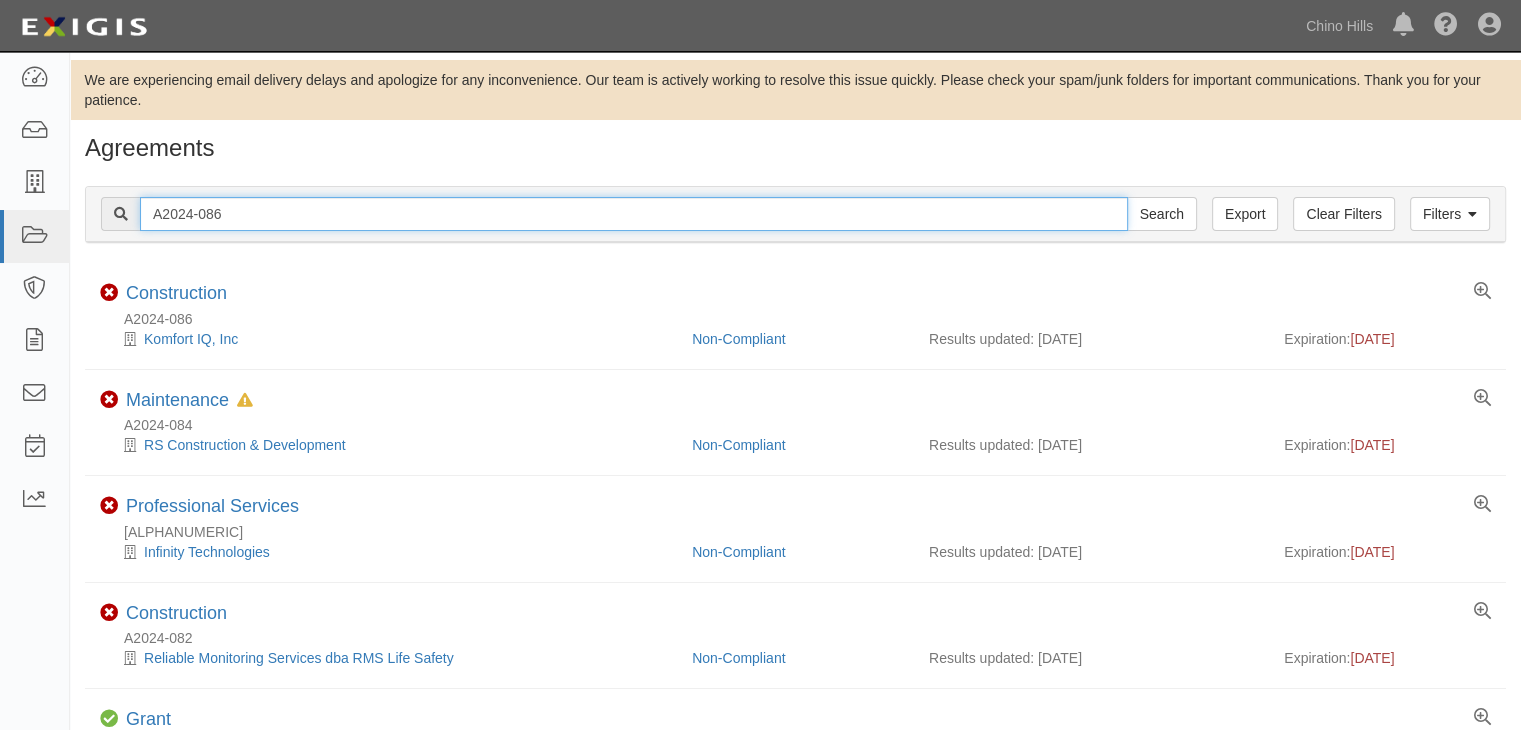 drag, startPoint x: 236, startPoint y: 213, endPoint x: 99, endPoint y: 227, distance: 137.71347 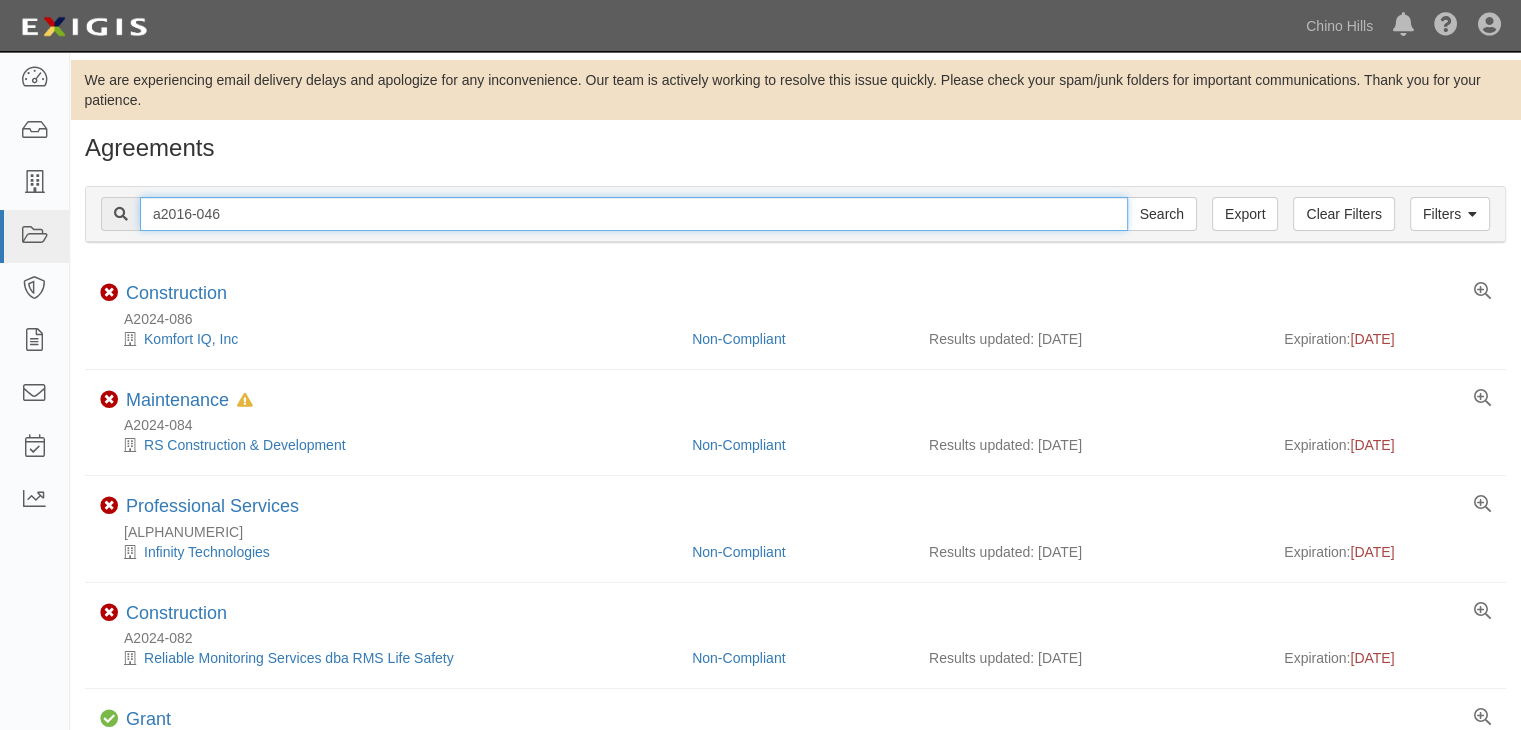 type on "a2016-046" 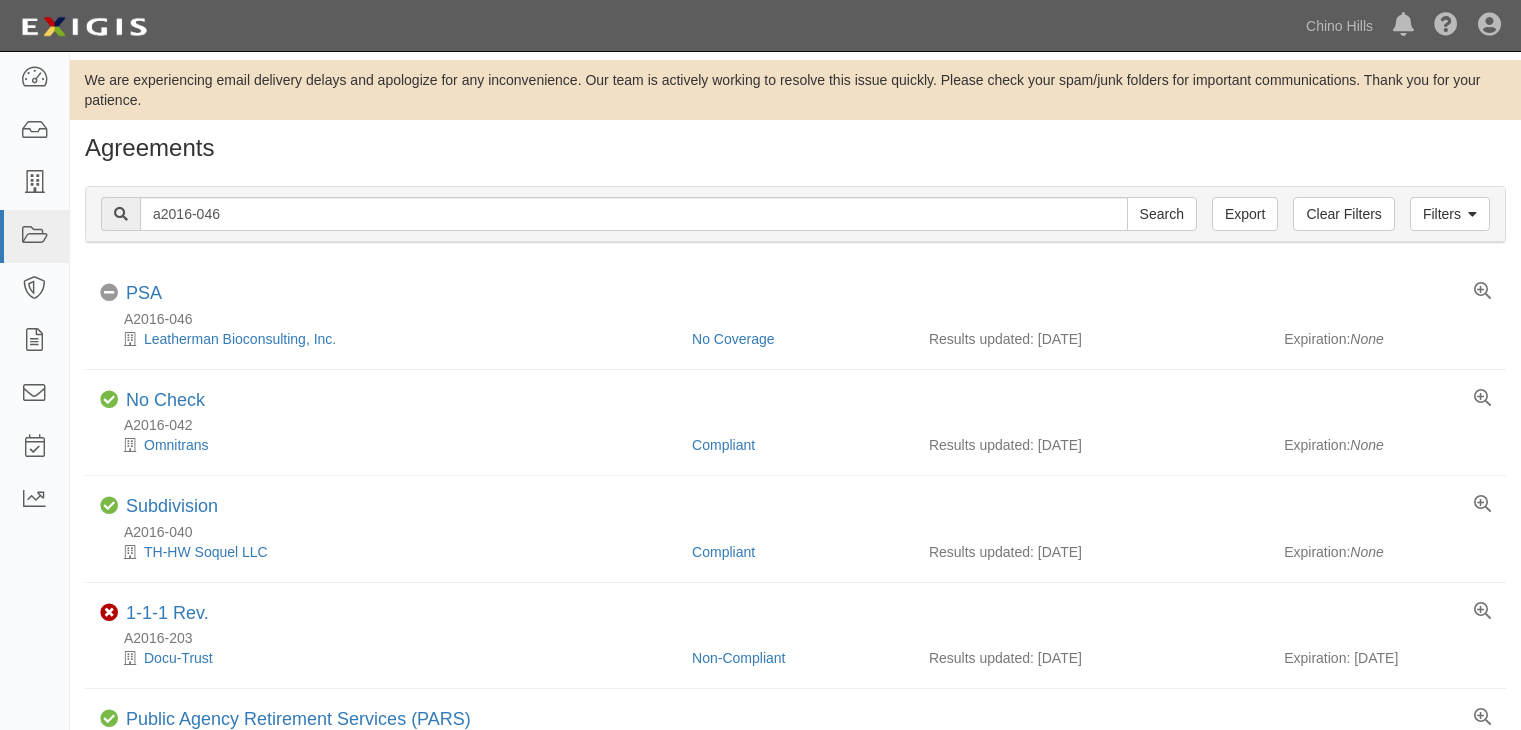 scroll, scrollTop: 0, scrollLeft: 0, axis: both 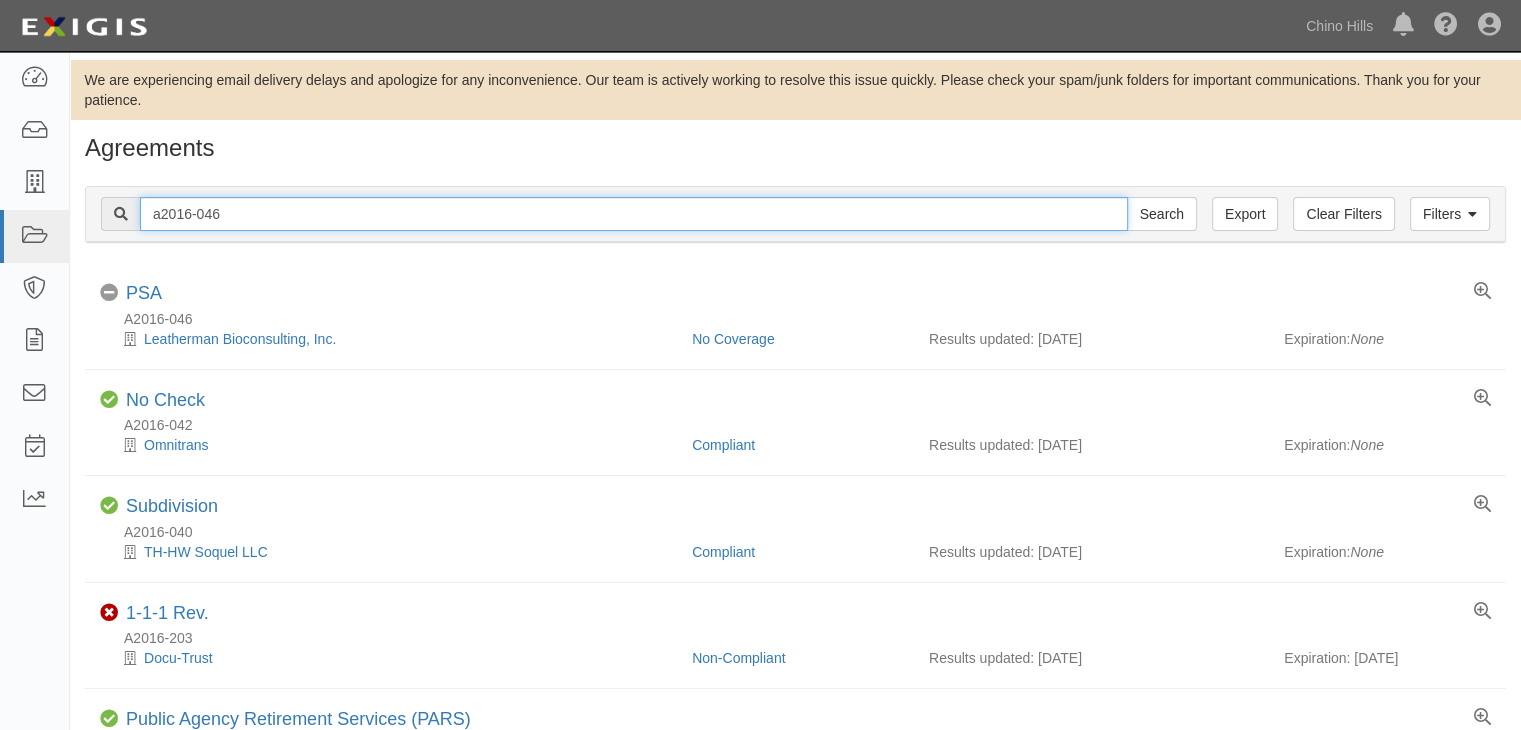 drag, startPoint x: 252, startPoint y: 207, endPoint x: 117, endPoint y: 201, distance: 135.13327 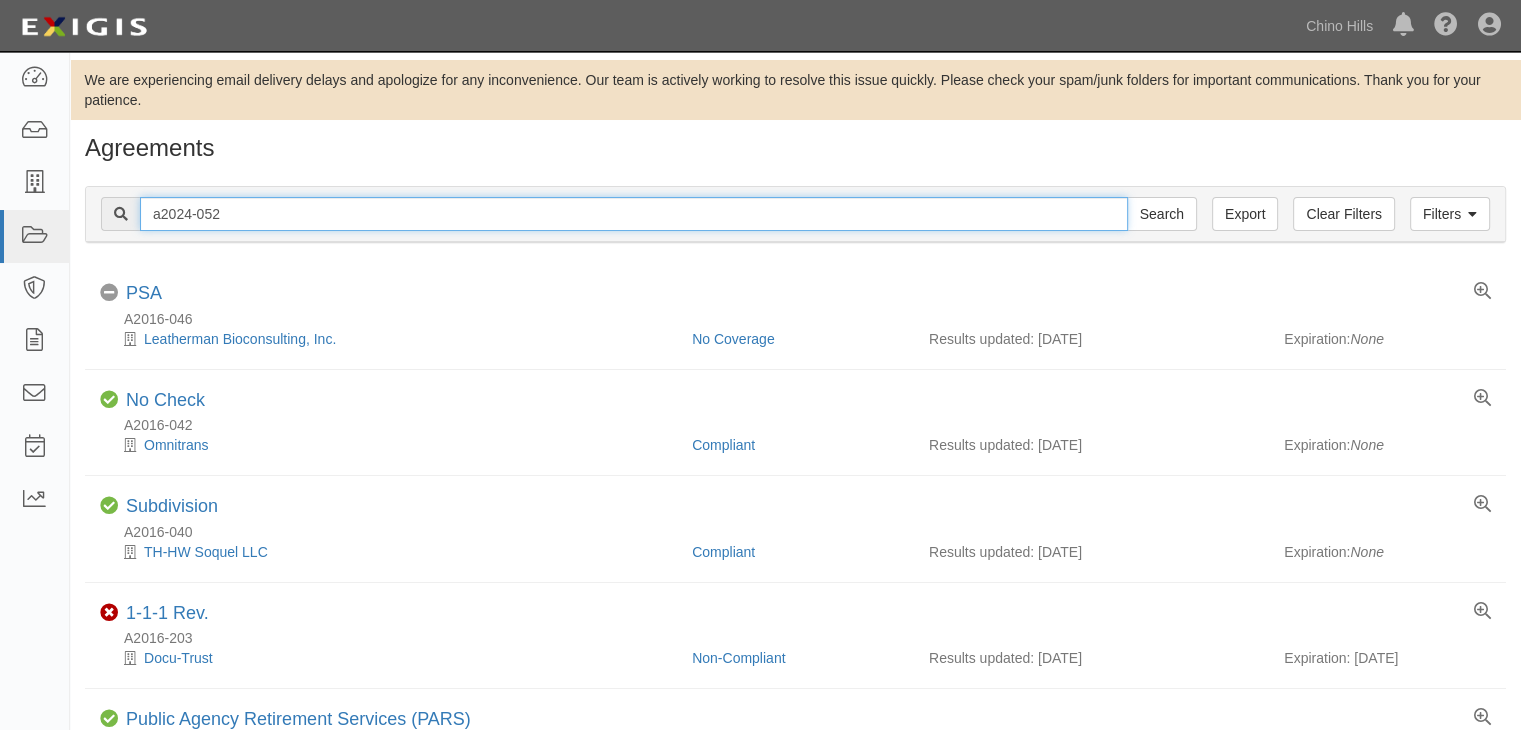 type on "a2024-052" 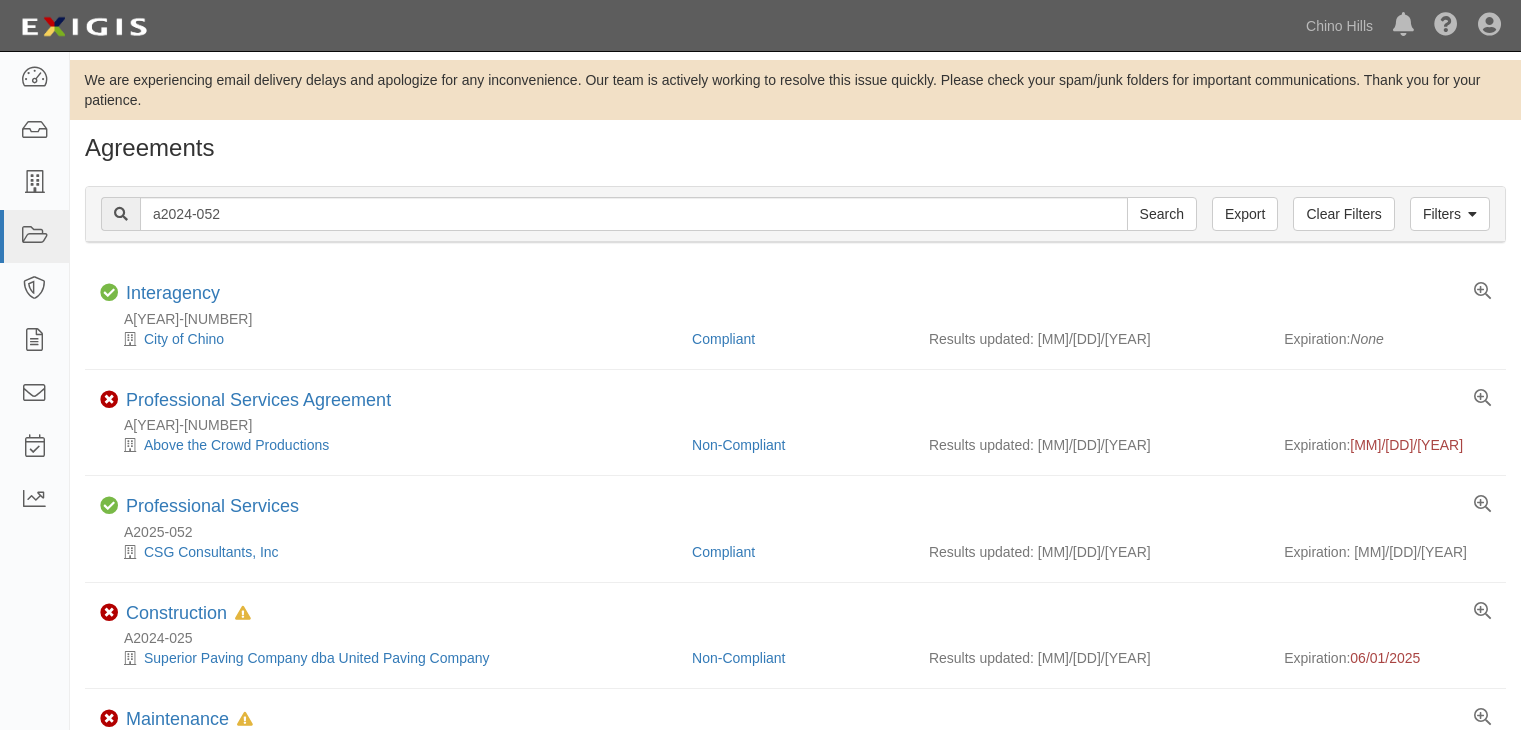 scroll, scrollTop: 0, scrollLeft: 0, axis: both 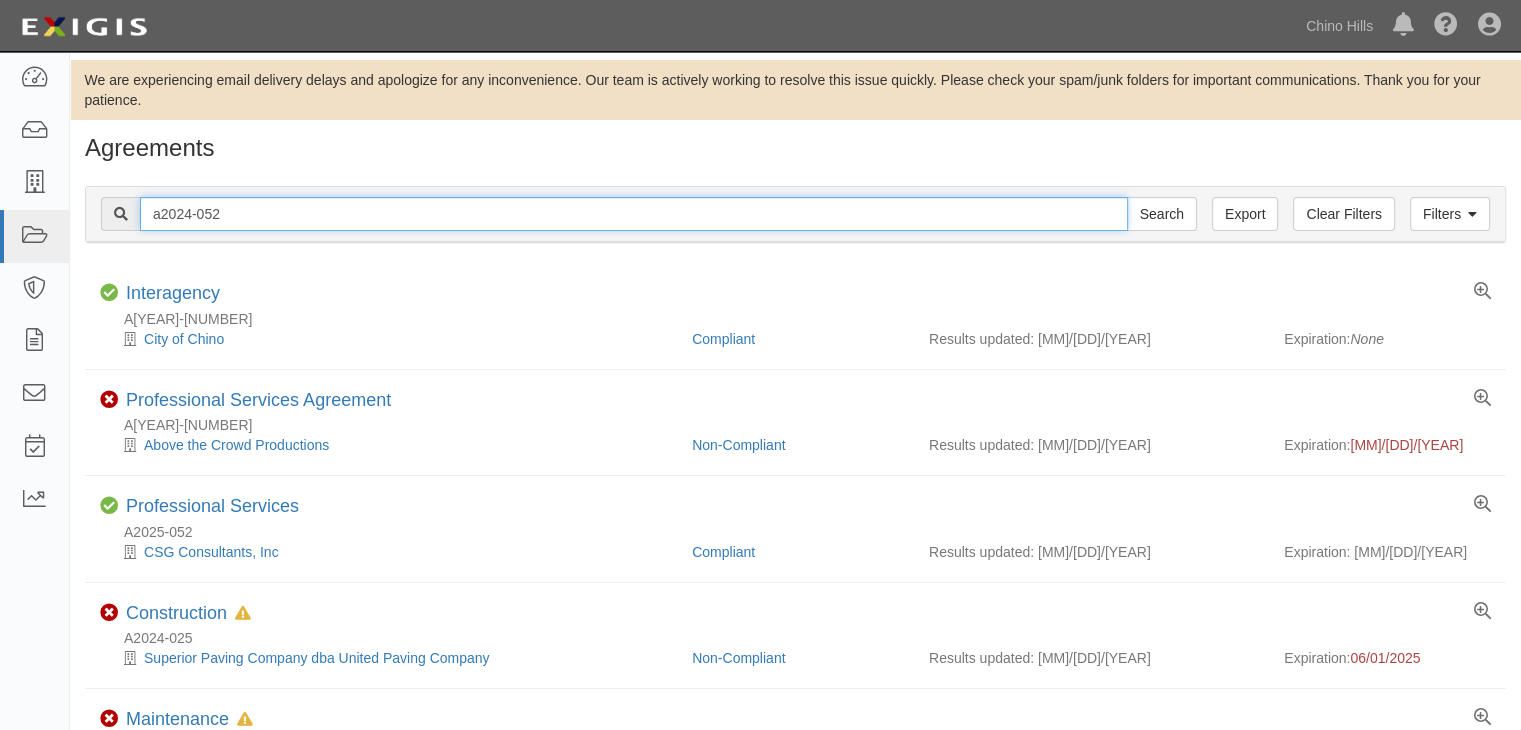 drag, startPoint x: 226, startPoint y: 209, endPoint x: 110, endPoint y: 209, distance: 116 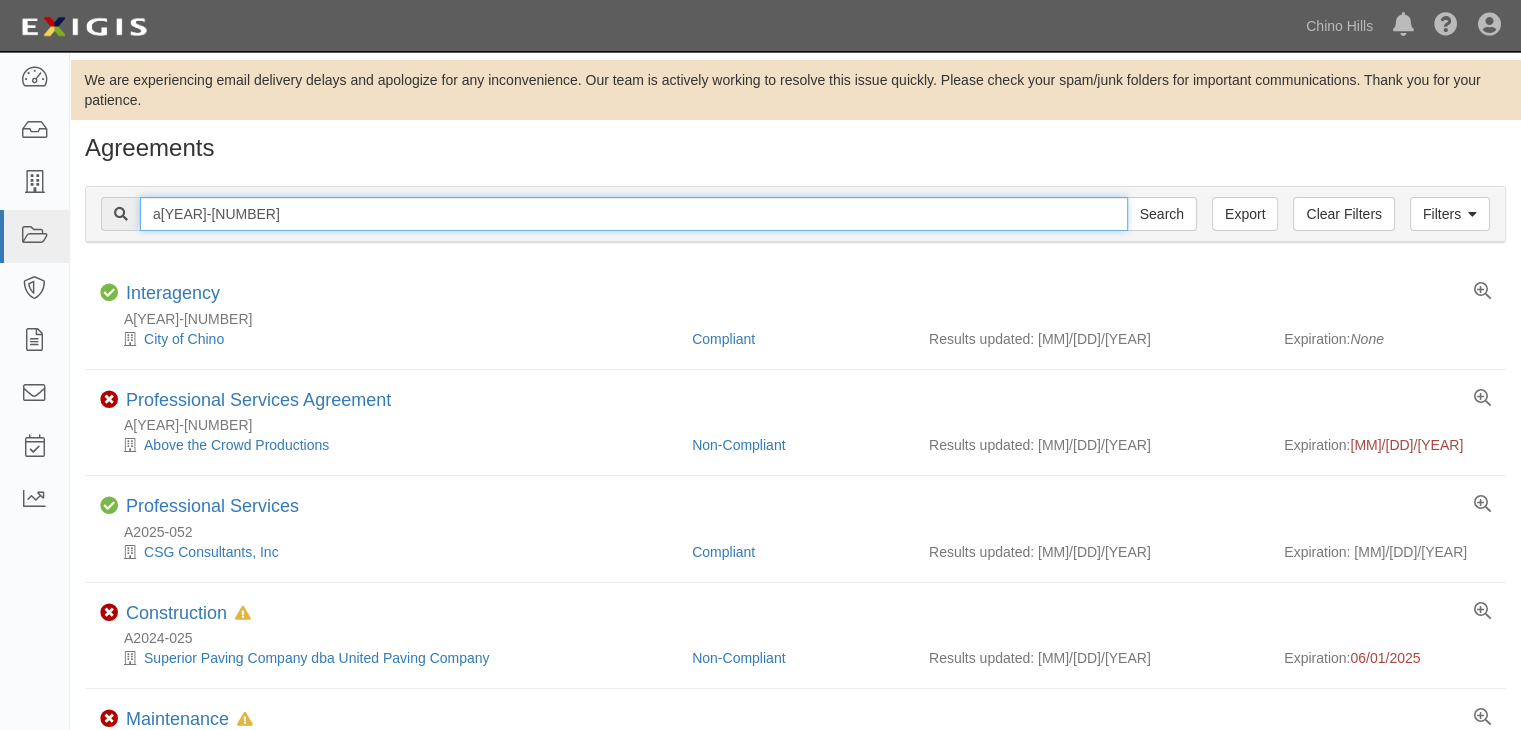 type on "a[YEAR]-[NUMBER]" 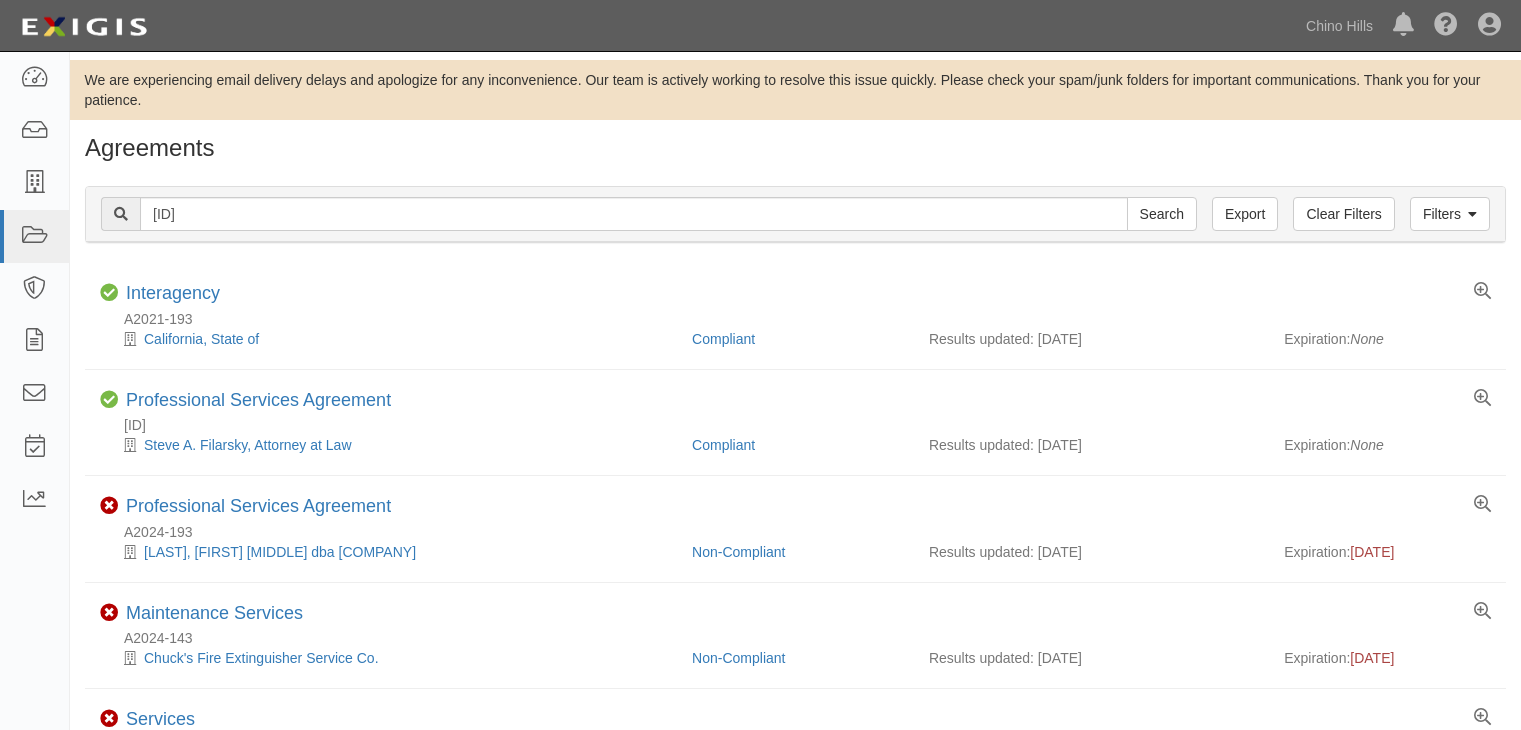 scroll, scrollTop: 0, scrollLeft: 0, axis: both 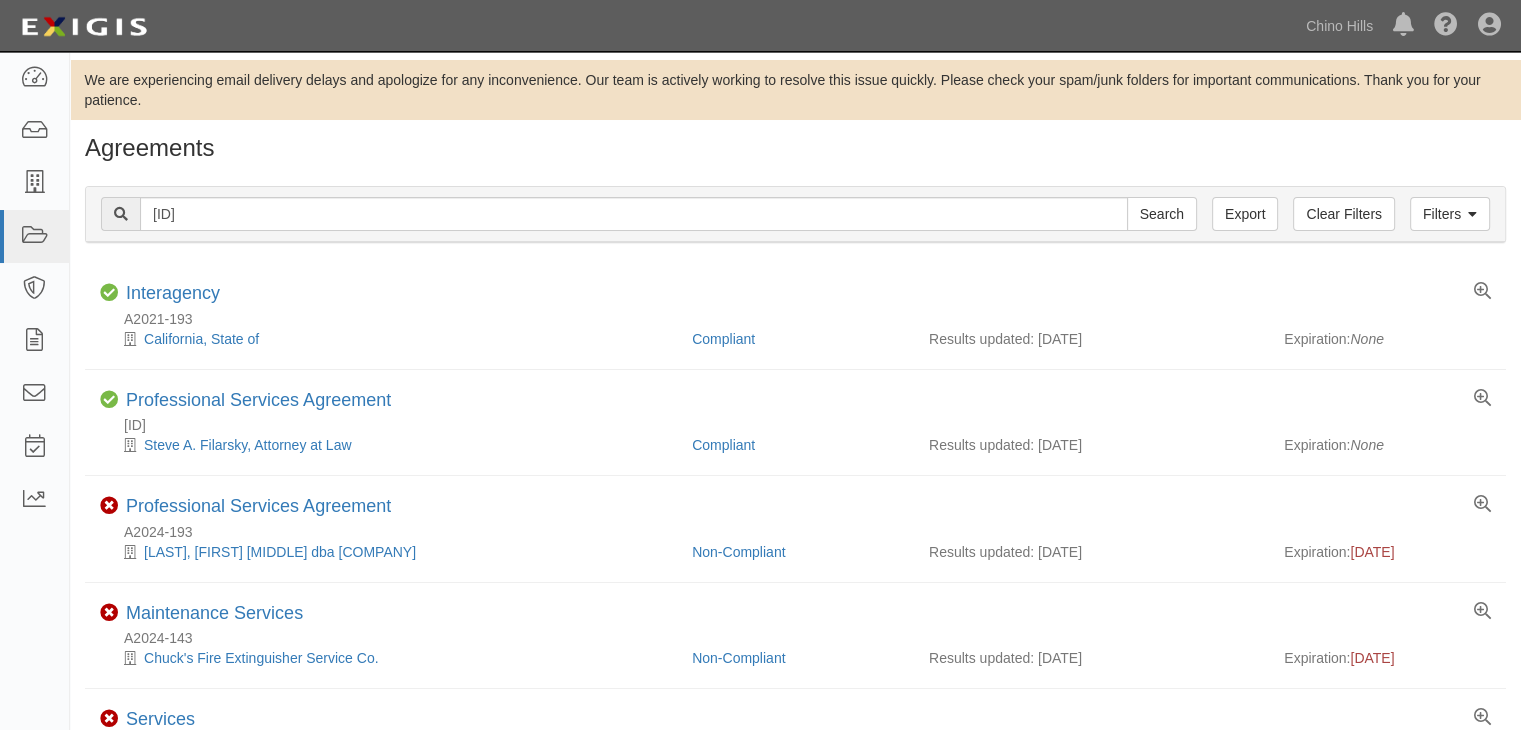 click at bounding box center (120, 214) 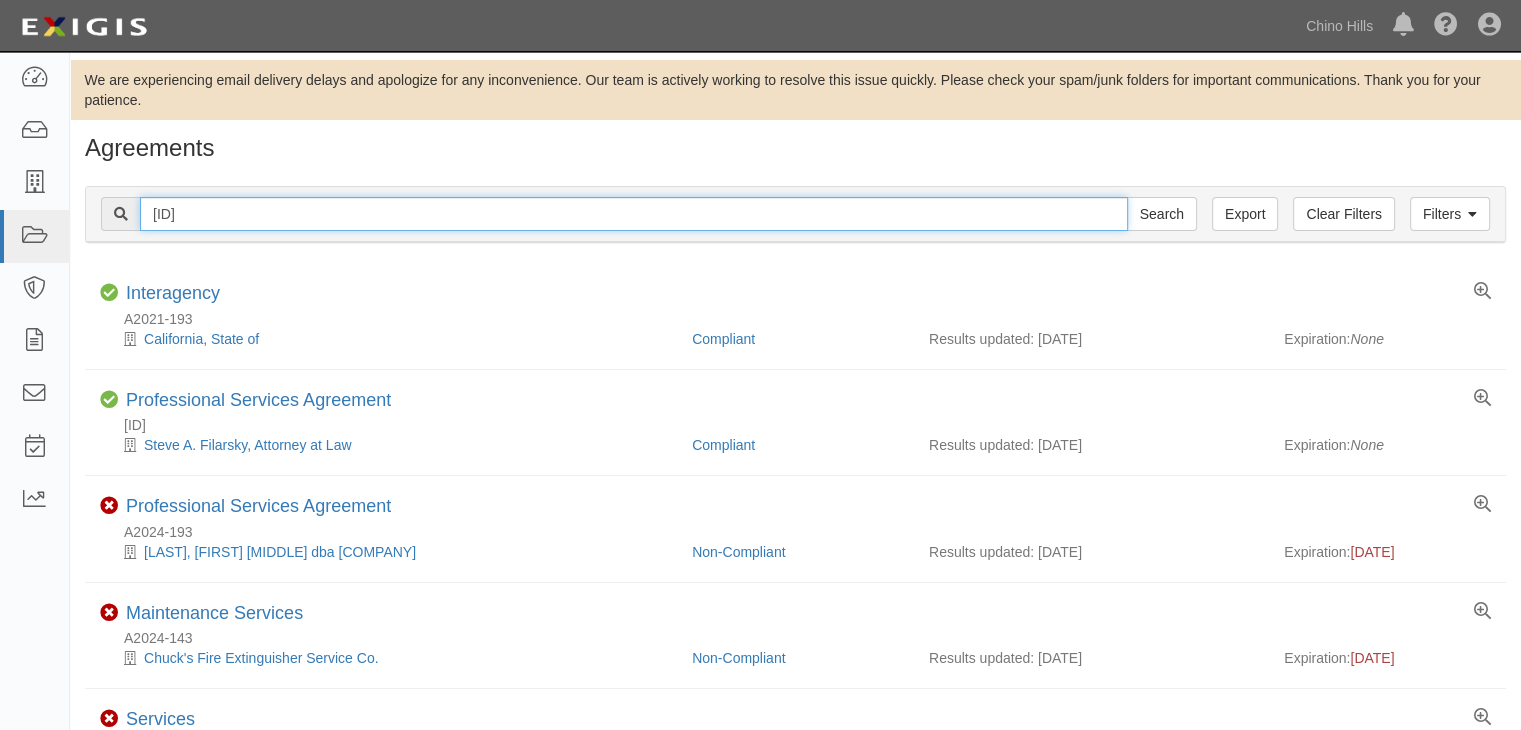 drag, startPoint x: 268, startPoint y: 210, endPoint x: 104, endPoint y: 201, distance: 164.24677 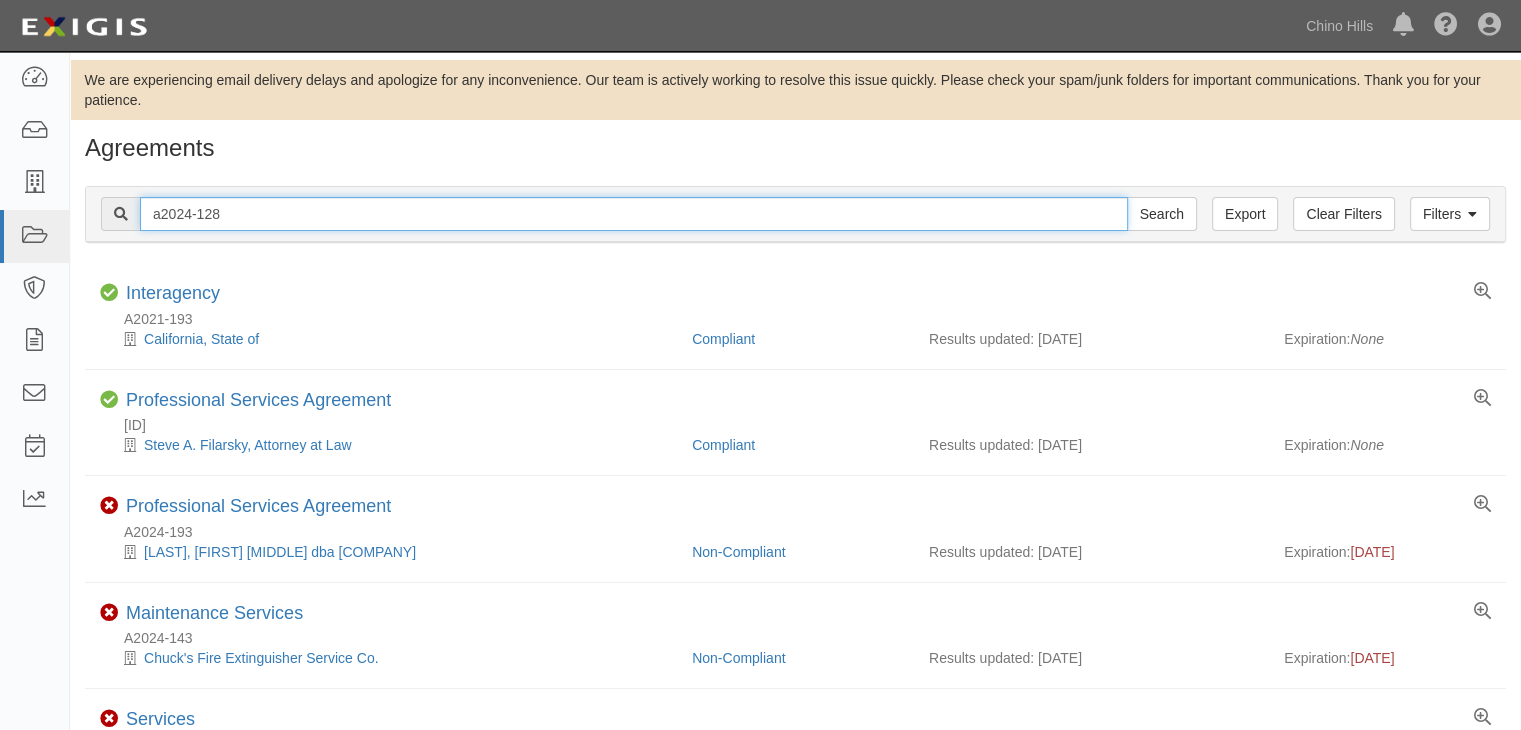 type on "a2024-128" 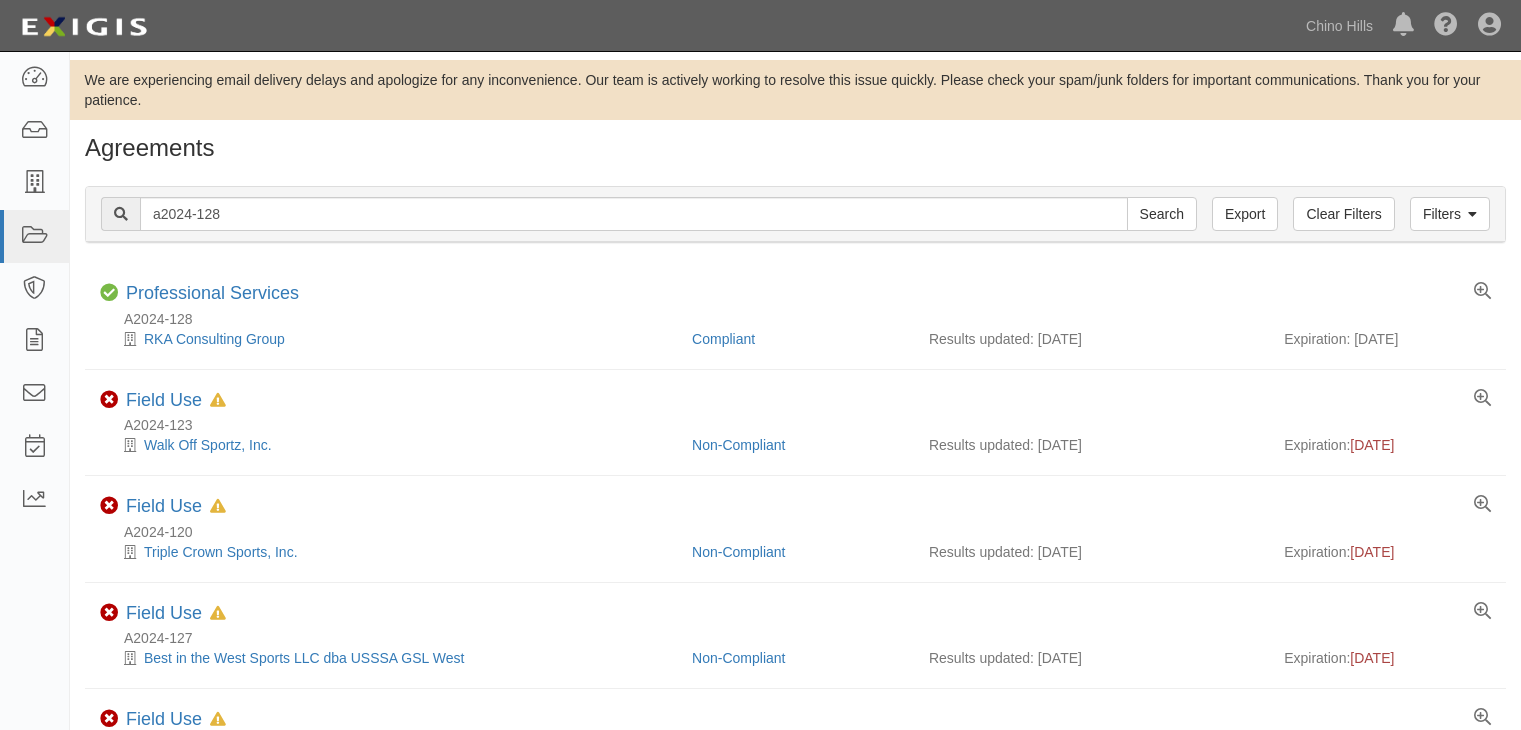scroll, scrollTop: 0, scrollLeft: 0, axis: both 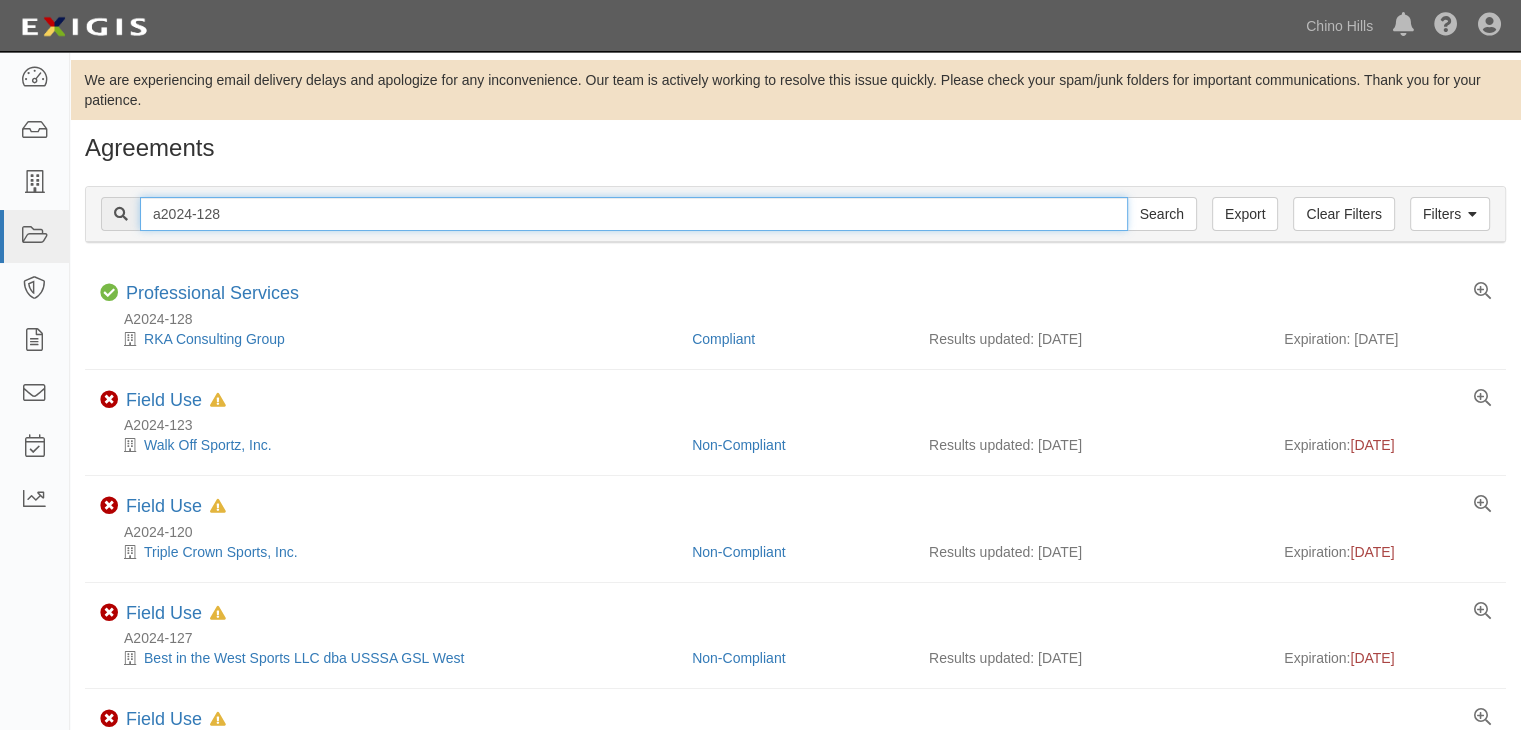 drag, startPoint x: 250, startPoint y: 213, endPoint x: 104, endPoint y: 208, distance: 146.08559 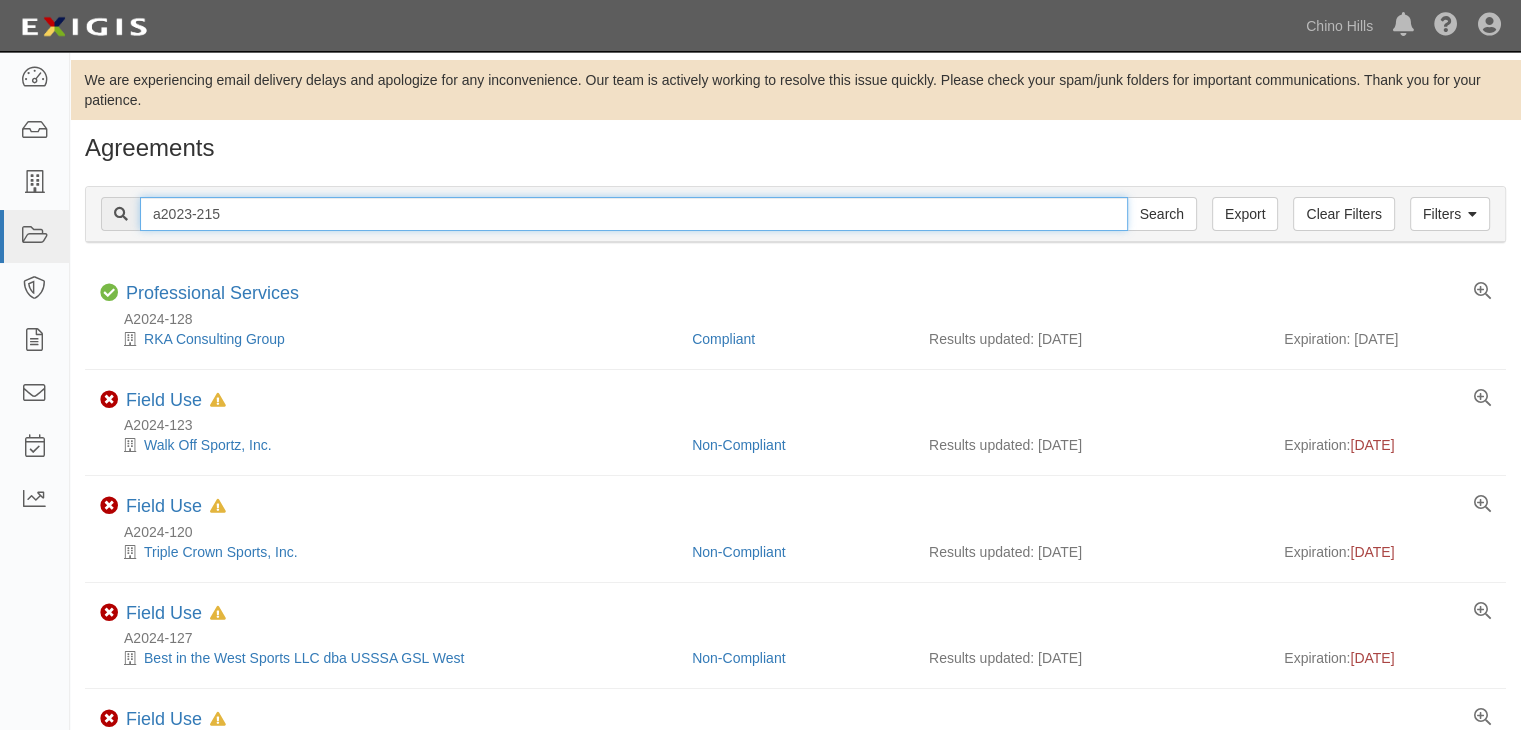 type on "a2023-215" 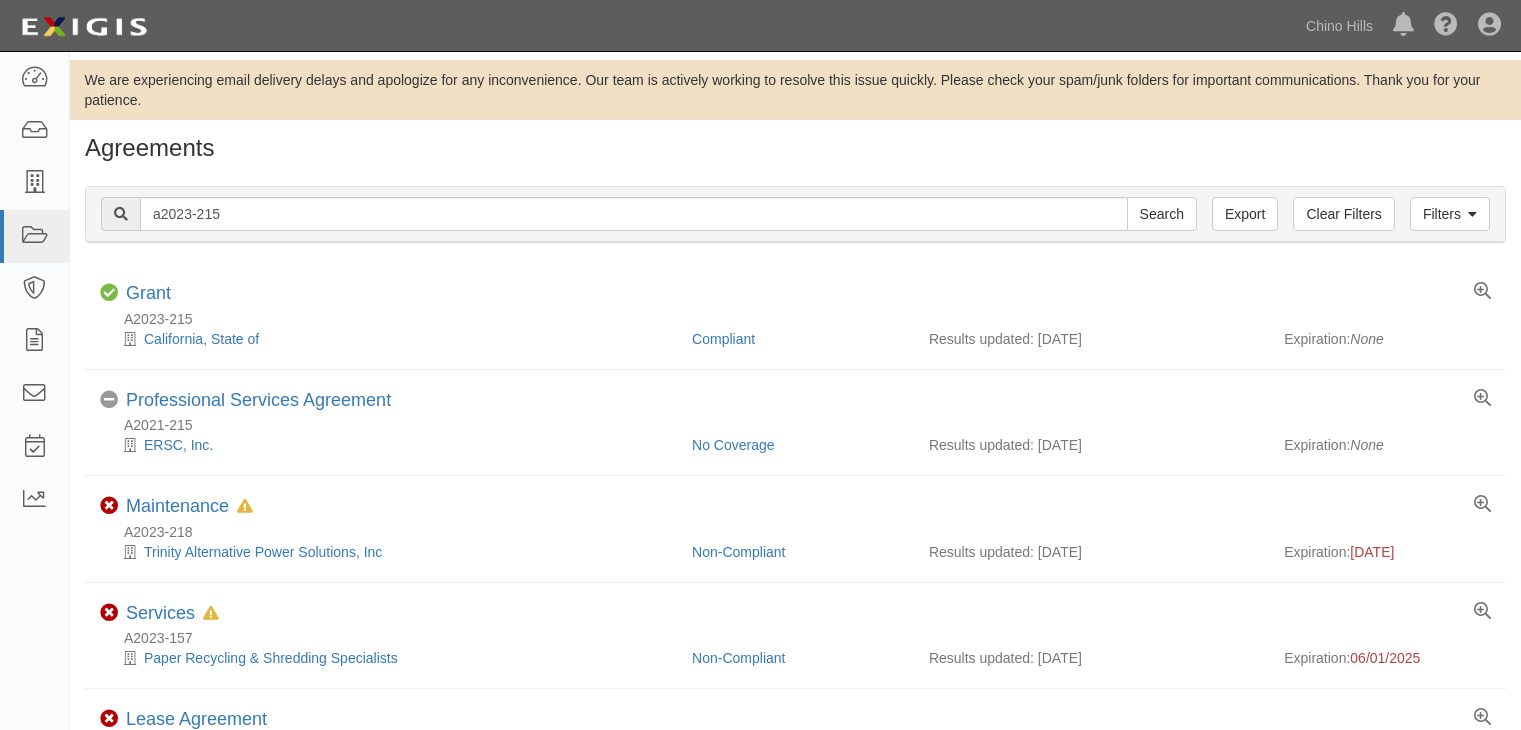 scroll, scrollTop: 0, scrollLeft: 0, axis: both 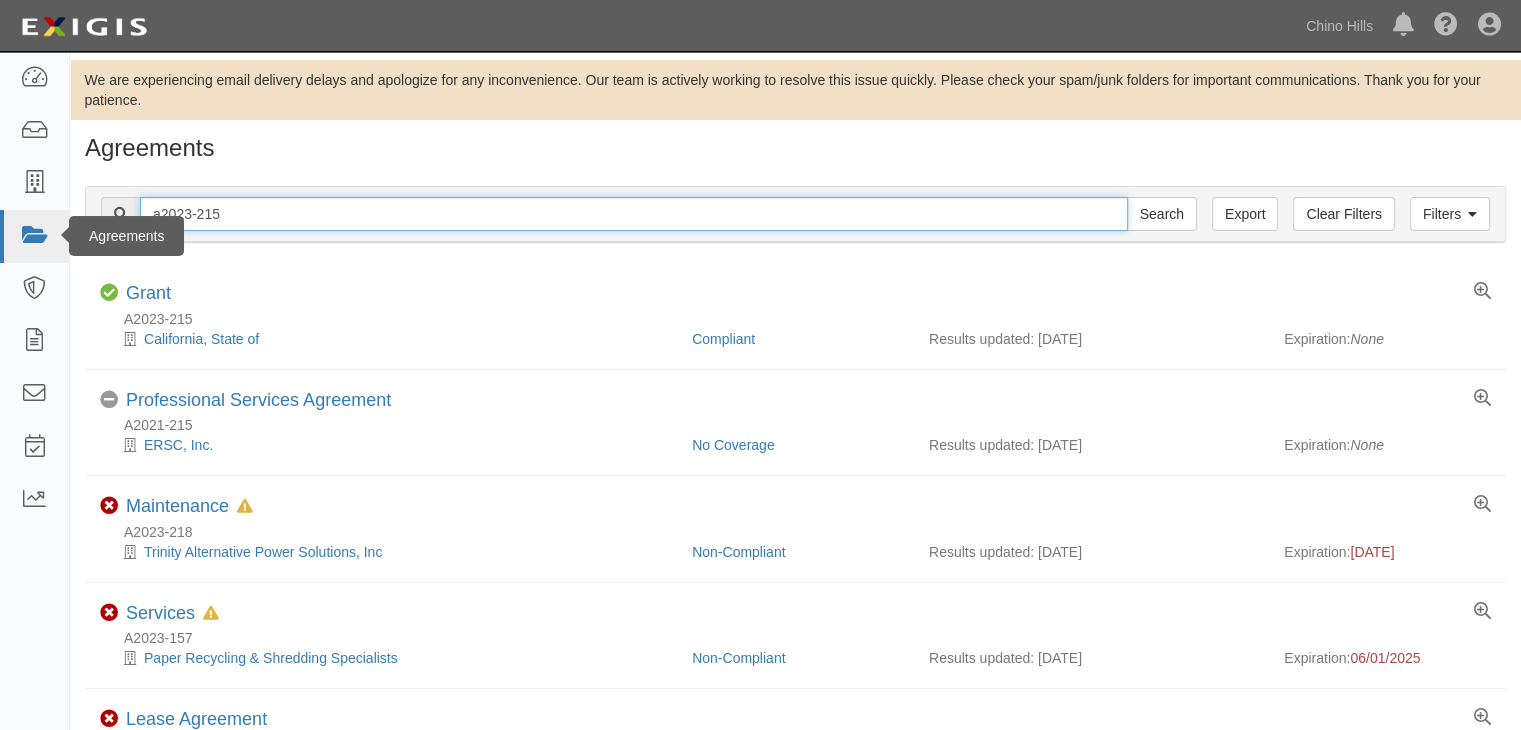 drag, startPoint x: 233, startPoint y: 209, endPoint x: 35, endPoint y: 221, distance: 198.3633 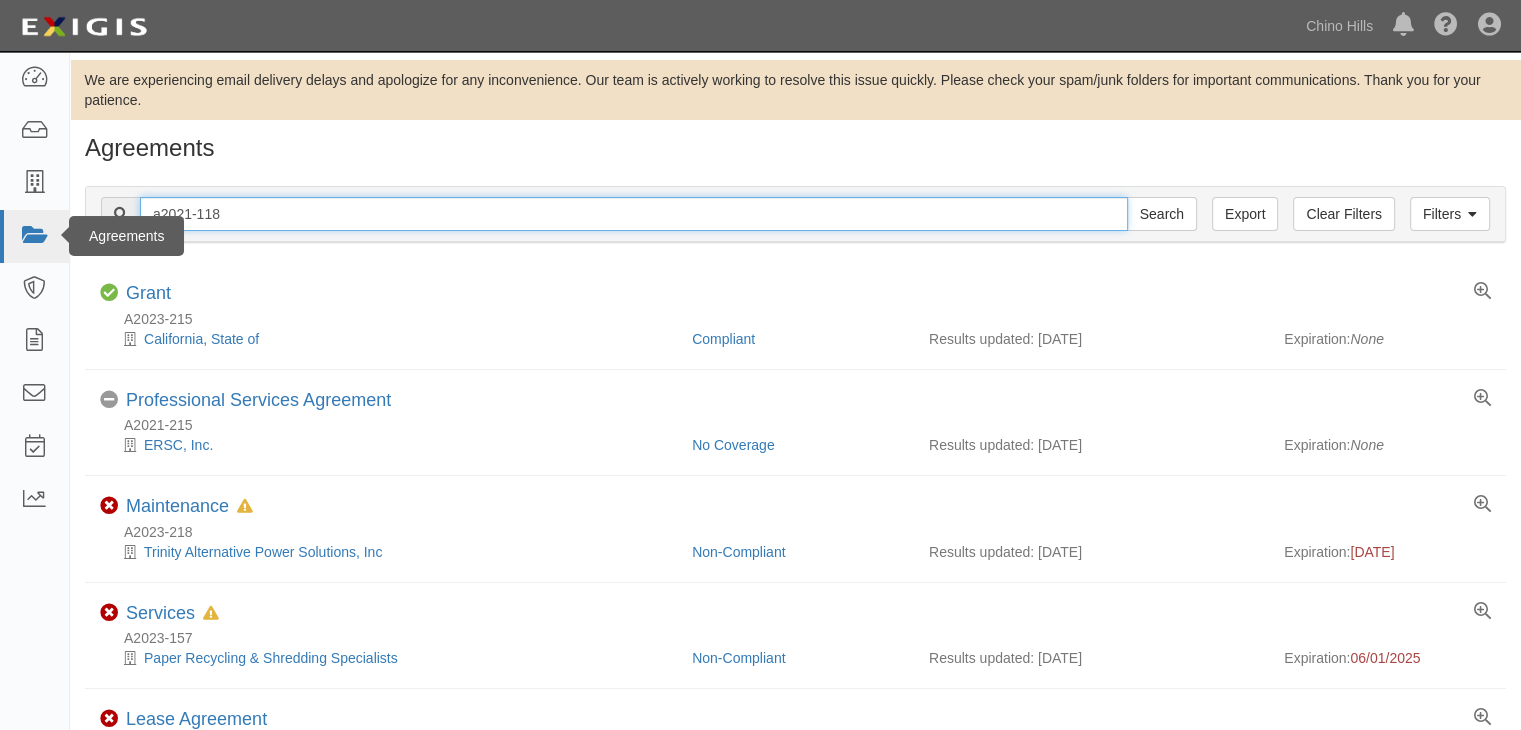 type on "a2021-118" 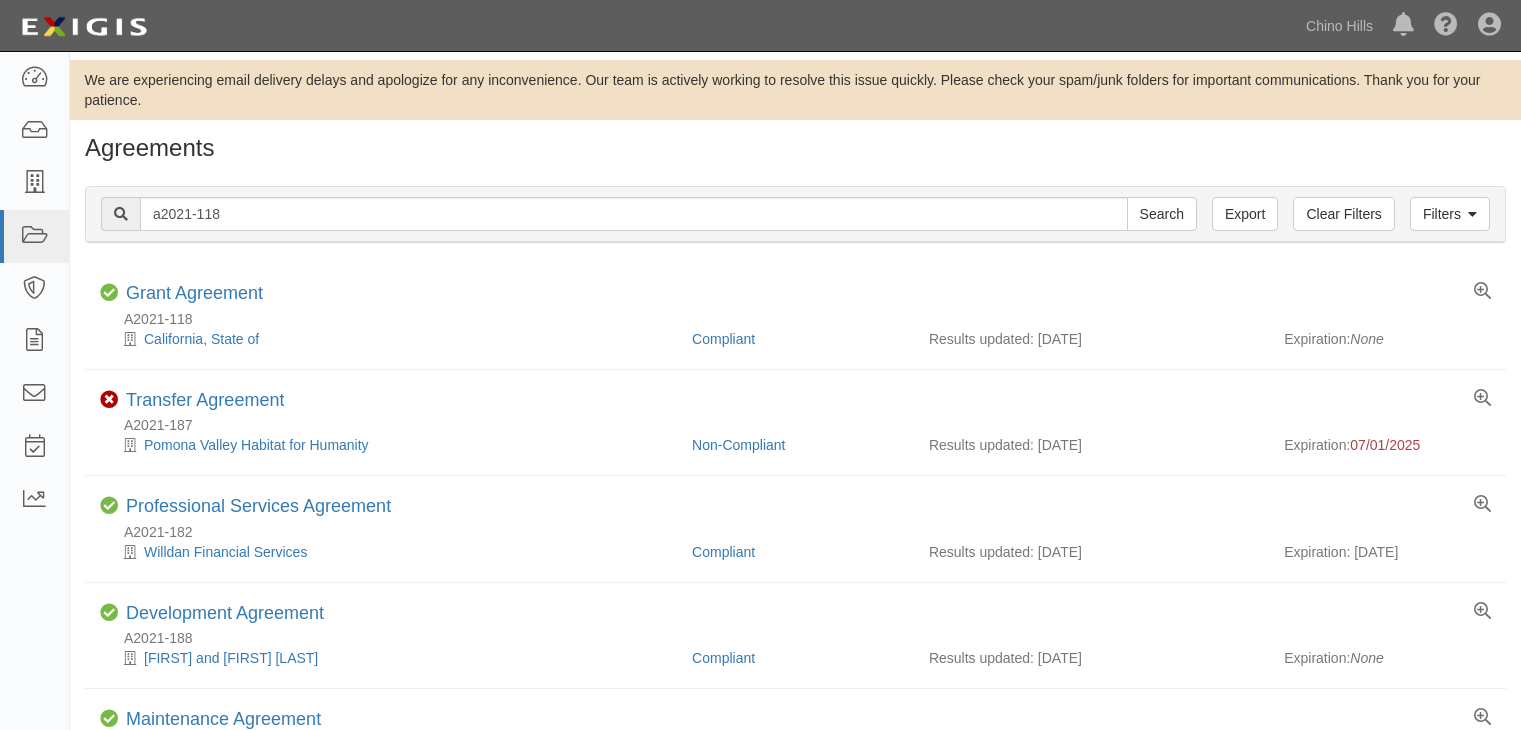 scroll, scrollTop: 0, scrollLeft: 0, axis: both 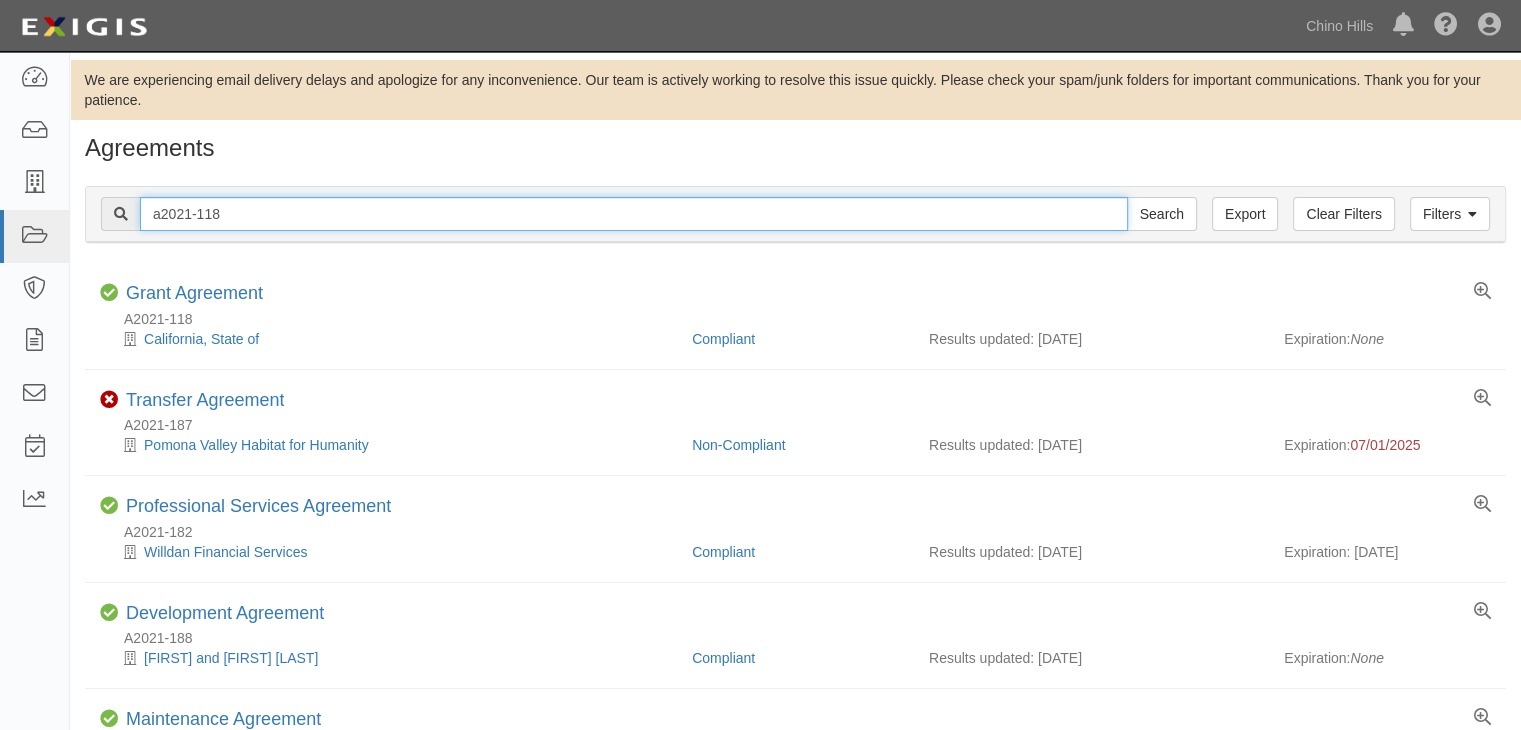 drag, startPoint x: 231, startPoint y: 210, endPoint x: 116, endPoint y: 209, distance: 115.00435 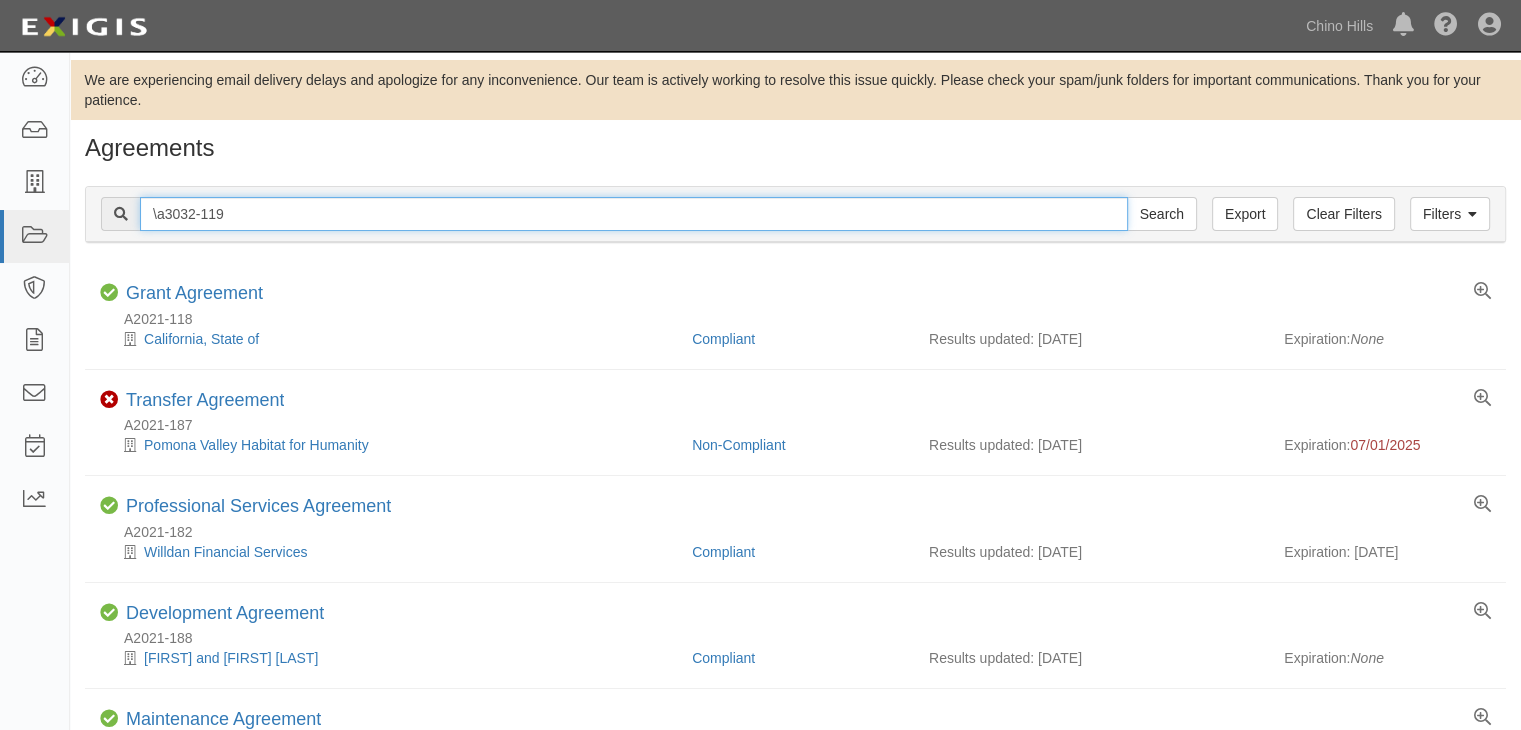 type on "\a3032-119" 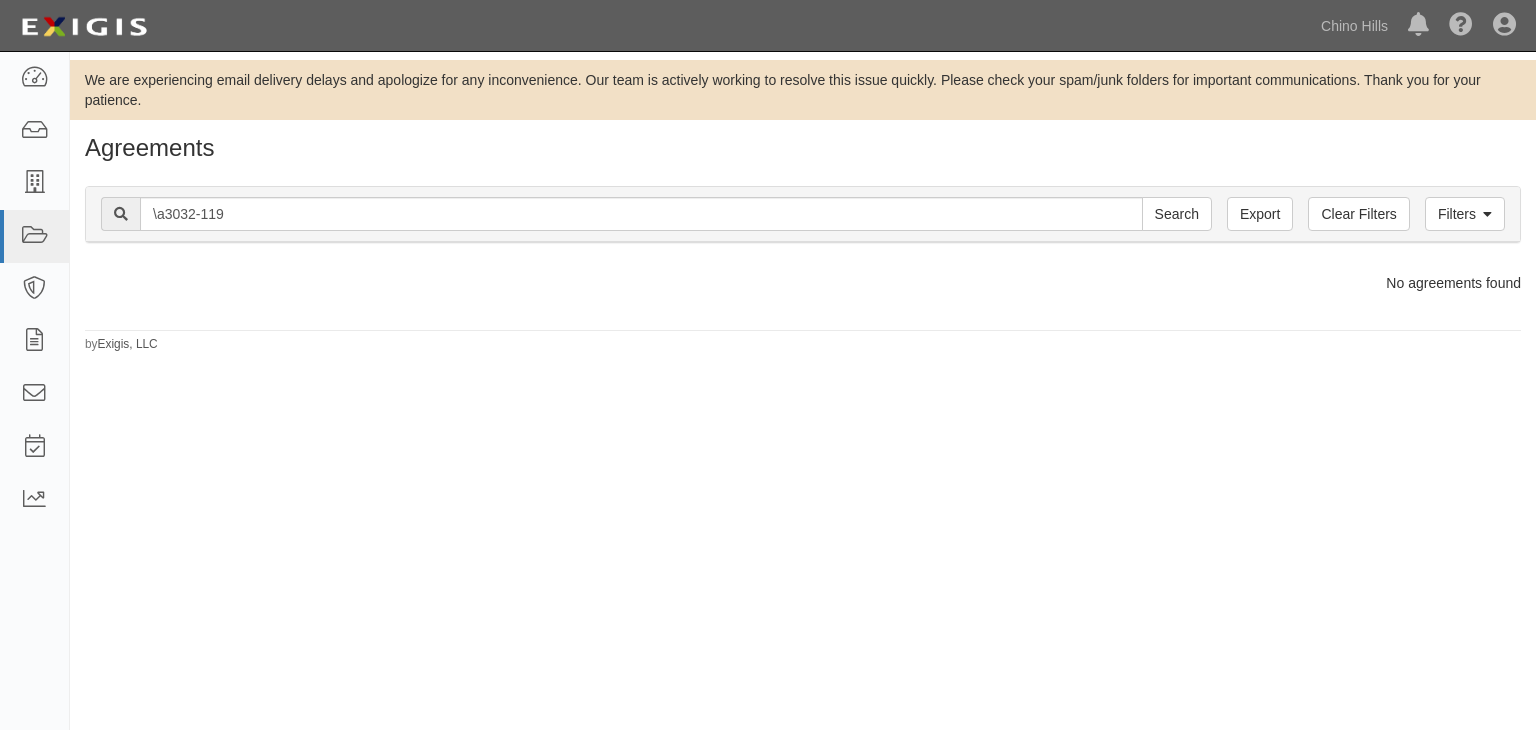 scroll, scrollTop: 0, scrollLeft: 0, axis: both 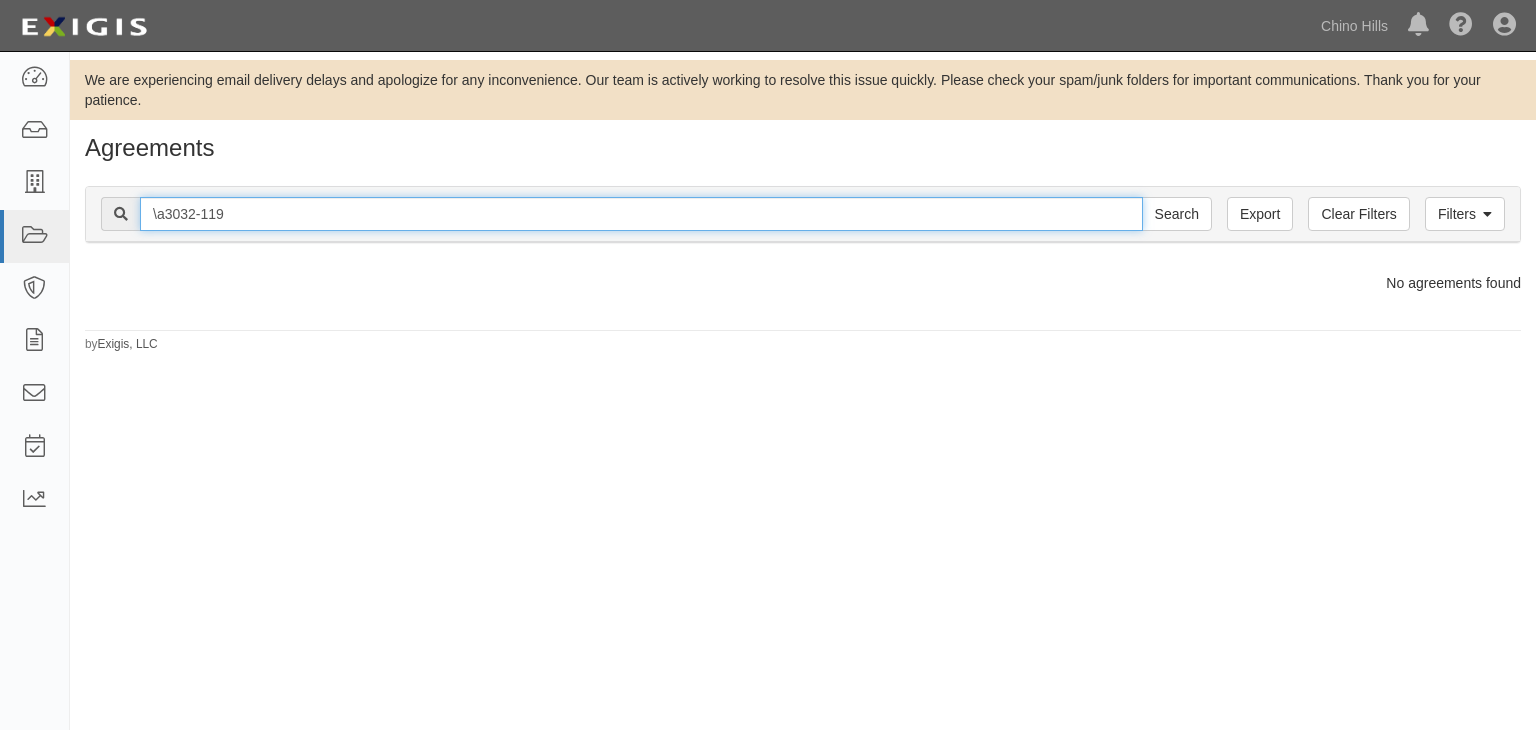 drag, startPoint x: 238, startPoint y: 212, endPoint x: 96, endPoint y: 196, distance: 142.89856 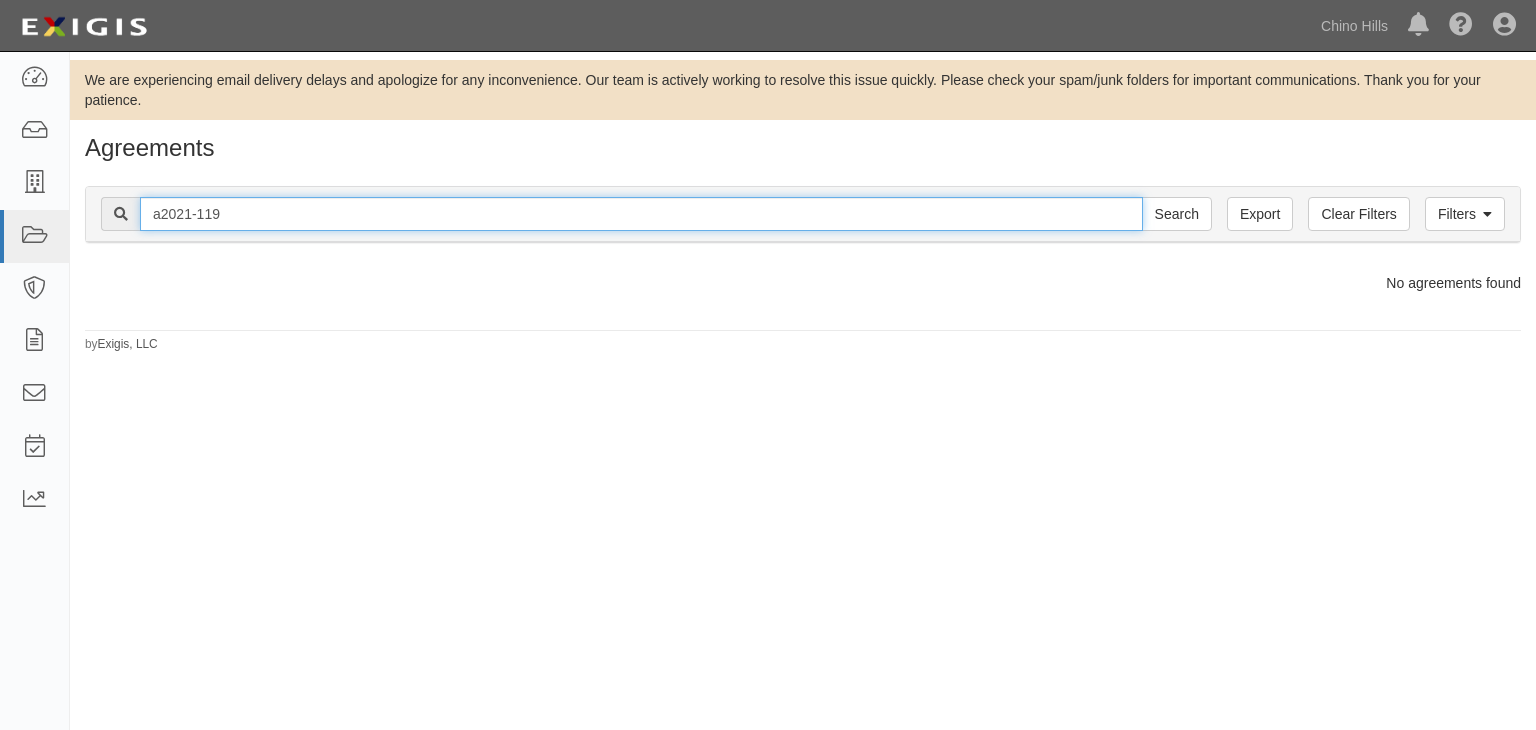 type on "a2021-119" 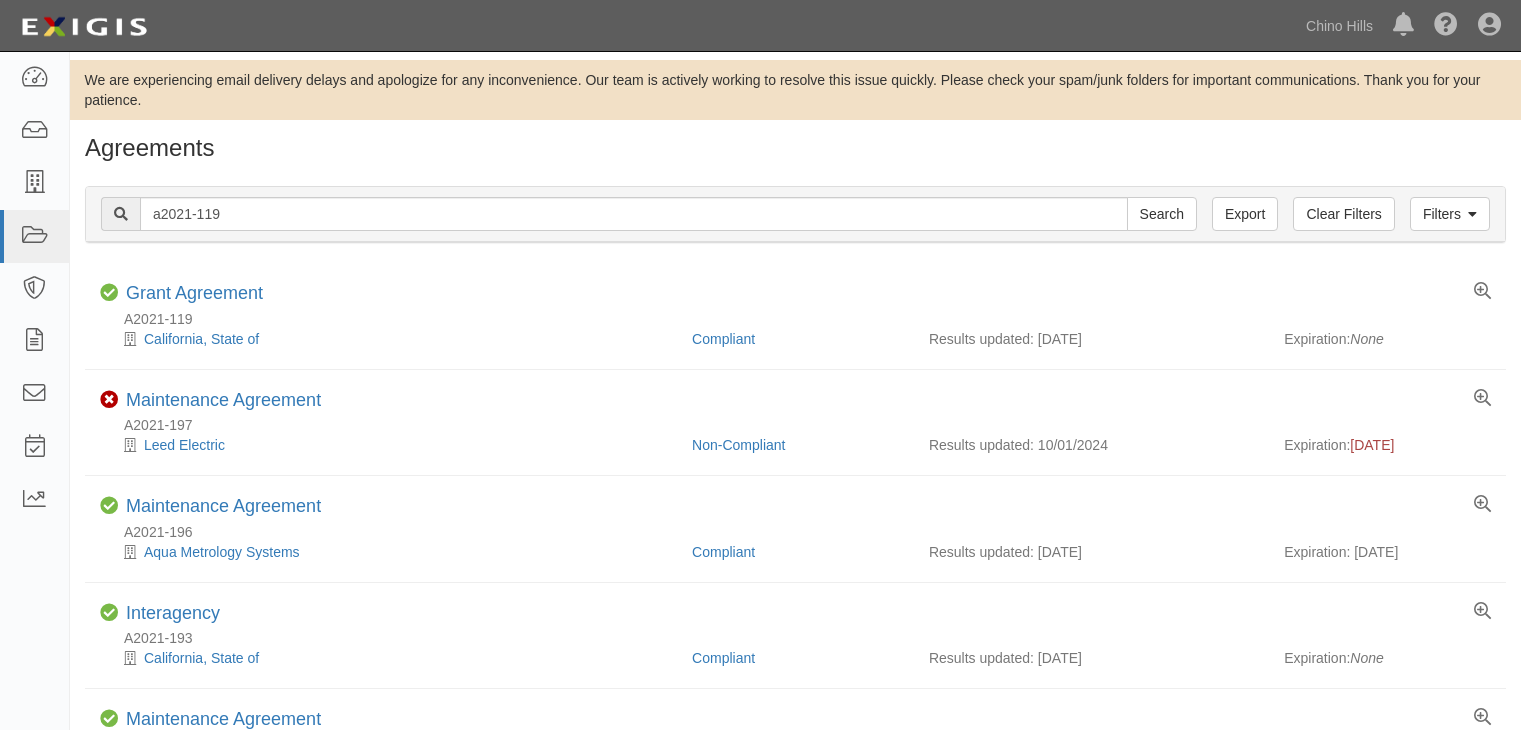 scroll, scrollTop: 0, scrollLeft: 0, axis: both 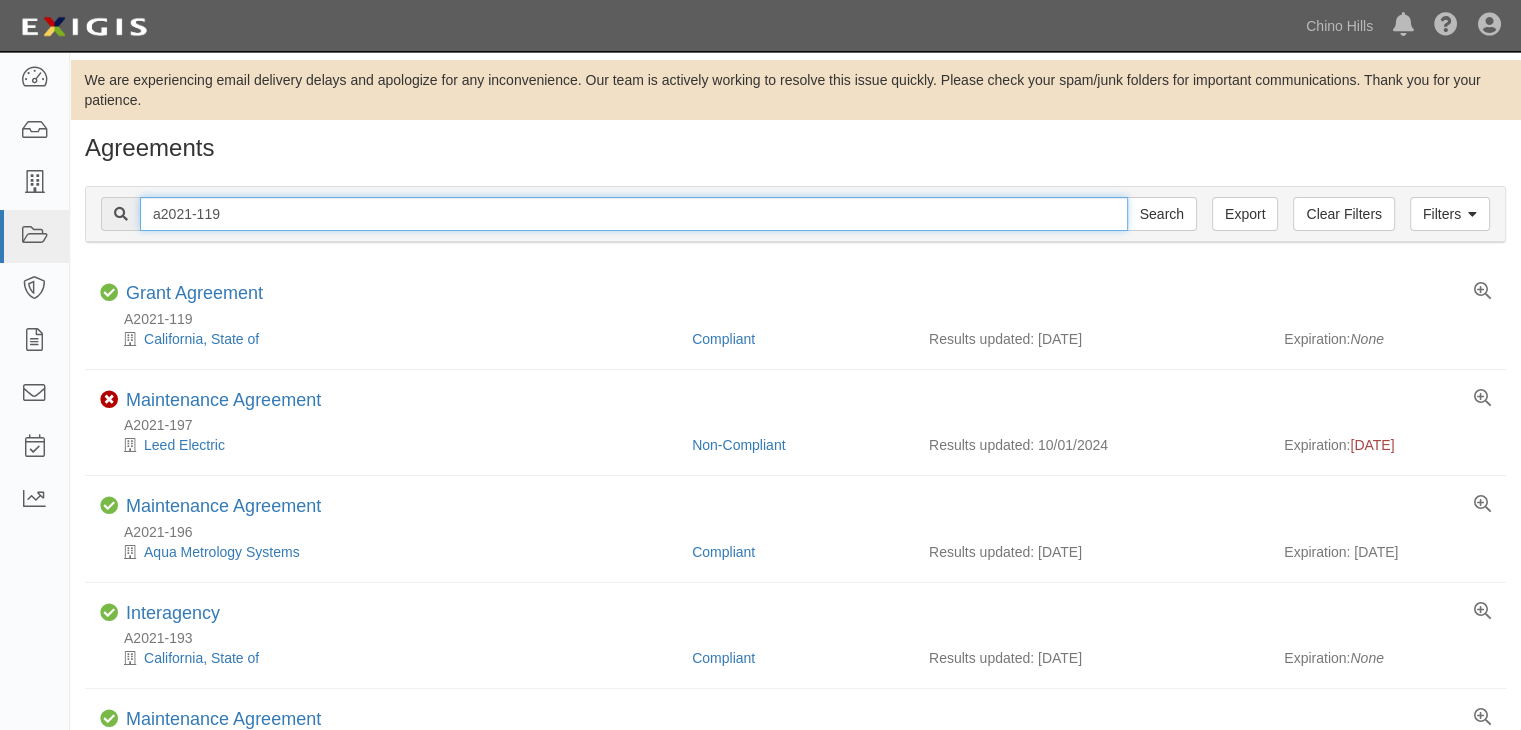 drag, startPoint x: 244, startPoint y: 206, endPoint x: 86, endPoint y: 209, distance: 158.02847 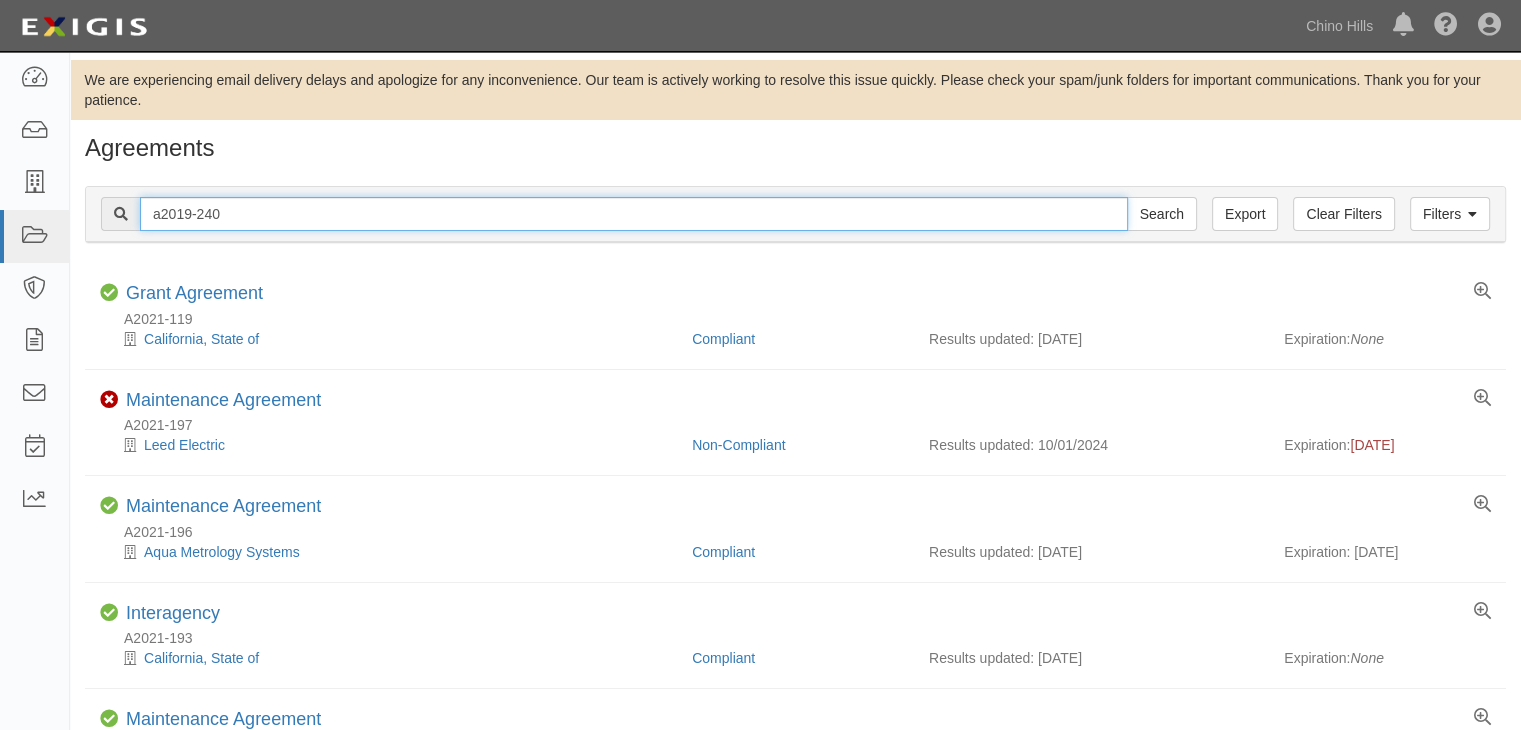 type on "a2019-240" 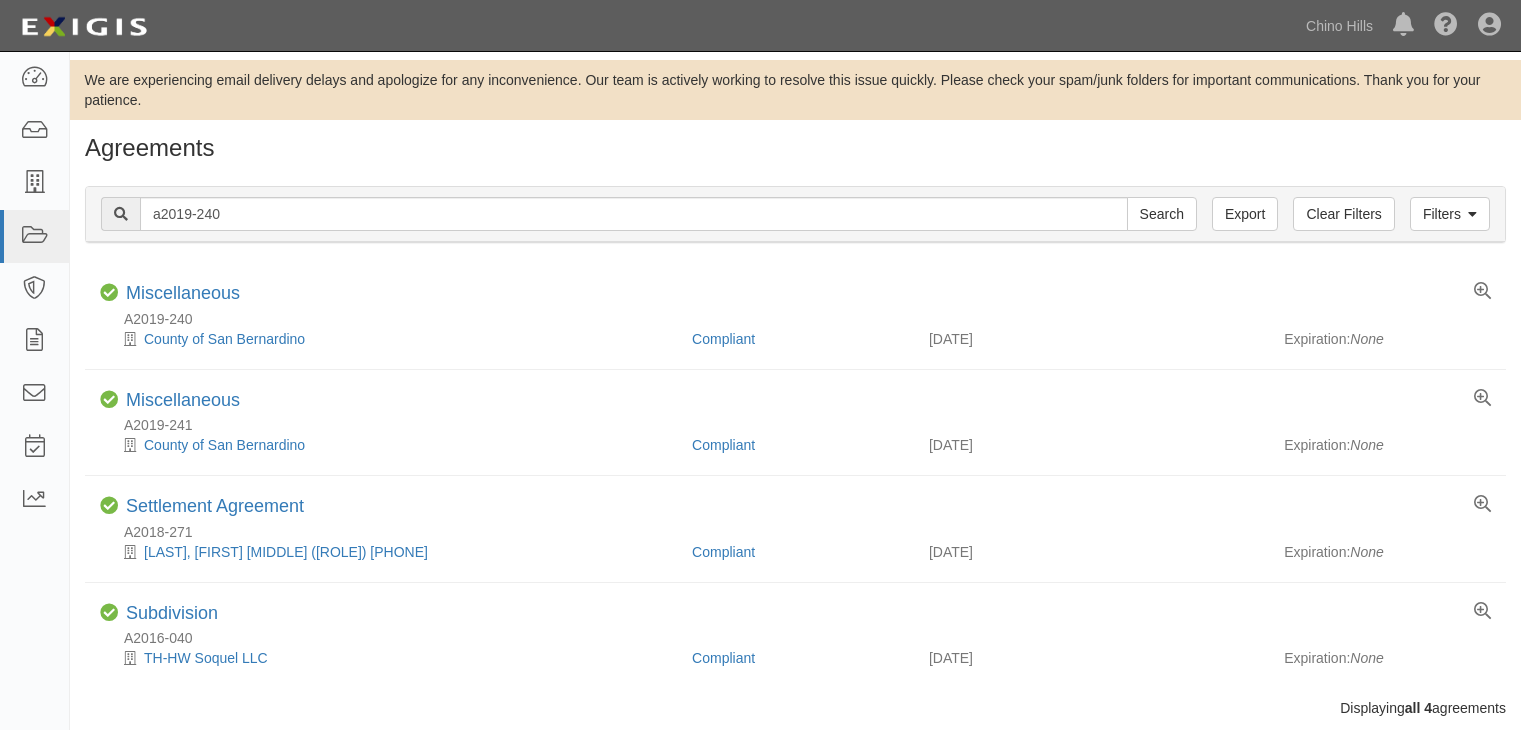 scroll, scrollTop: 0, scrollLeft: 0, axis: both 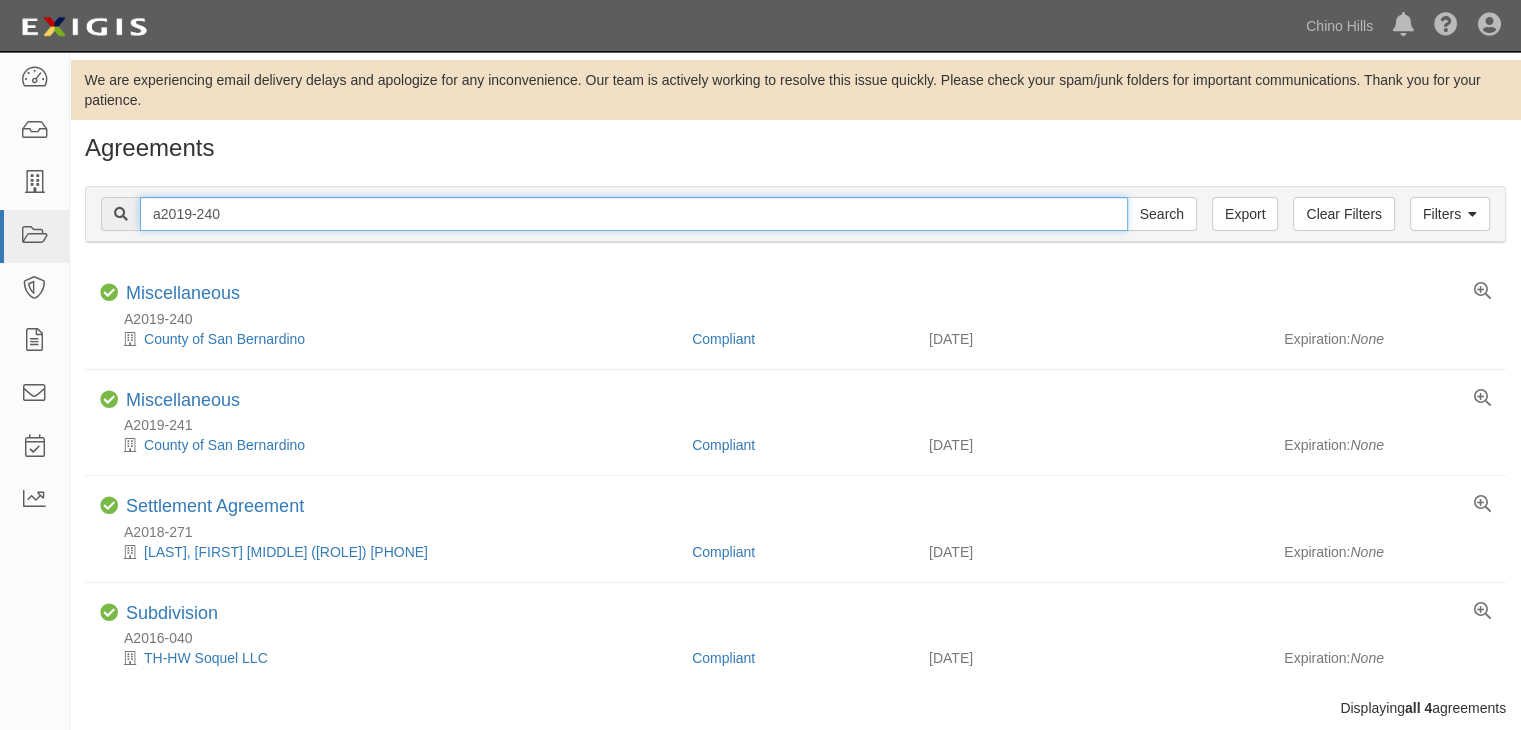 drag, startPoint x: 248, startPoint y: 213, endPoint x: 100, endPoint y: 205, distance: 148.21606 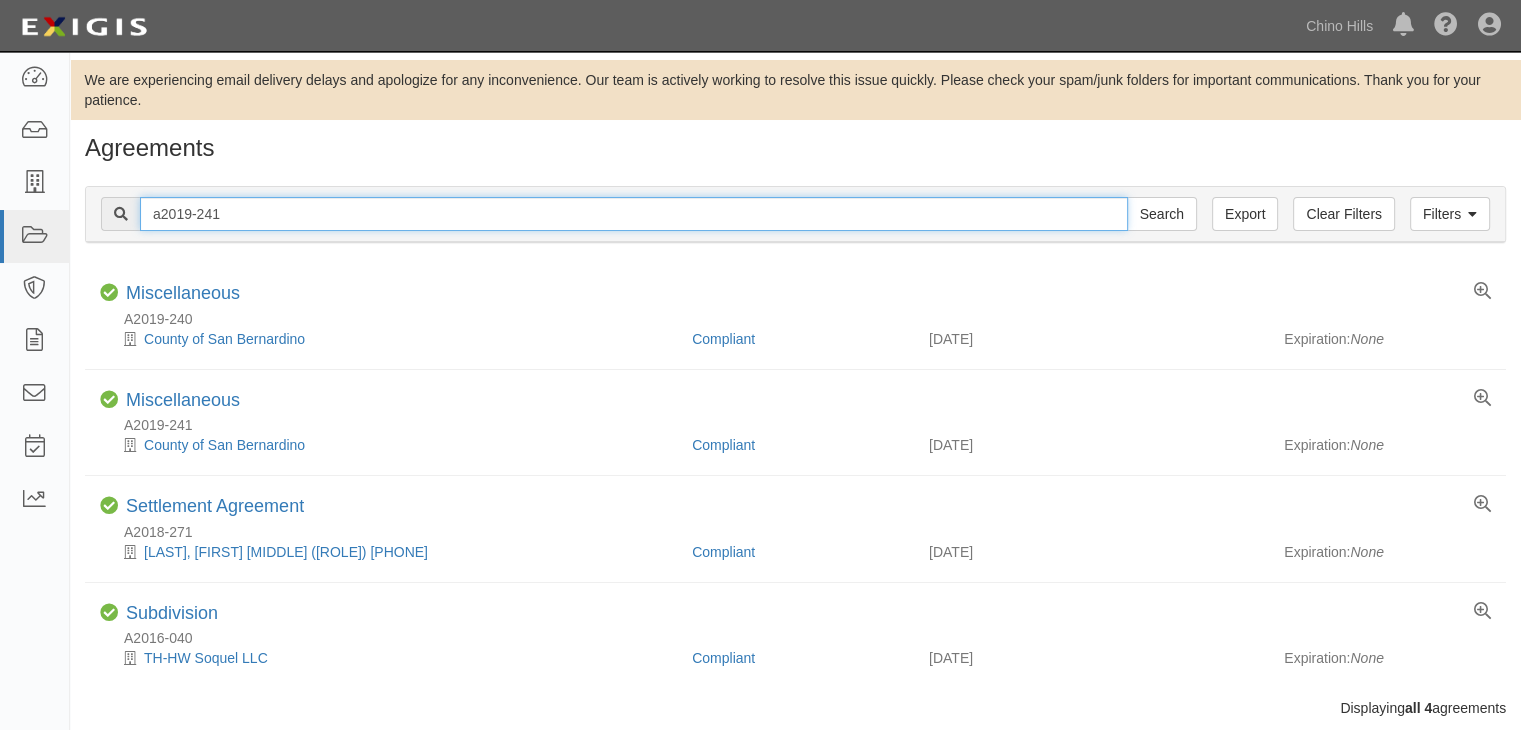 type on "a2019-241" 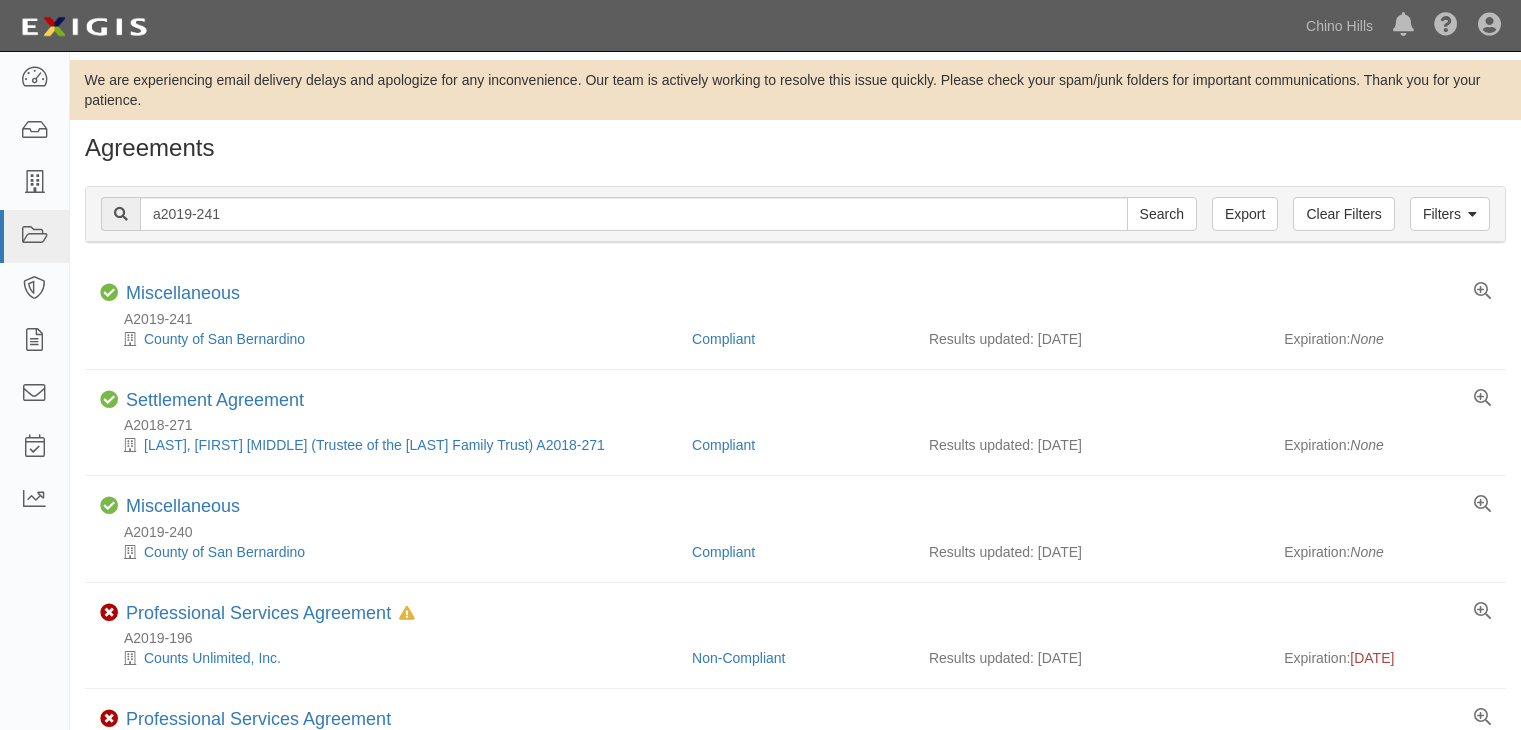 scroll, scrollTop: 0, scrollLeft: 0, axis: both 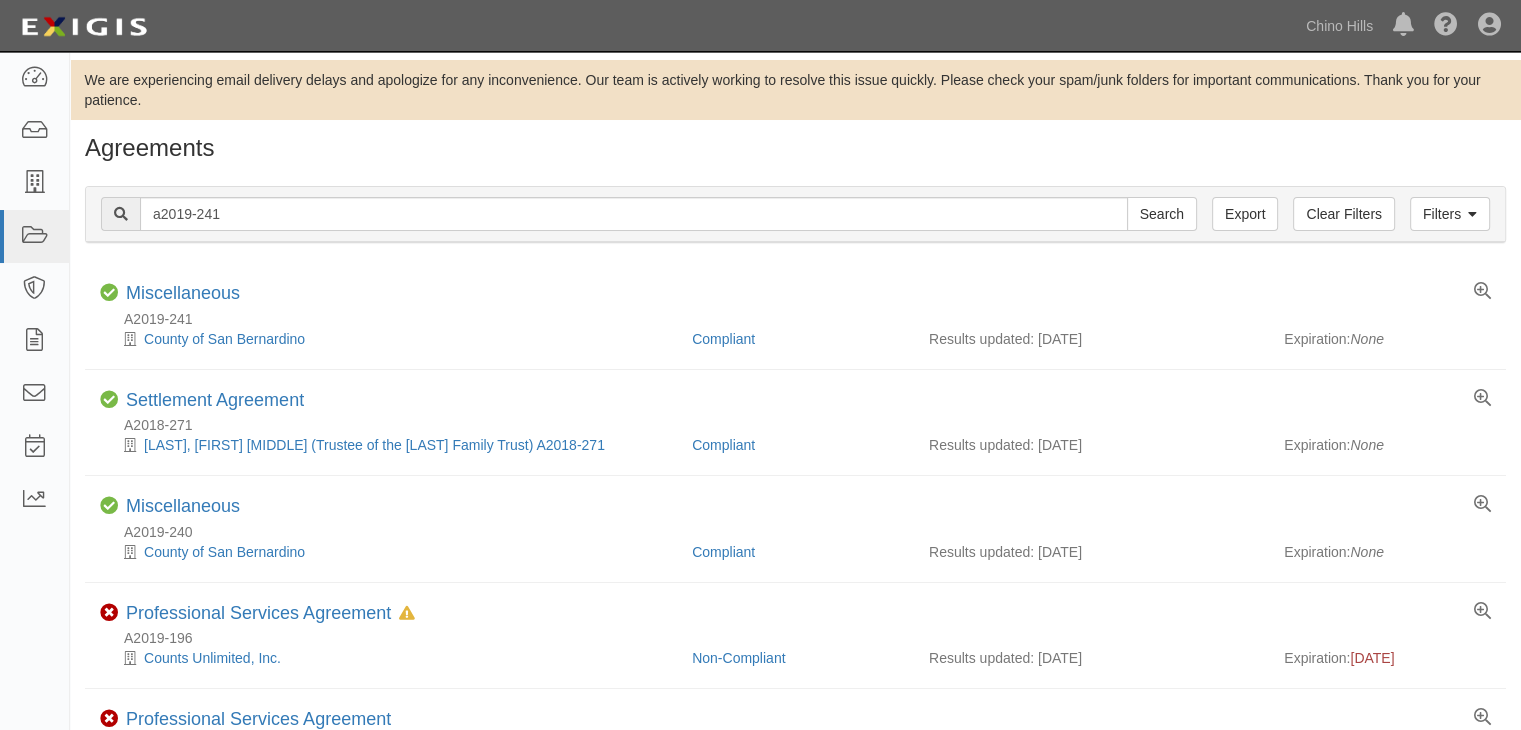 click on "Filters Clear Filters Export a2019-241 Search Filters" at bounding box center (795, 214) 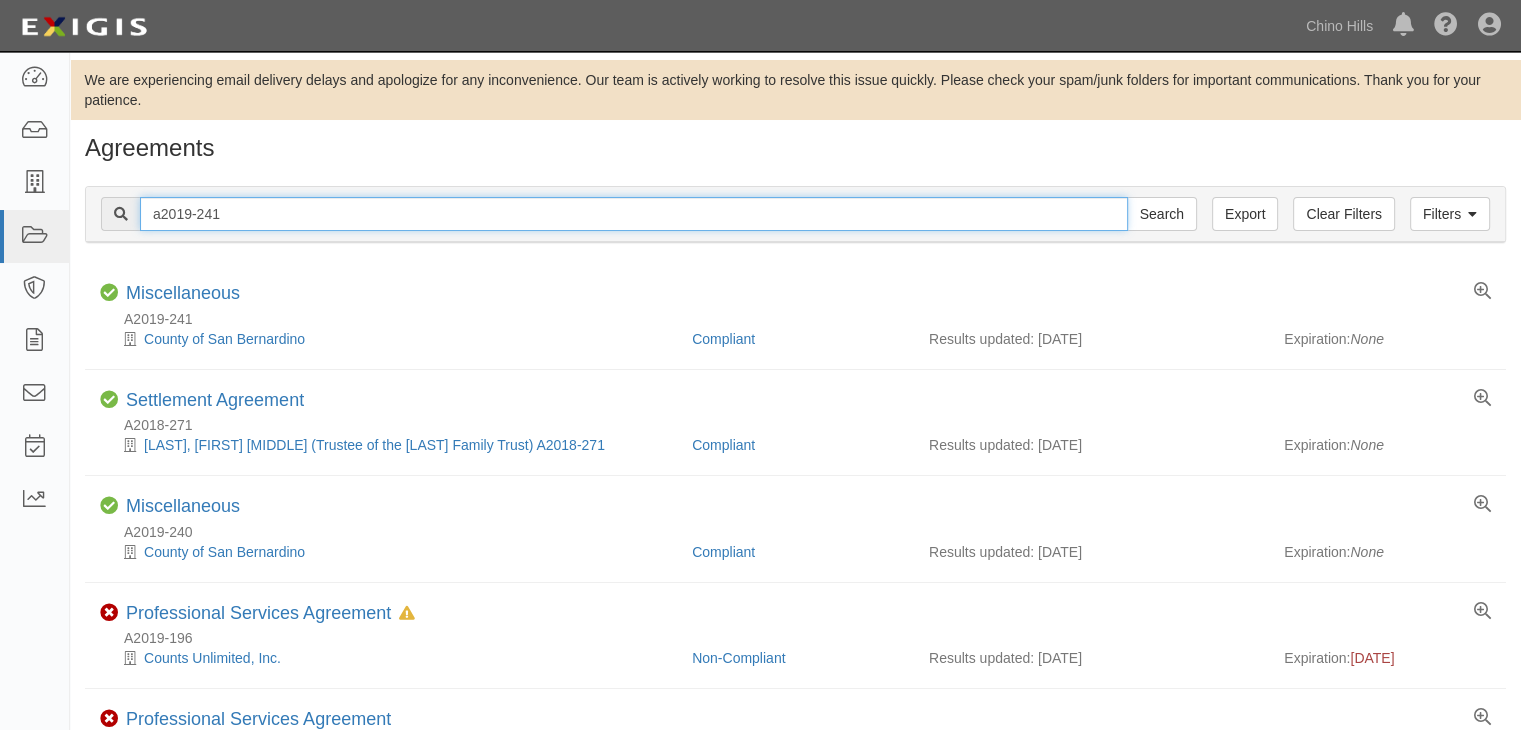 click on "a2019-241" at bounding box center (634, 214) 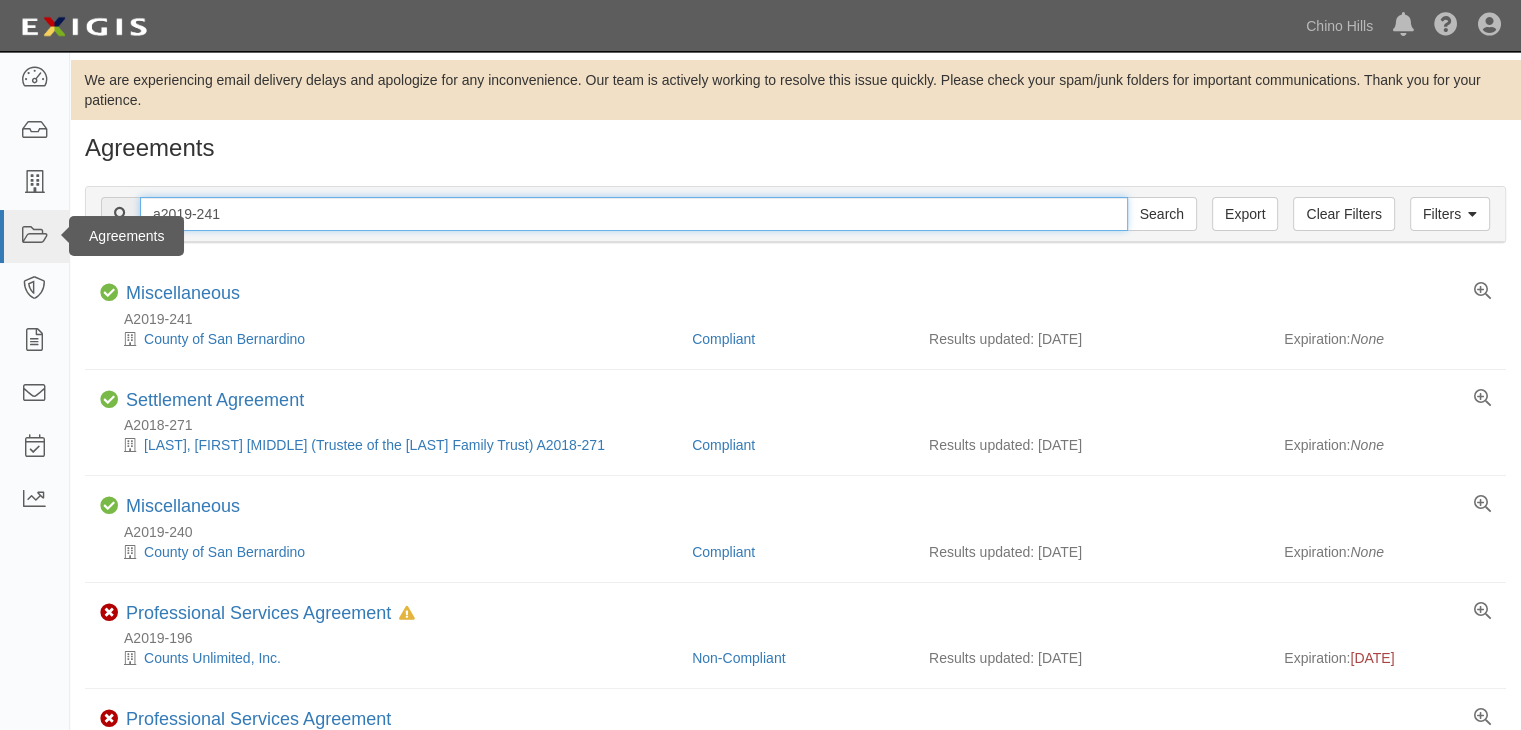 drag, startPoint x: 256, startPoint y: 211, endPoint x: 62, endPoint y: 229, distance: 194.83327 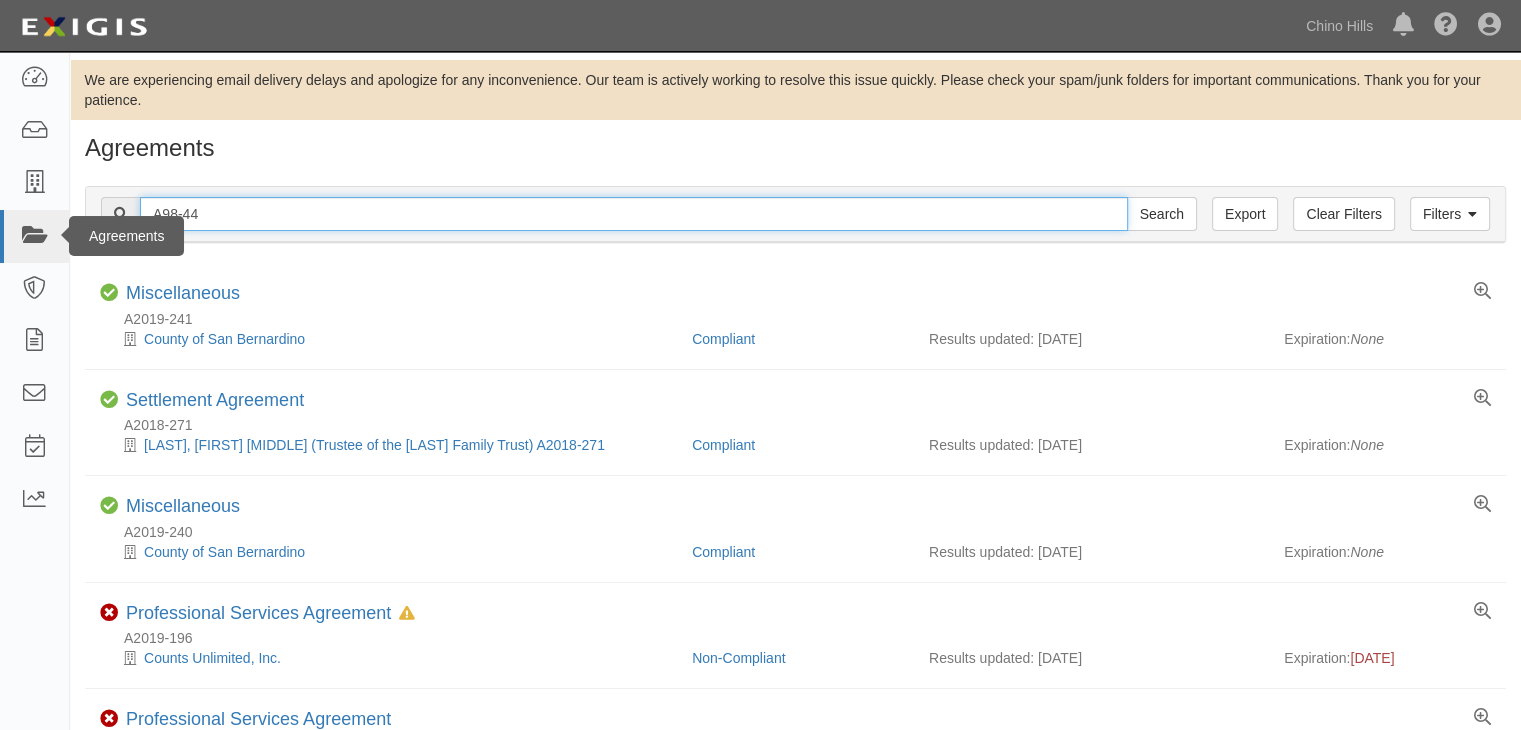 type on "A98-44" 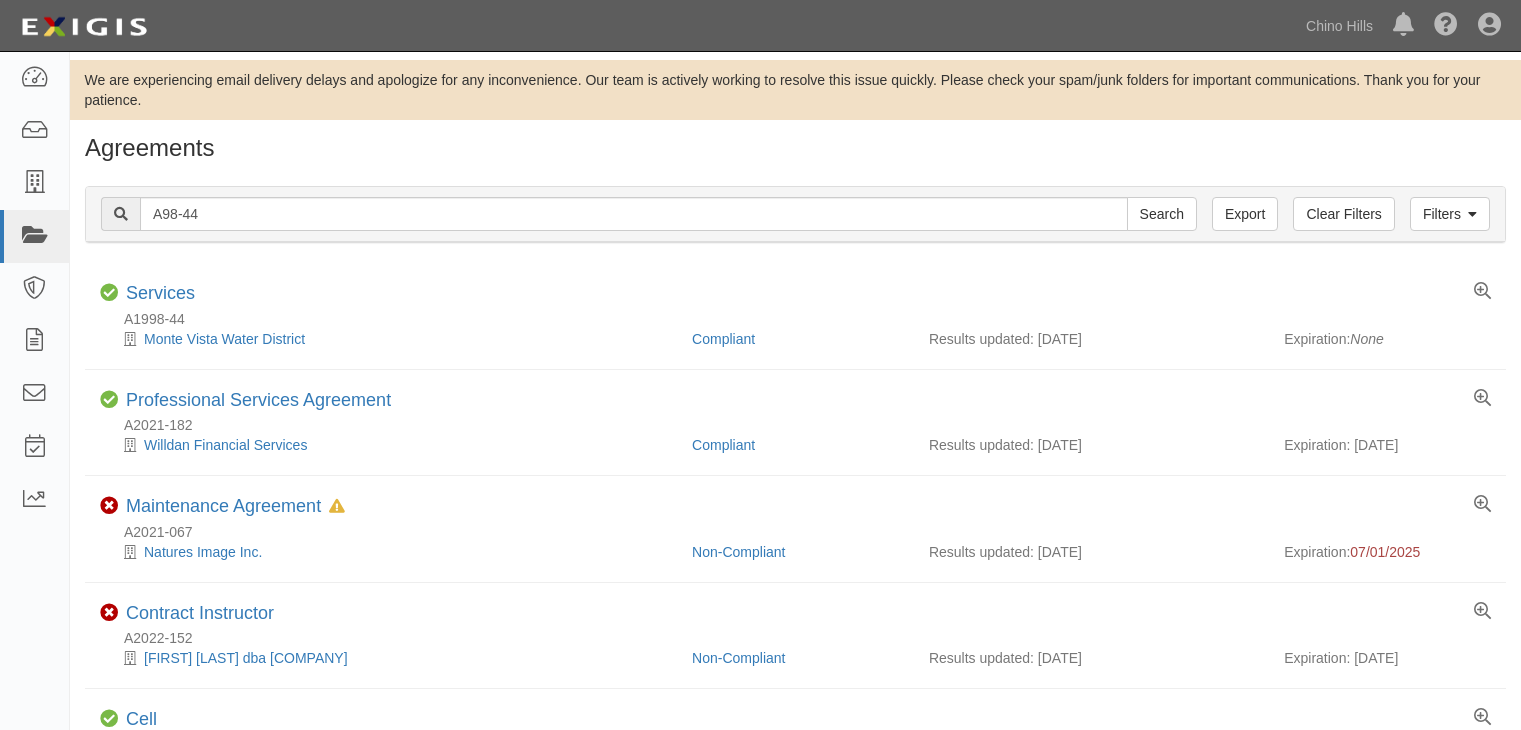 scroll, scrollTop: 0, scrollLeft: 0, axis: both 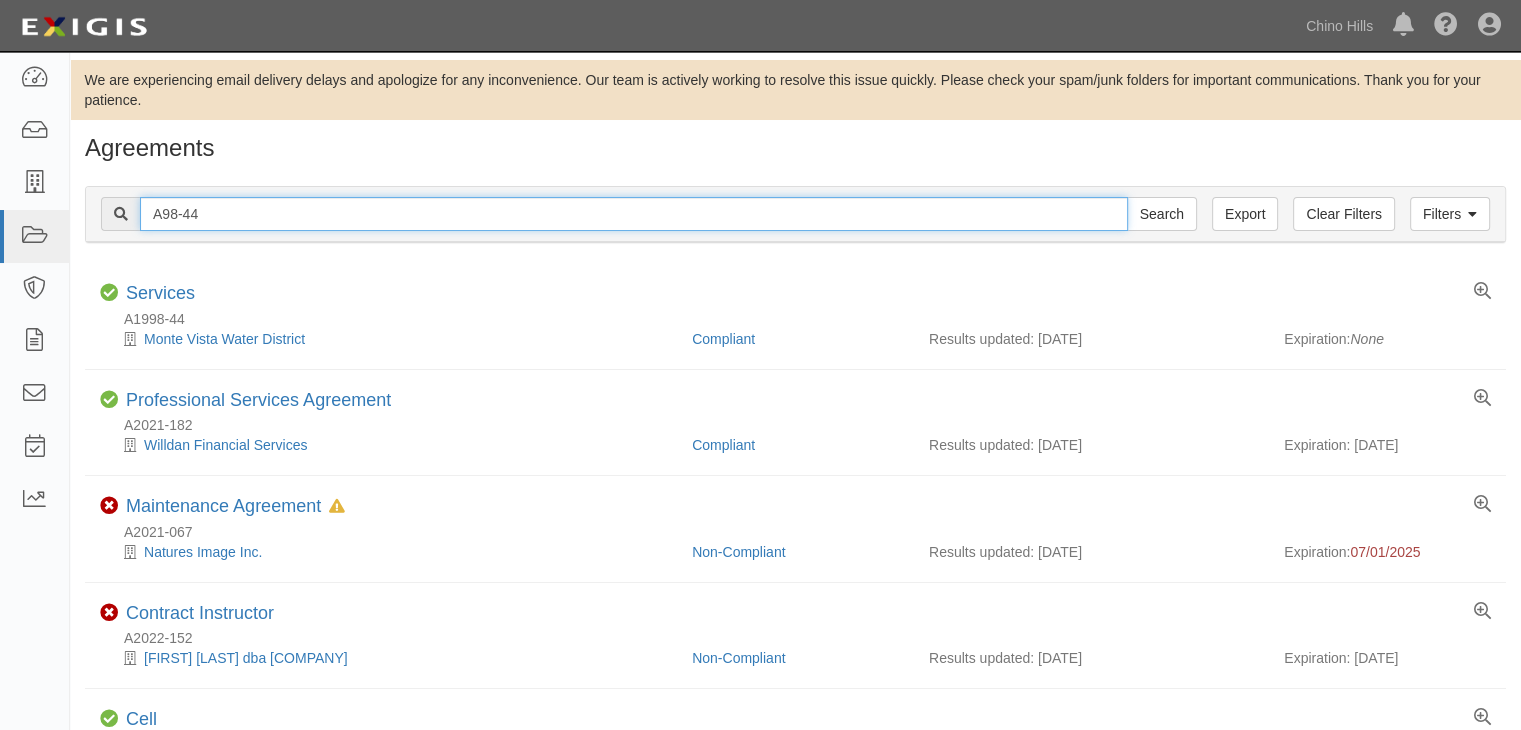 drag, startPoint x: 240, startPoint y: 217, endPoint x: 69, endPoint y: 228, distance: 171.35344 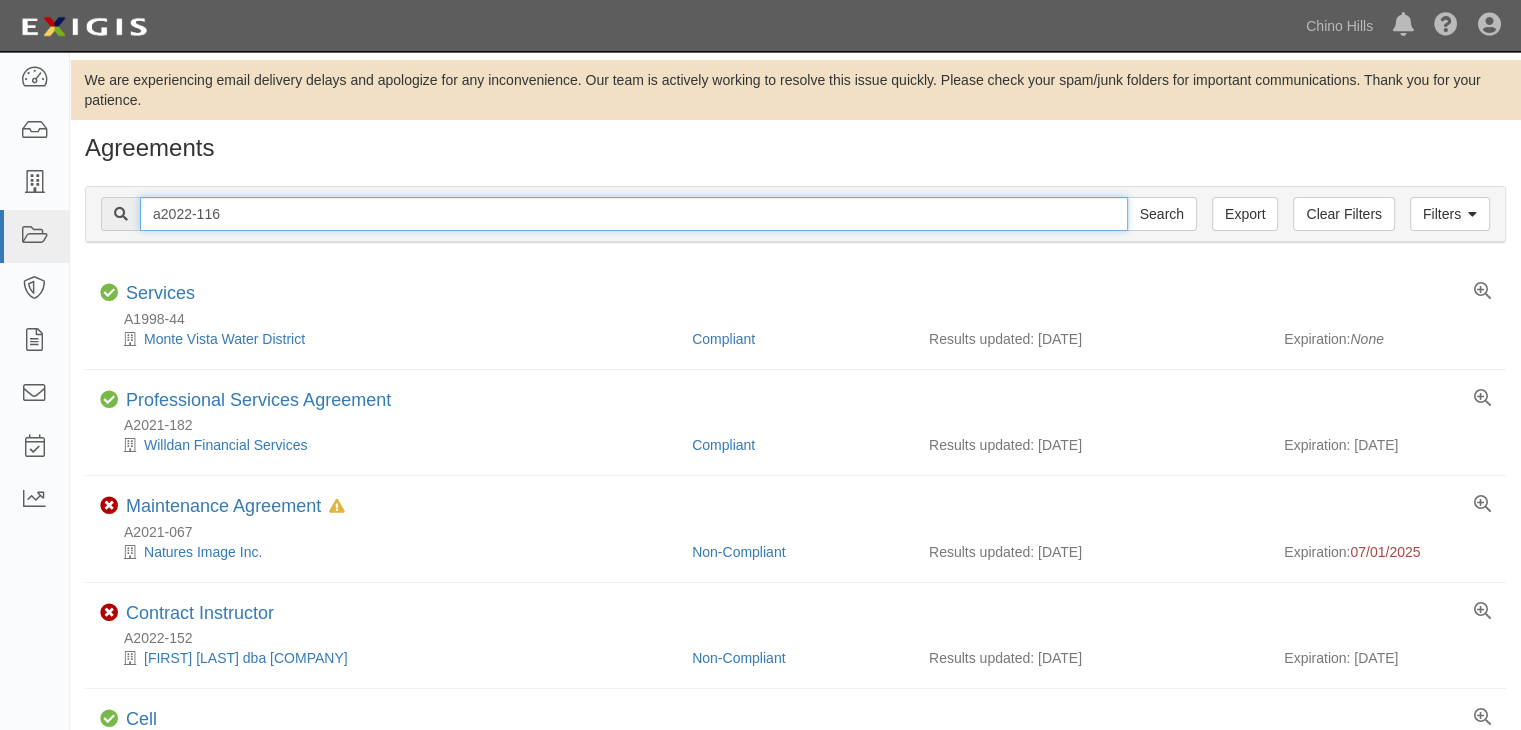 type on "a2022-116" 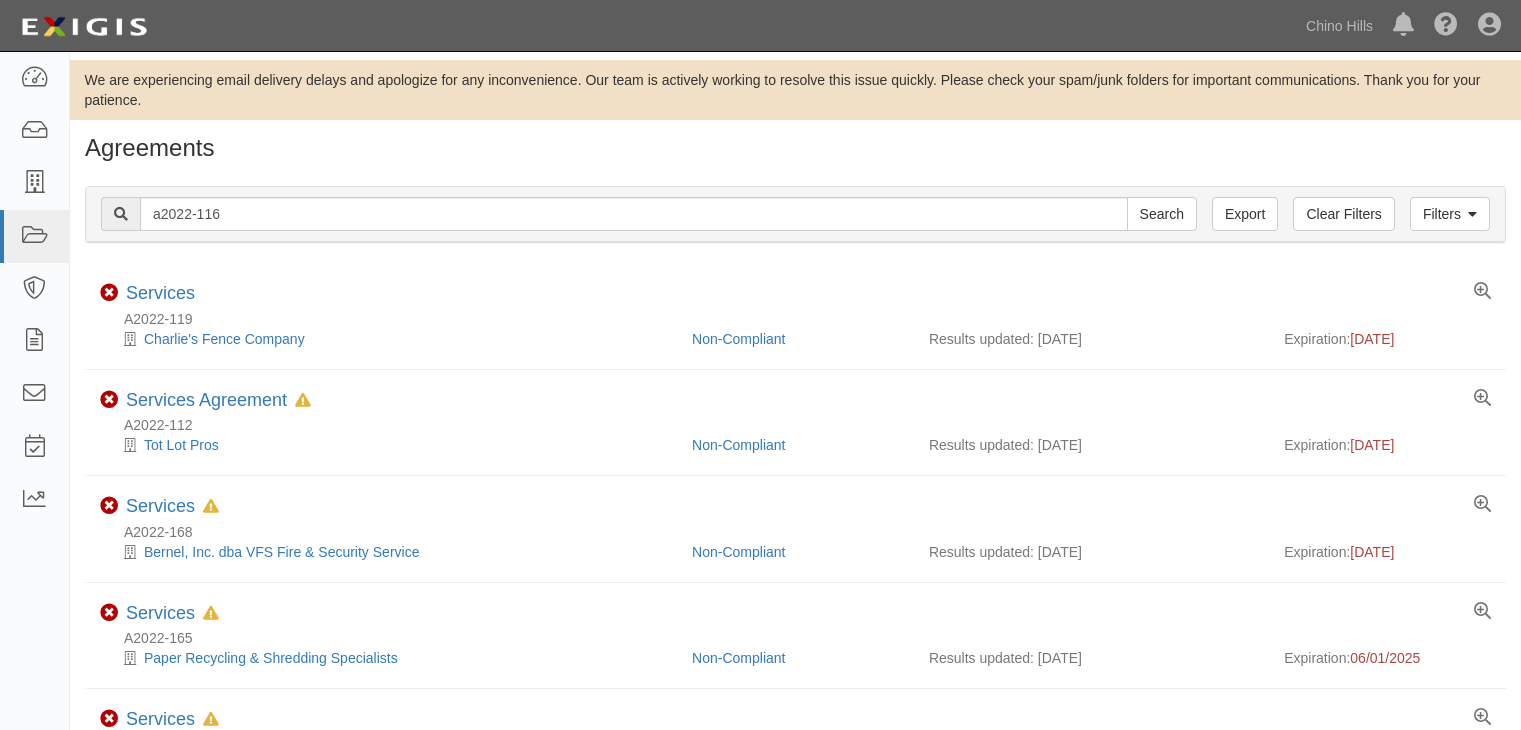 scroll, scrollTop: 0, scrollLeft: 0, axis: both 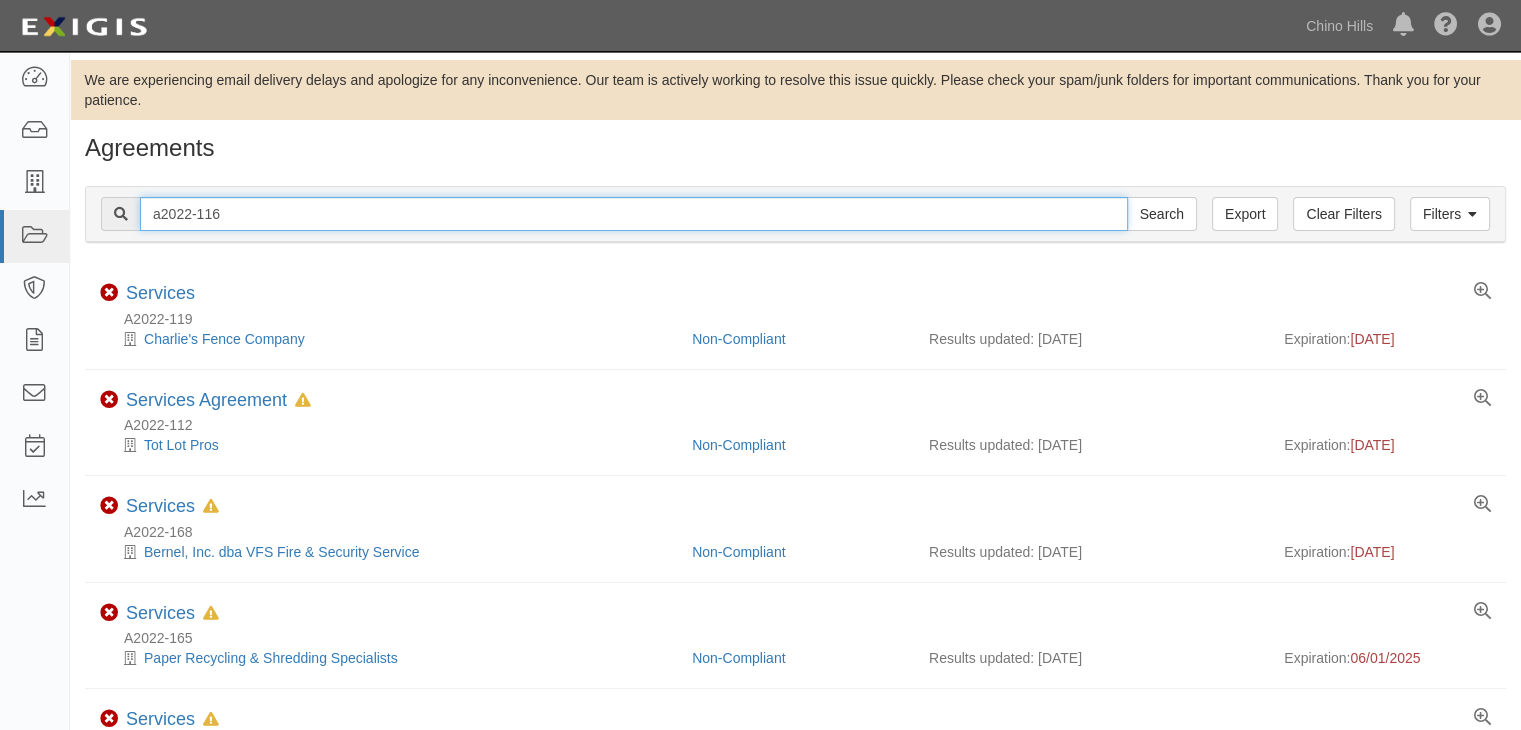 drag, startPoint x: 243, startPoint y: 213, endPoint x: 121, endPoint y: 213, distance: 122 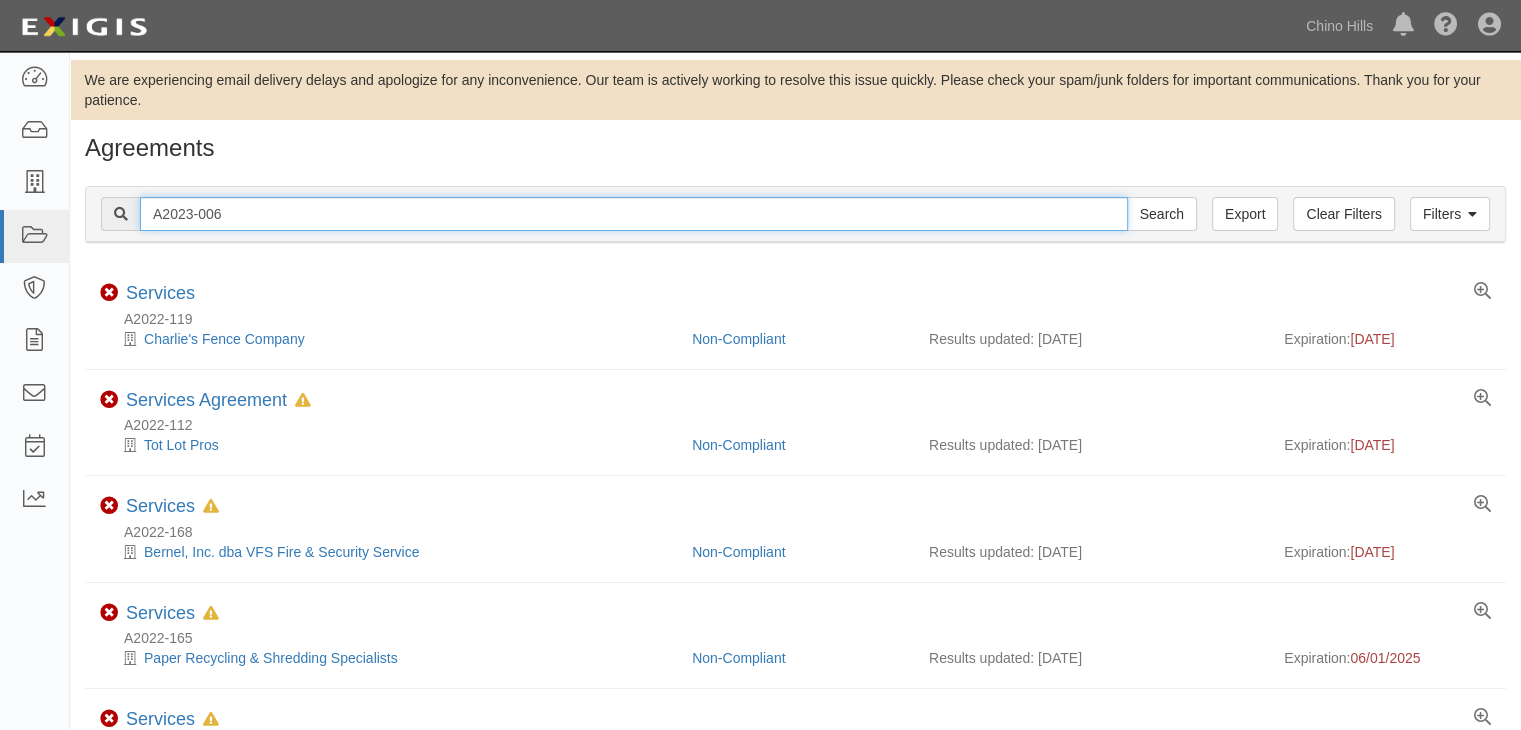 type on "A2023-006" 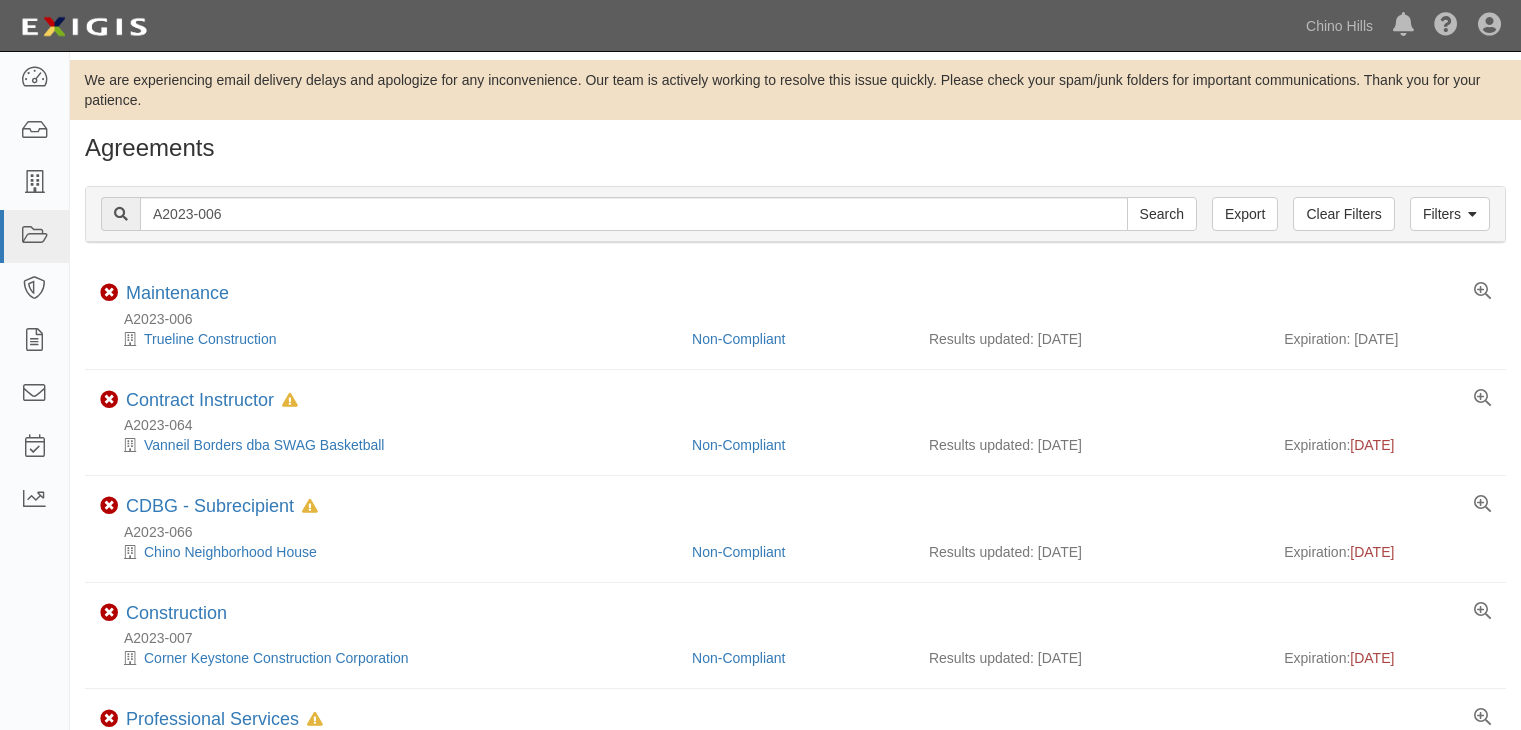 scroll, scrollTop: 0, scrollLeft: 0, axis: both 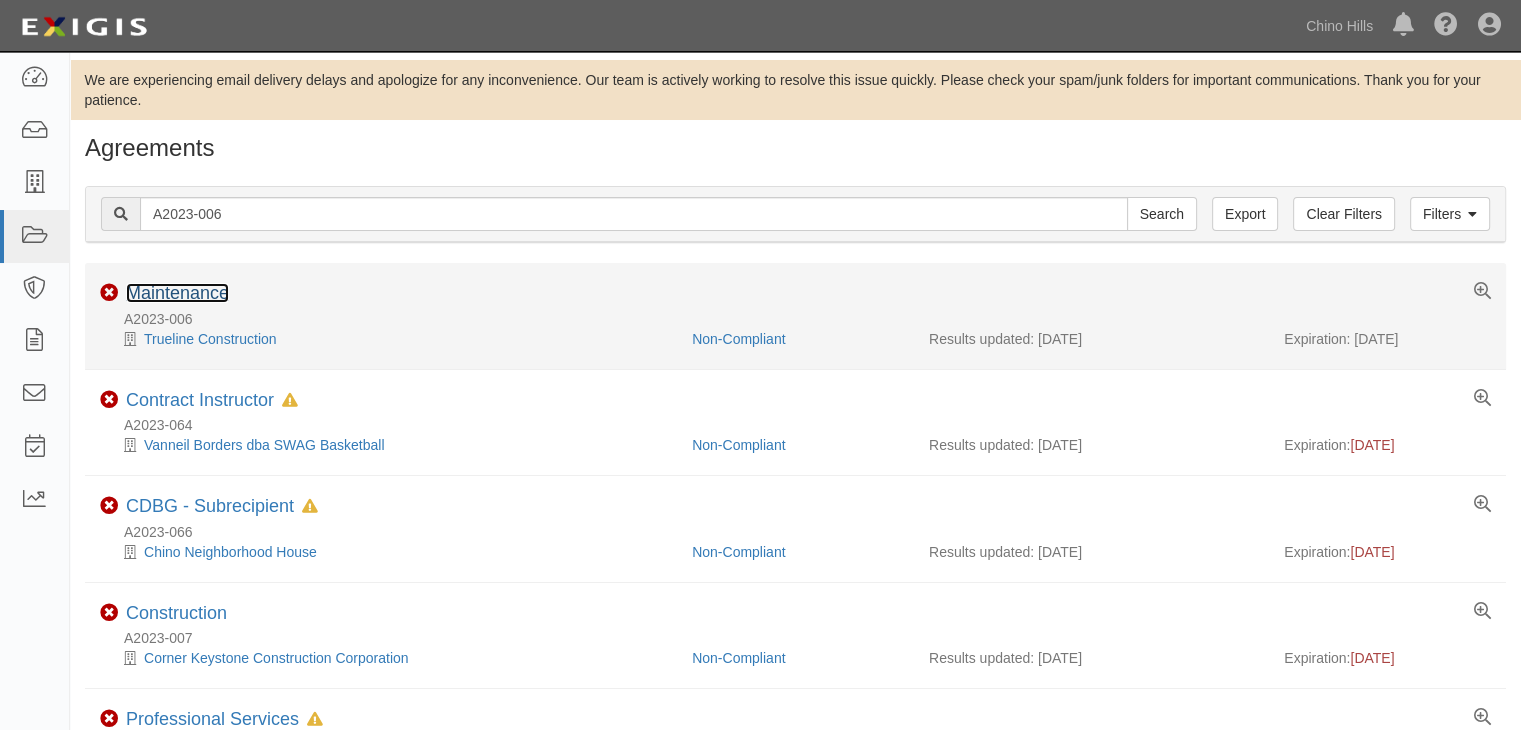 click on "Maintenance" at bounding box center (177, 293) 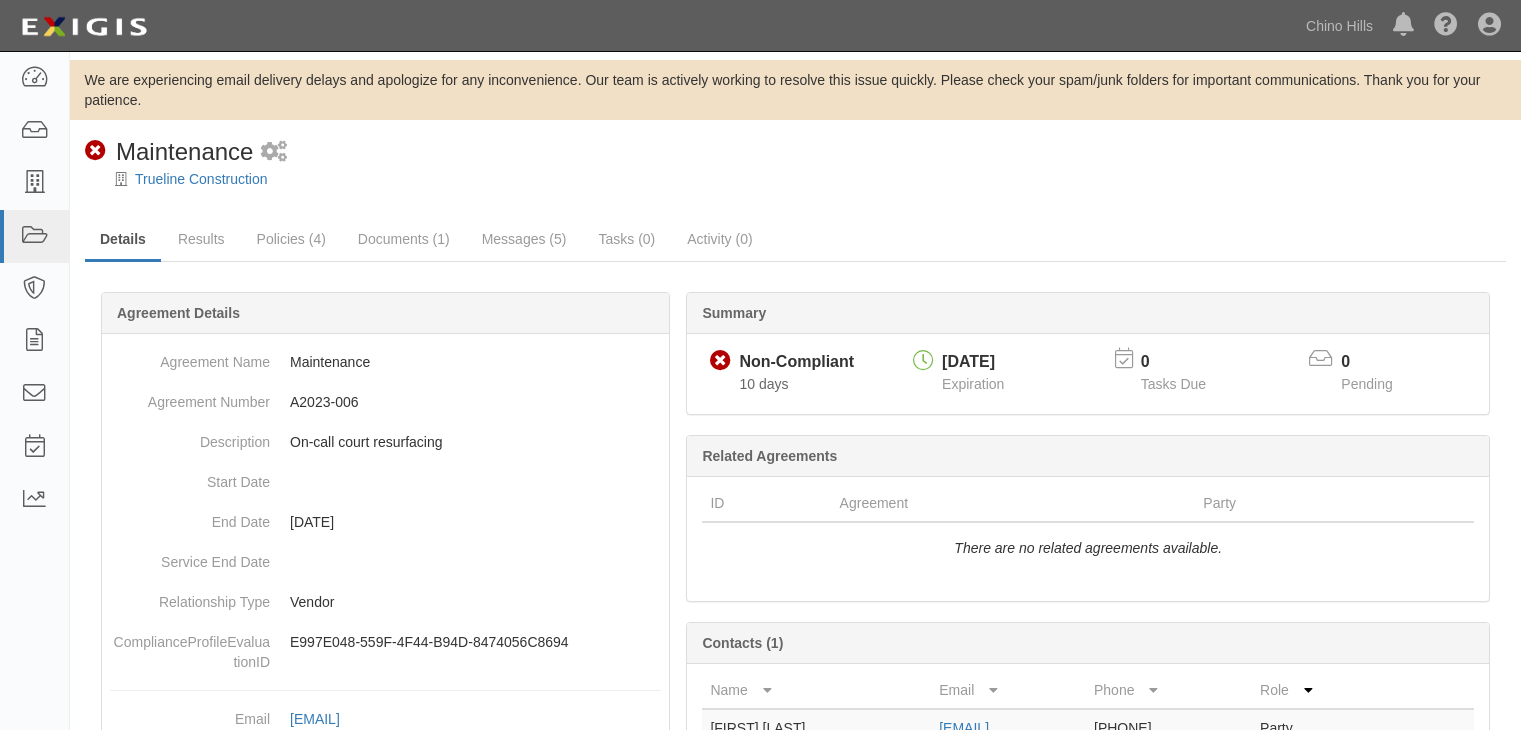 scroll, scrollTop: 0, scrollLeft: 0, axis: both 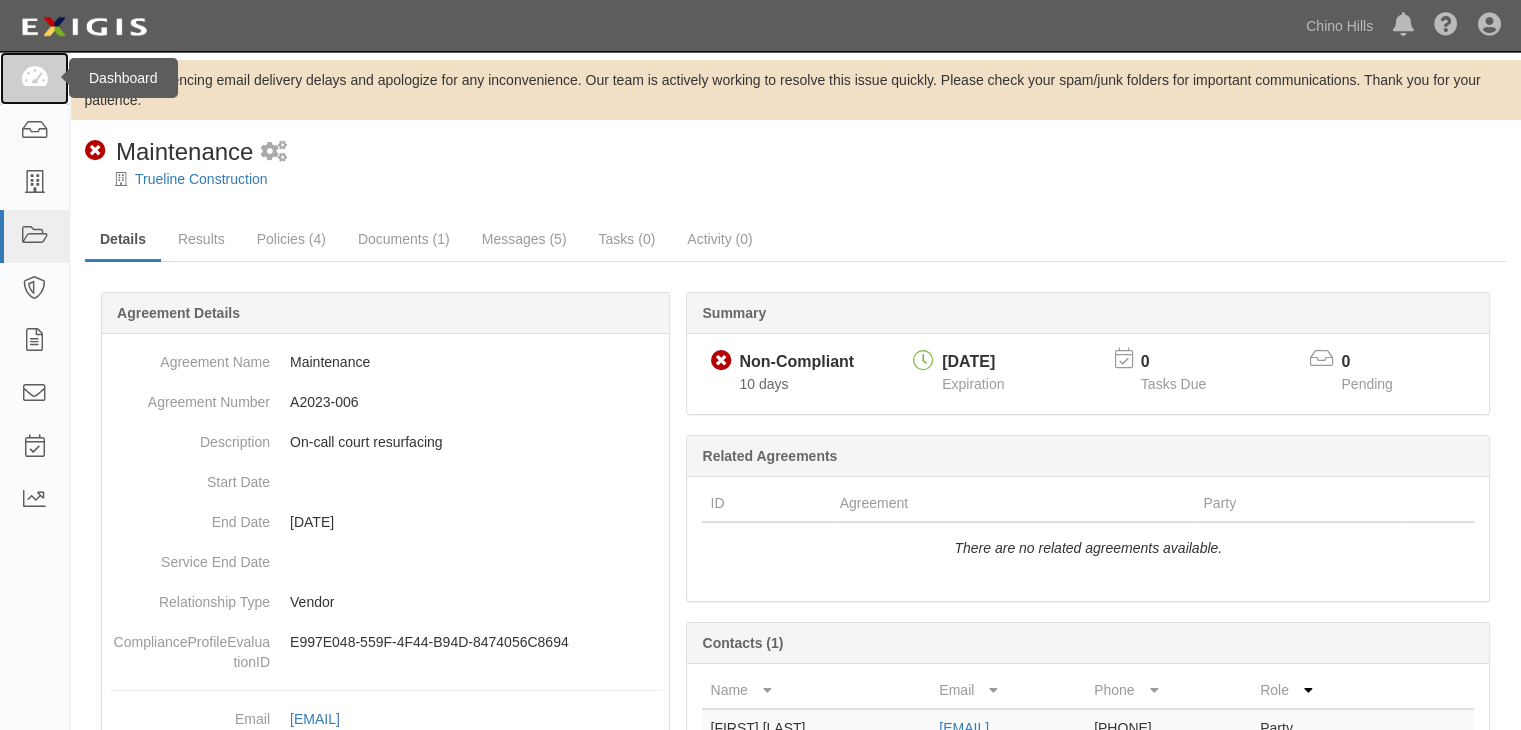 click at bounding box center (34, 78) 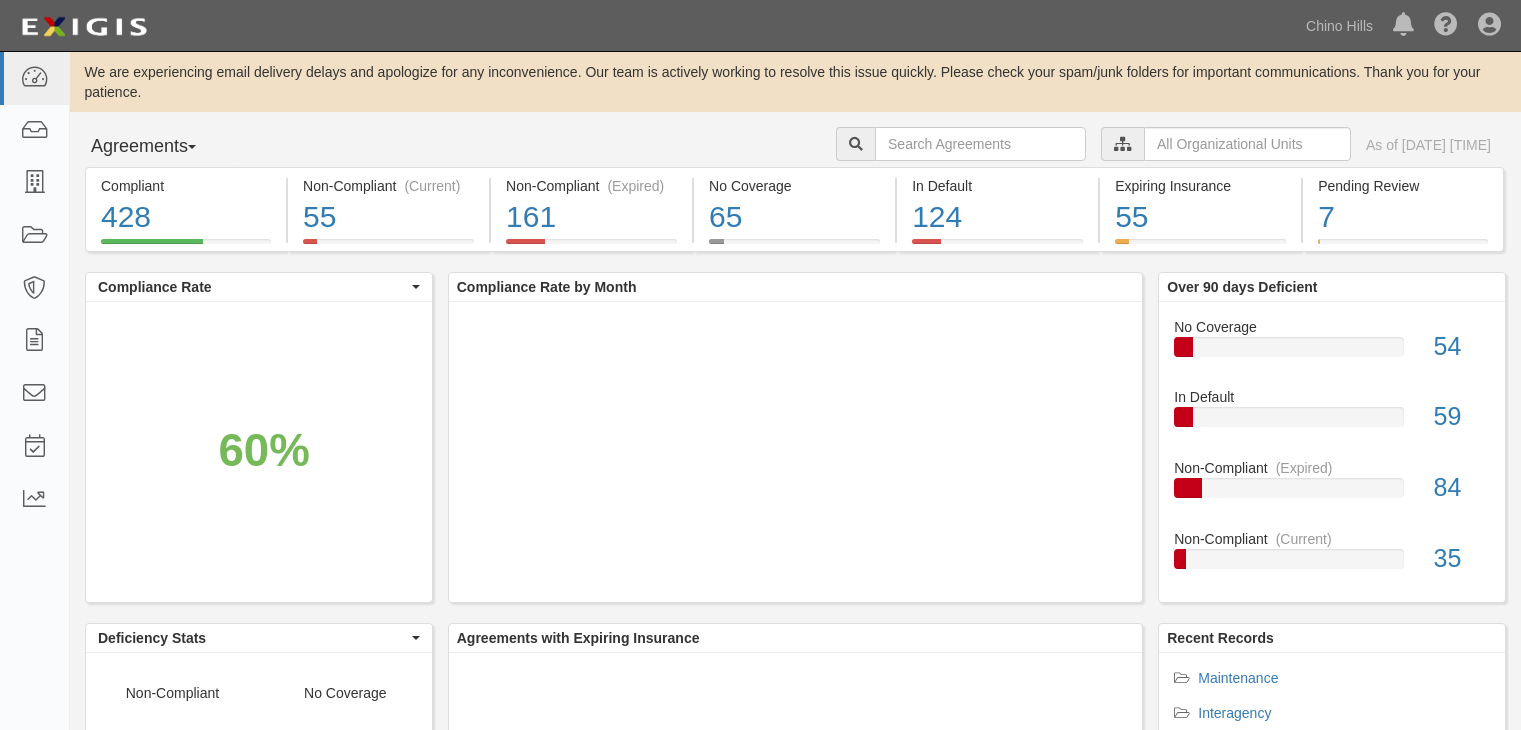 scroll, scrollTop: 0, scrollLeft: 0, axis: both 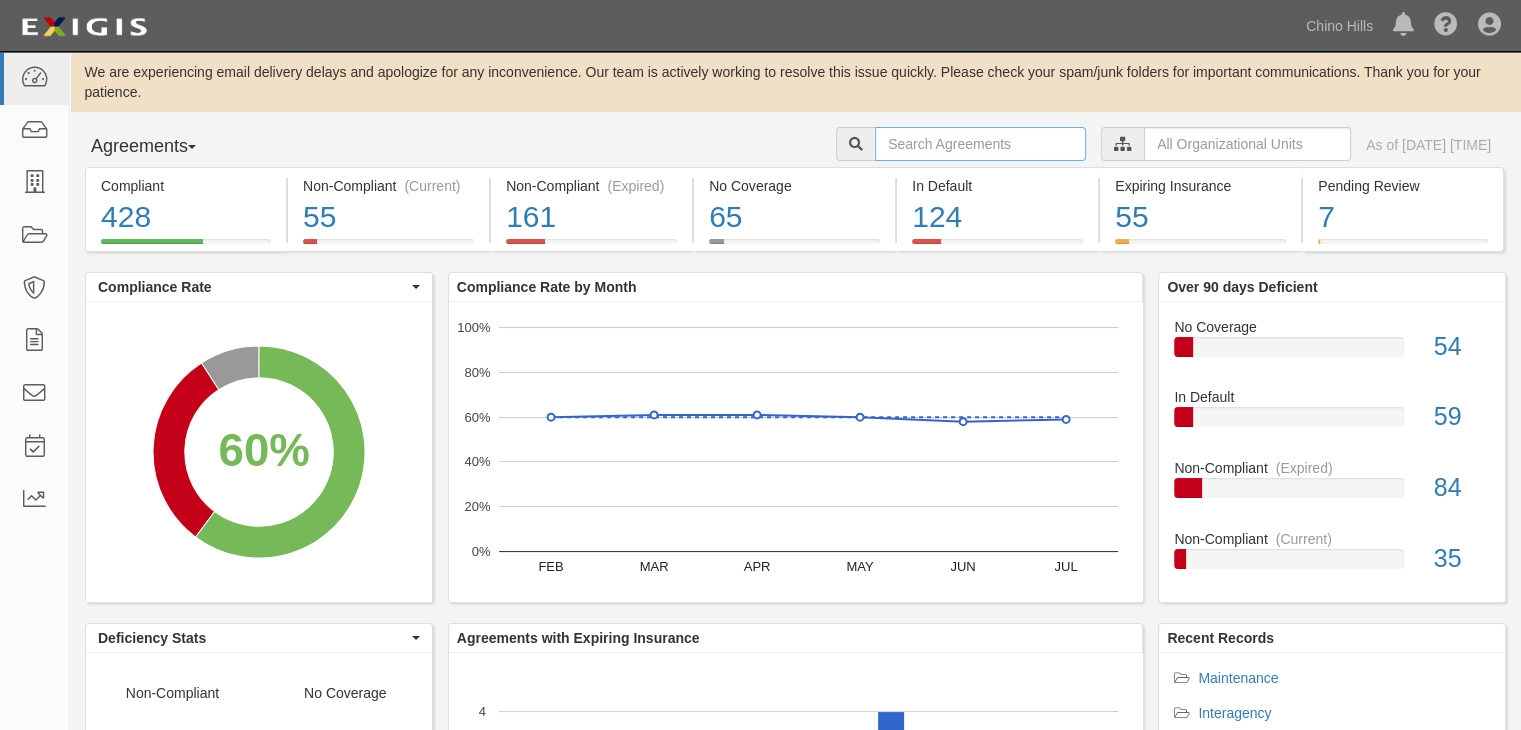 click at bounding box center [980, 144] 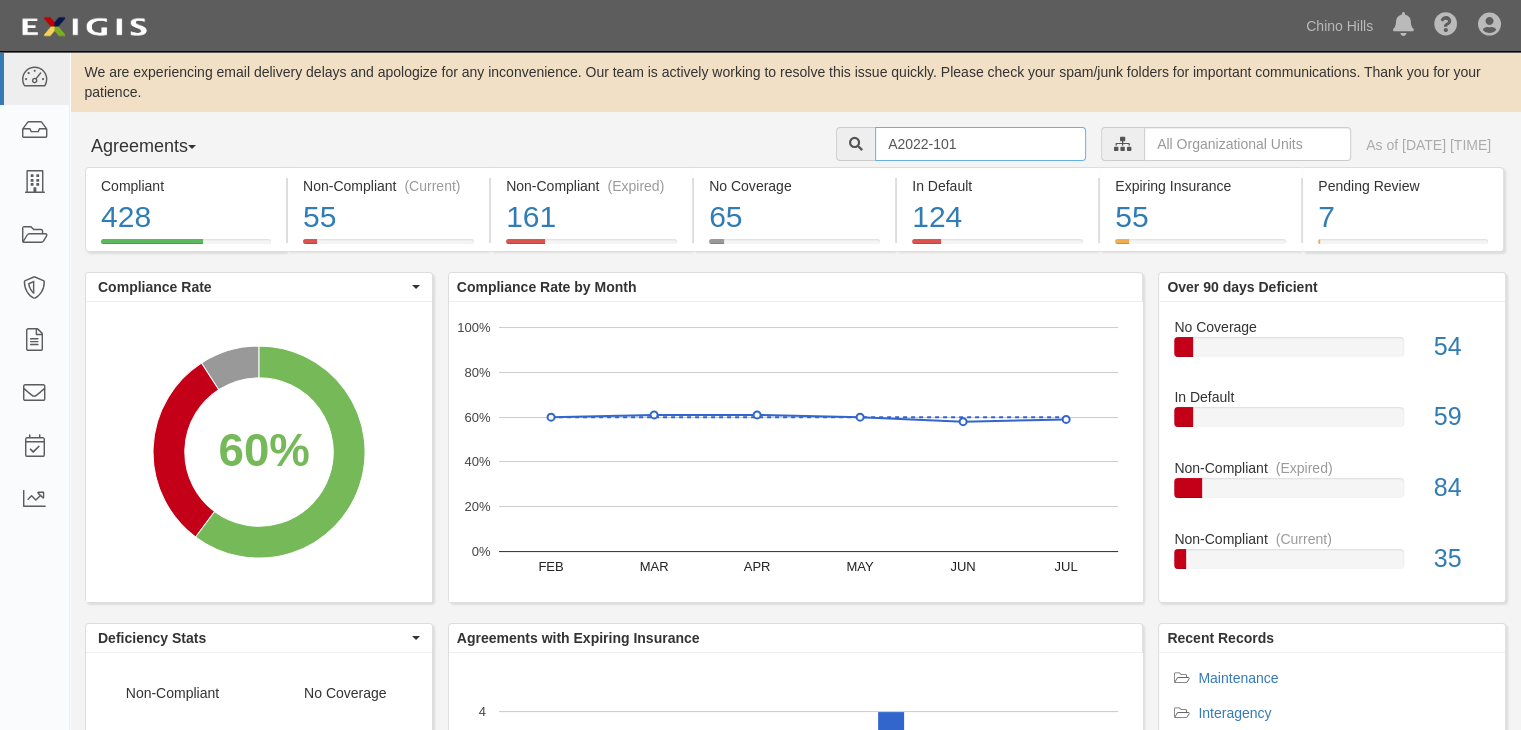 type on "A2022-101" 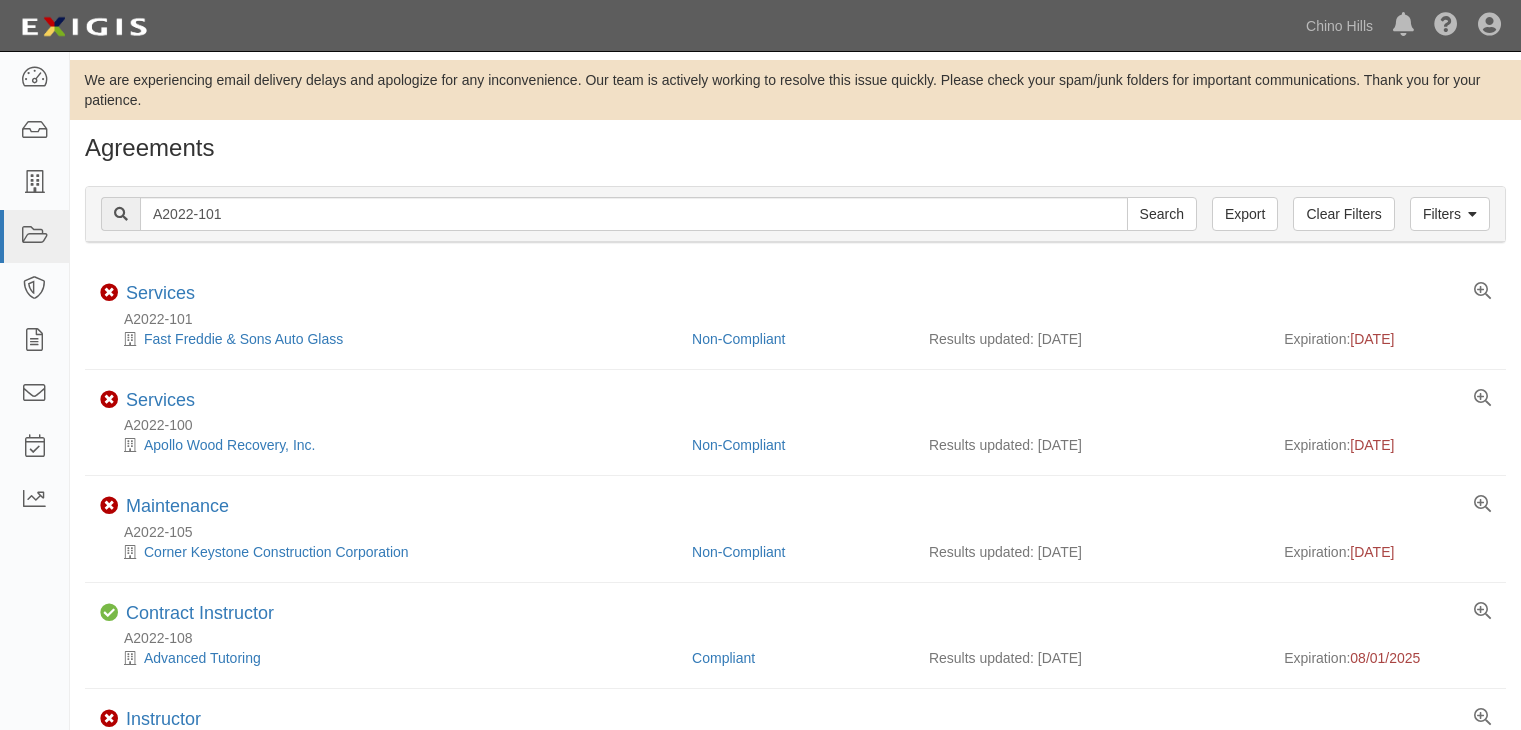 scroll, scrollTop: 0, scrollLeft: 0, axis: both 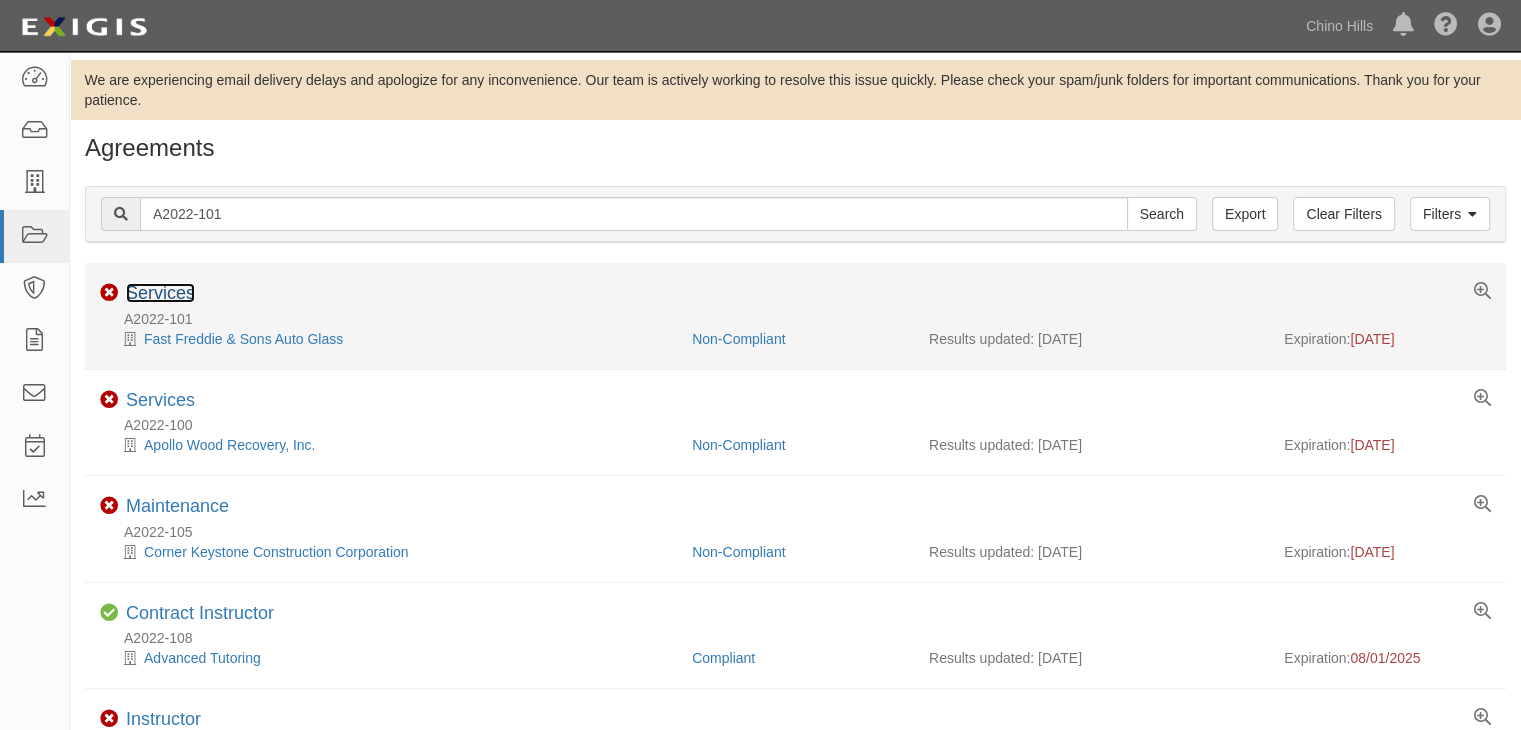 click on "Services" at bounding box center [160, 293] 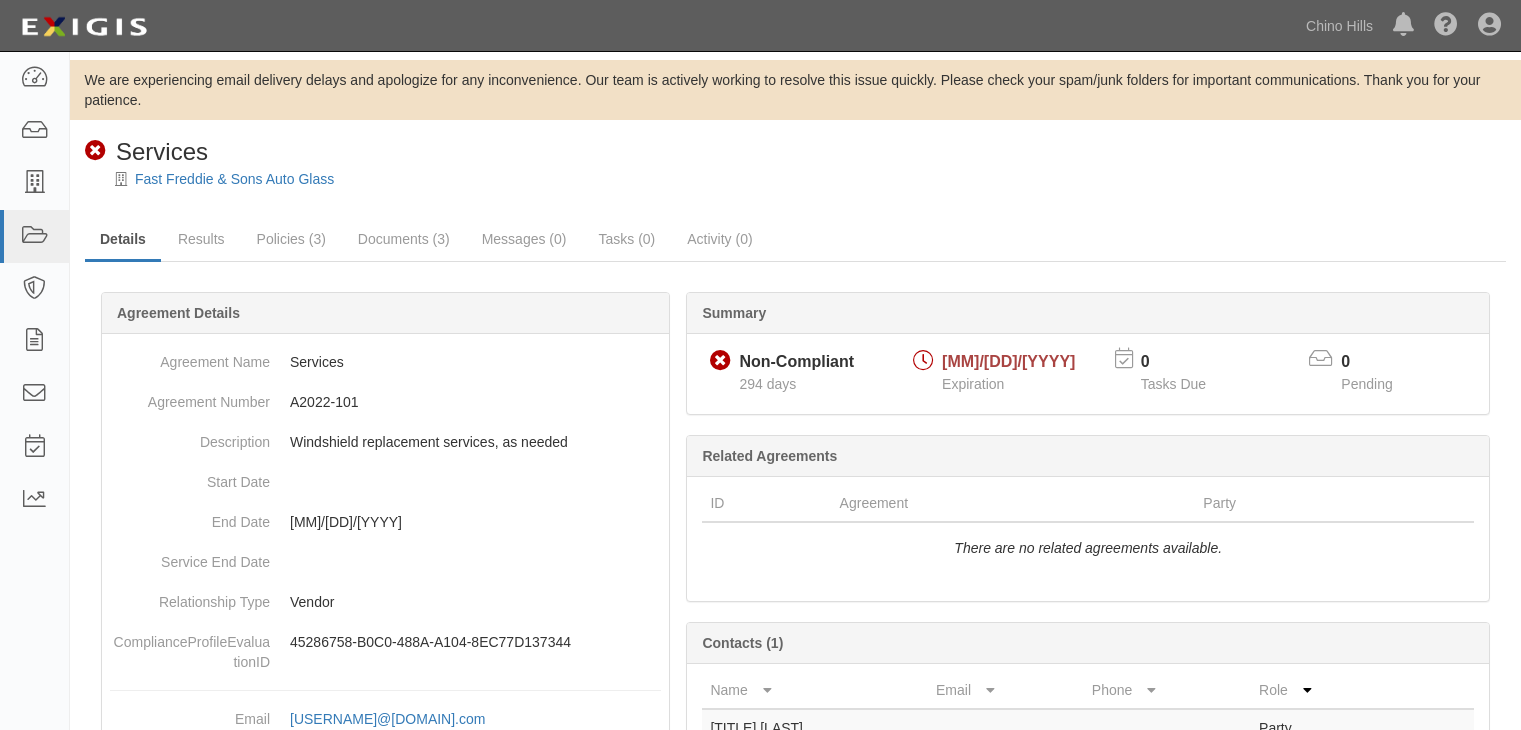 scroll, scrollTop: 0, scrollLeft: 0, axis: both 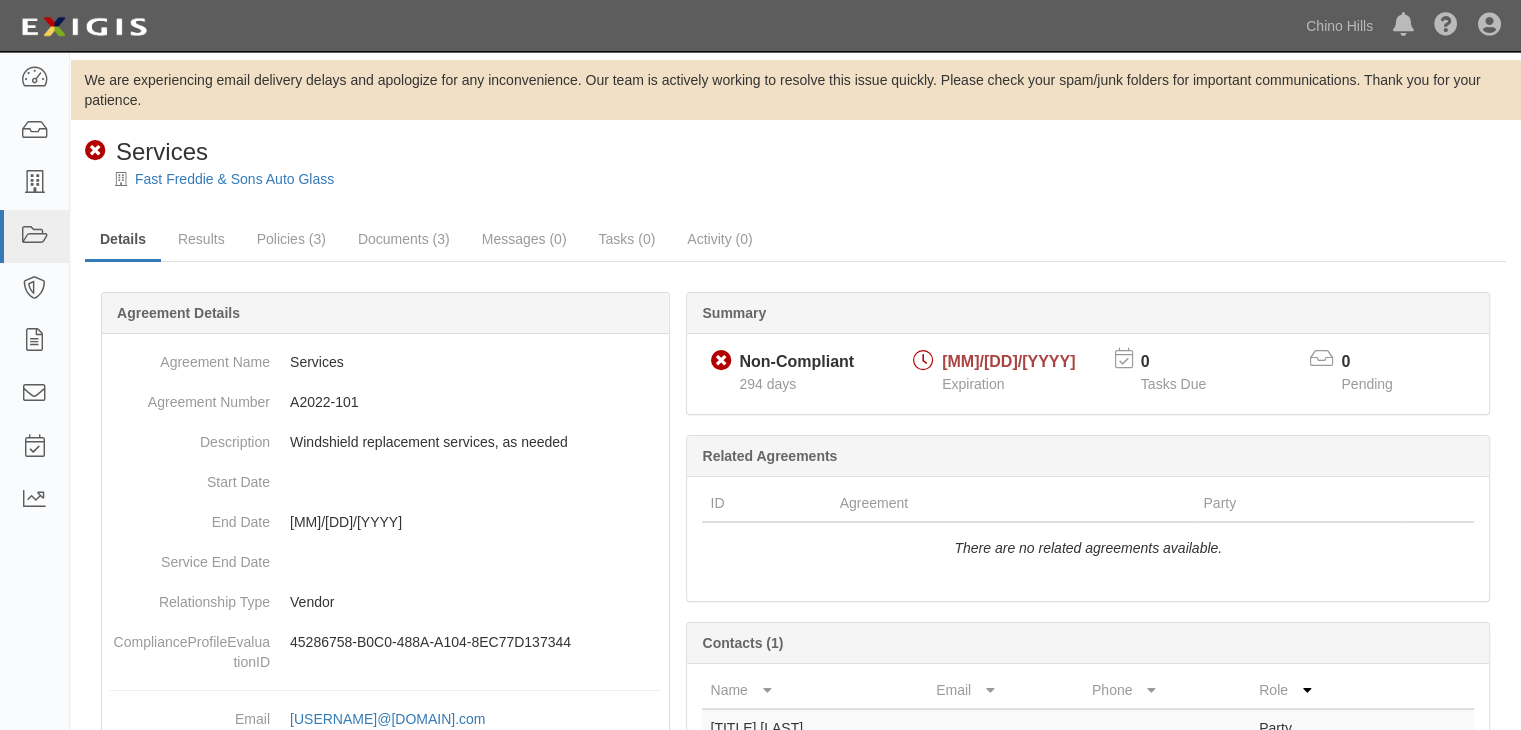 click at bounding box center (795, 630) 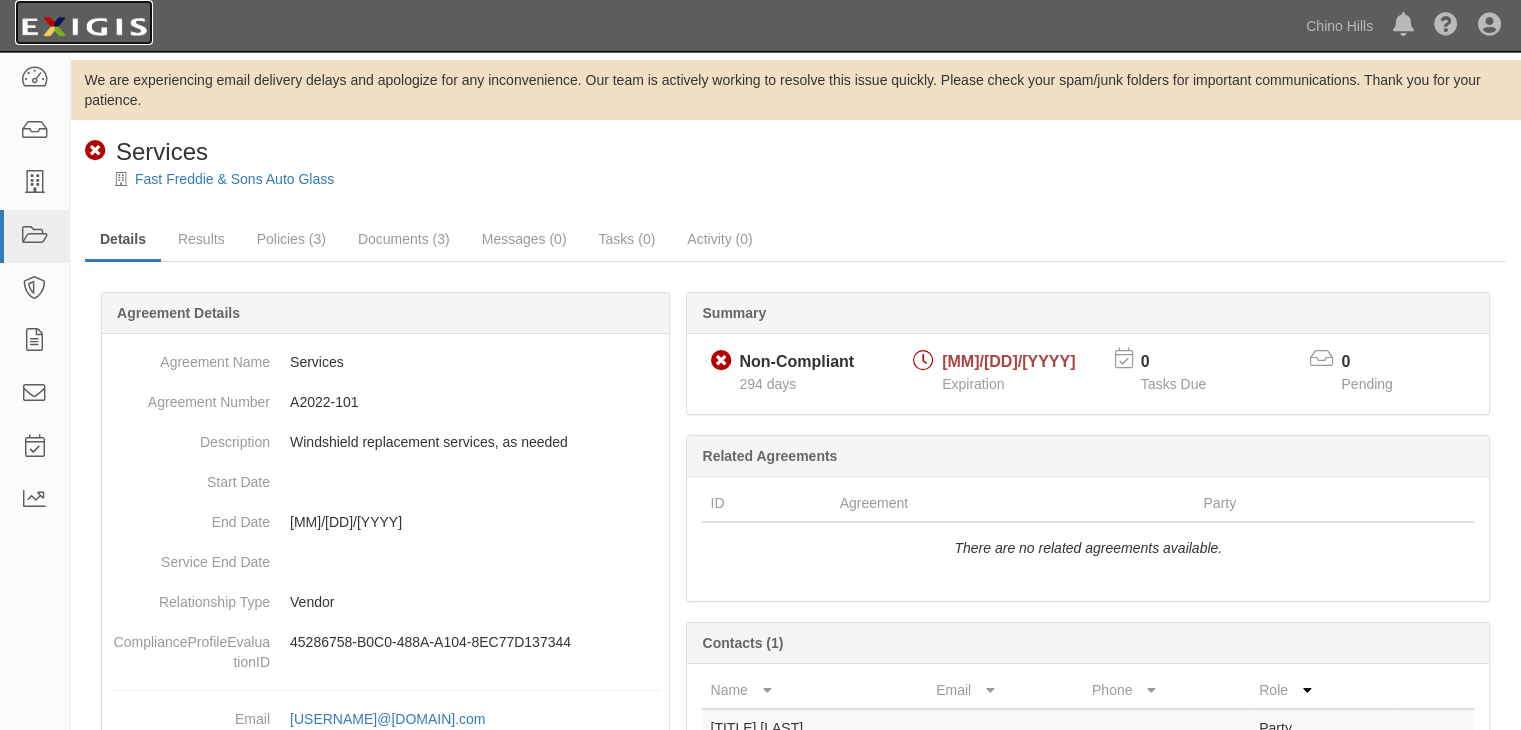 click at bounding box center [84, 27] 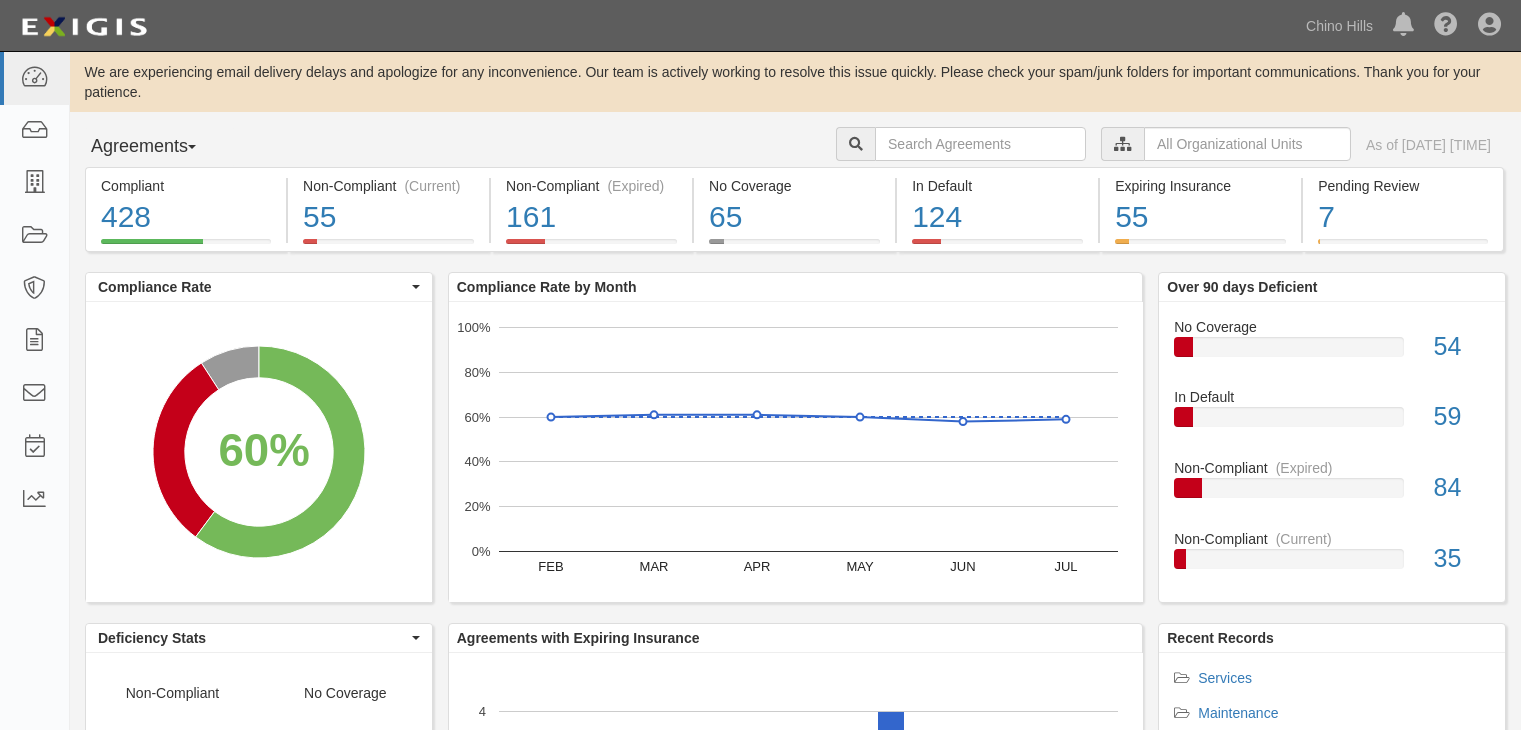 scroll, scrollTop: 0, scrollLeft: 0, axis: both 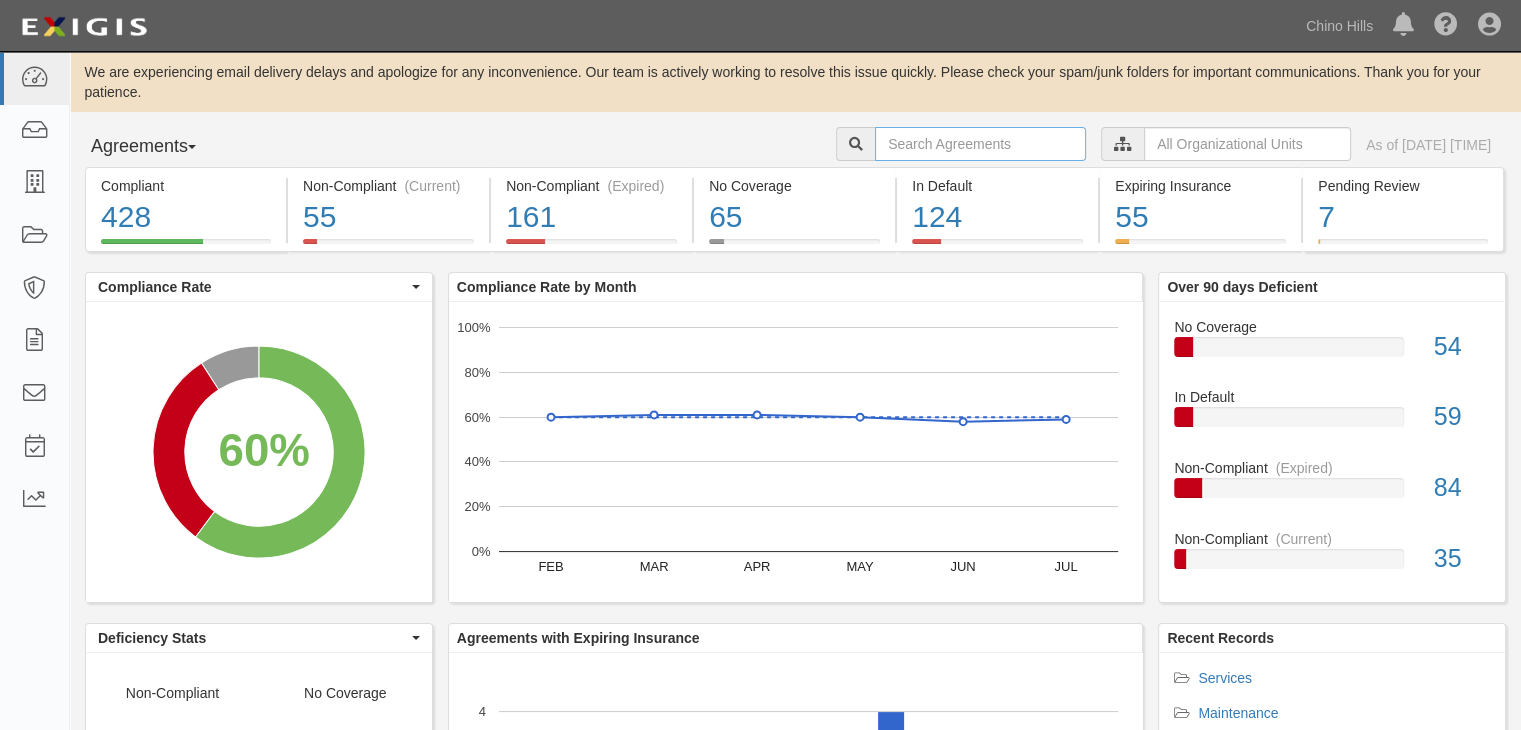 click at bounding box center [980, 144] 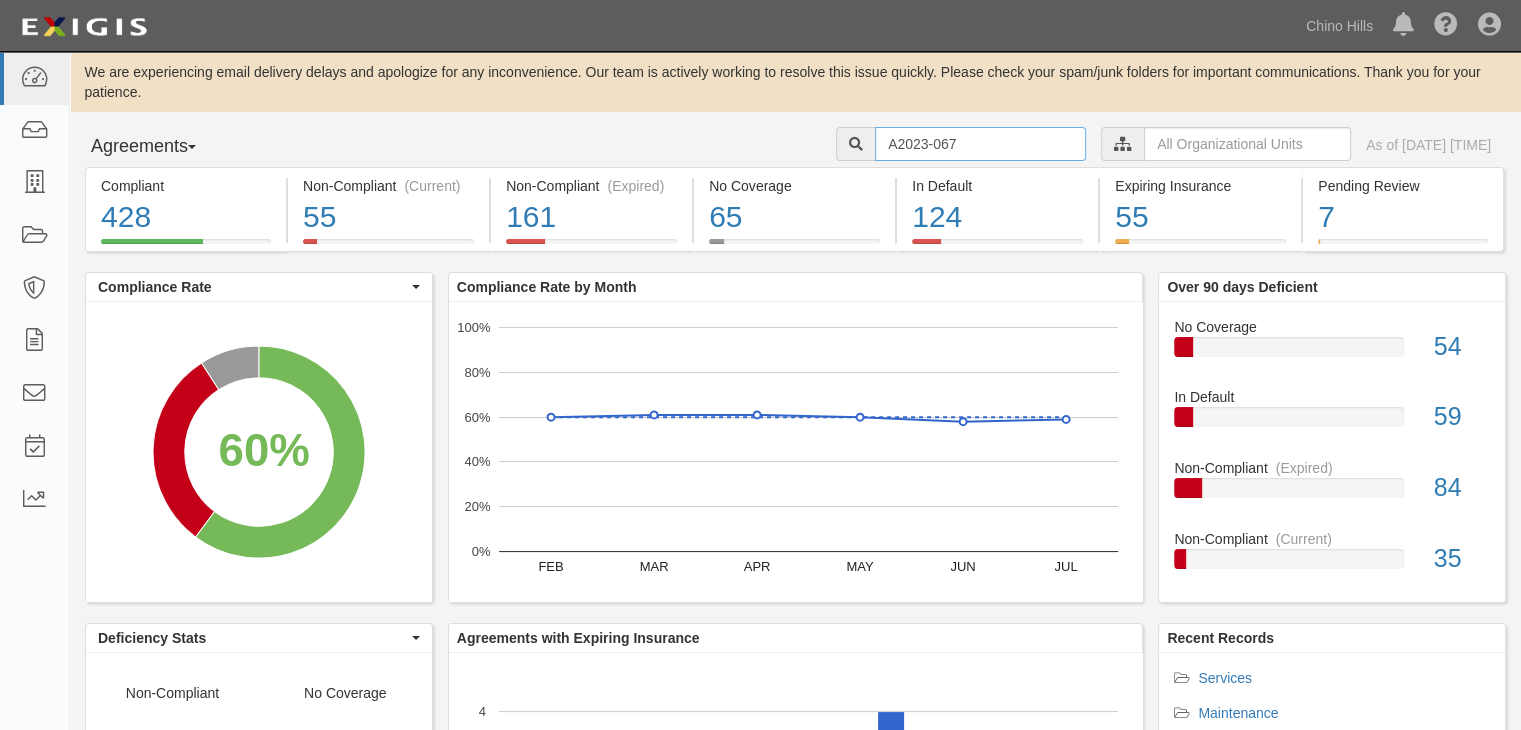 type on "A2023-067" 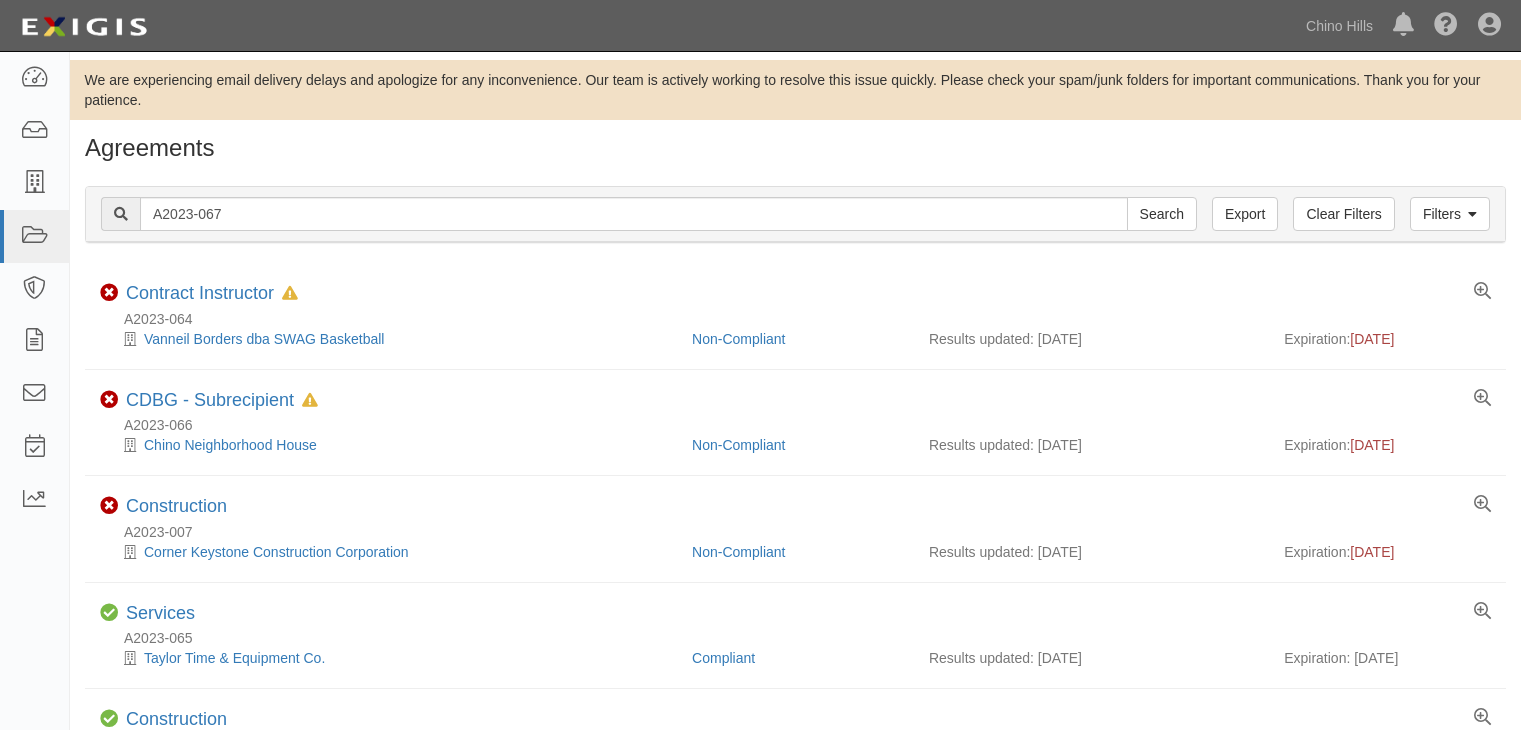 scroll, scrollTop: 0, scrollLeft: 0, axis: both 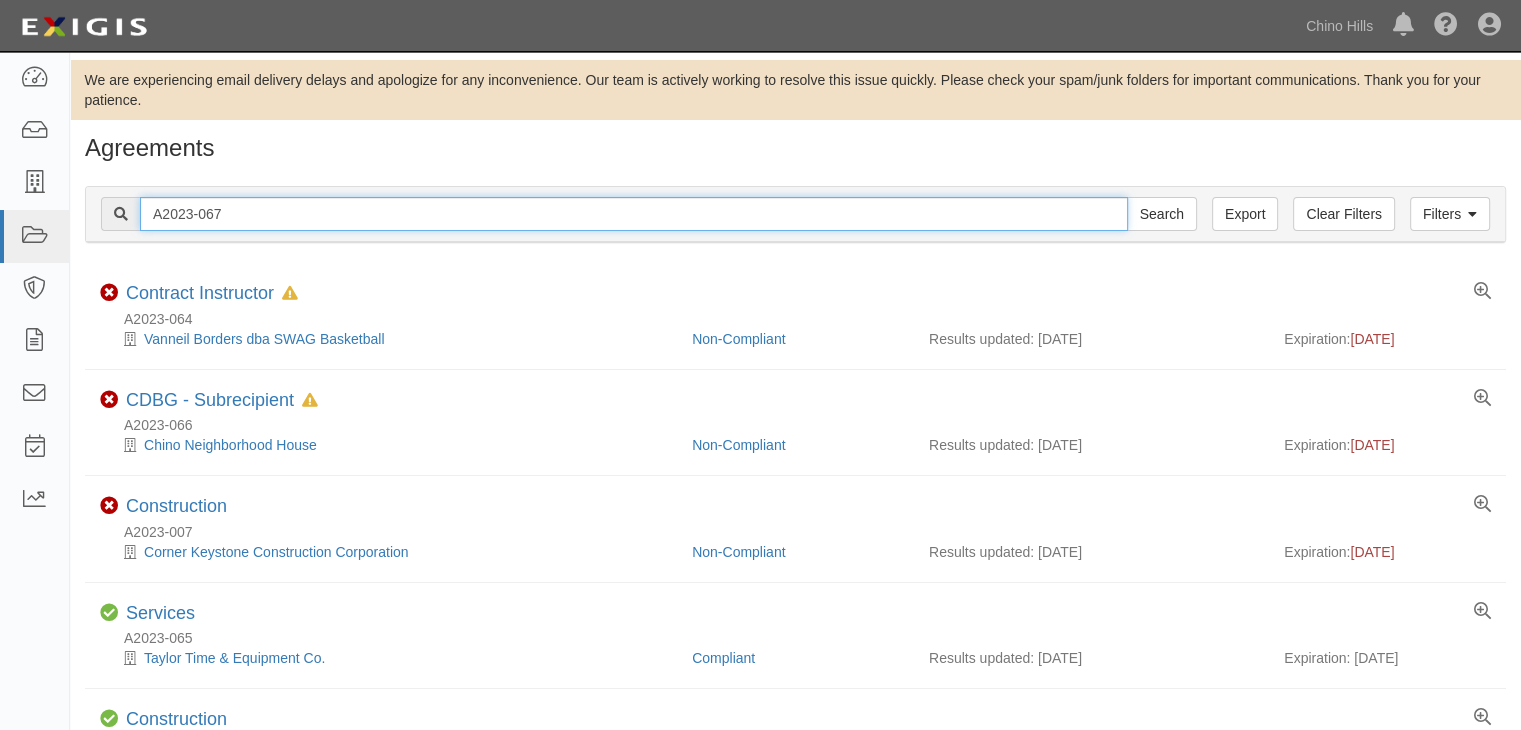 drag, startPoint x: 253, startPoint y: 213, endPoint x: 81, endPoint y: 213, distance: 172 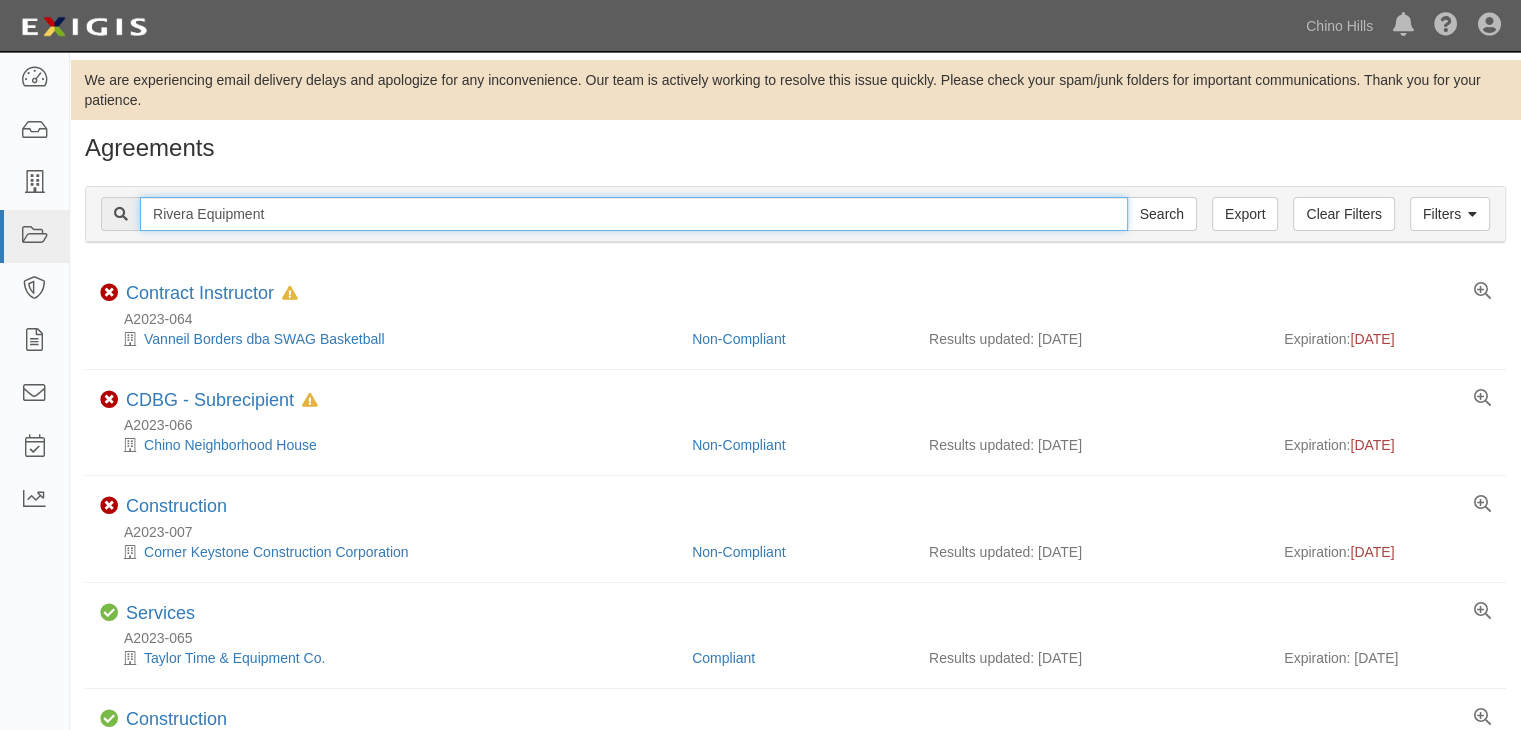 type on "Rivera Equipment" 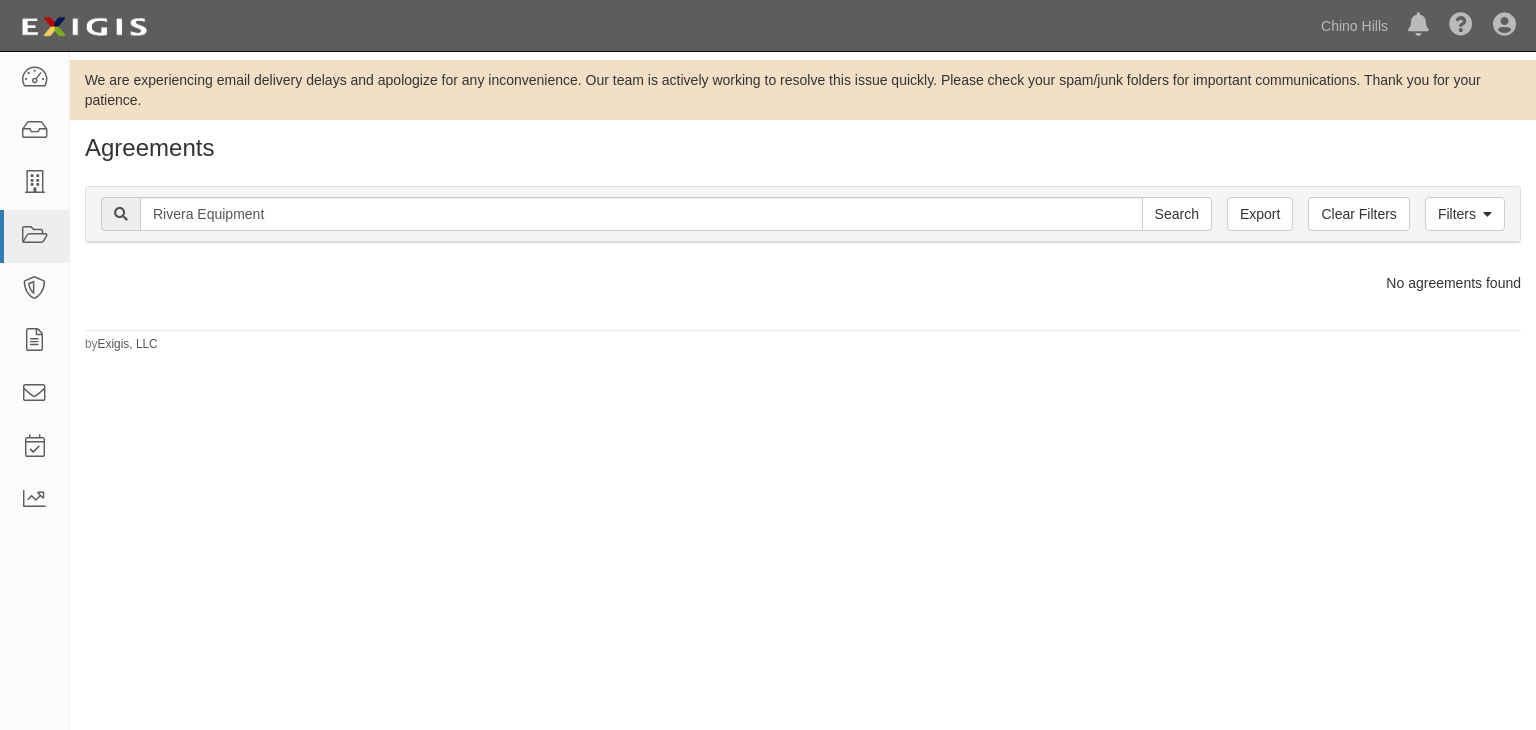 scroll, scrollTop: 0, scrollLeft: 0, axis: both 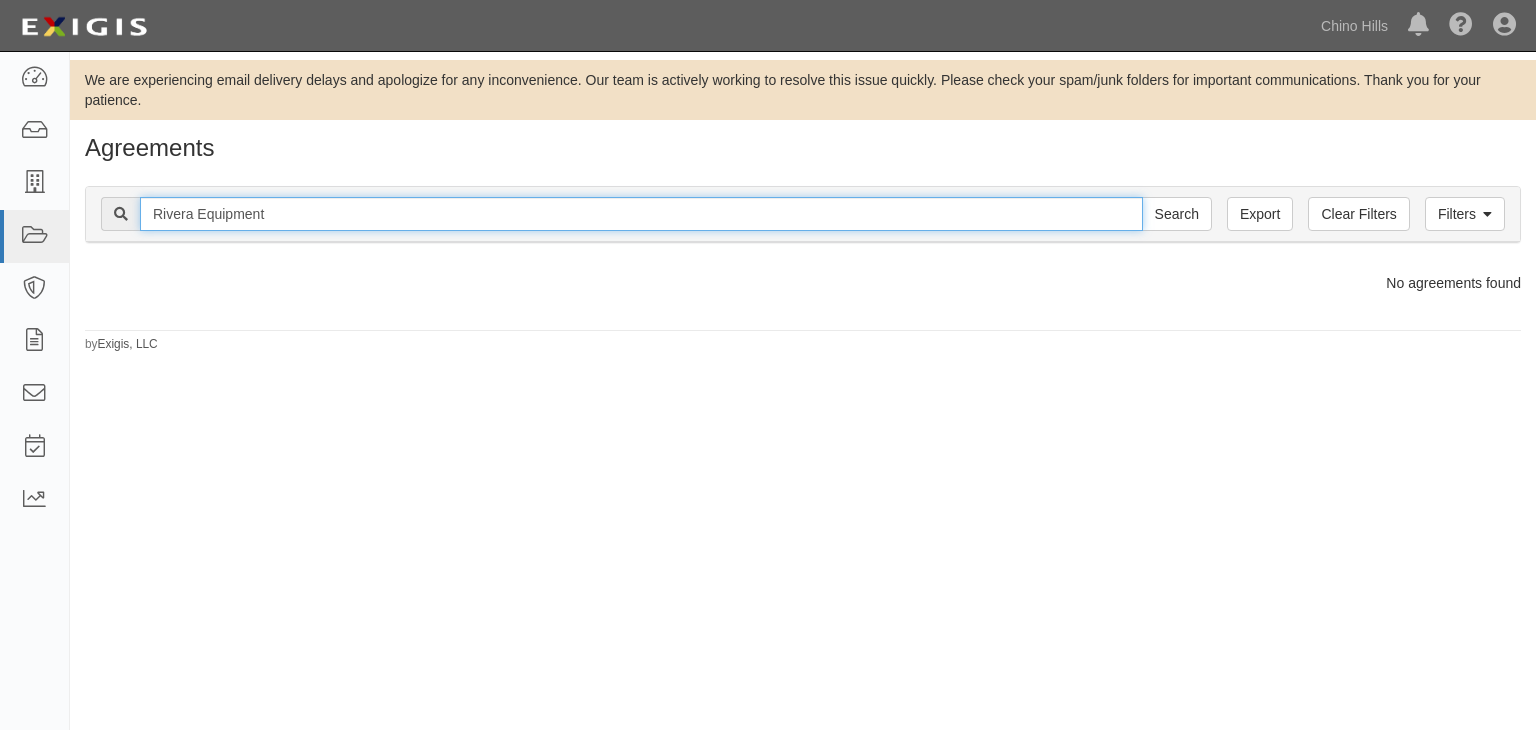 drag, startPoint x: 308, startPoint y: 203, endPoint x: 144, endPoint y: 201, distance: 164.01219 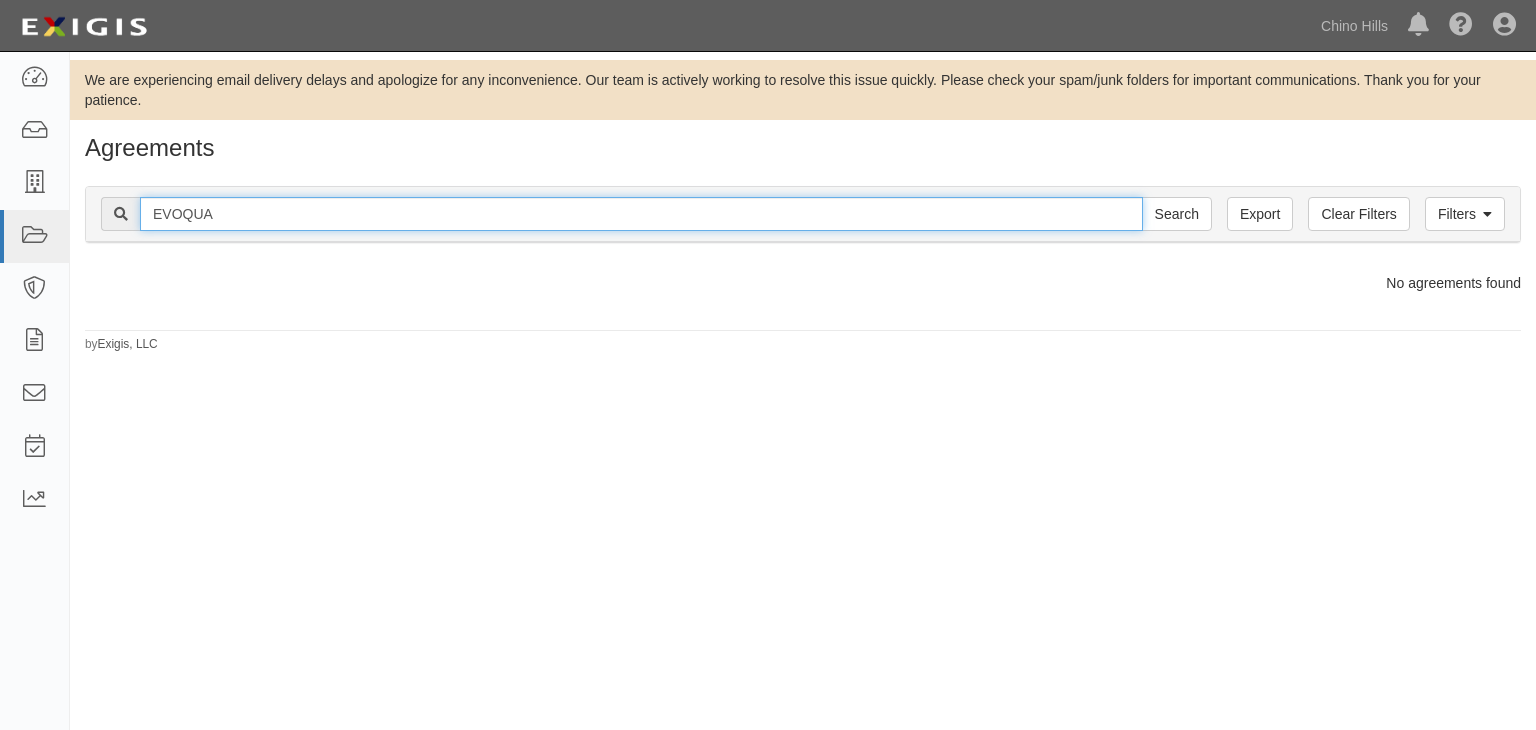 type on "EVOQUA" 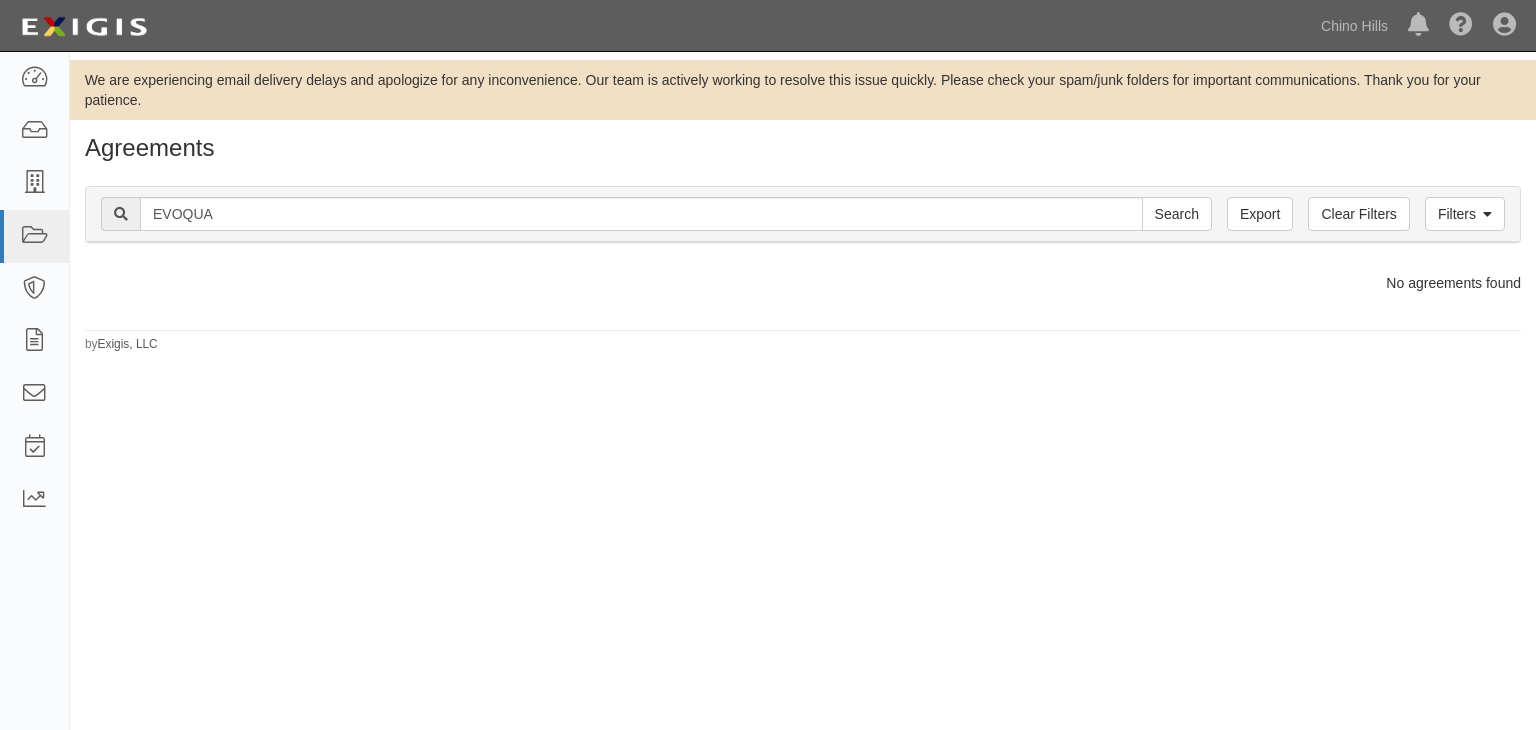 scroll, scrollTop: 0, scrollLeft: 0, axis: both 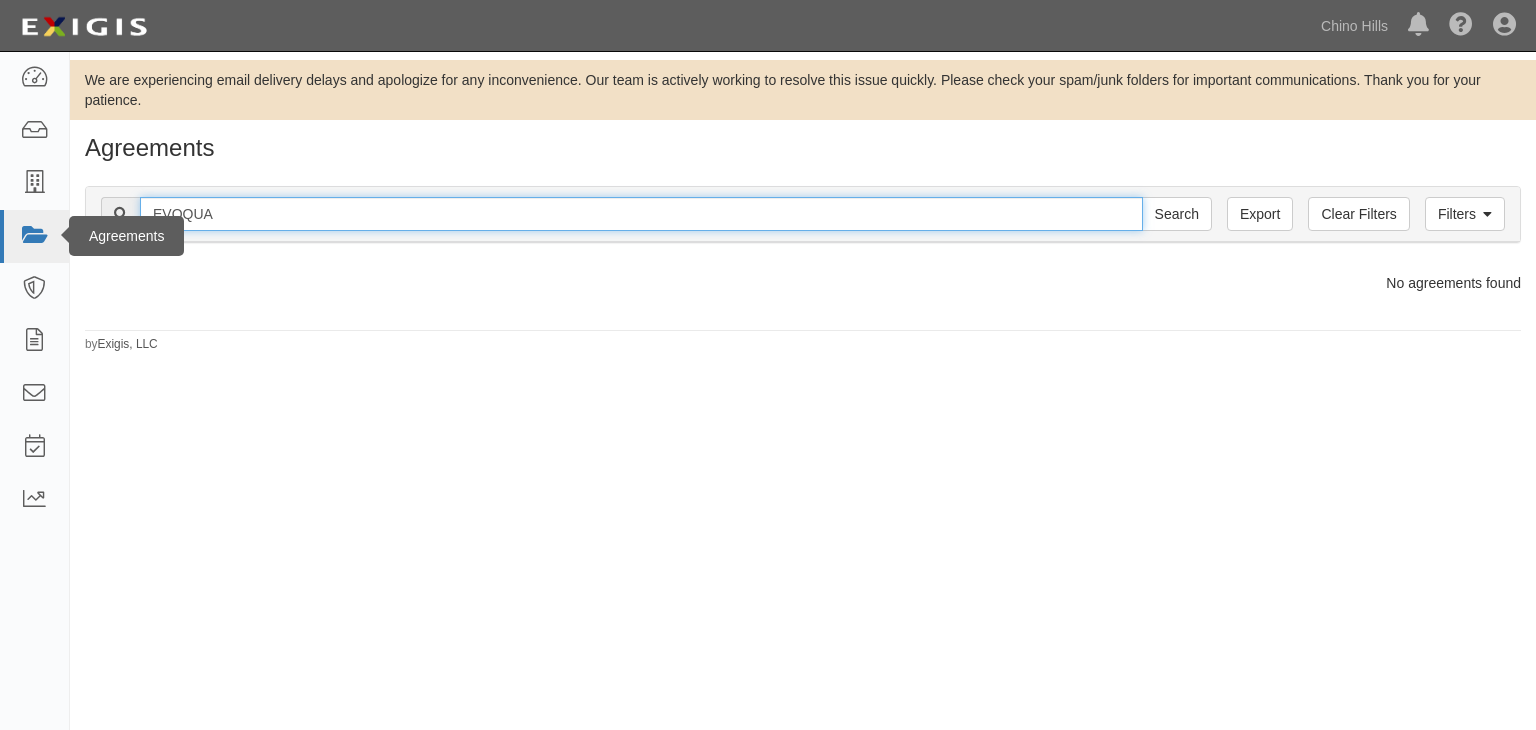 drag, startPoint x: 219, startPoint y: 209, endPoint x: 52, endPoint y: 221, distance: 167.43059 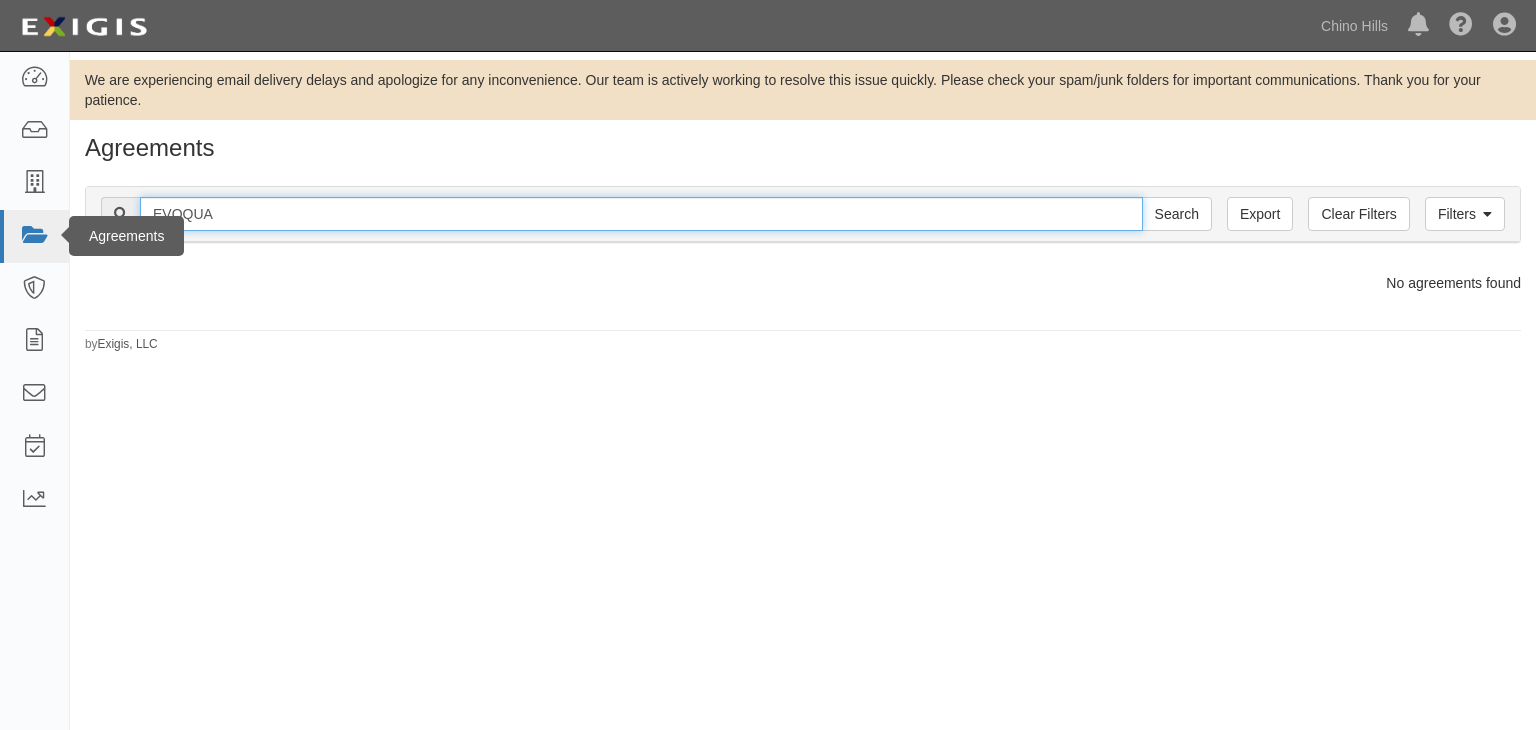 click on "Toggle navigation Dashboard Inbox Parties Agreements Coverages Documents Messages Tasks Reports [CITY] View all Notifications There are no notifications Help Center - Complianz Account Sign Out Dashboard Inbox Parties Agreements Coverages Documents Messages Tasks Reports We are experiencing email delivery delays and apologize for any inconvenience. Our team is actively working to resolve this issue quickly. Please check your spam/junk folders for important communications. Thank you for your patience. Agreements Filters Clear Filters Export EVOQUA Search Filters Compliance Status Compliant Non-Compliant No Coverage Days in Status 0 - 7 days 7 - 30 days Over 30 days Over 90 days Expiration Date No expiration date Results Updated Date Requirement Set
0-0-0-.03 Prof. Liability
0-0-0-1 CYB
0-1-0-0-1 E&O
1-0-0-0
1-0-0-1 CYB
1-0-1-0
1-1-0-0
1-1-1
1-1-1-1
1-1-1-1 CYB
1-1-1-1 E&O
1-1-1-1 E&O CYB
1-1-1-2 E&O
2-0-0-1-1 E&O CYB
2-0-0-1 CYB
2-0-1-0
20-1-1
2-1-1
2-1-1-1 E&O" at bounding box center (768, 358) 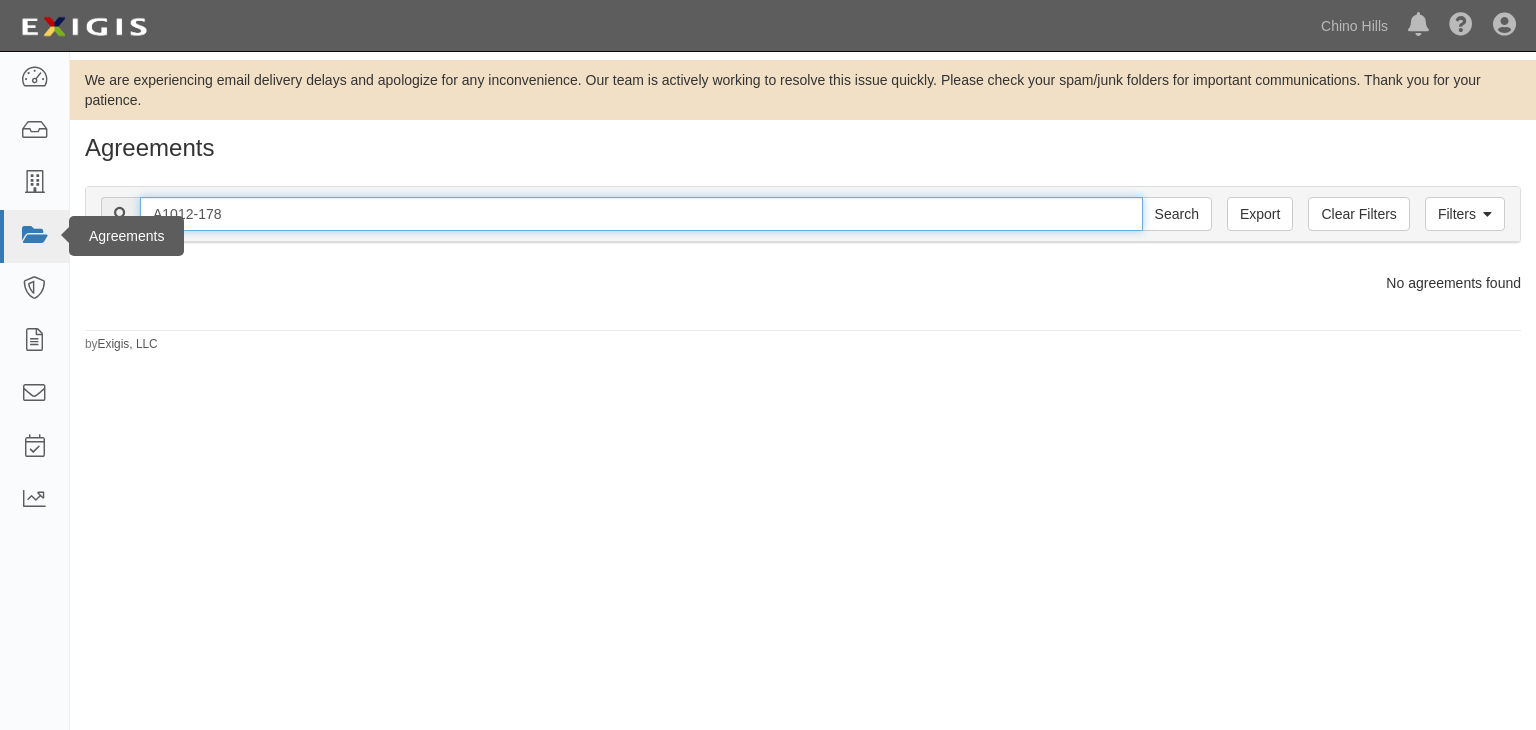 type on "A1012-178" 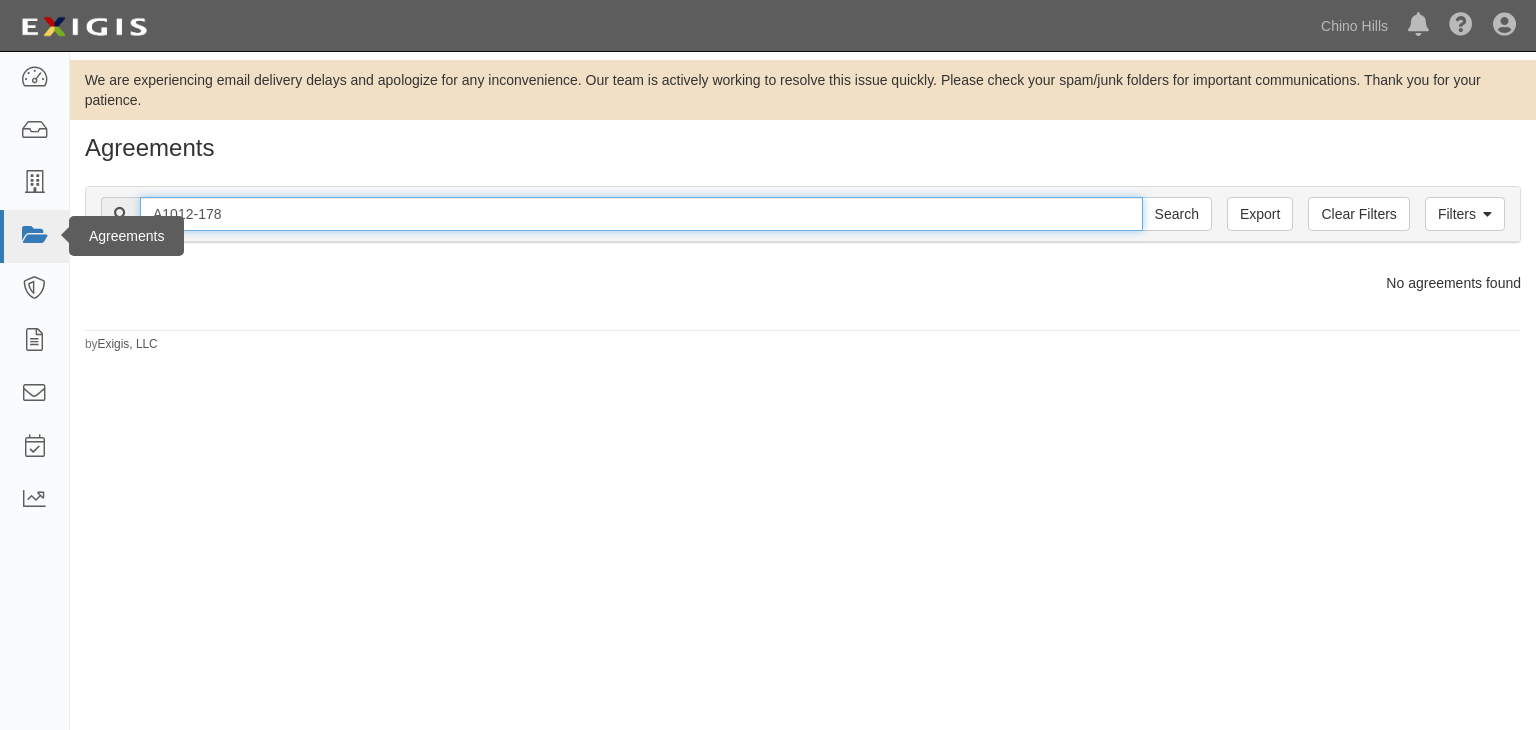 click on "Search" at bounding box center (1177, 214) 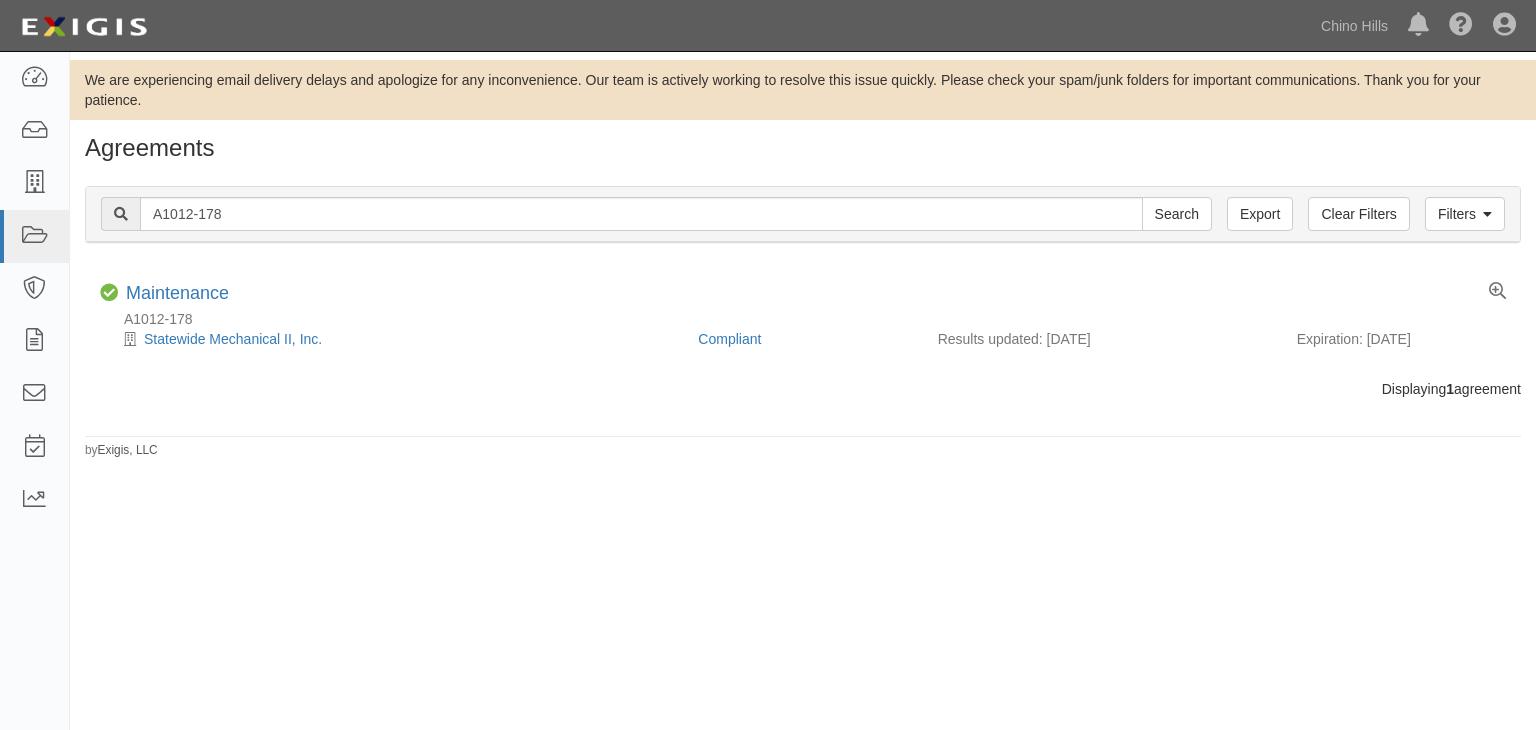 scroll, scrollTop: 0, scrollLeft: 0, axis: both 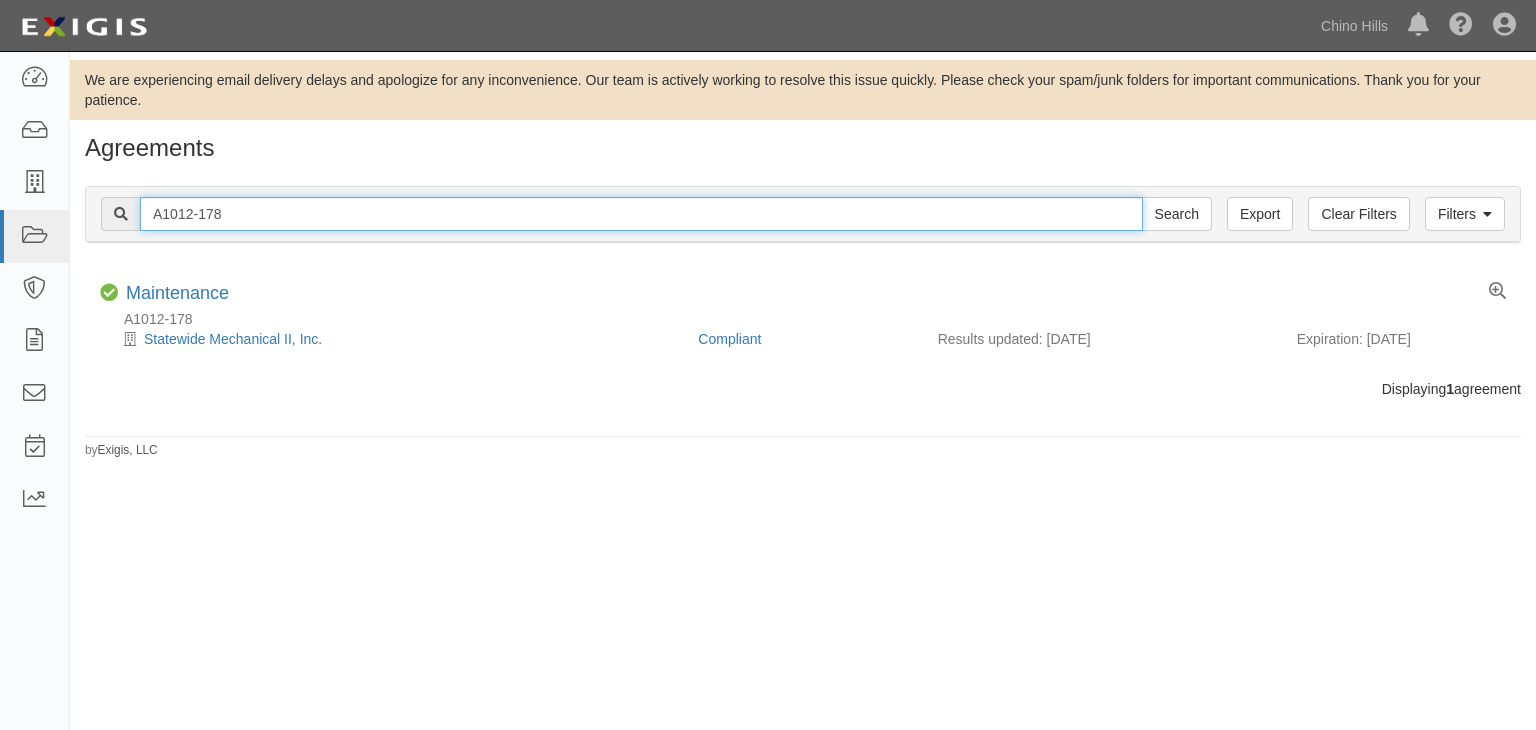 drag, startPoint x: 240, startPoint y: 209, endPoint x: 111, endPoint y: 178, distance: 132.67253 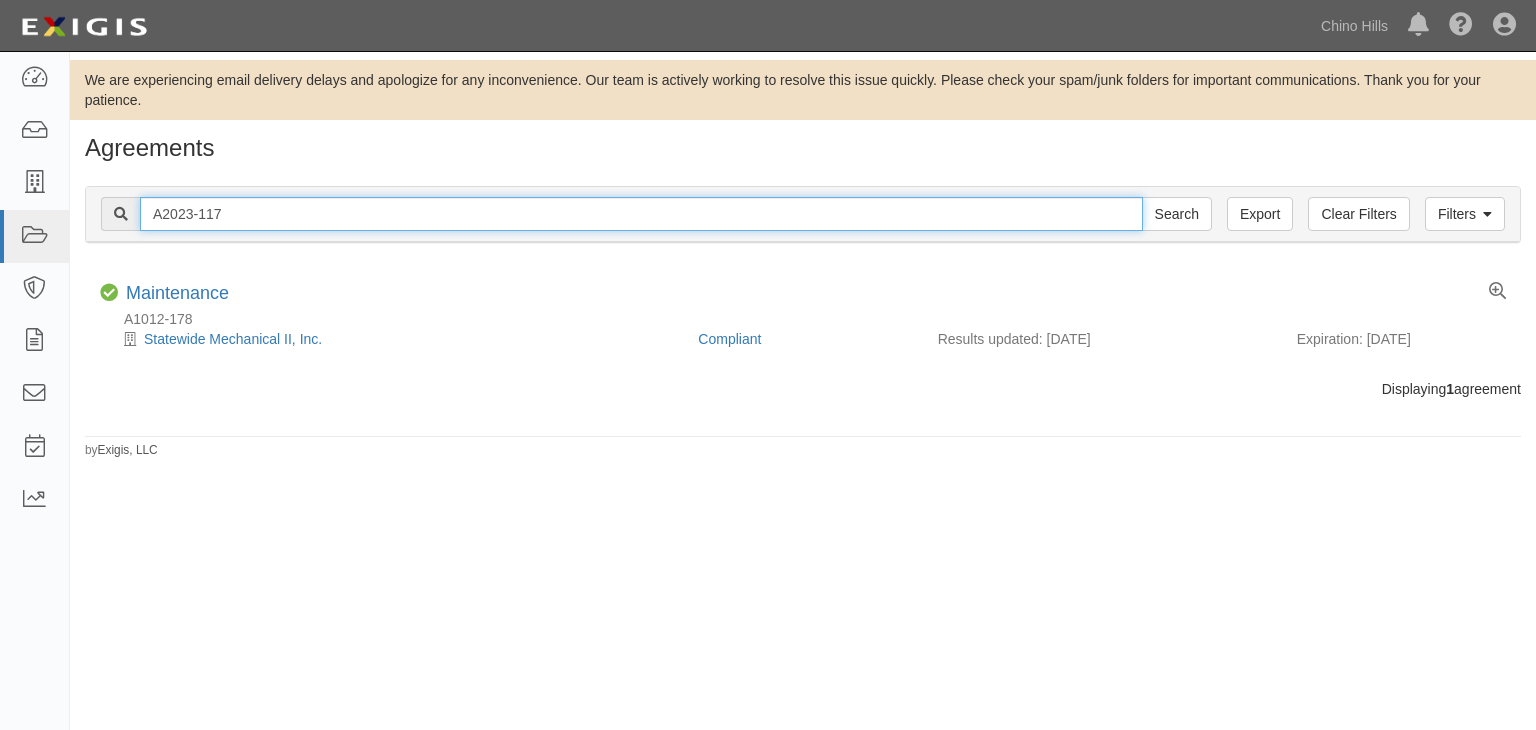 type on "A2023-117" 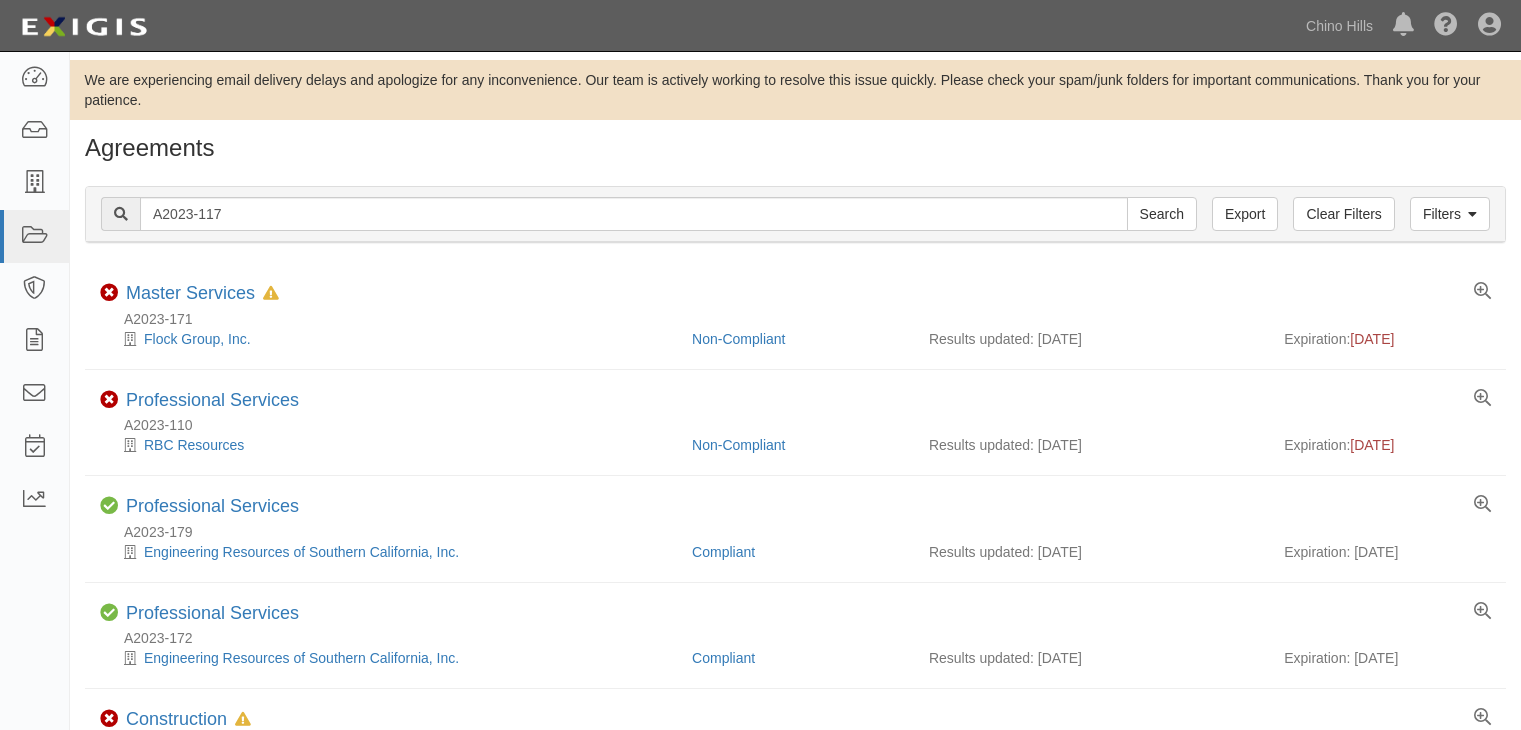scroll, scrollTop: 0, scrollLeft: 0, axis: both 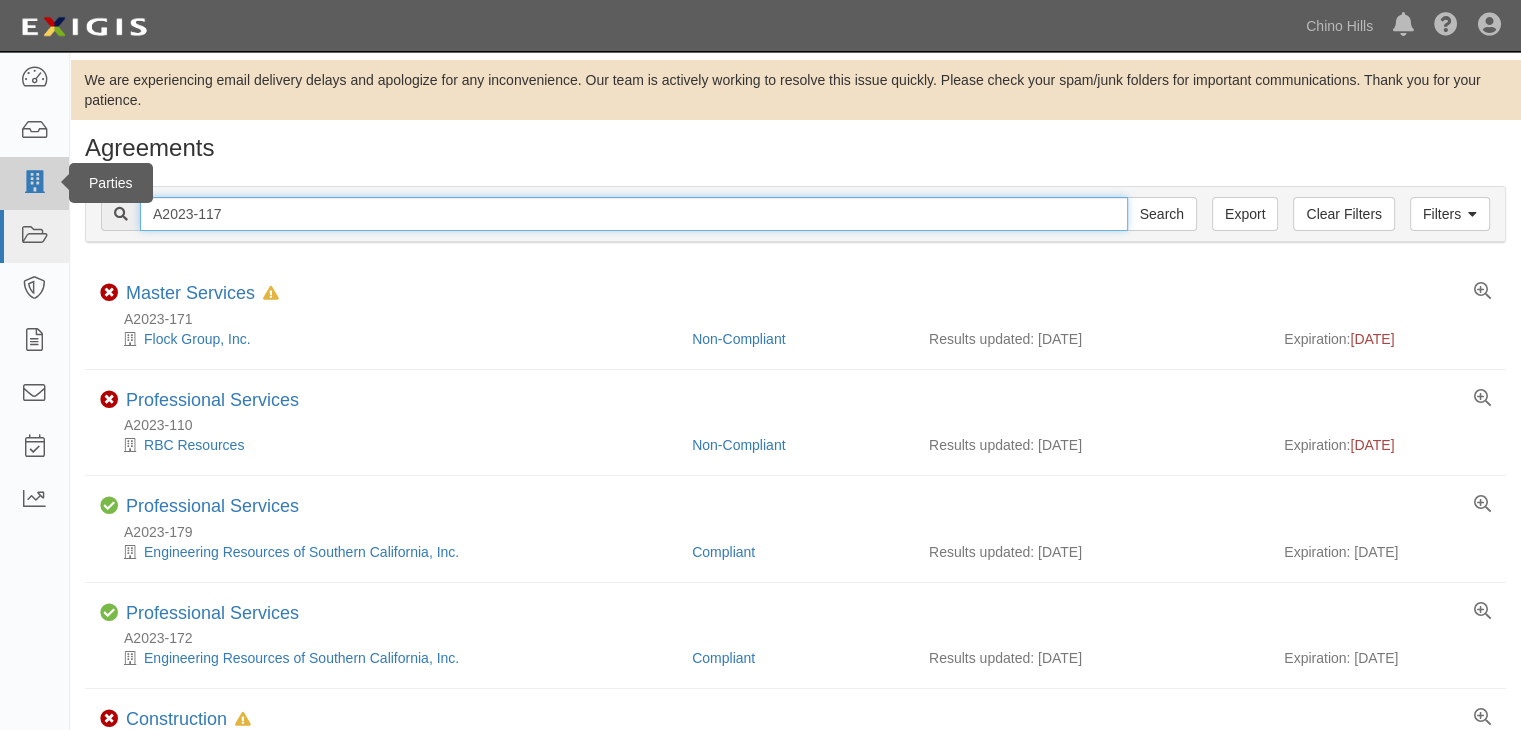 drag, startPoint x: 251, startPoint y: 210, endPoint x: 9, endPoint y: 183, distance: 243.50154 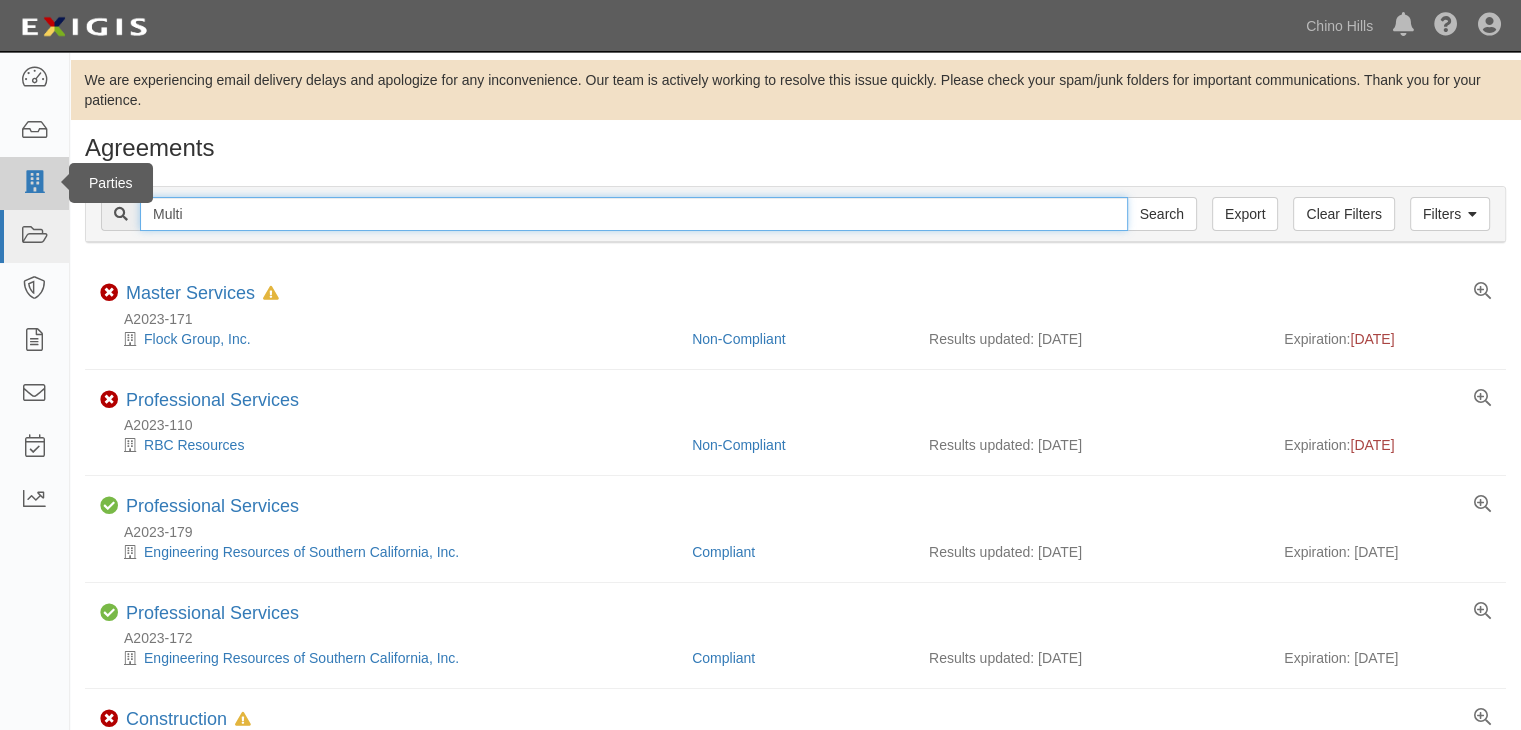 type on "Multi" 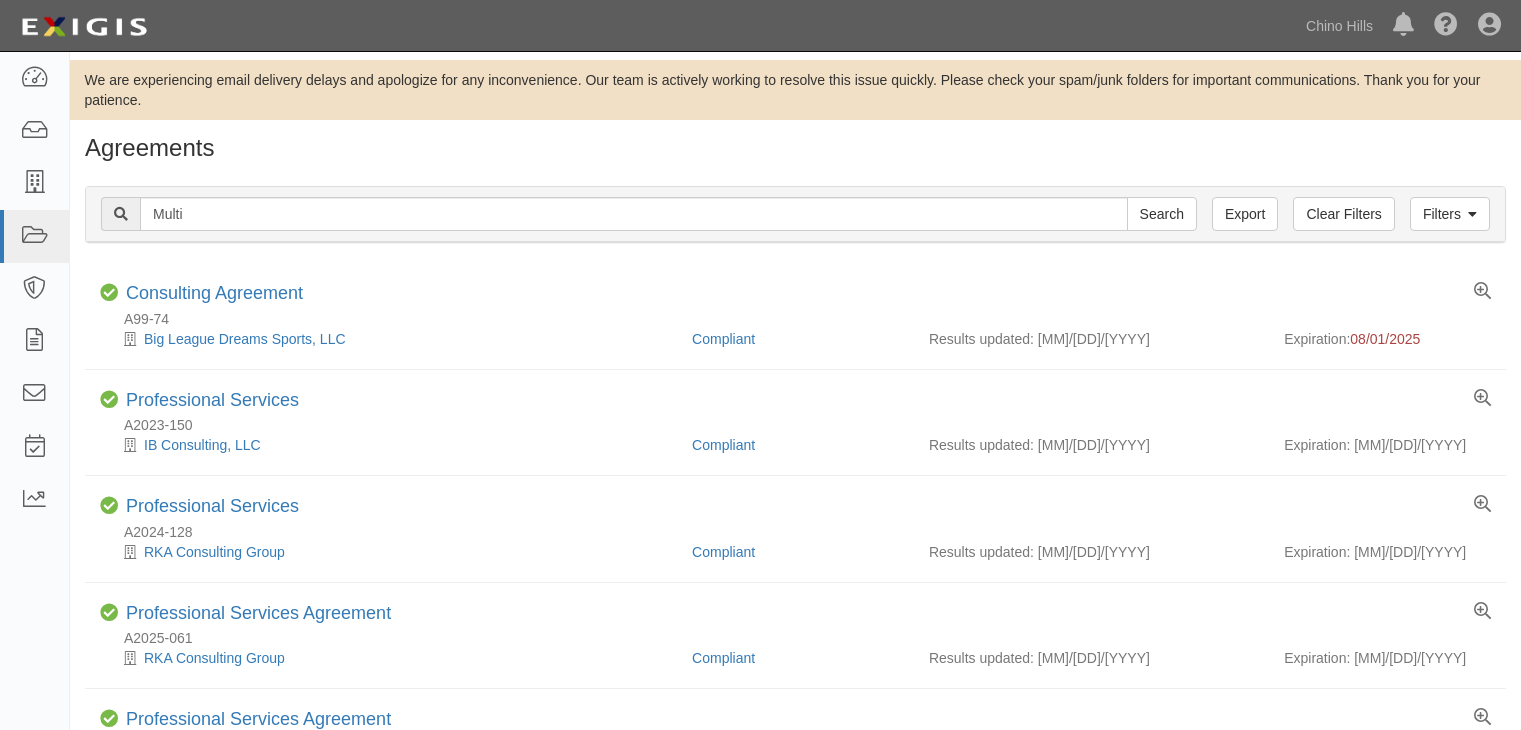 scroll, scrollTop: 0, scrollLeft: 0, axis: both 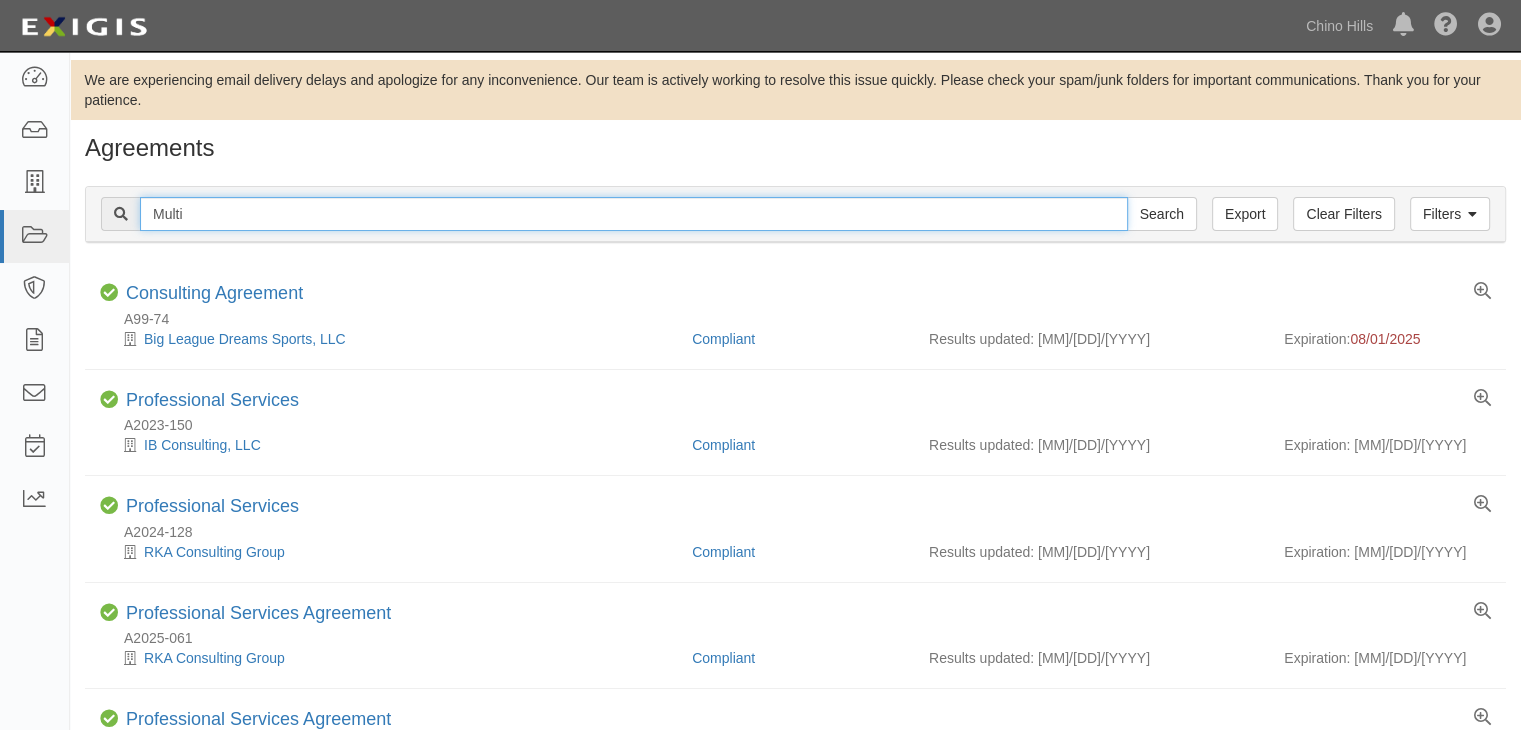 drag, startPoint x: 213, startPoint y: 223, endPoint x: 115, endPoint y: 205, distance: 99.63935 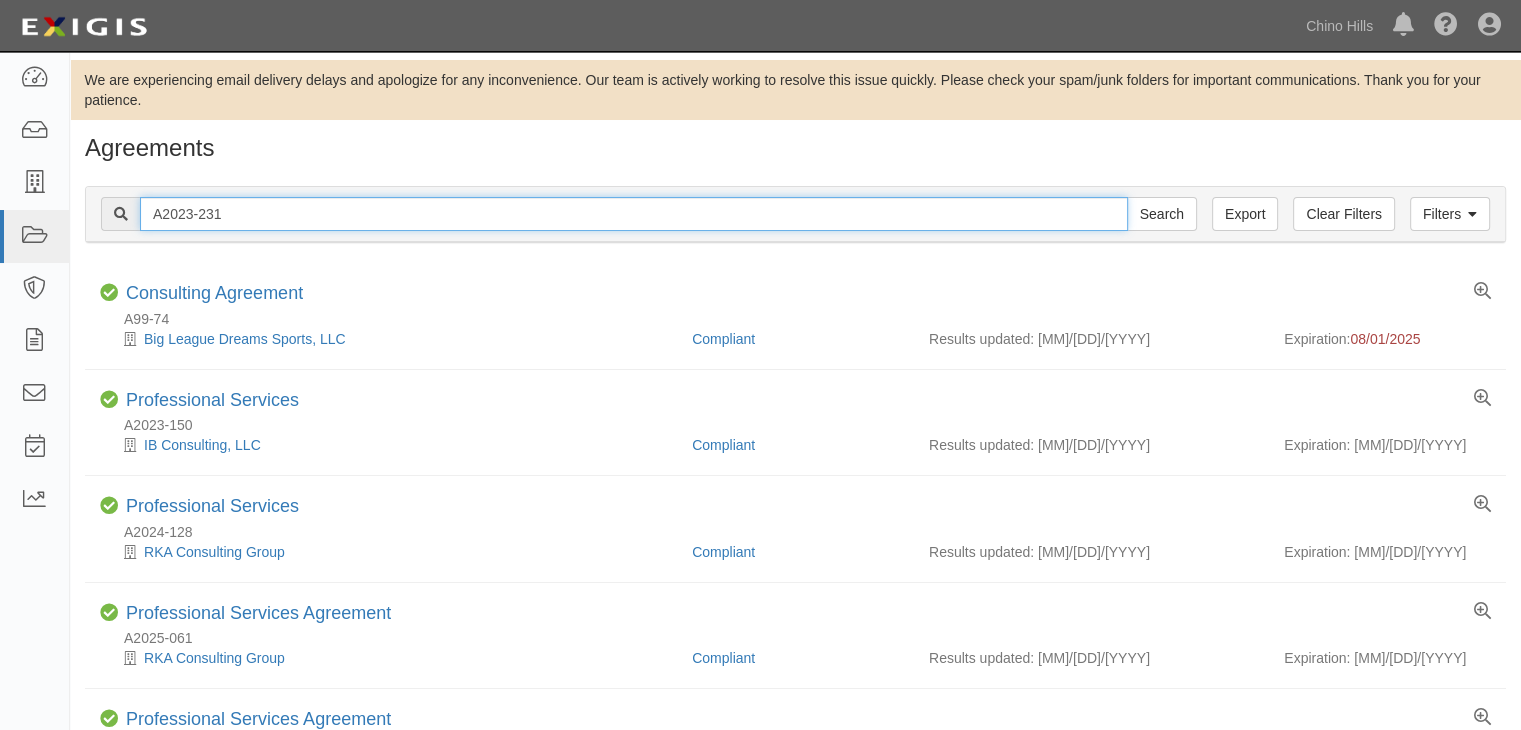 type on "A2023-231" 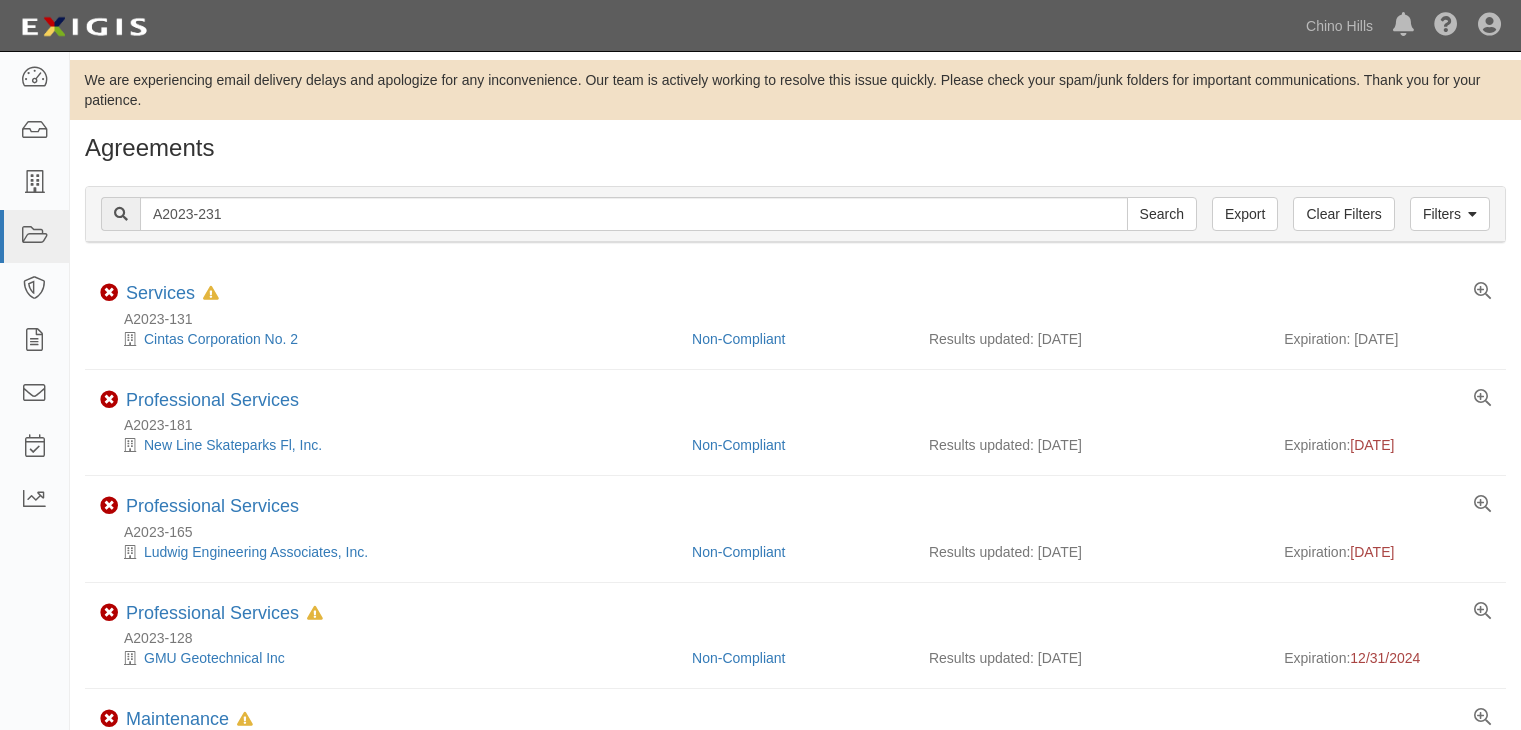 scroll, scrollTop: 0, scrollLeft: 0, axis: both 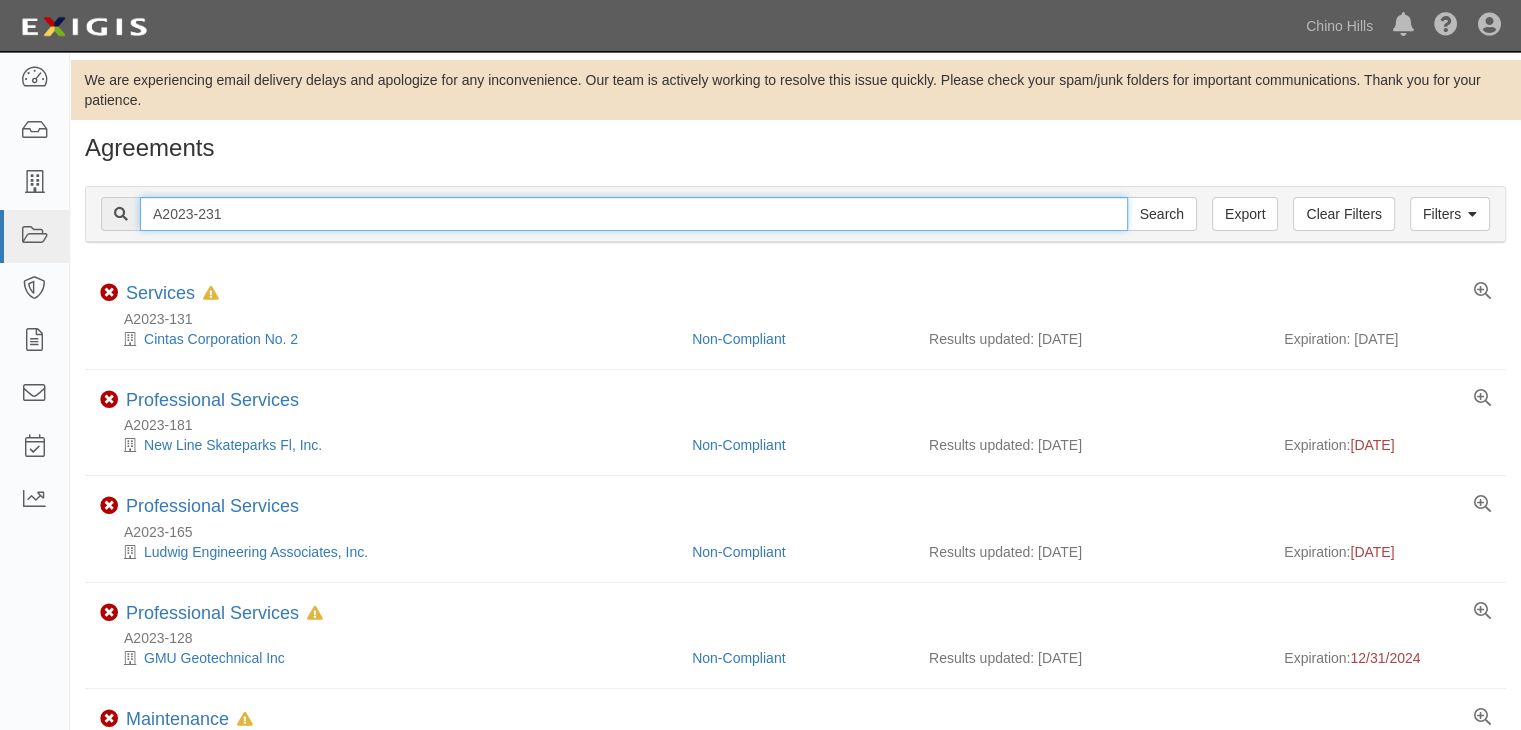 drag, startPoint x: 245, startPoint y: 221, endPoint x: 94, endPoint y: 204, distance: 151.95393 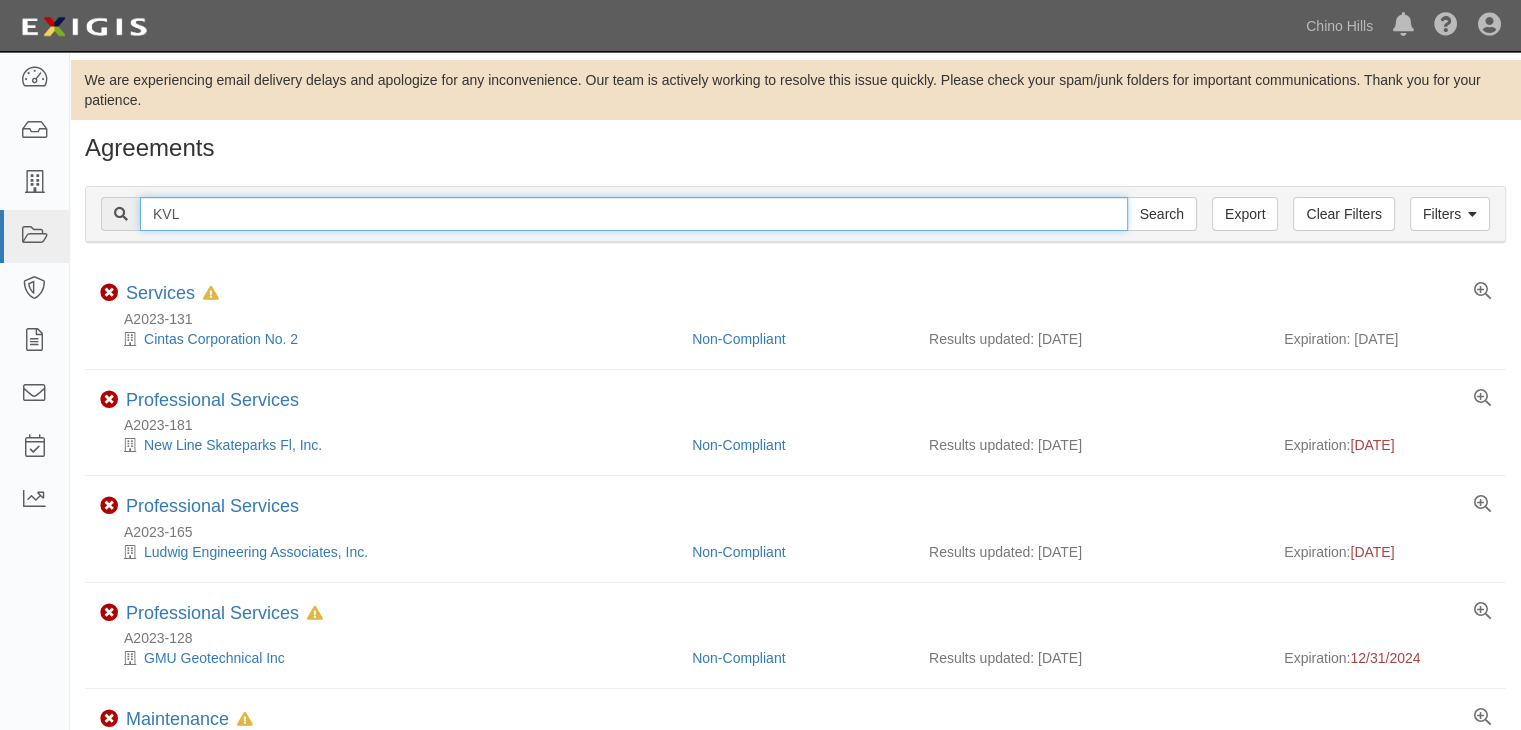 type on "KVL" 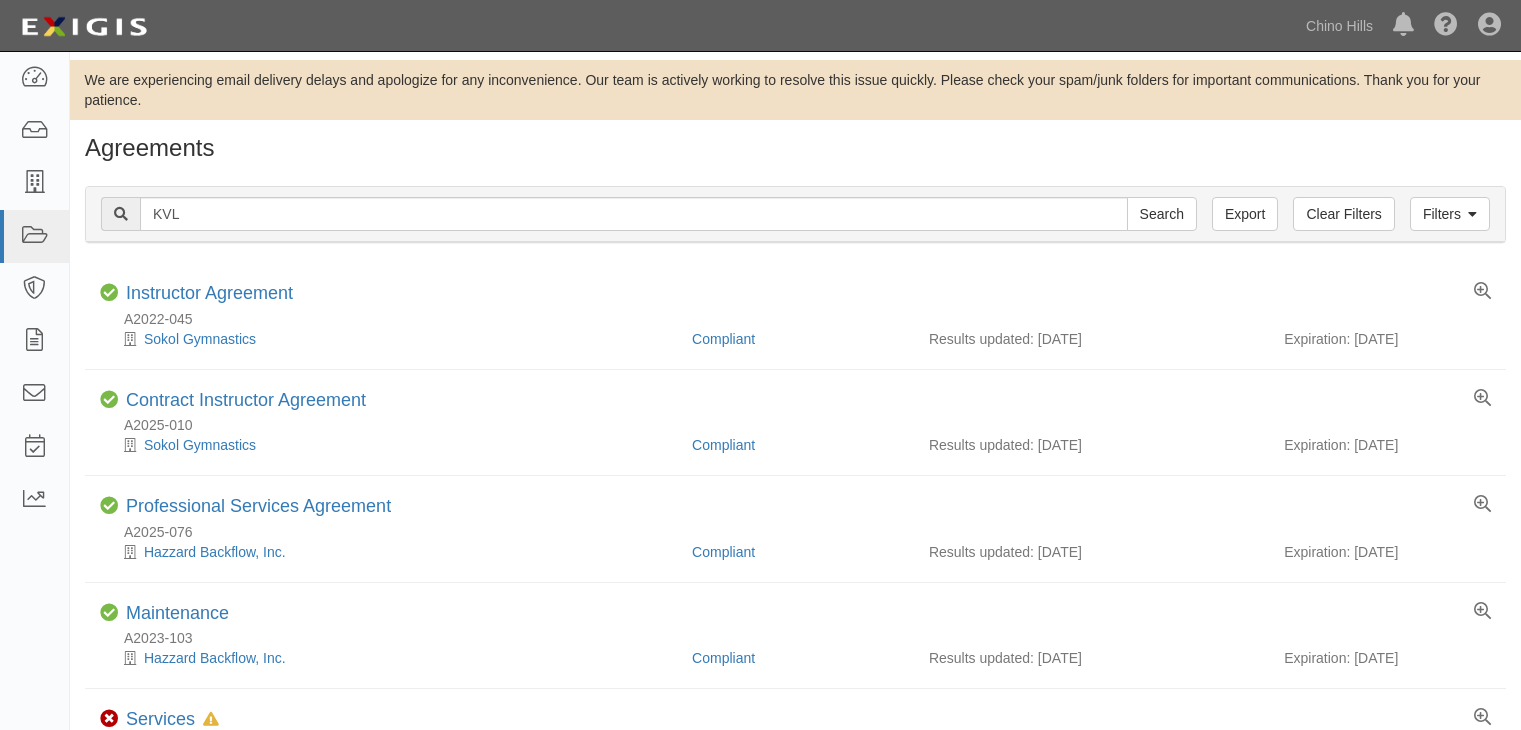 scroll, scrollTop: 0, scrollLeft: 0, axis: both 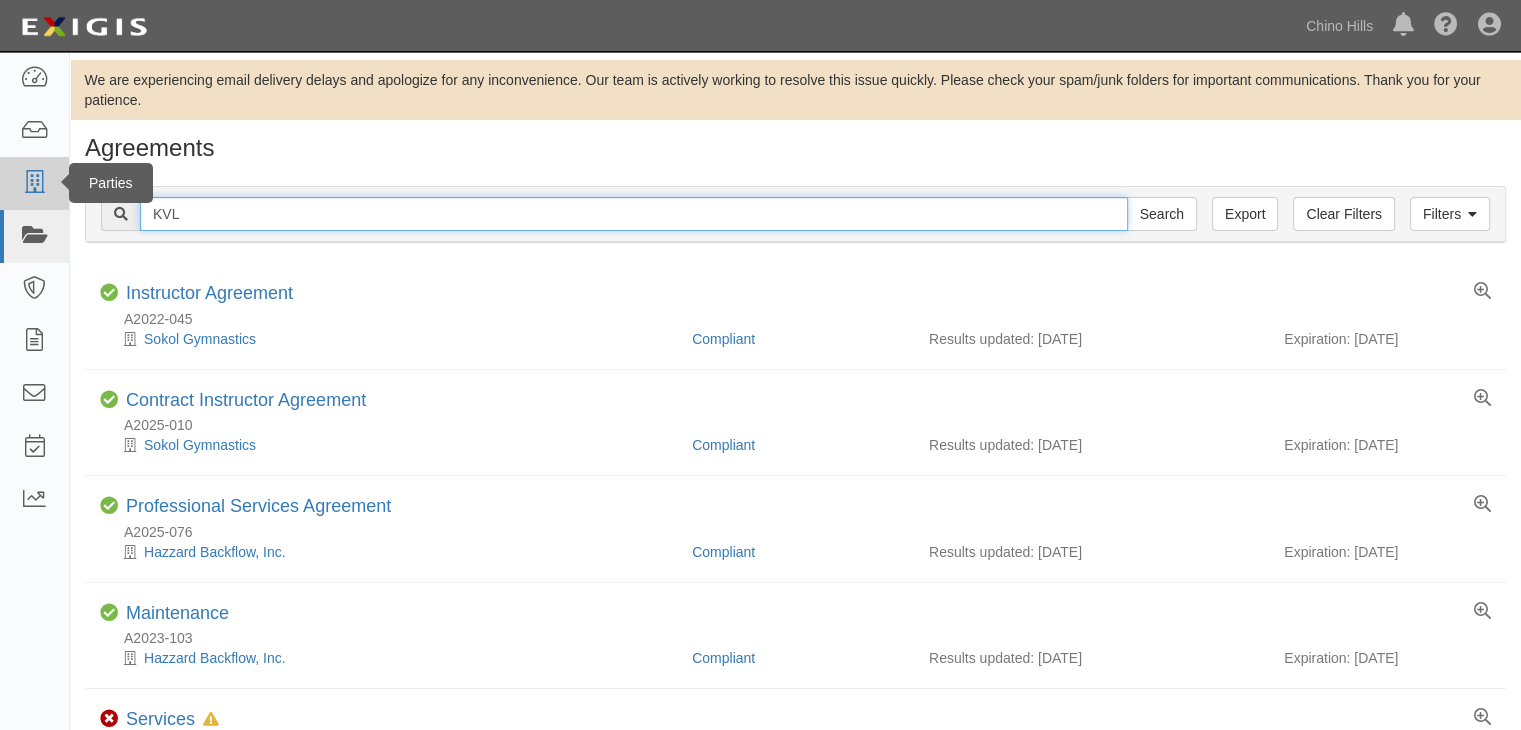 drag, startPoint x: 191, startPoint y: 207, endPoint x: 51, endPoint y: 209, distance: 140.01428 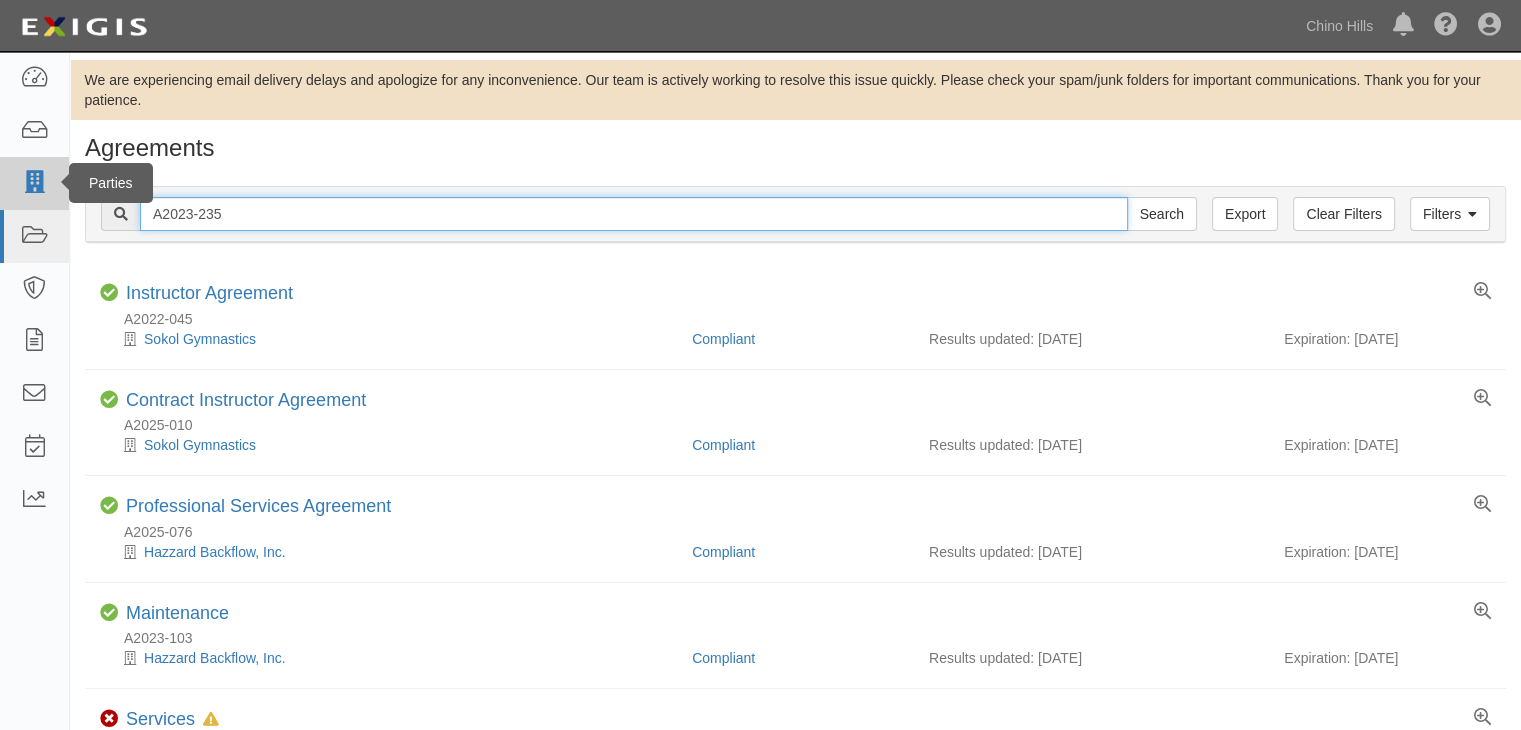 type on "A2023-235" 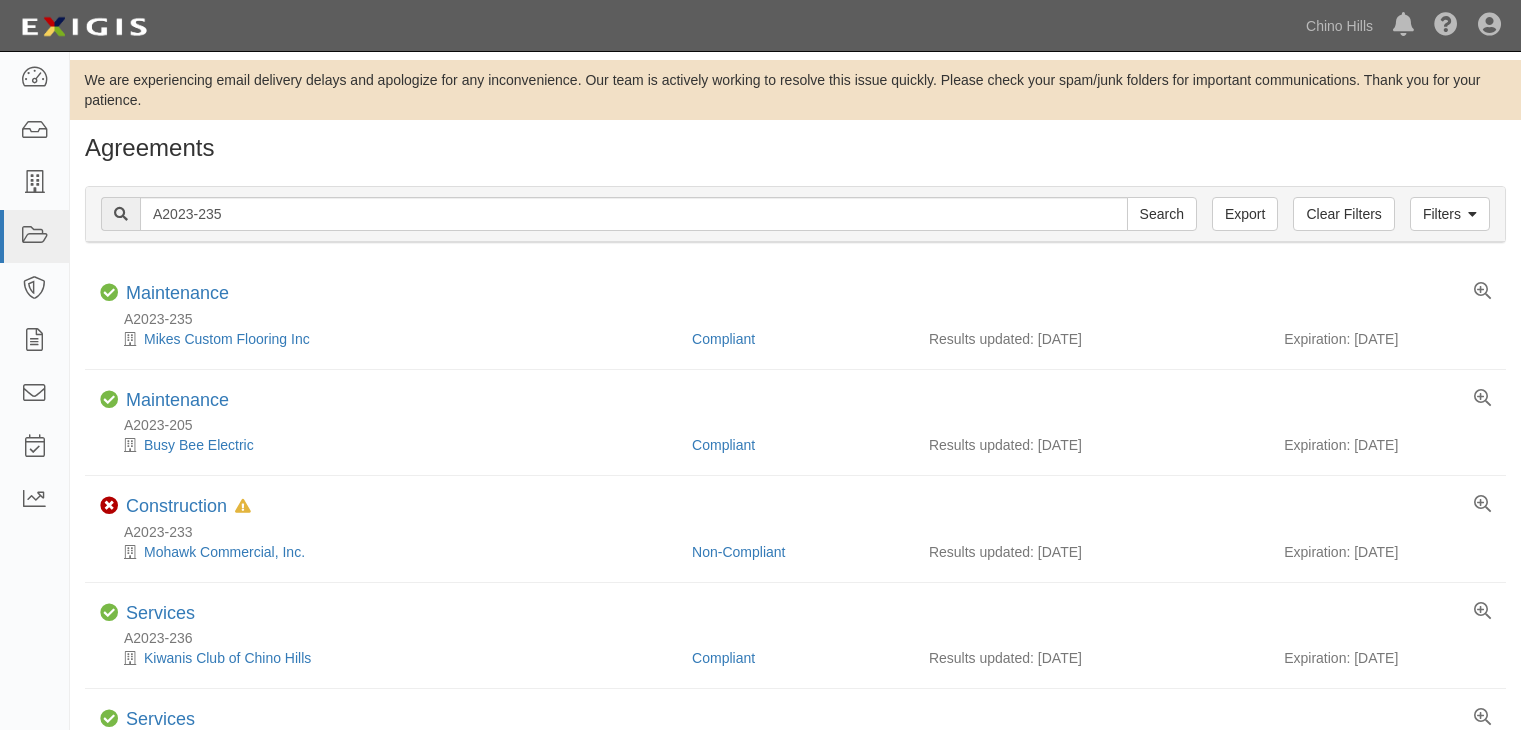 scroll, scrollTop: 0, scrollLeft: 0, axis: both 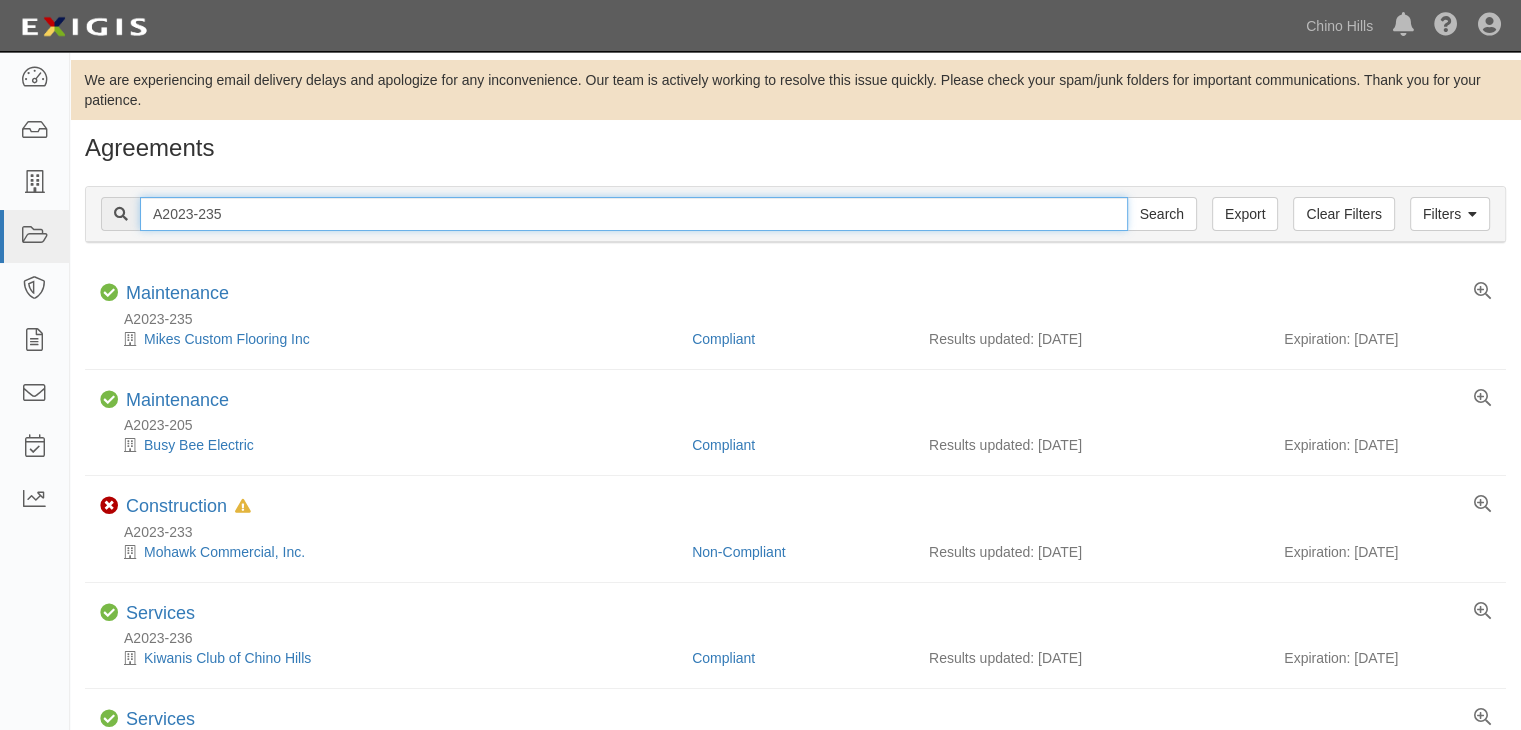 drag, startPoint x: 263, startPoint y: 219, endPoint x: 112, endPoint y: 204, distance: 151.74321 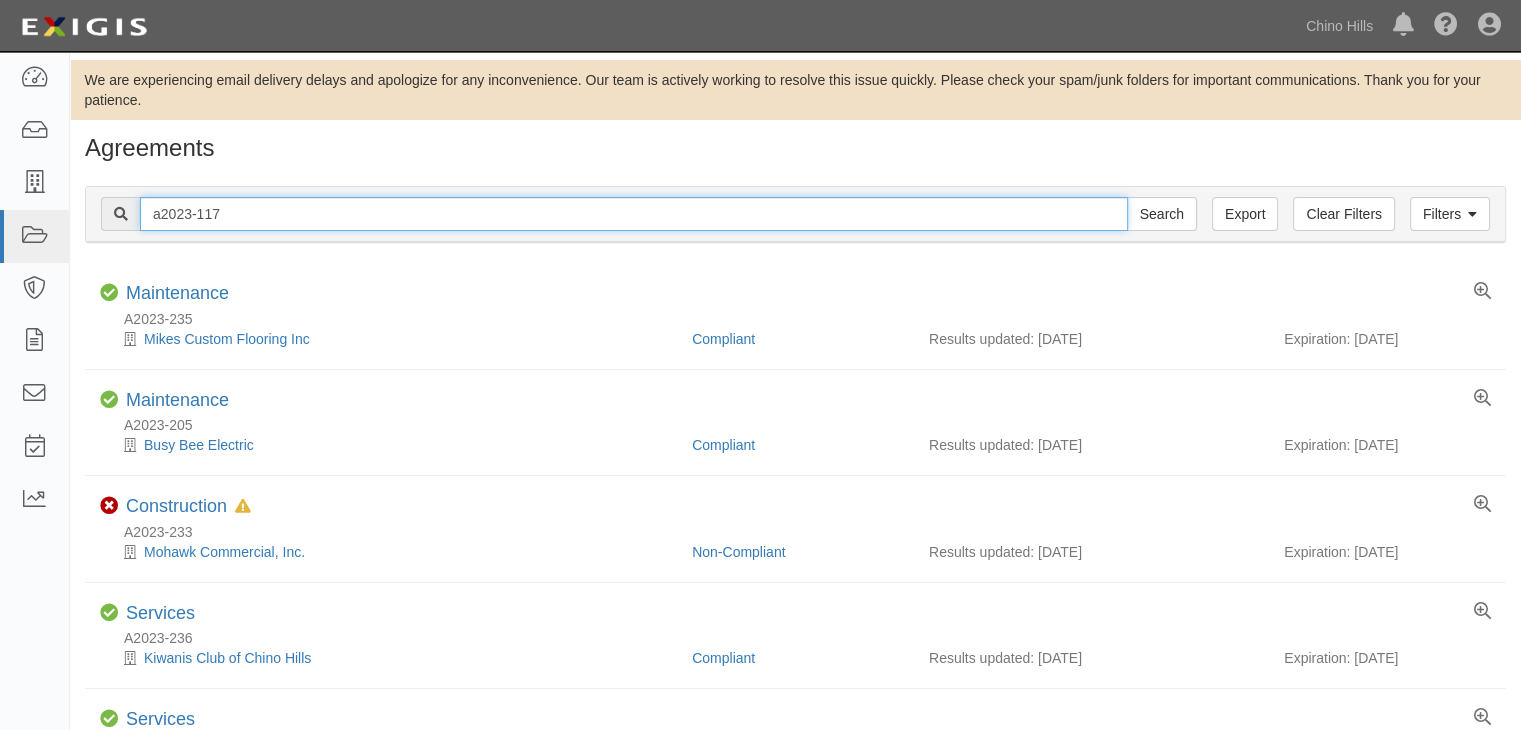 type on "a2023-117" 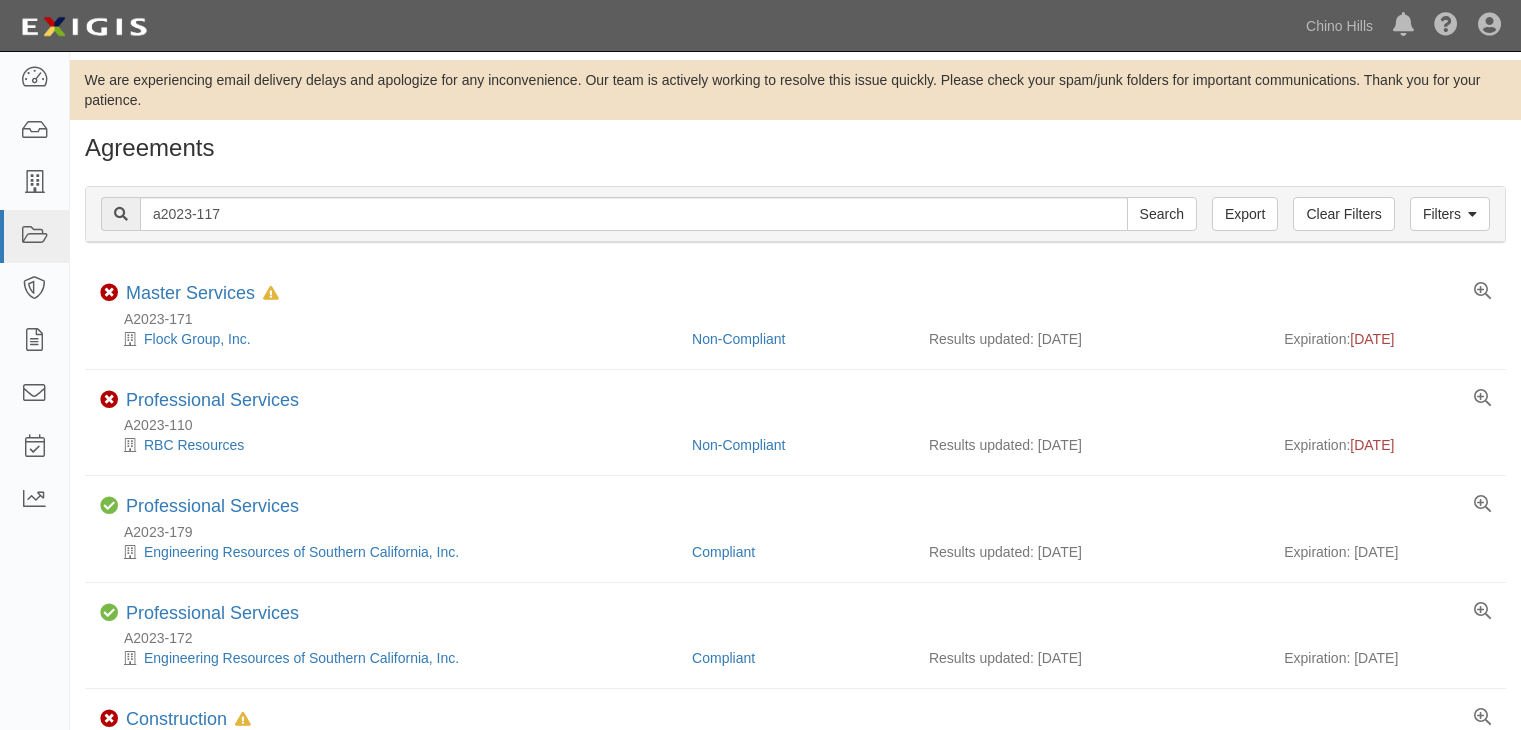 scroll, scrollTop: 0, scrollLeft: 0, axis: both 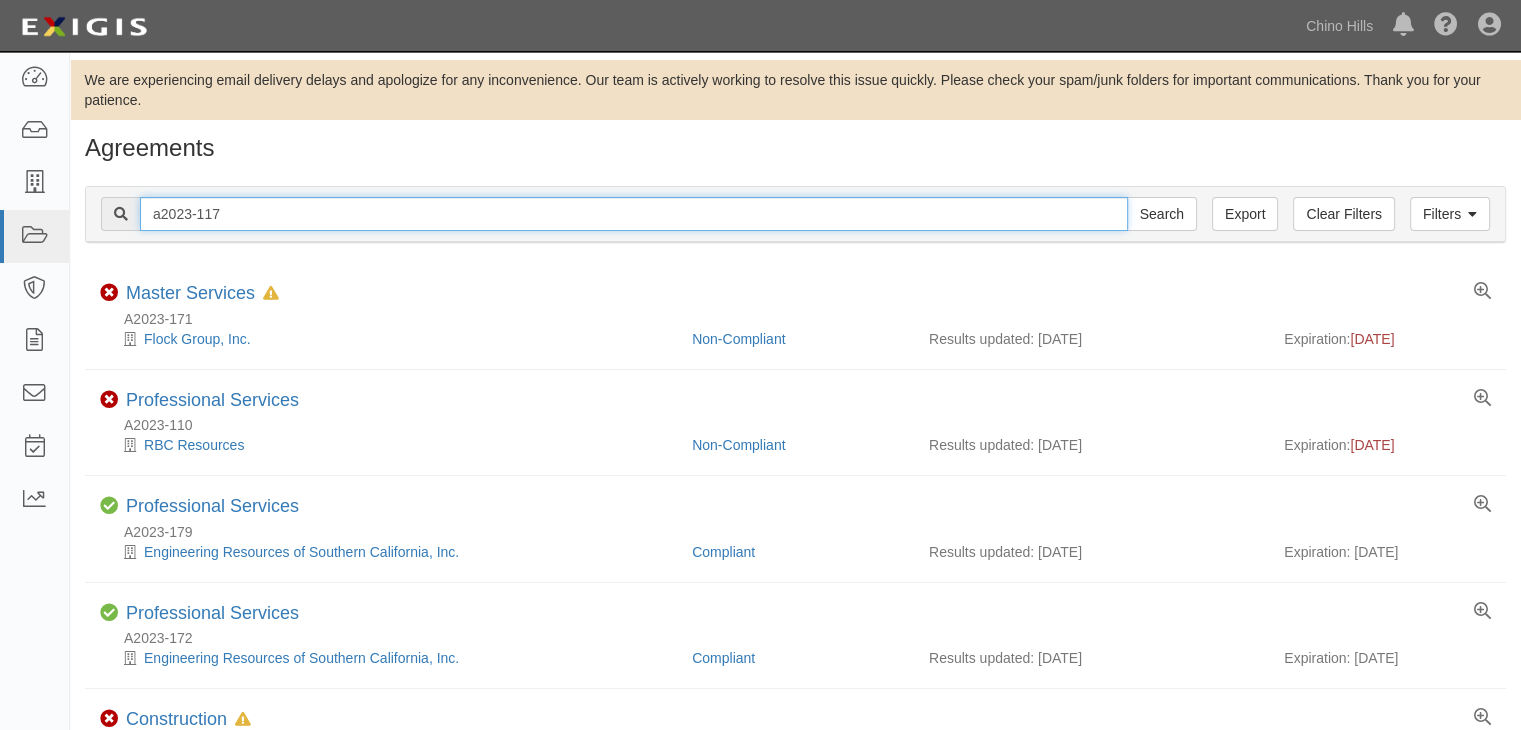 click on "a2023-117" at bounding box center [634, 214] 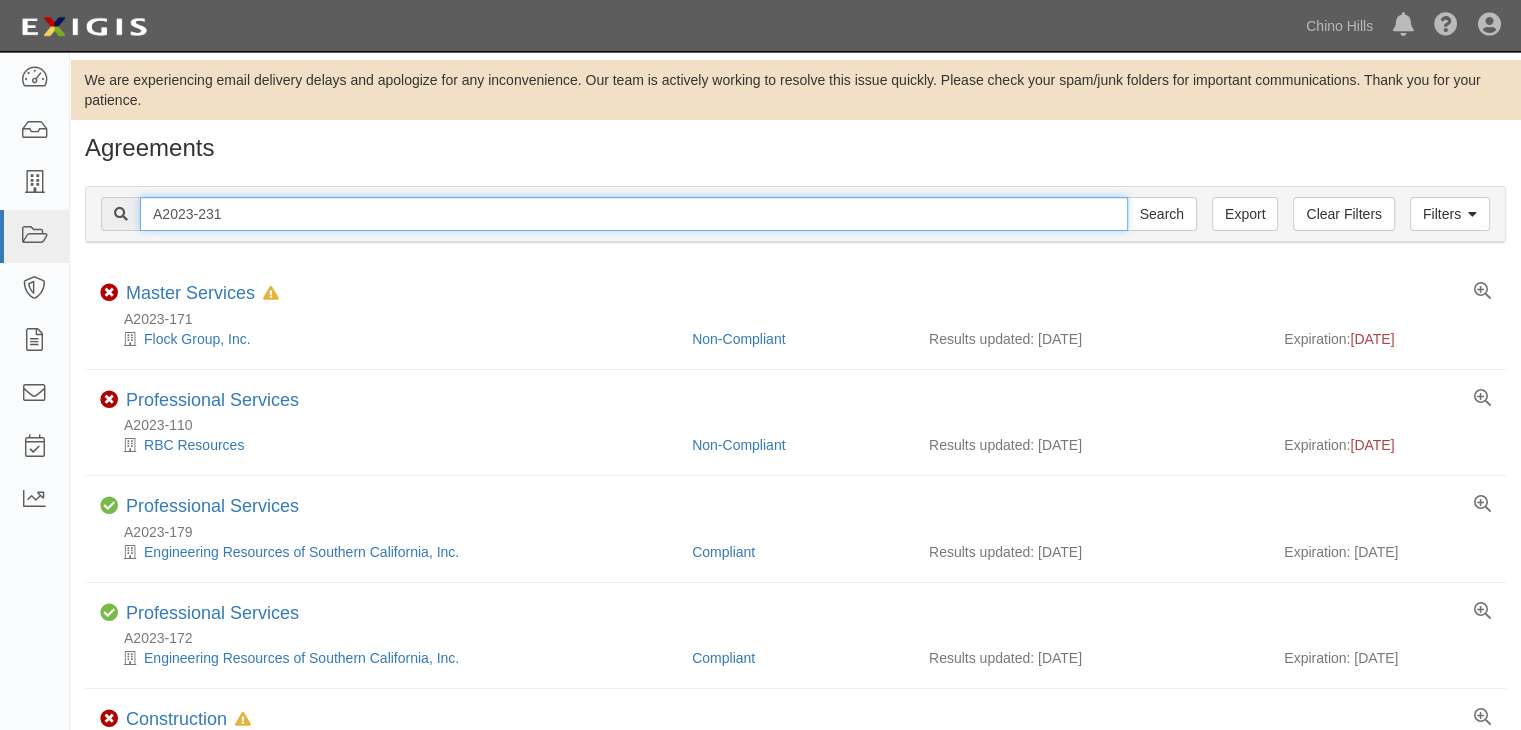 type on "A2023-231" 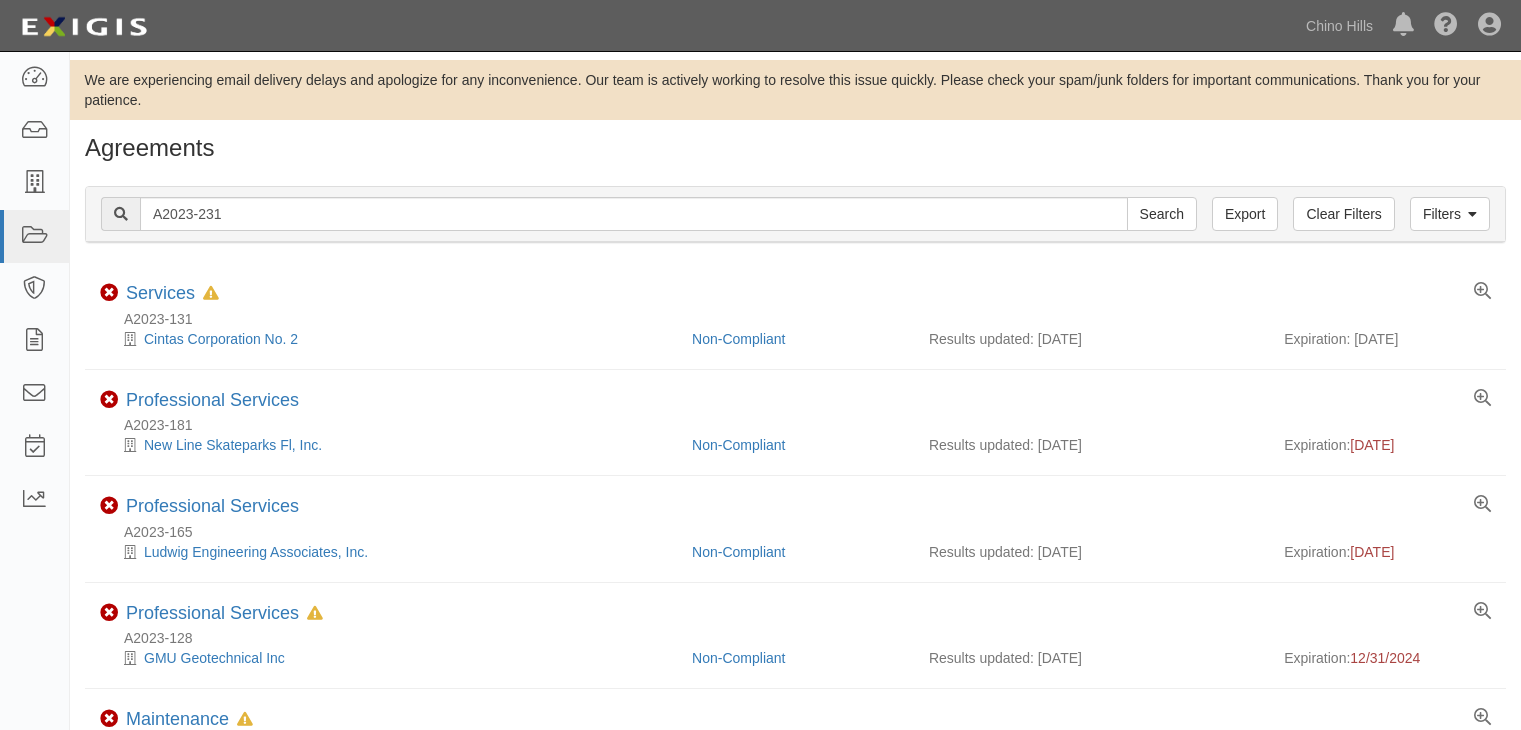 scroll, scrollTop: 0, scrollLeft: 0, axis: both 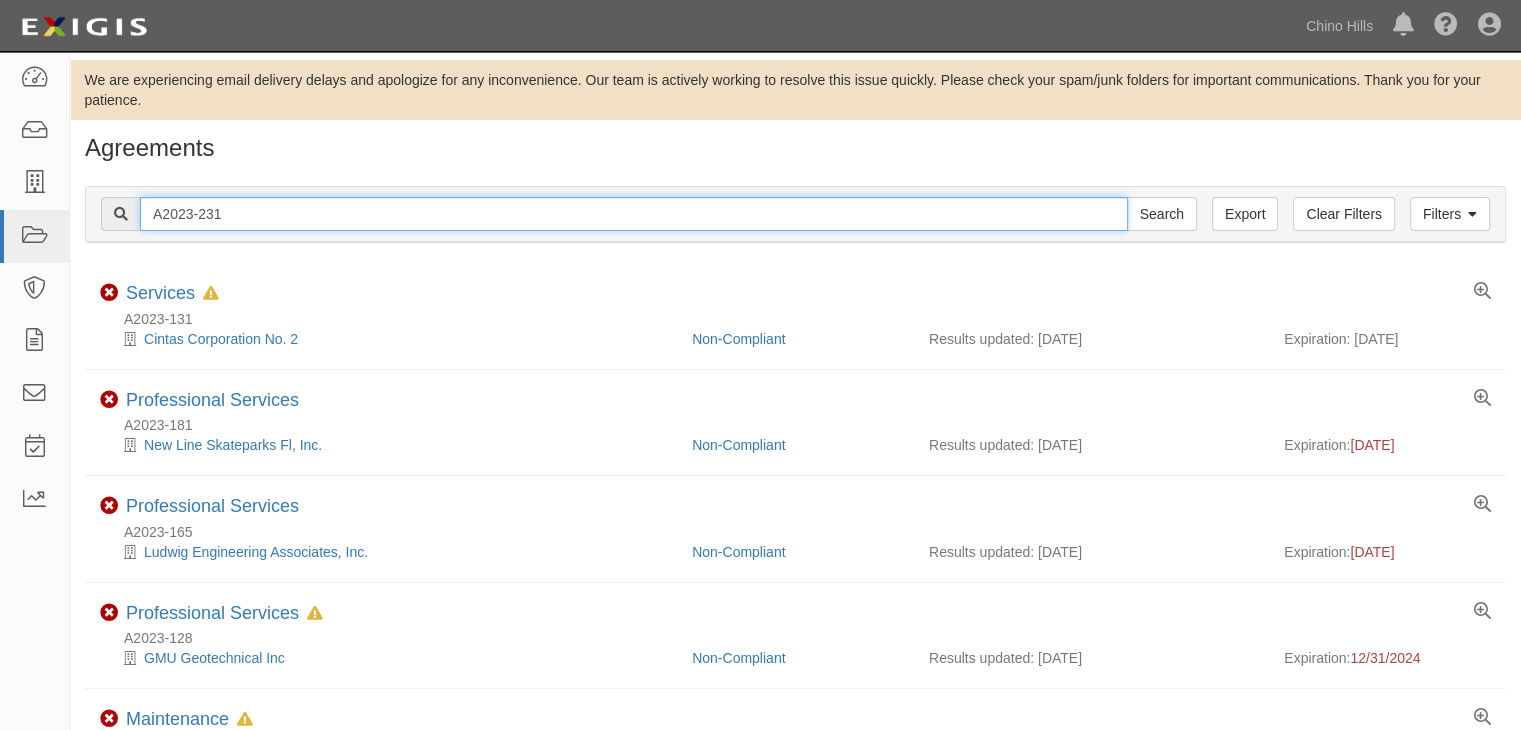 drag, startPoint x: 246, startPoint y: 212, endPoint x: 84, endPoint y: 195, distance: 162.88953 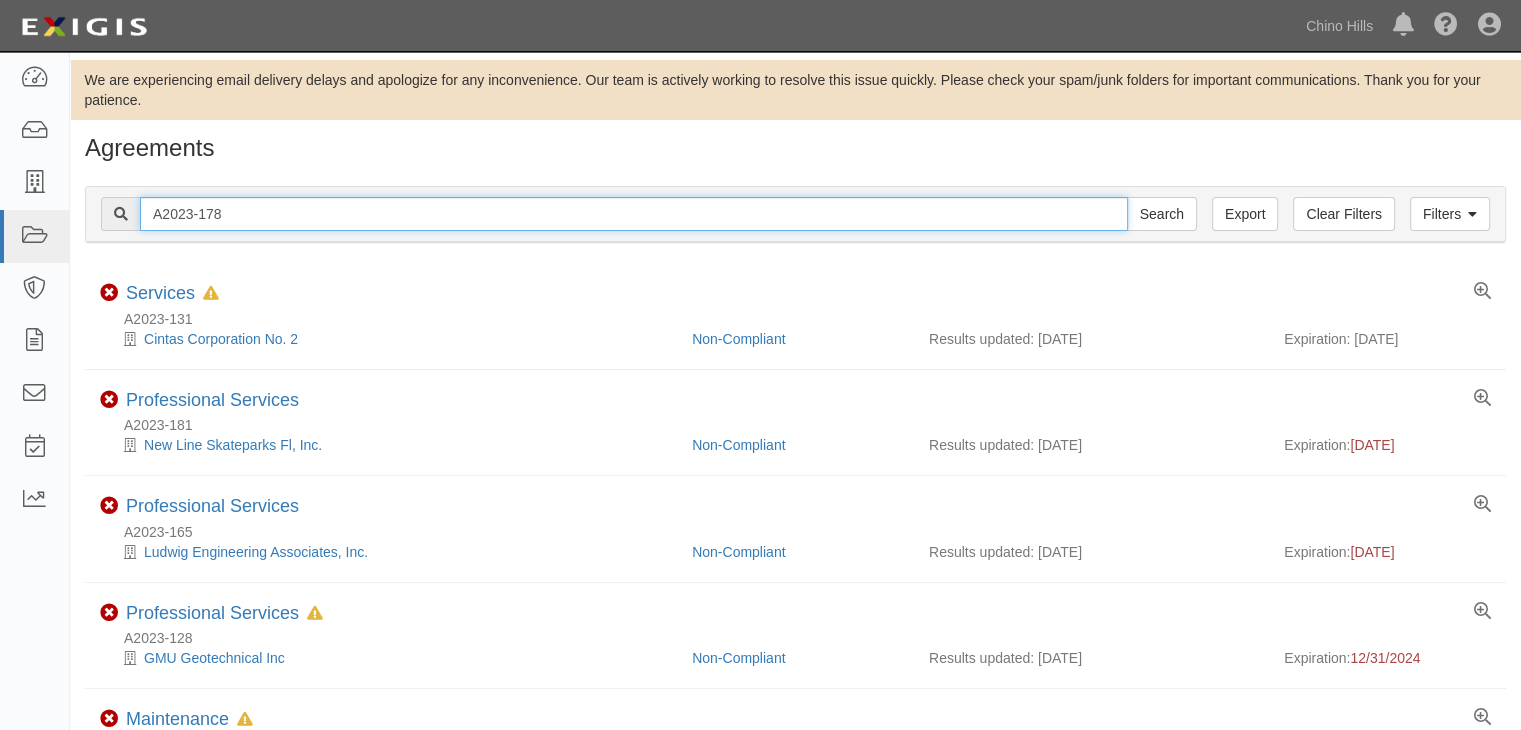 type on "A2023-178" 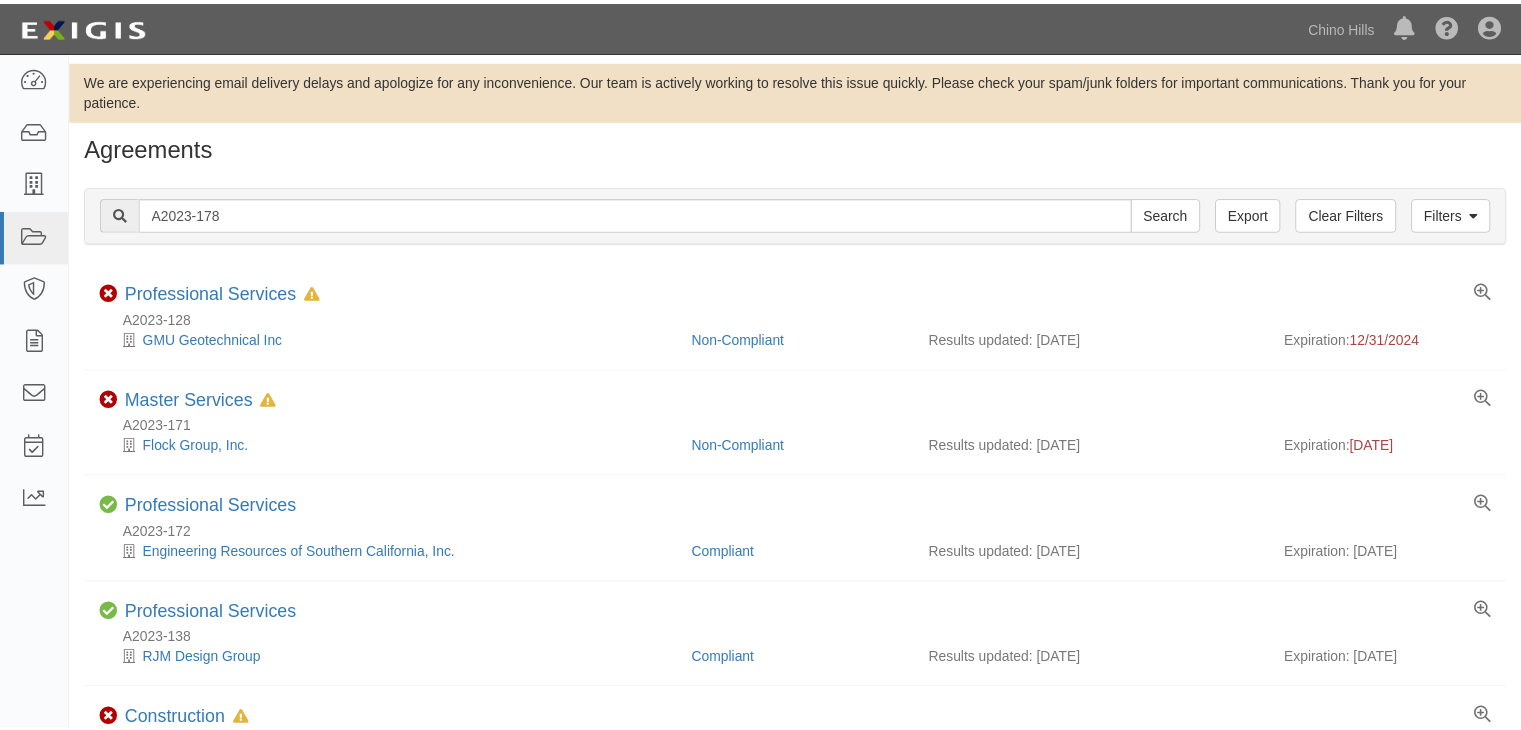scroll, scrollTop: 0, scrollLeft: 0, axis: both 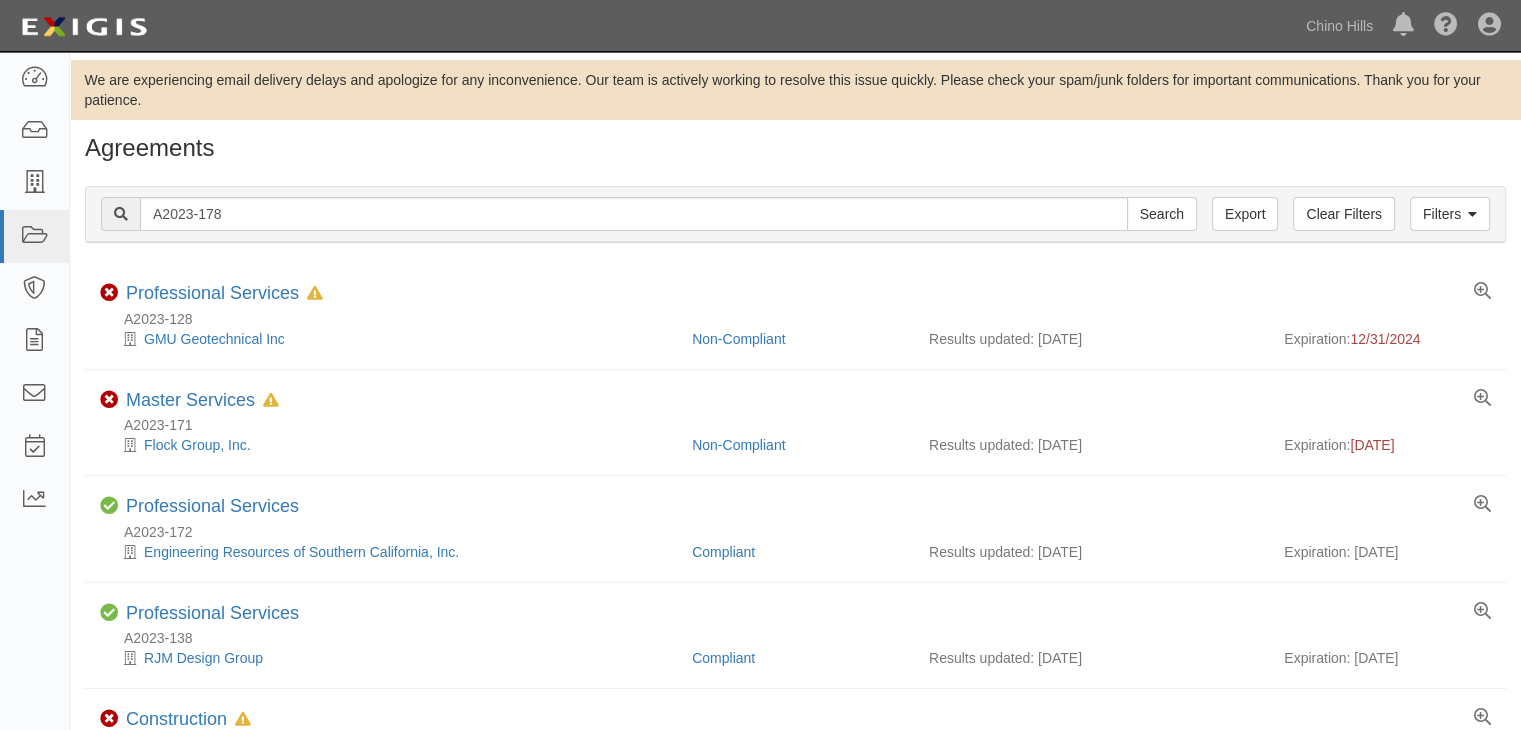 click on "Filters Clear Filters Export A[NUMBER]-[NUMBER]-[NUMBER] Search Filters Compliance Status Compliant Non-Compliant No Coverage Days in Status 0 - 7 days 7 - 30 days Over 30 days Over 90 days Expiration Date No expiration date Results Updated Date Requirement Set
0-0-0-.03 Prof. Liability
0-0-0-1 CYB
0-1-0-0-1 E&O
1-0-0-0
1-0-0-1 CYB
1-0-1-0
1-1-0-0
1-1-1
1-1-1-1
1-1-1-1 CYB
1-1-1-1 E&O
1-1-1-1 E&O CYB
1-1-1-2 E&O
2-0-0-1-1 E&O CYB
2-0-0-1 CYB
2-0-1-0
20-1-1
2-1-1
2-1-1-1 E&O
2-2-1
2-2-1-1 CYB
2-2-1-1 UMB
2/3-2-1
3-1-0.5
5-0-1-0
5-10-1-2-10 (CYB & POL)
5-5-1
Ad Hoc (GL AL WC Proof of Coverage Only)
Ad Hoc (GL & CYB Only)
No Check
Custom
None Organizational Unit City Clerk City Manager Comm. Development Community Services Engineering Finance I.T. Public Works Tres Hermanos expand all  •  collapse all Cancel Add selected Sort by Expiration
End date
Name
Results updated Ascending   Ascending Descending Ascending
Descending Display Active Archived All" at bounding box center [795, 214] 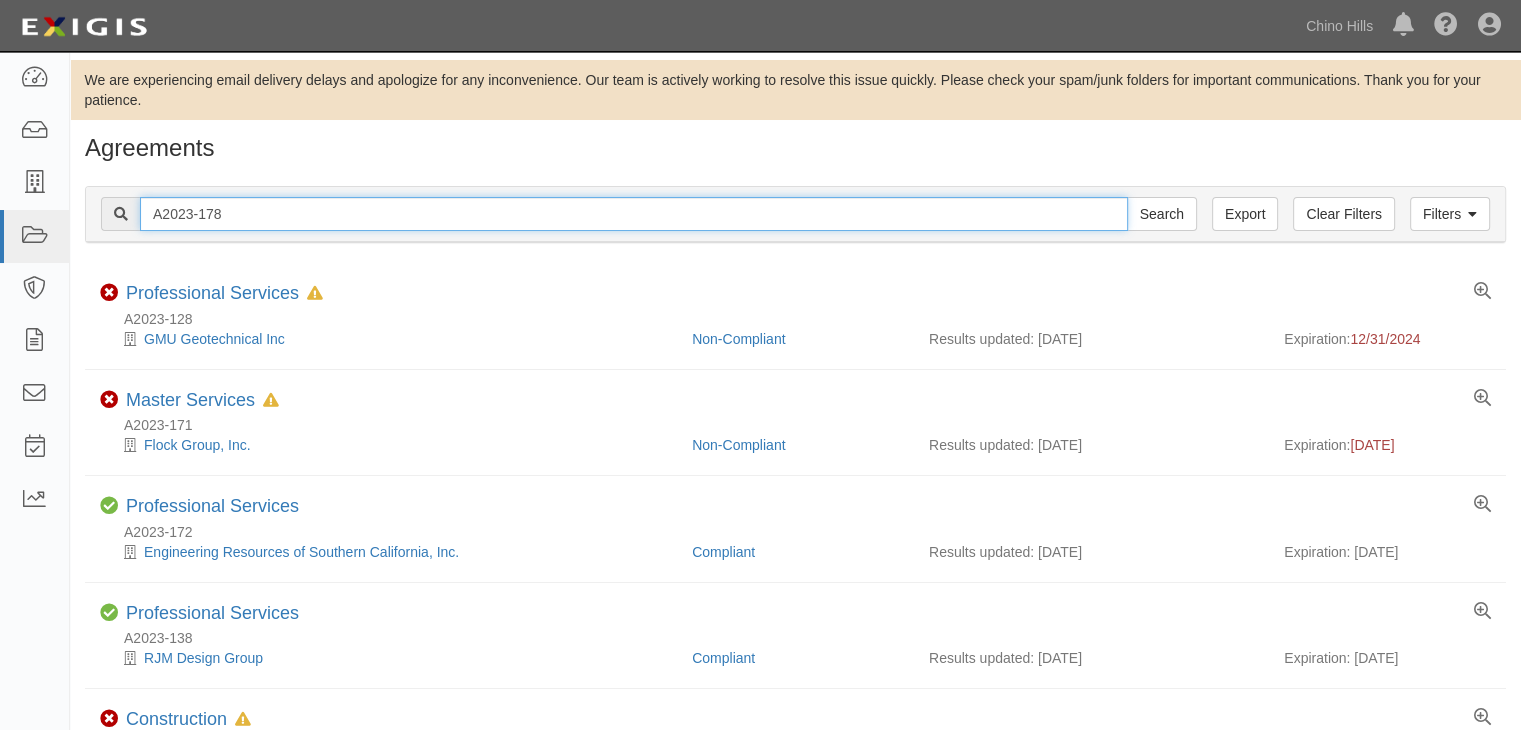 drag, startPoint x: 250, startPoint y: 209, endPoint x: 76, endPoint y: 206, distance: 174.02586 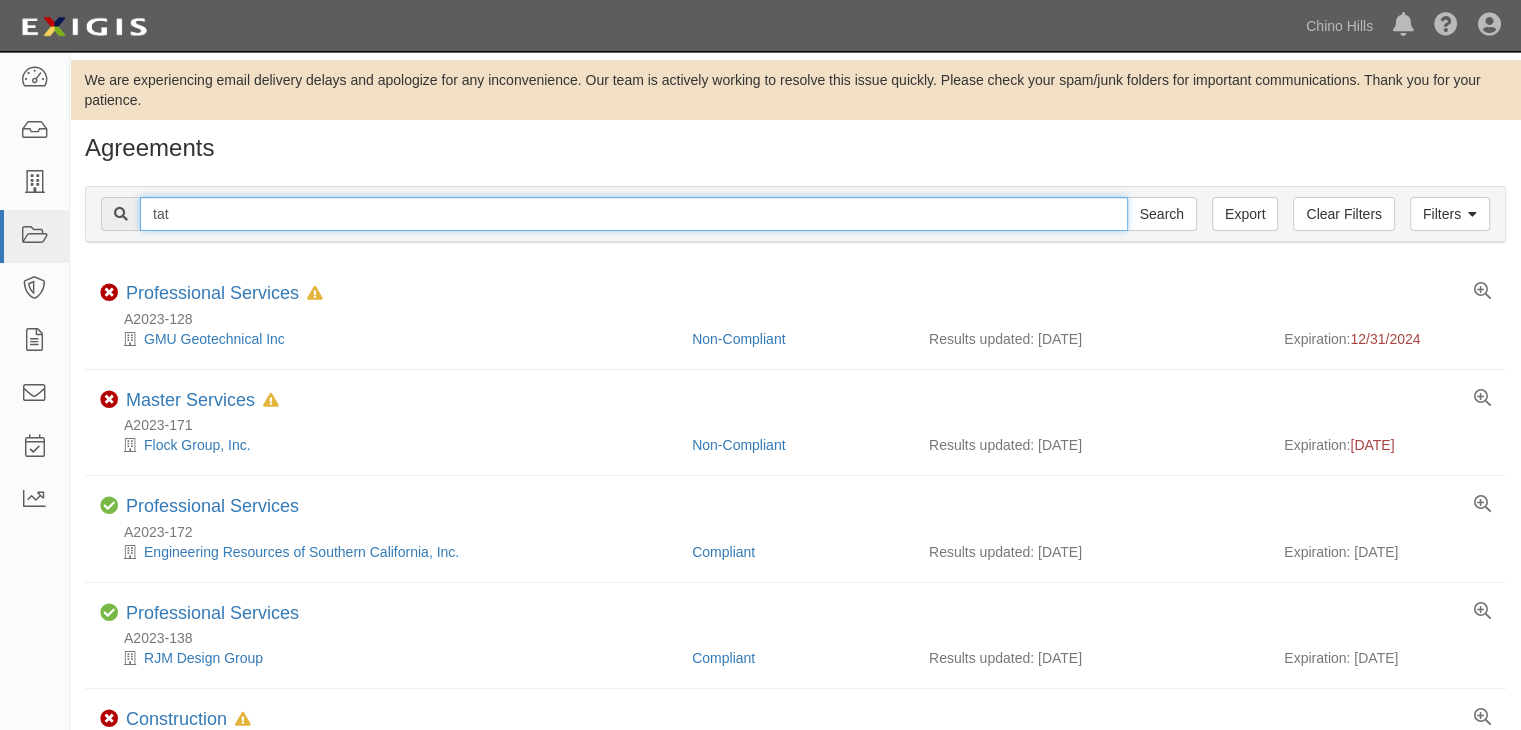 drag, startPoint x: 204, startPoint y: 216, endPoint x: 124, endPoint y: 213, distance: 80.05623 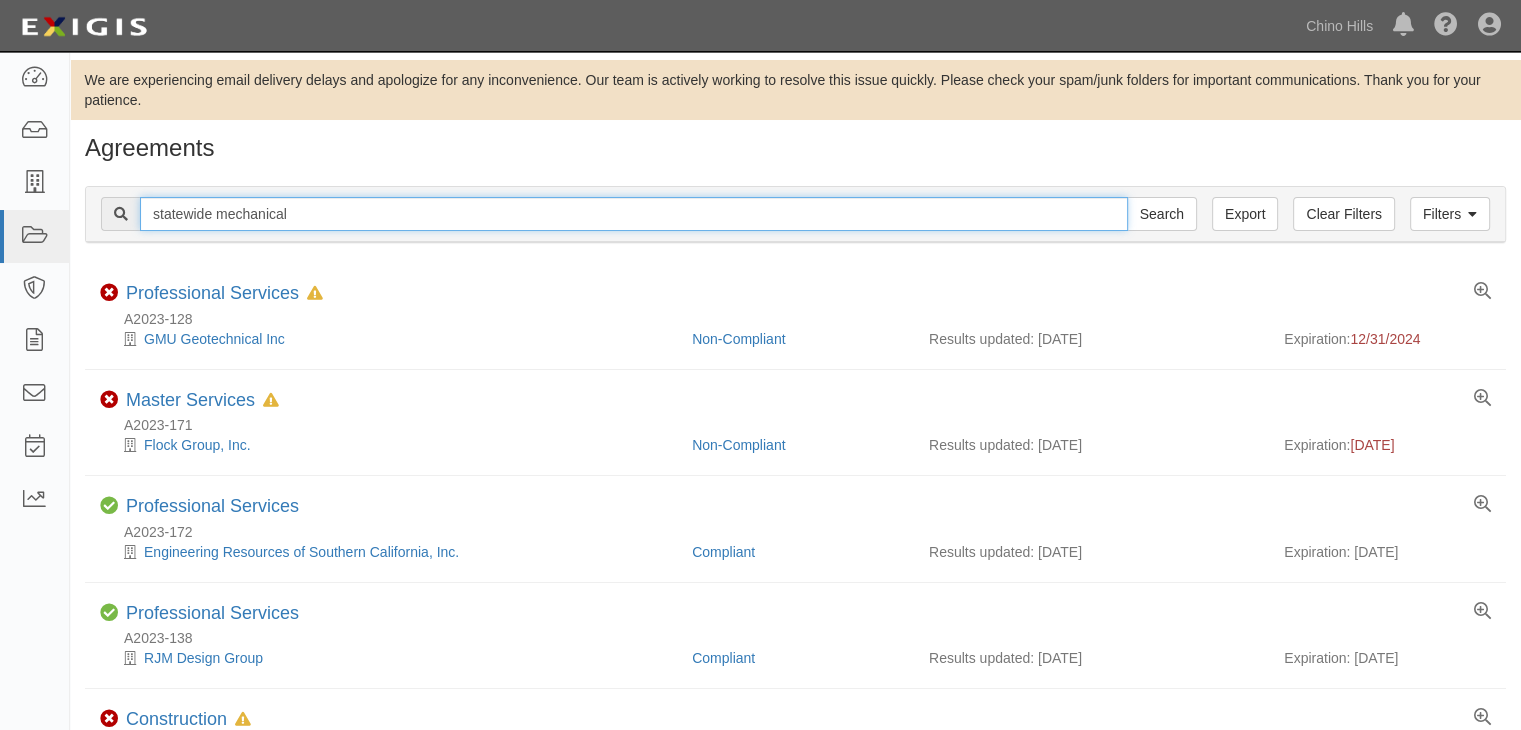 type on "statewide mechanical" 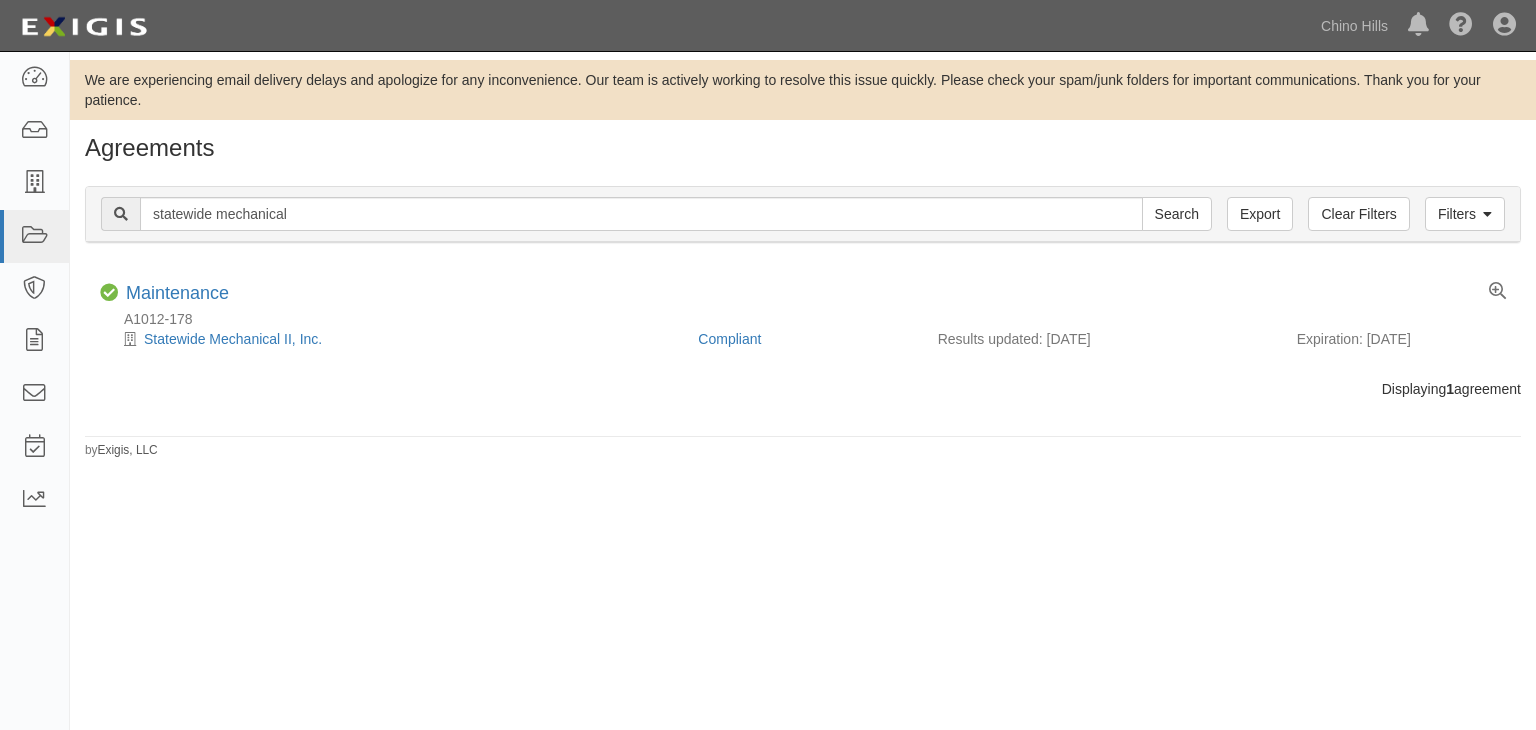 scroll, scrollTop: 0, scrollLeft: 0, axis: both 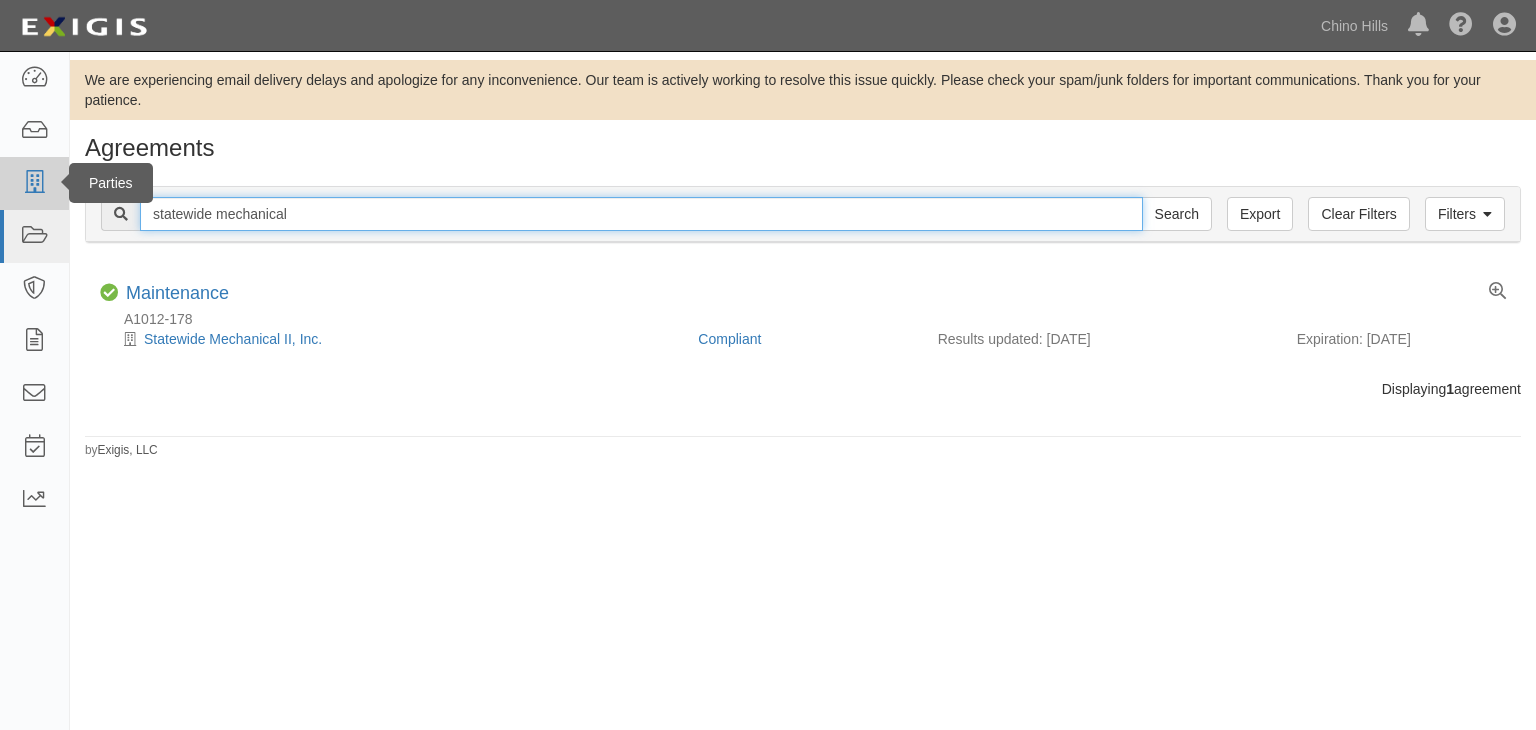 drag, startPoint x: 343, startPoint y: 222, endPoint x: 39, endPoint y: 177, distance: 307.31253 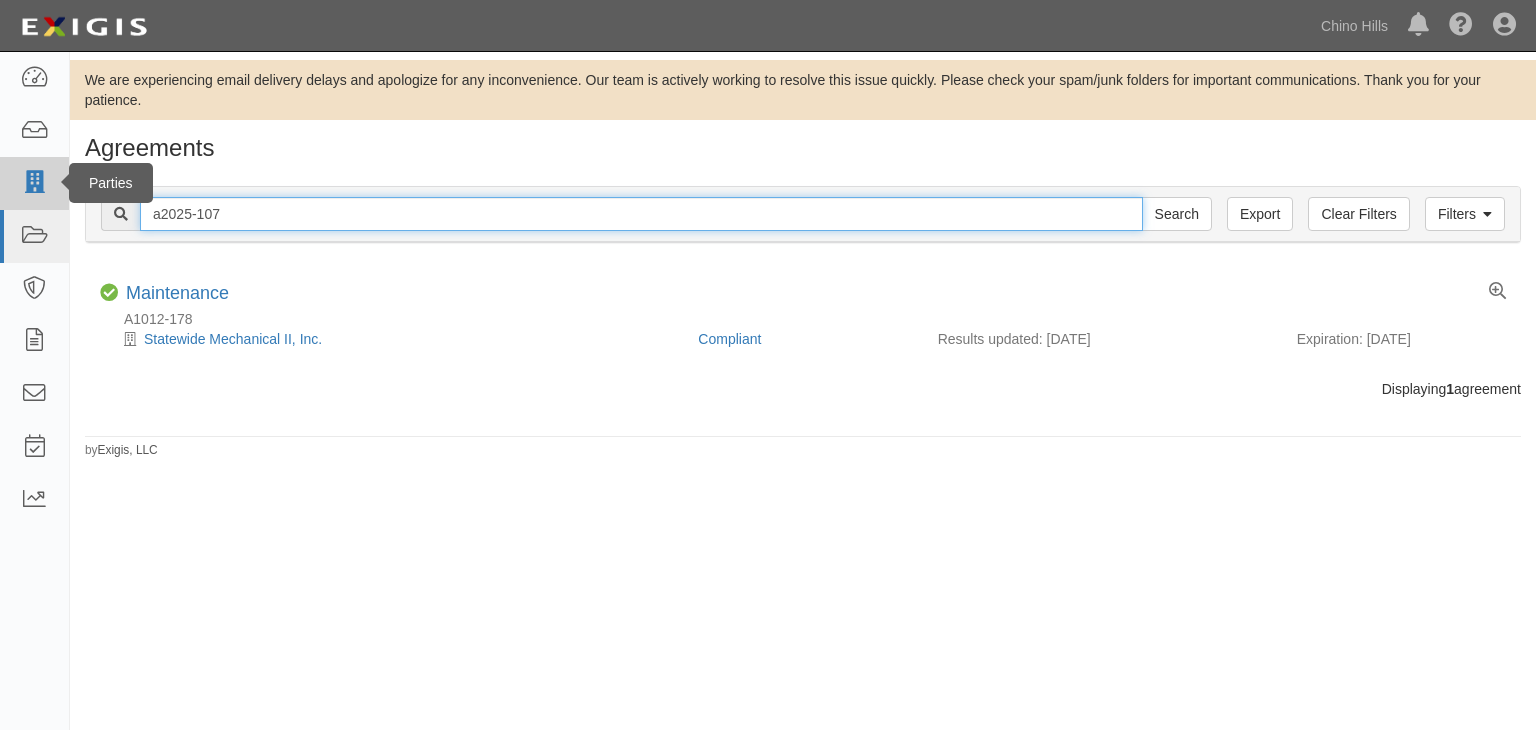 type on "a2025-107" 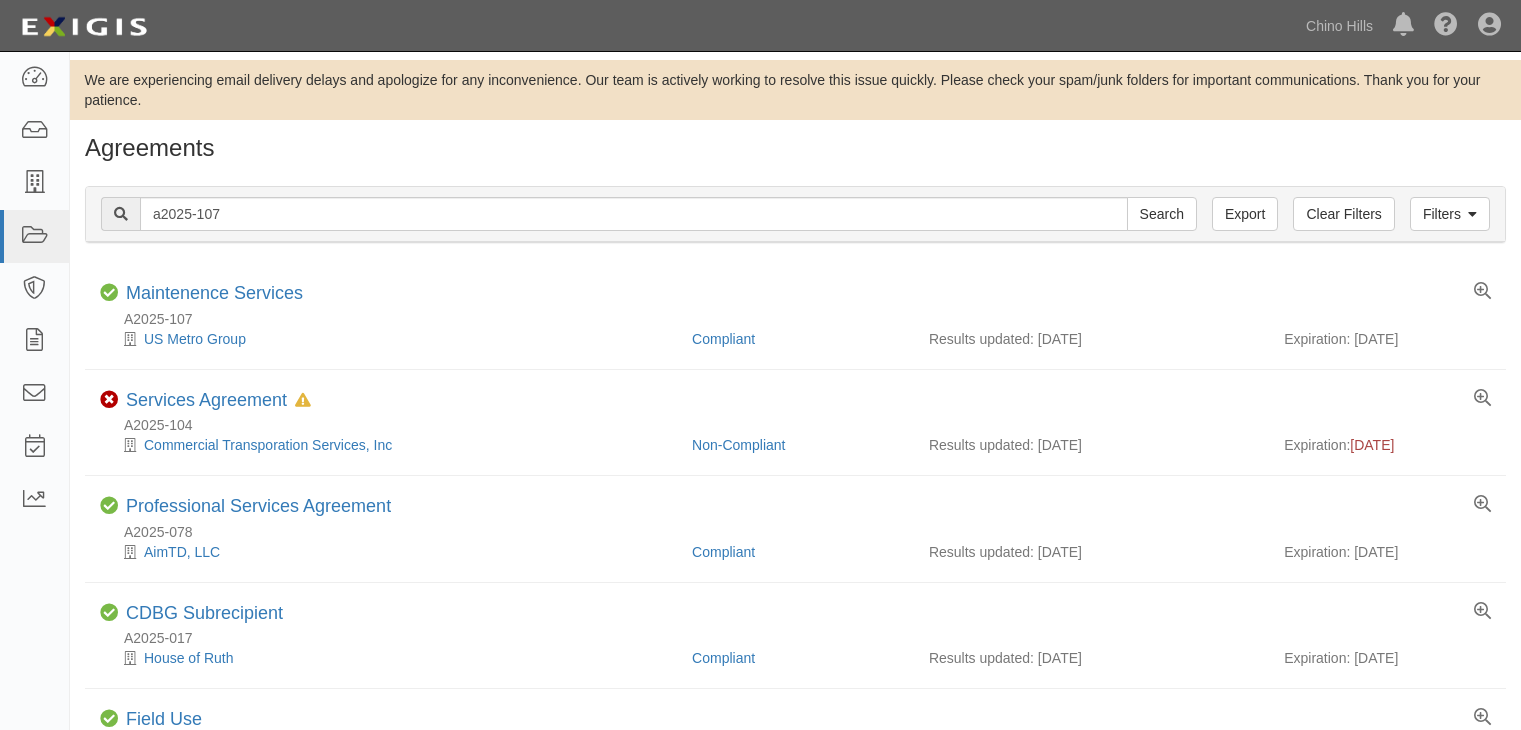 scroll, scrollTop: 0, scrollLeft: 0, axis: both 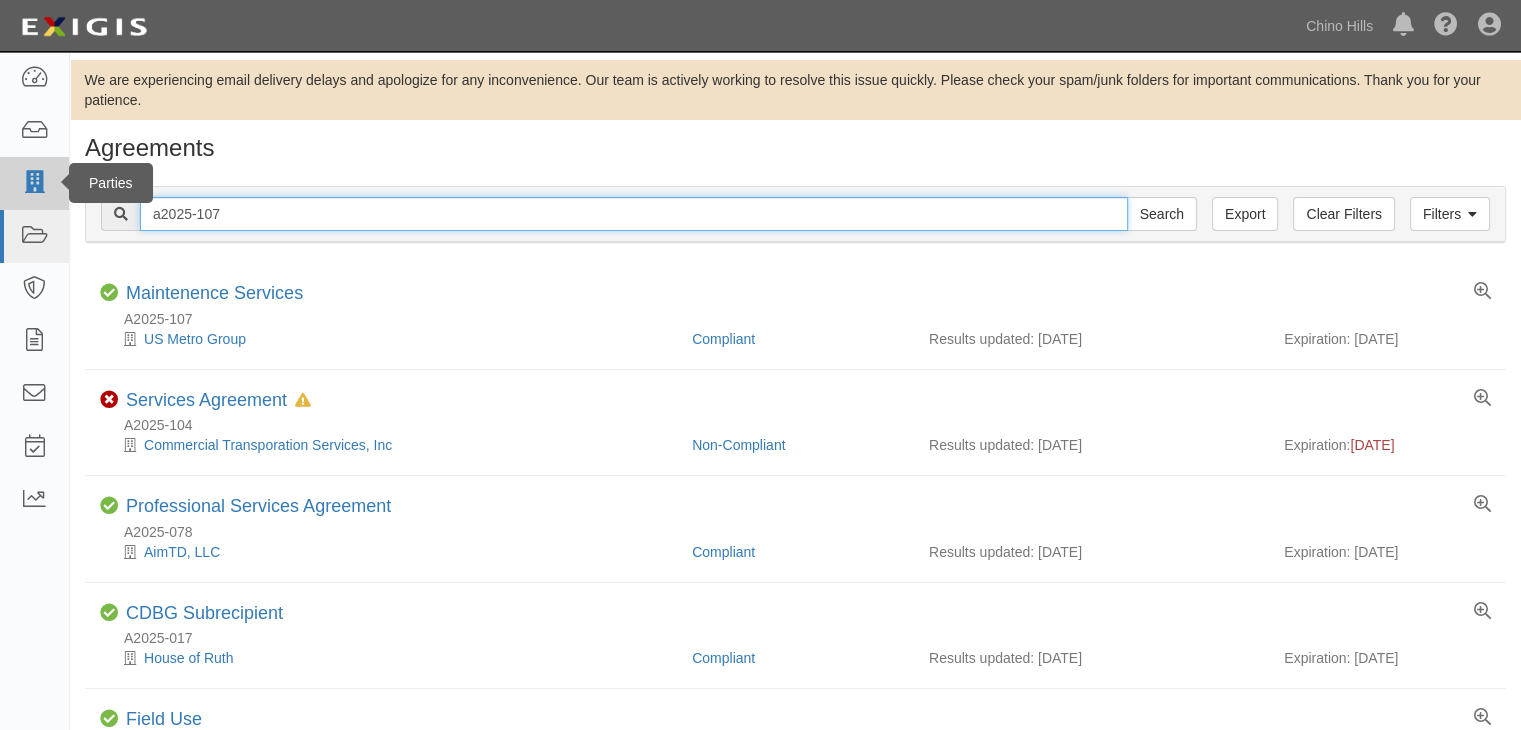 drag, startPoint x: 252, startPoint y: 215, endPoint x: 53, endPoint y: 181, distance: 201.88364 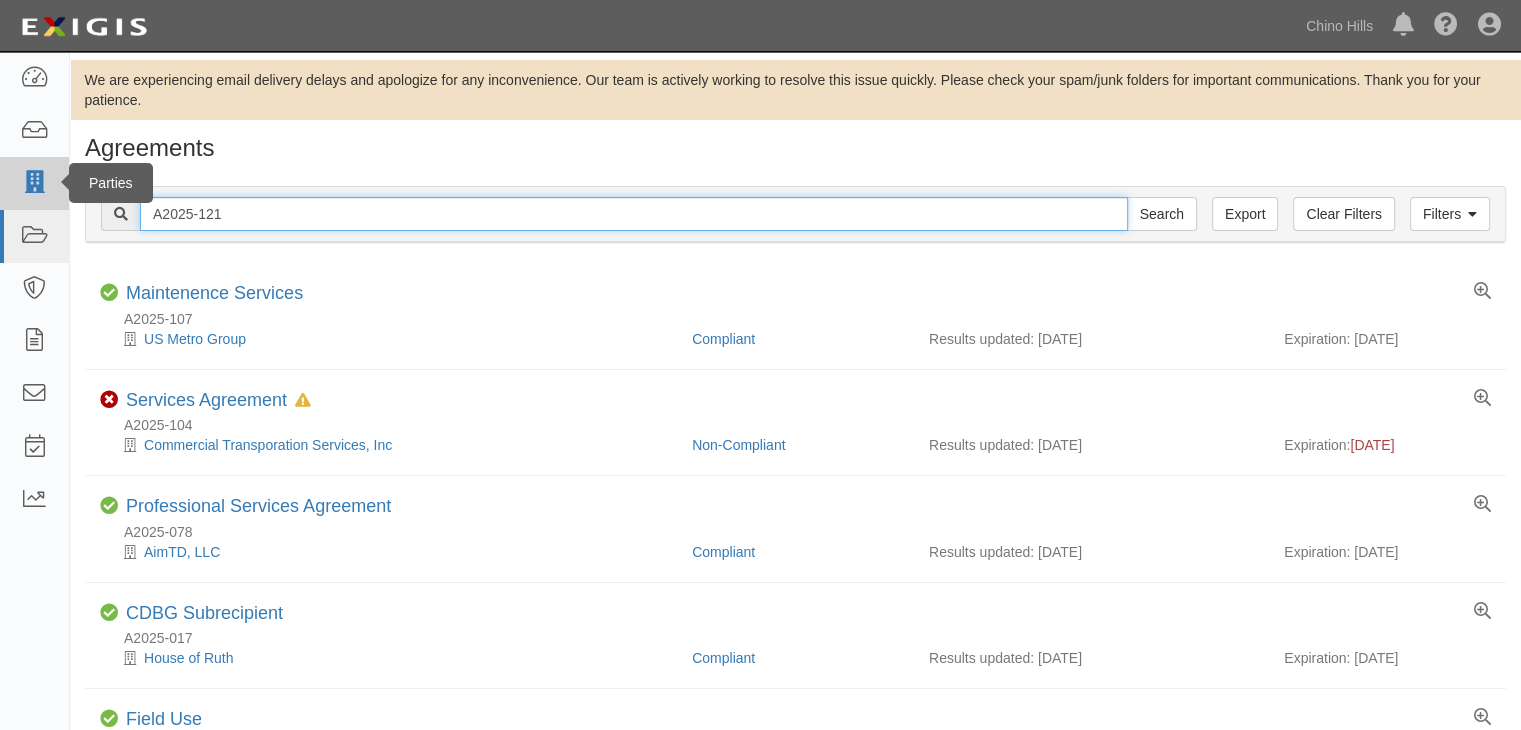type on "A2025-121" 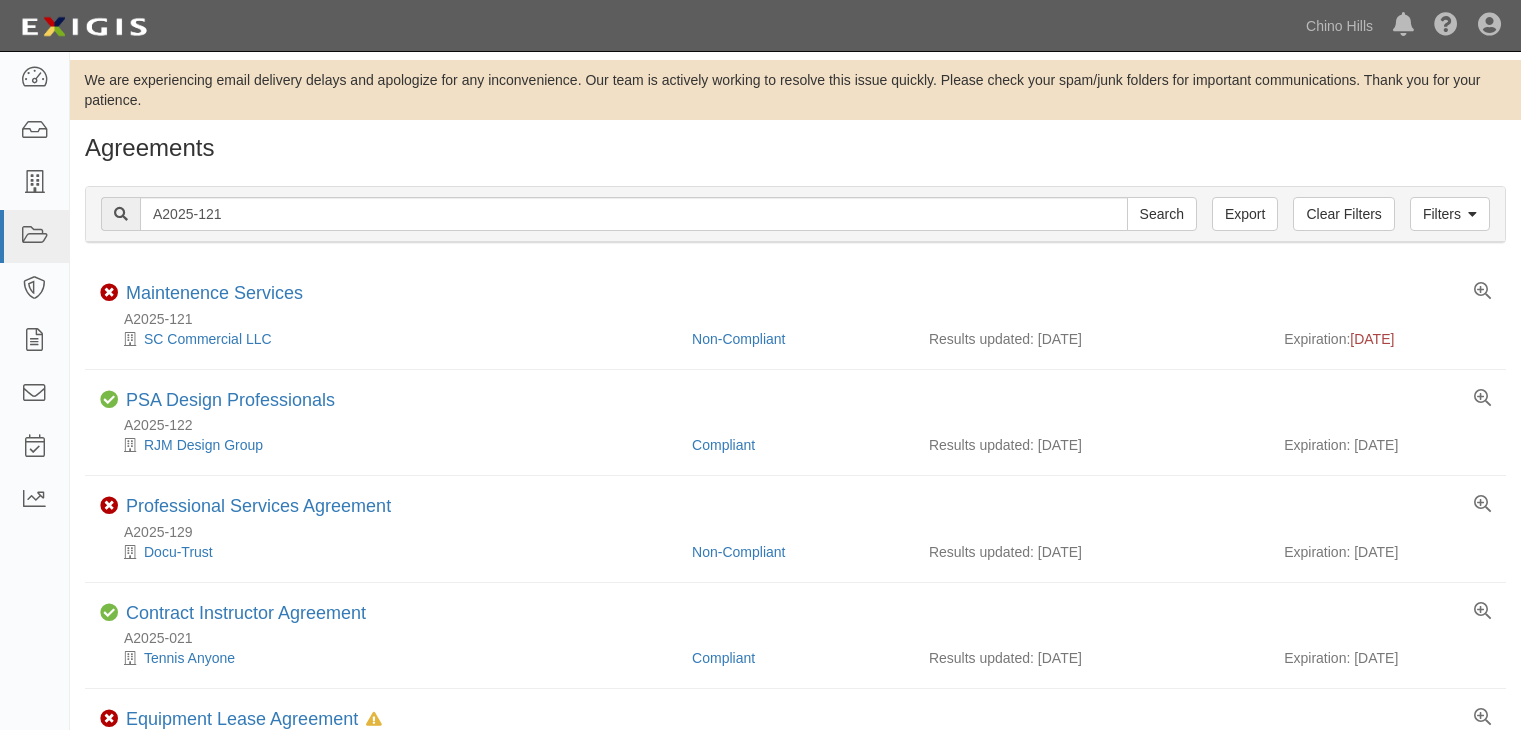 scroll, scrollTop: 0, scrollLeft: 0, axis: both 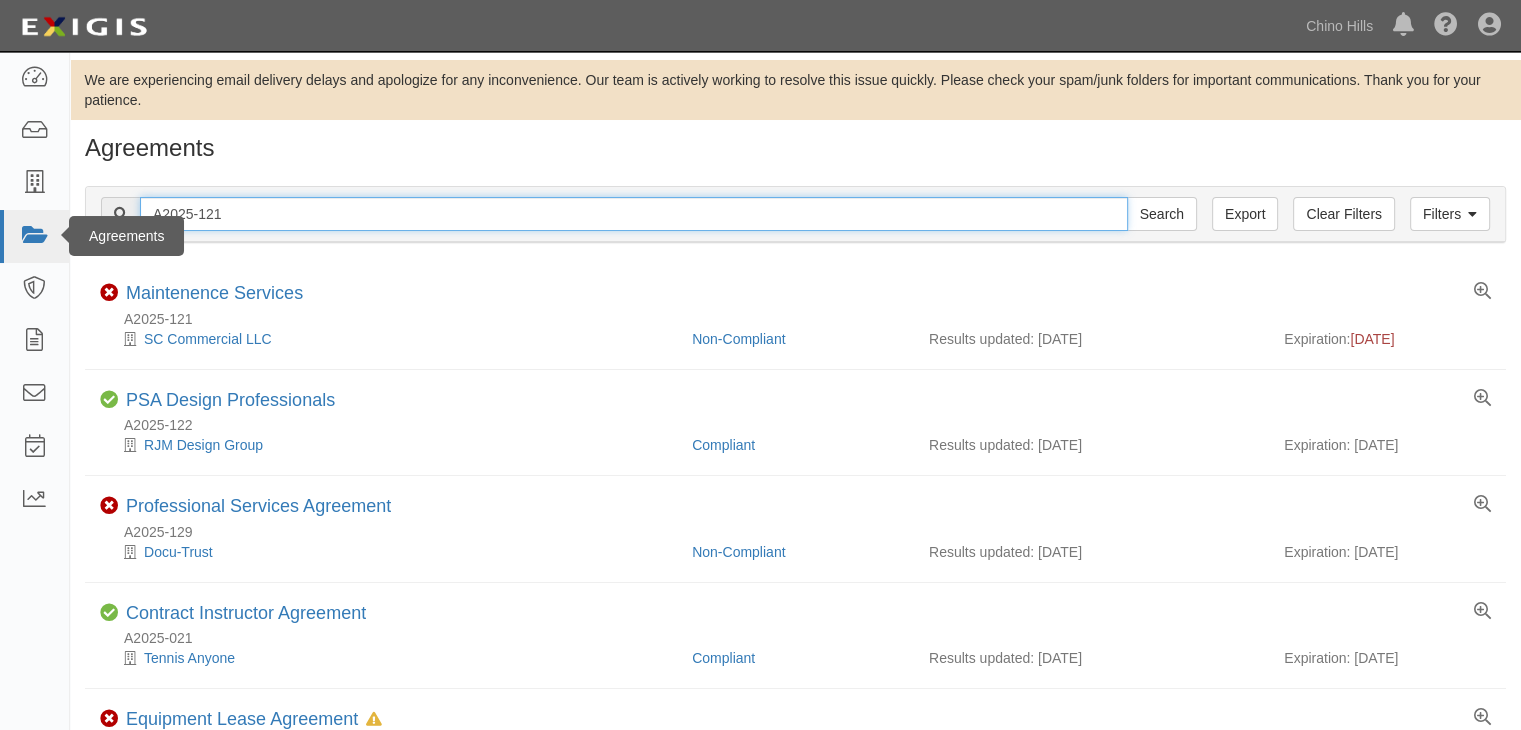 drag, startPoint x: 261, startPoint y: 209, endPoint x: 62, endPoint y: 220, distance: 199.30379 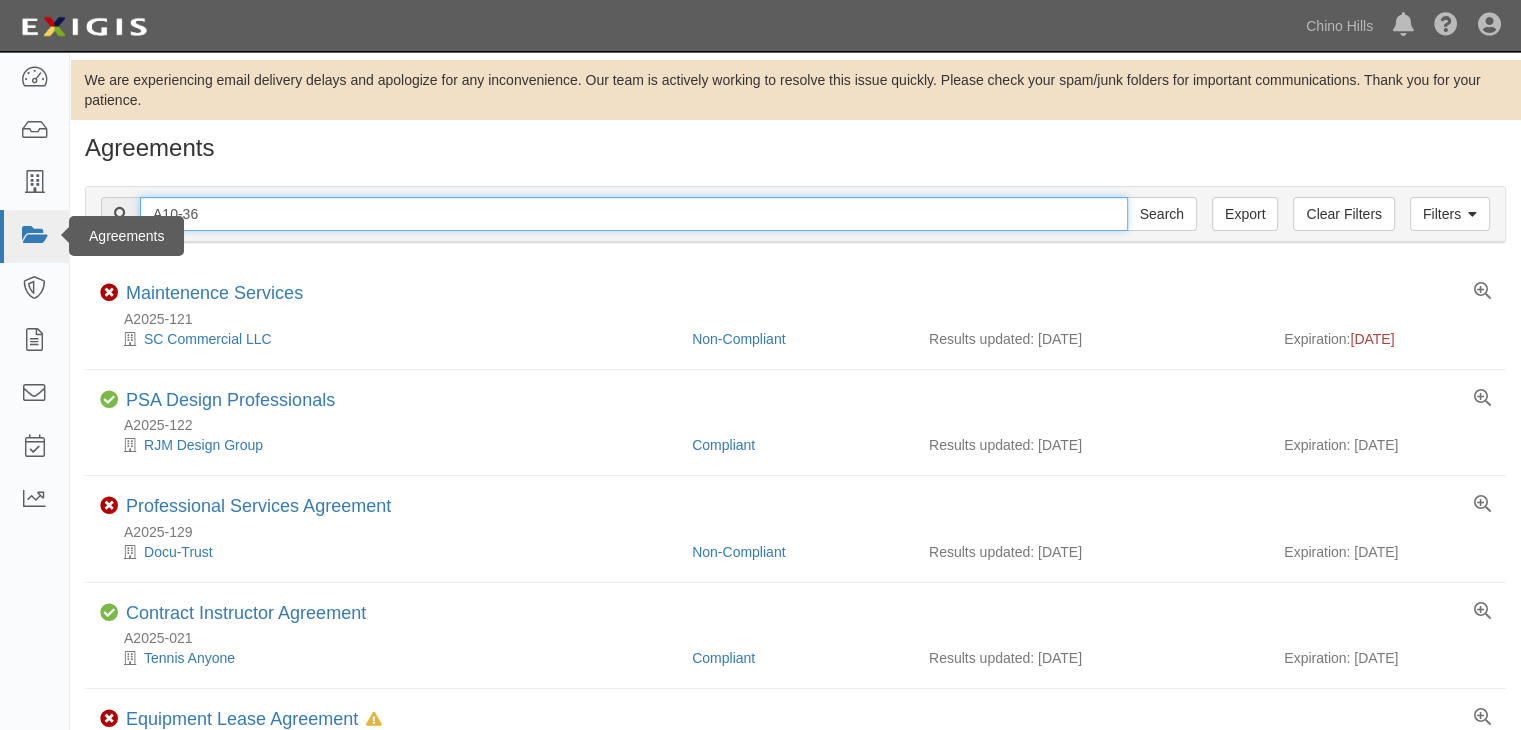 type on "A10-36" 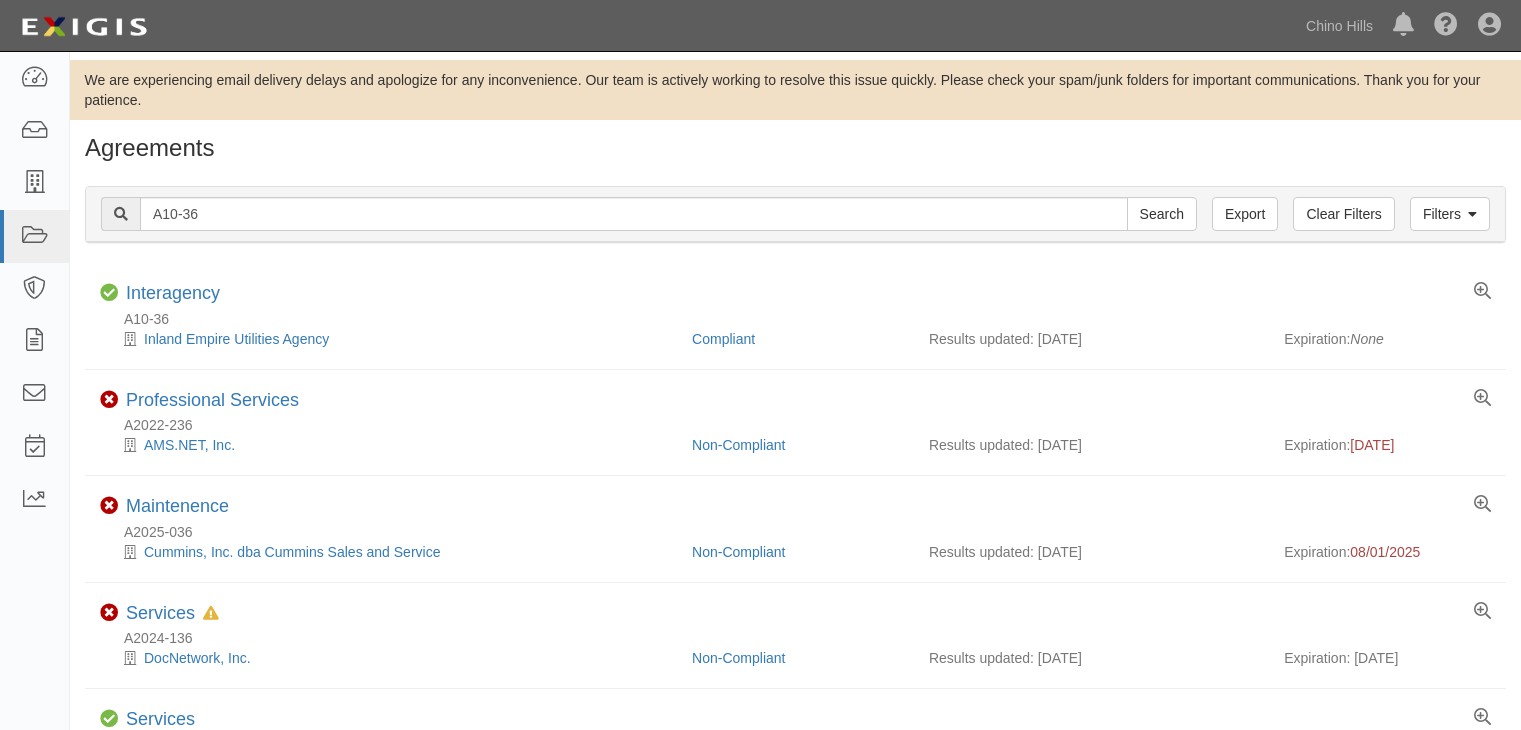 scroll, scrollTop: 0, scrollLeft: 0, axis: both 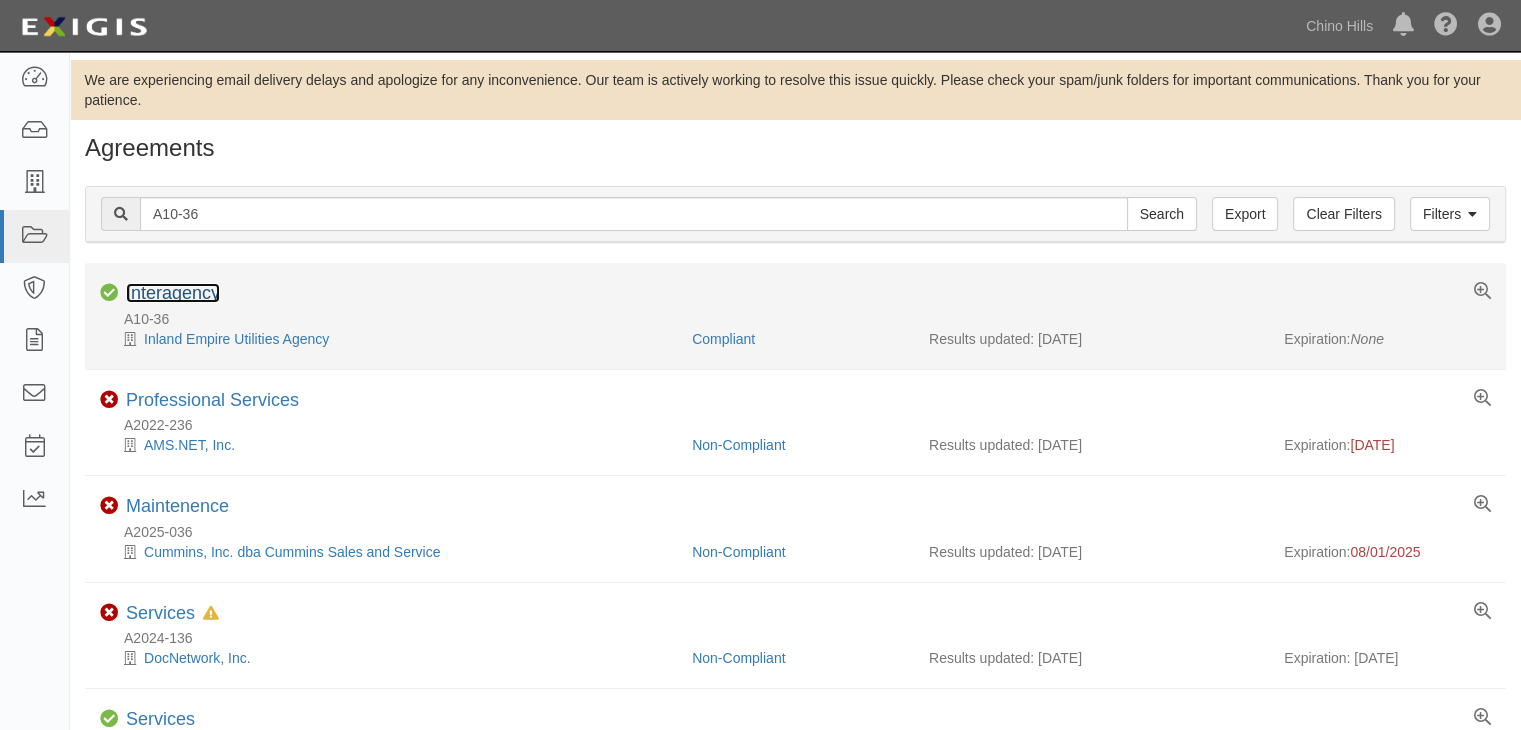 click on "Interagency" at bounding box center (173, 293) 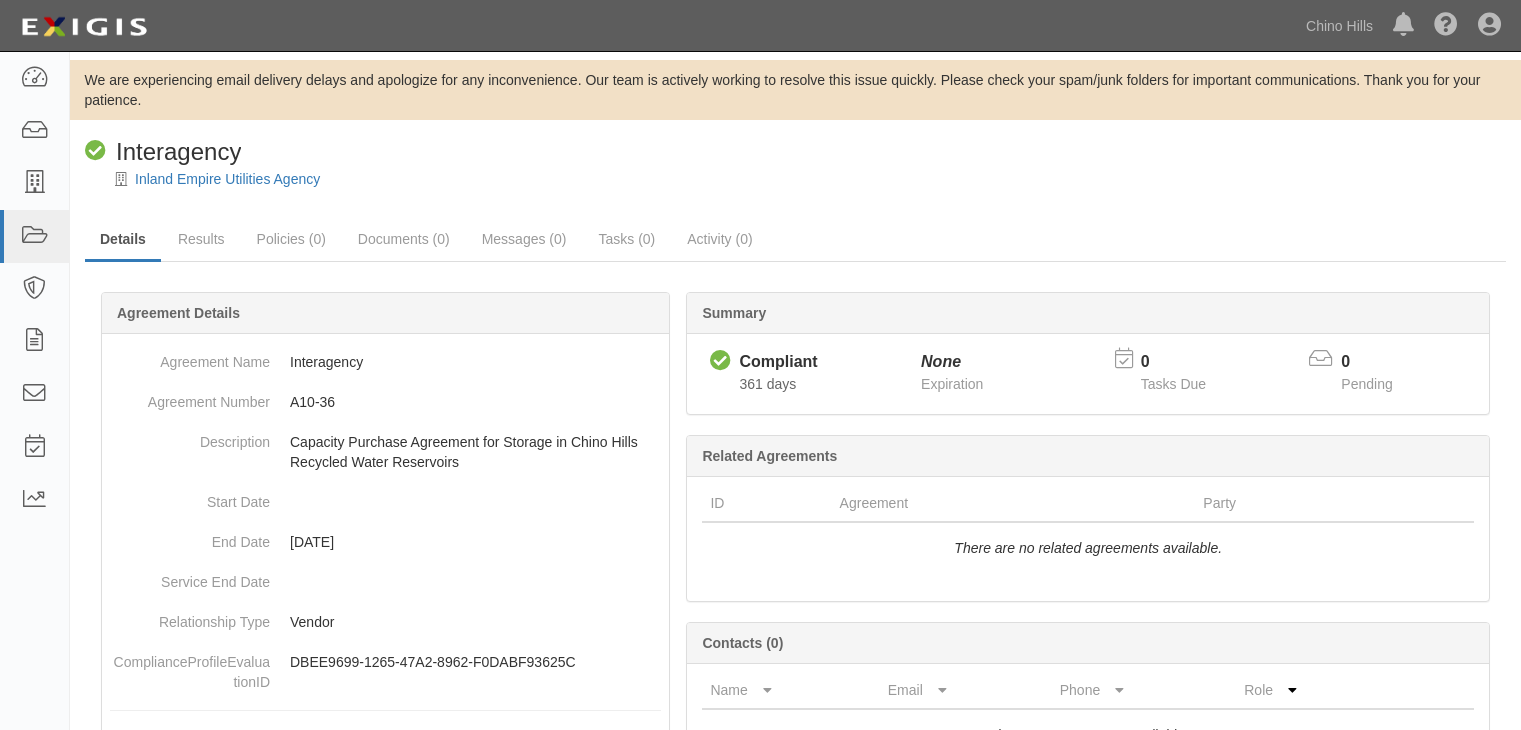 scroll, scrollTop: 0, scrollLeft: 0, axis: both 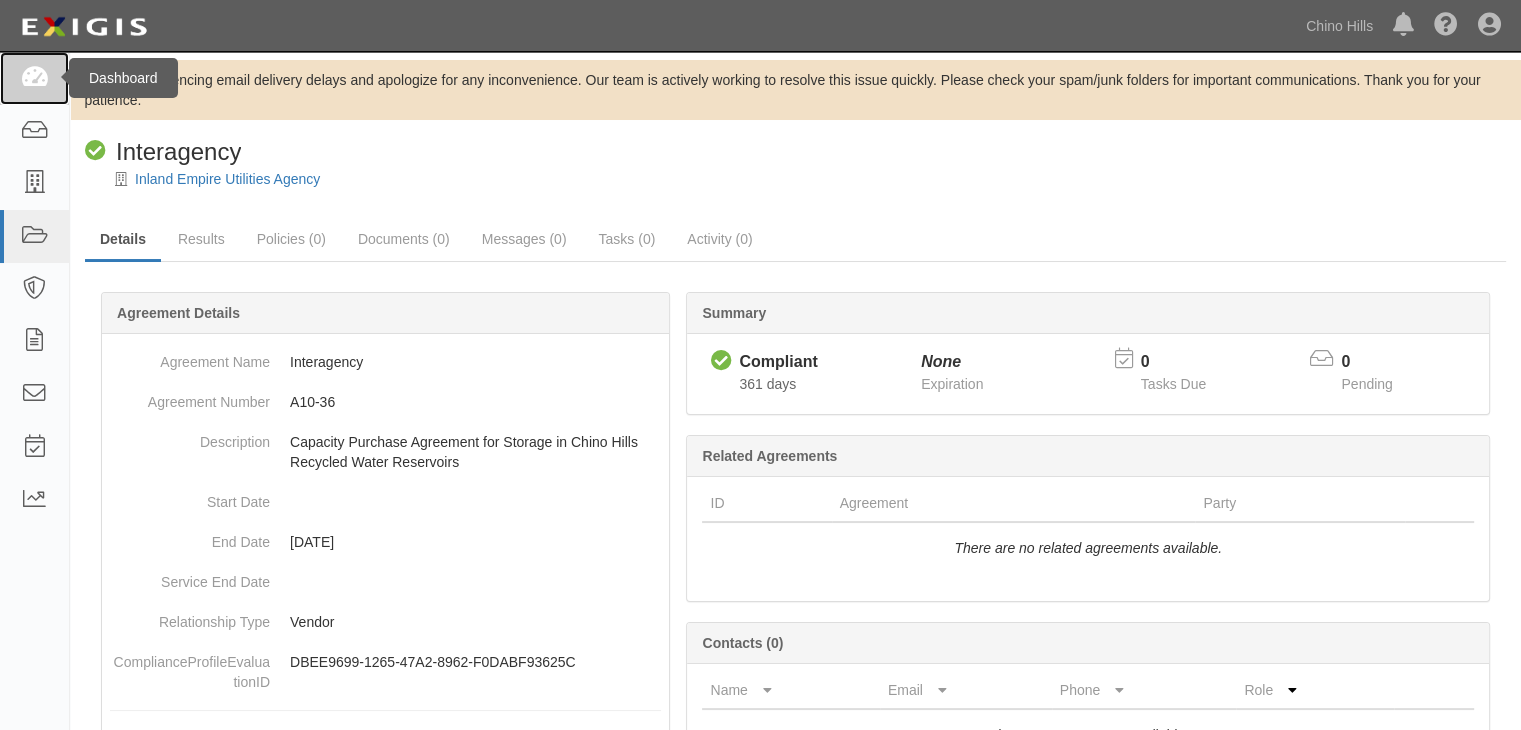 click at bounding box center (34, 78) 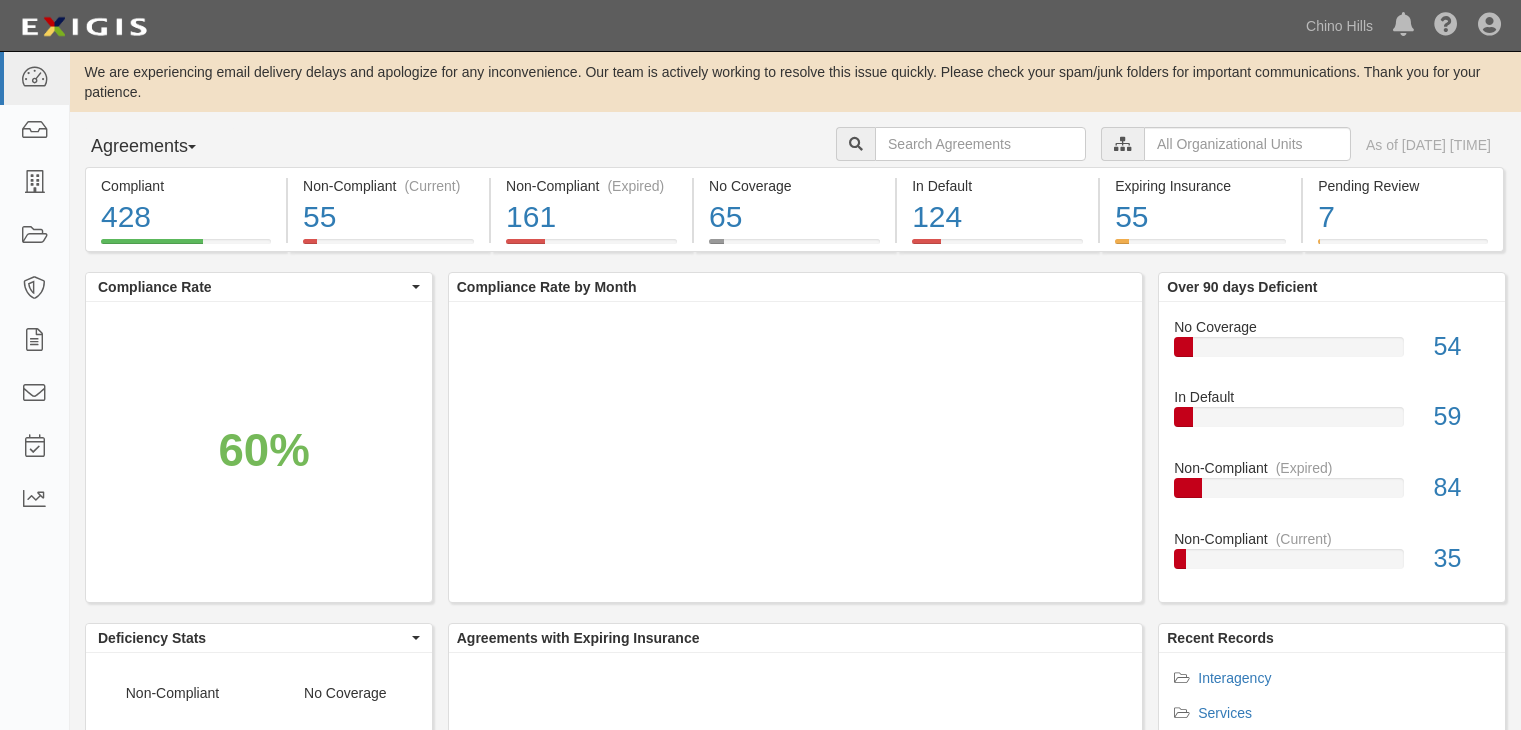 scroll, scrollTop: 0, scrollLeft: 0, axis: both 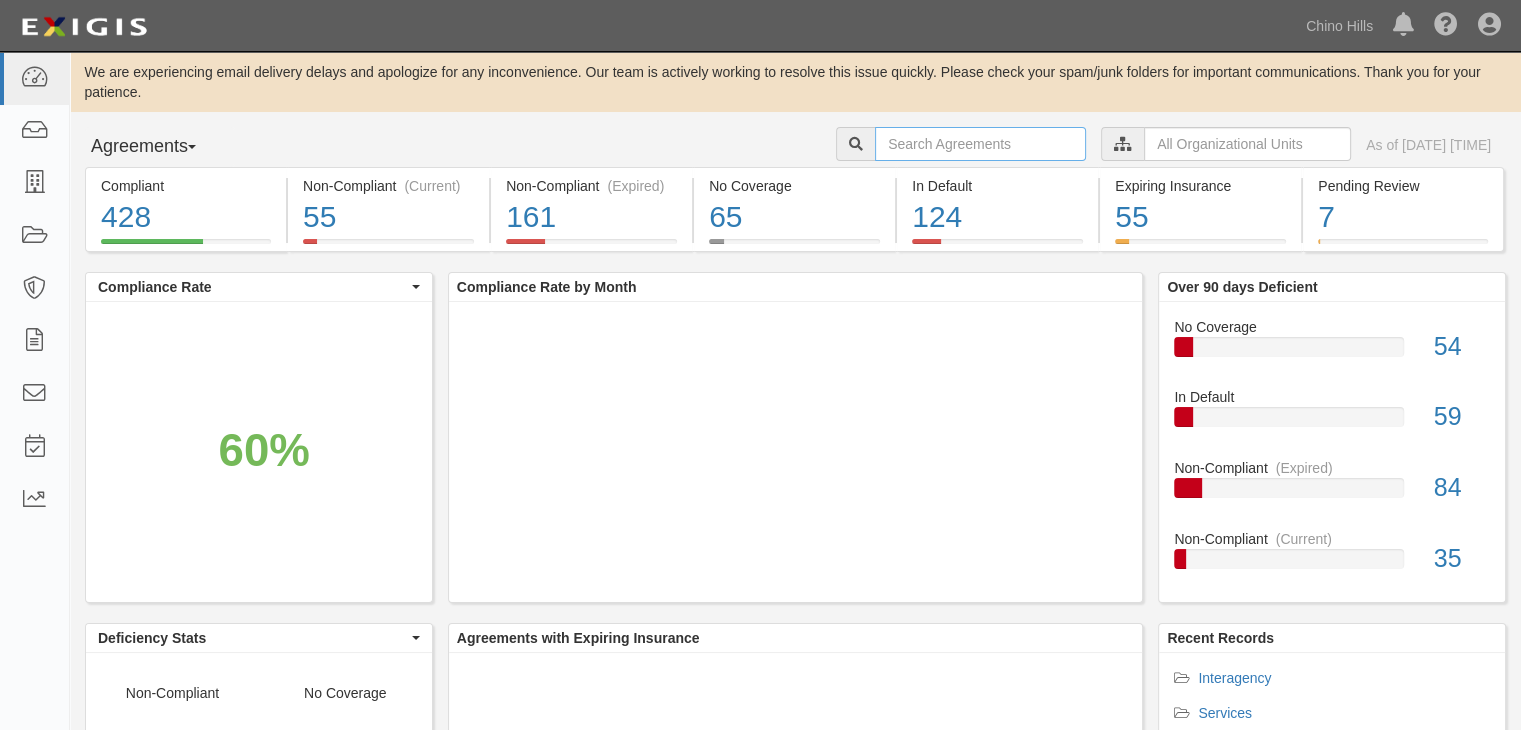 click at bounding box center [980, 144] 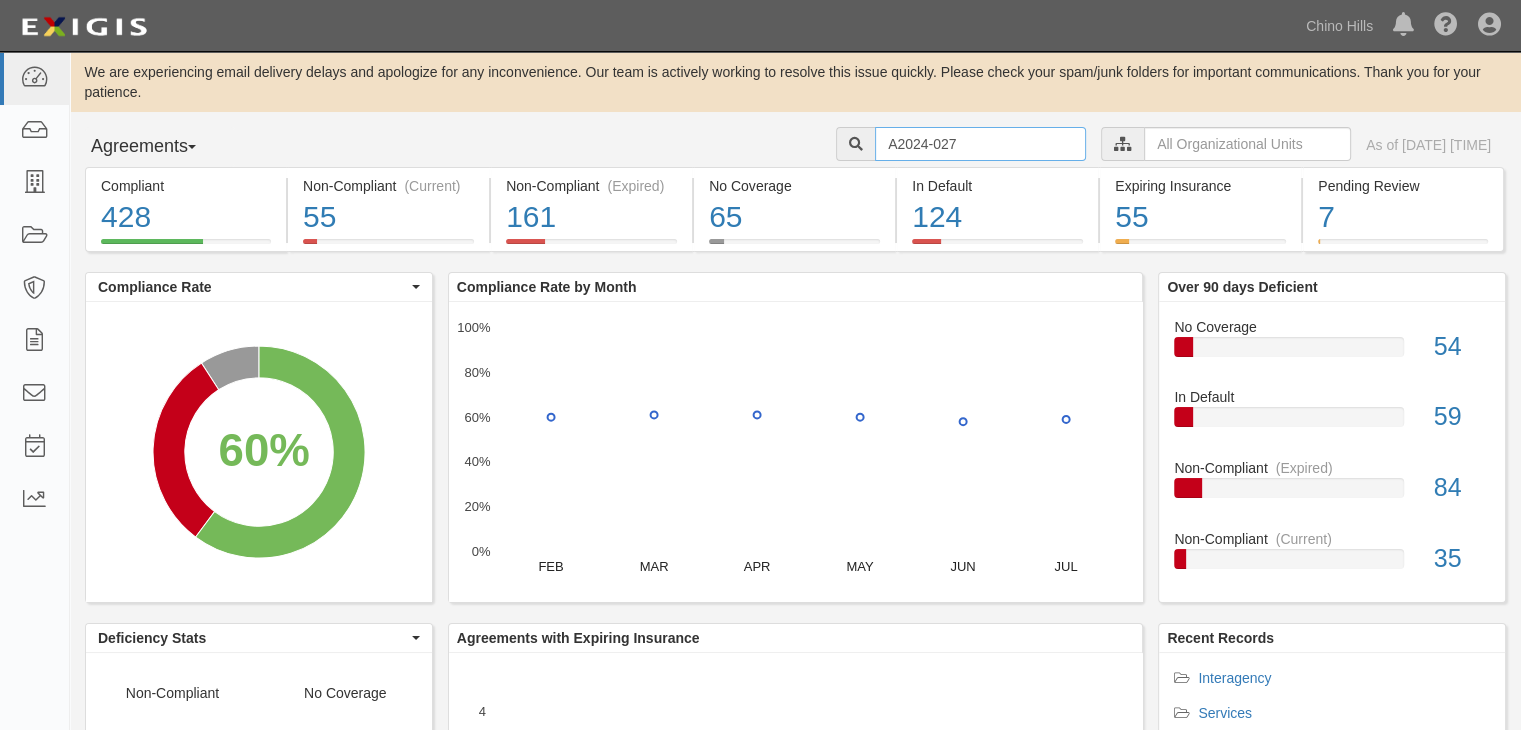 type on "A2024-027" 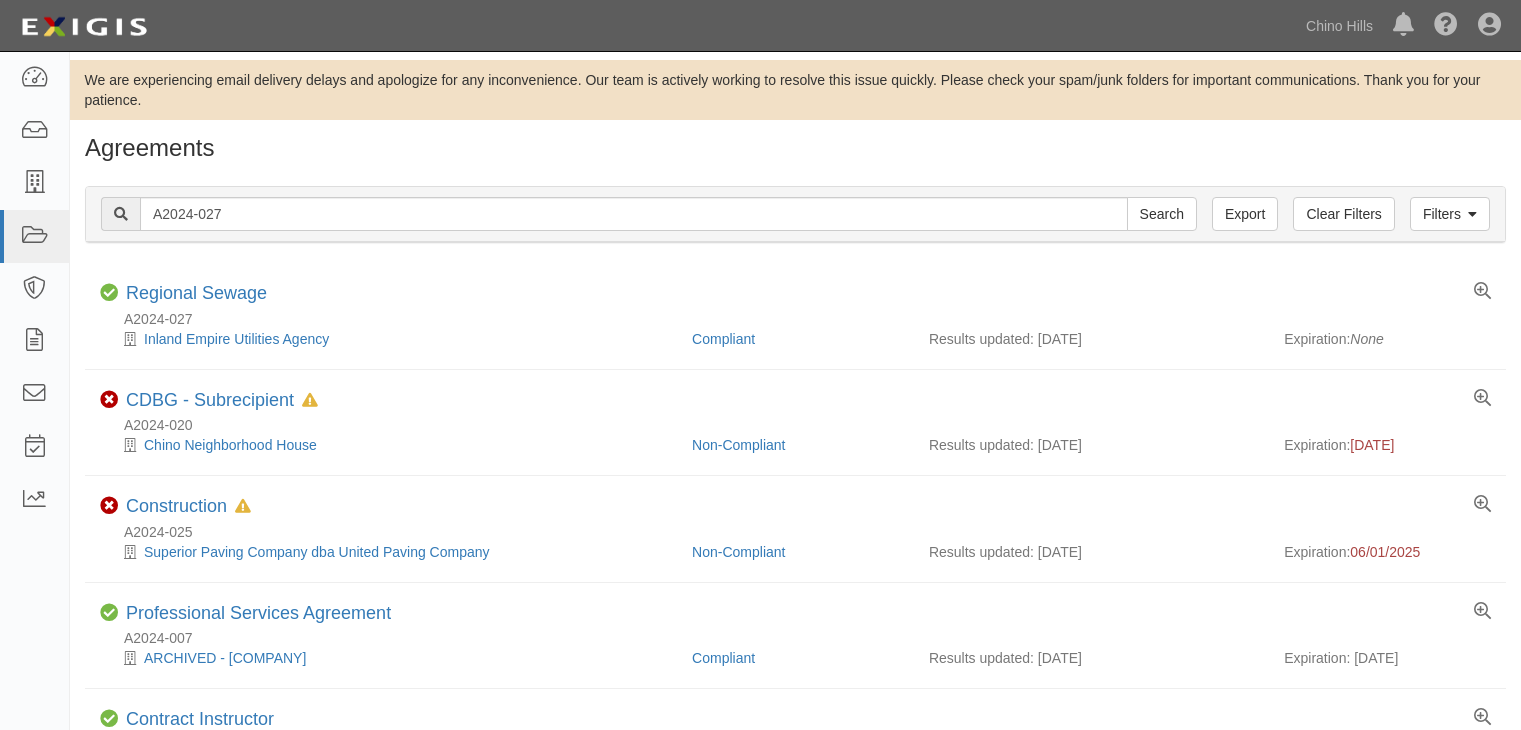 scroll, scrollTop: 0, scrollLeft: 0, axis: both 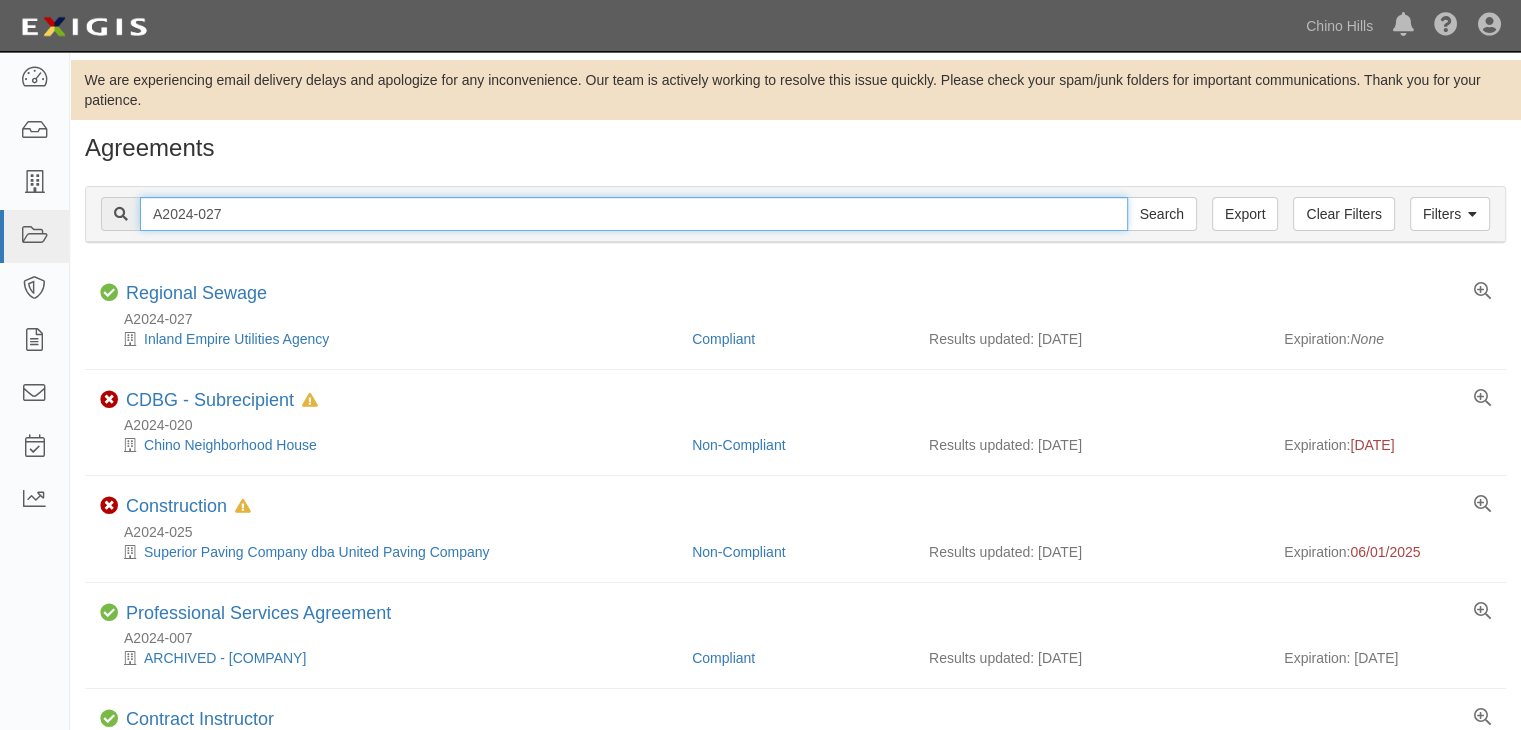 click on "A2024-027" at bounding box center [634, 214] 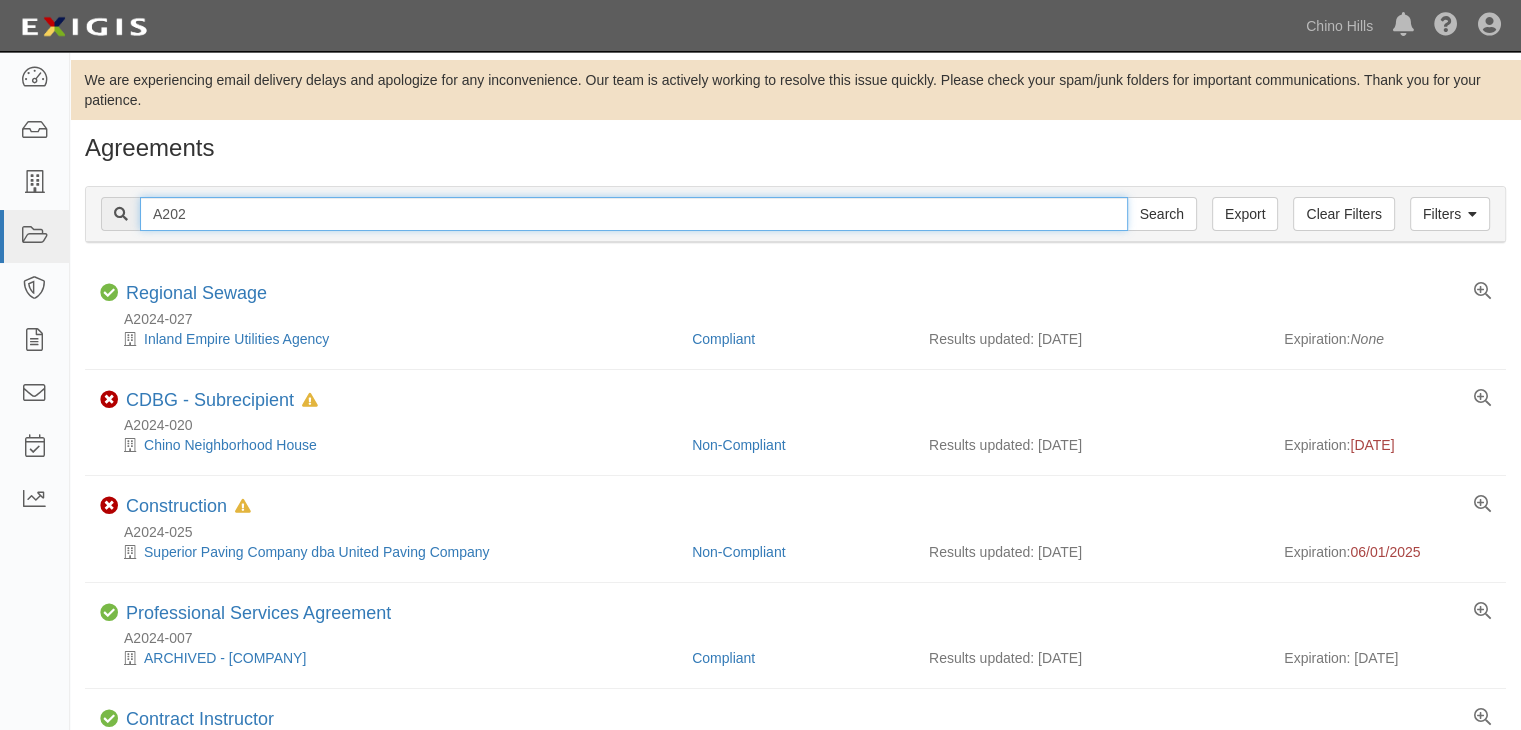 type on "A202" 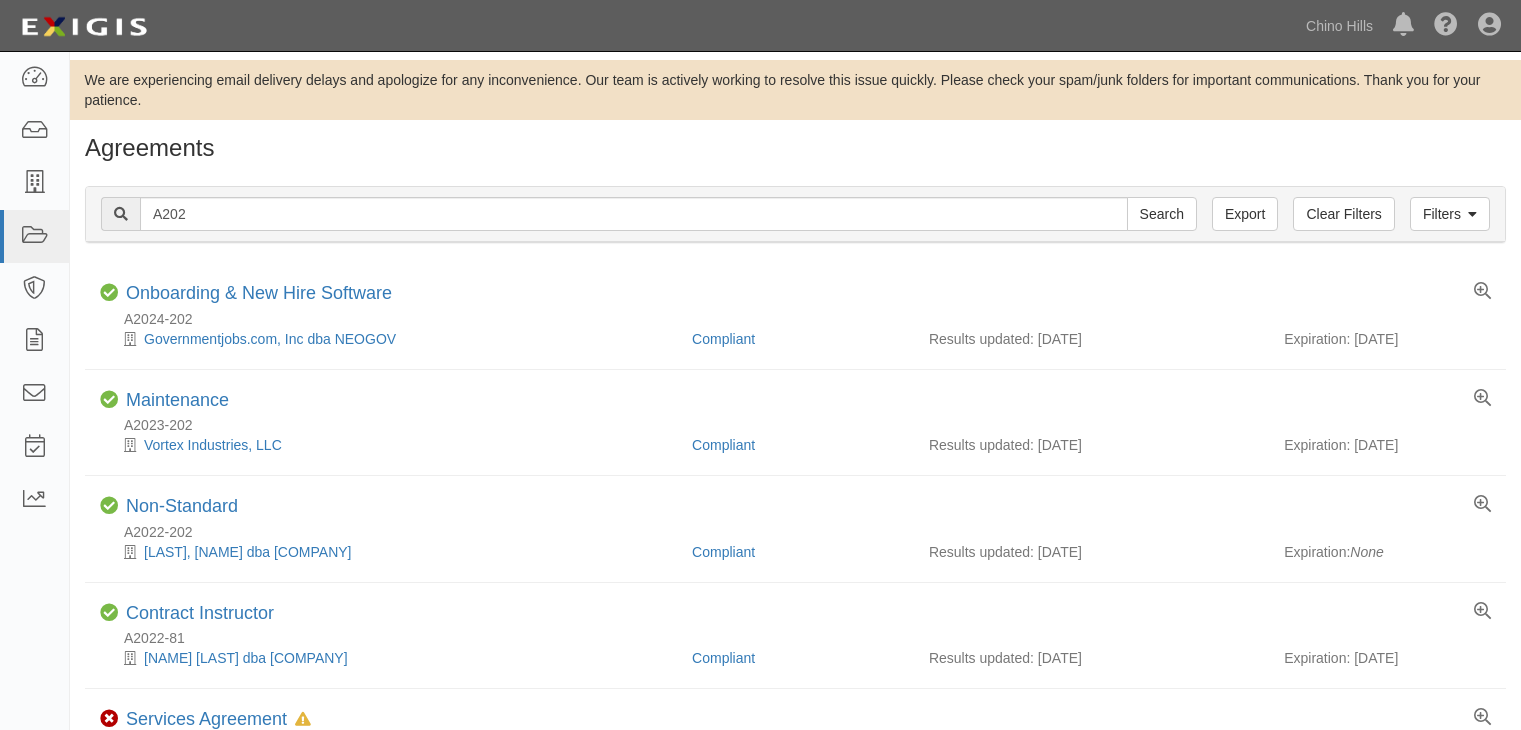scroll, scrollTop: 0, scrollLeft: 0, axis: both 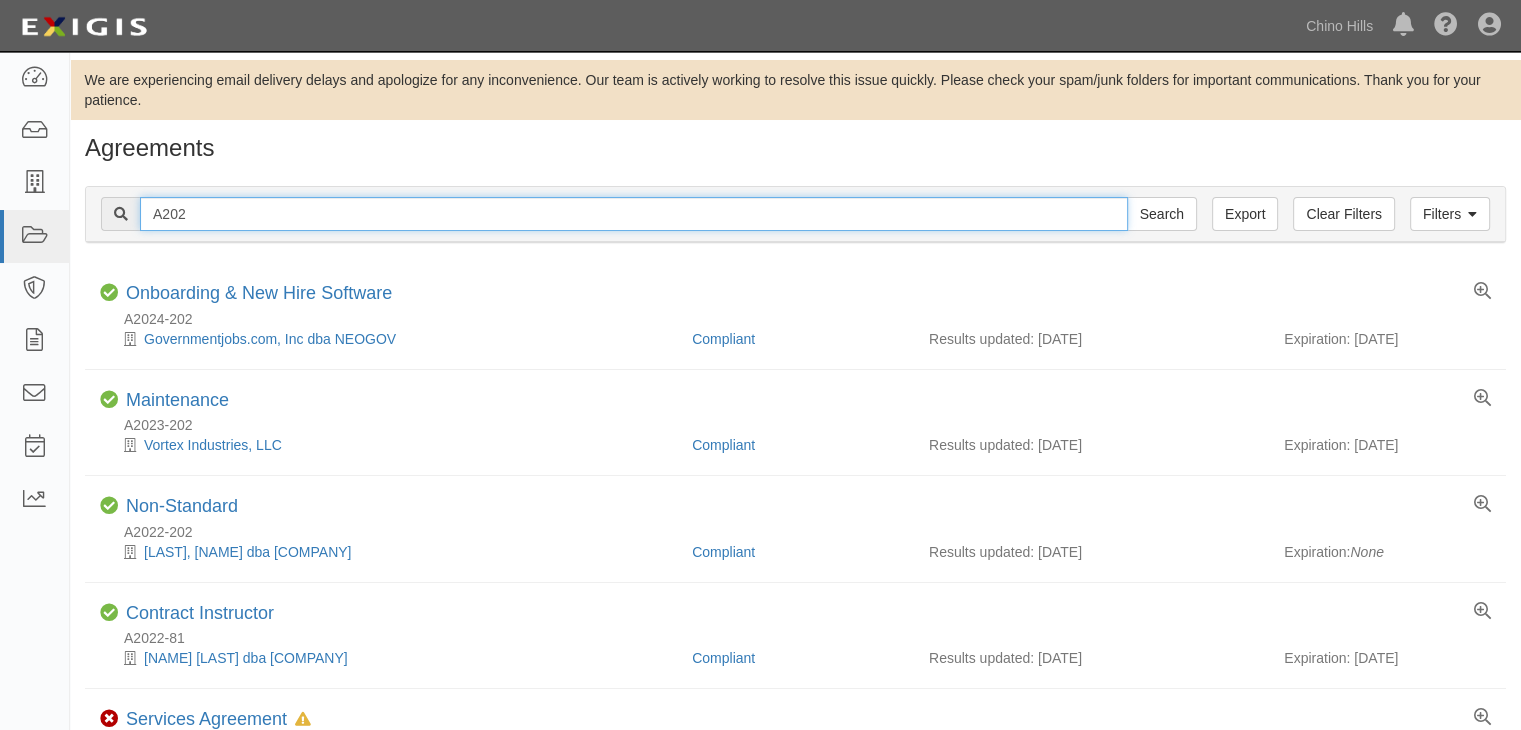 click on "A202" at bounding box center (634, 214) 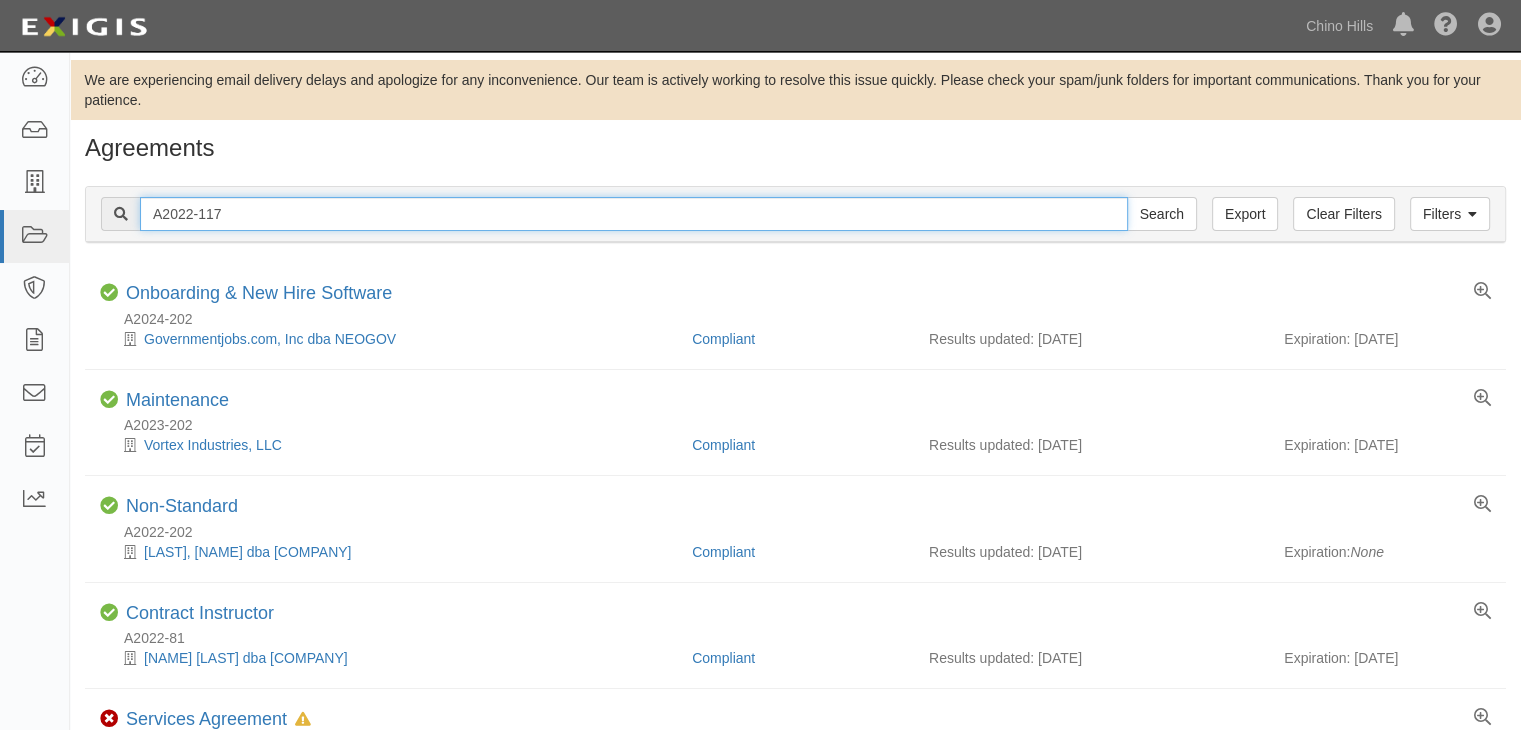type on "A2022-117" 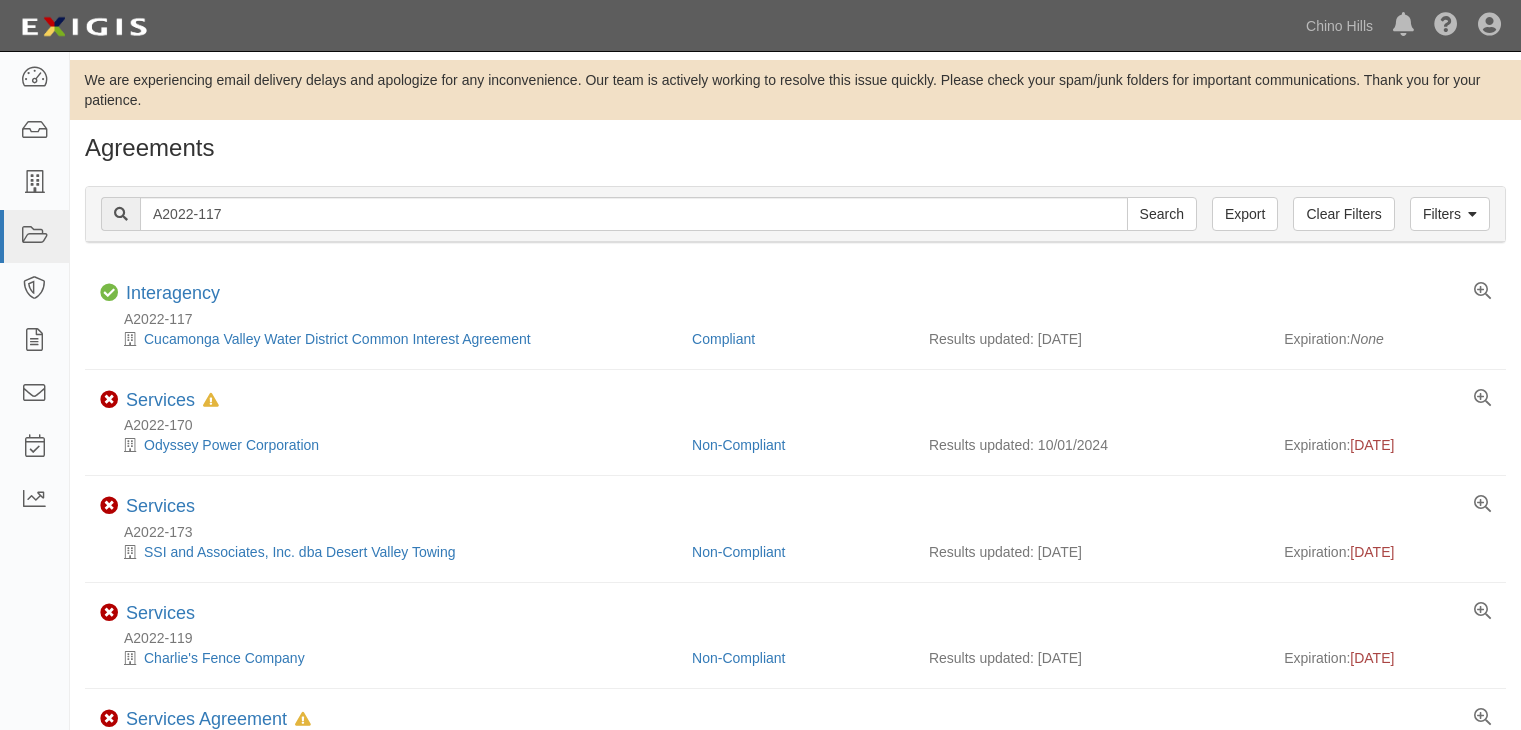 scroll, scrollTop: 0, scrollLeft: 0, axis: both 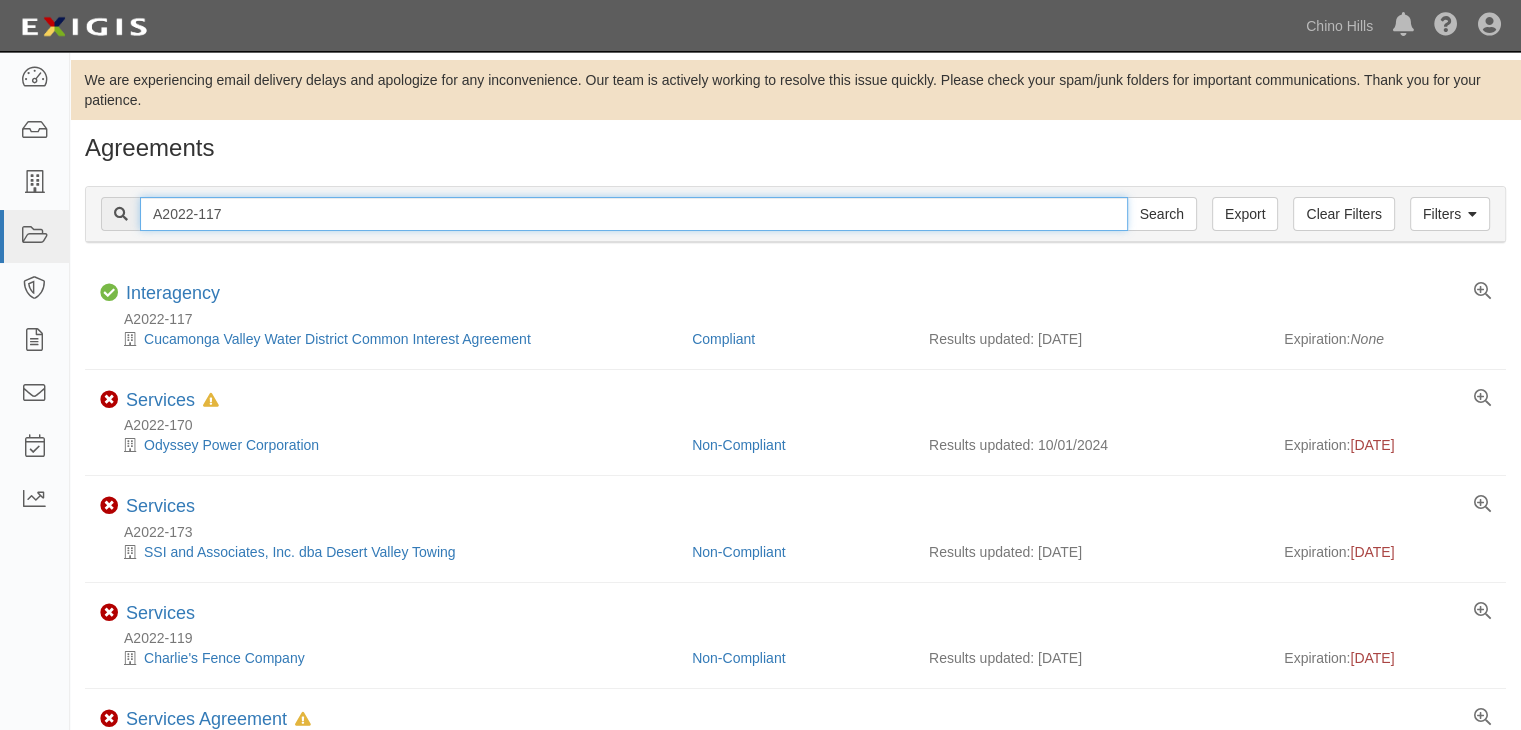 click on "A2022-117" at bounding box center [634, 214] 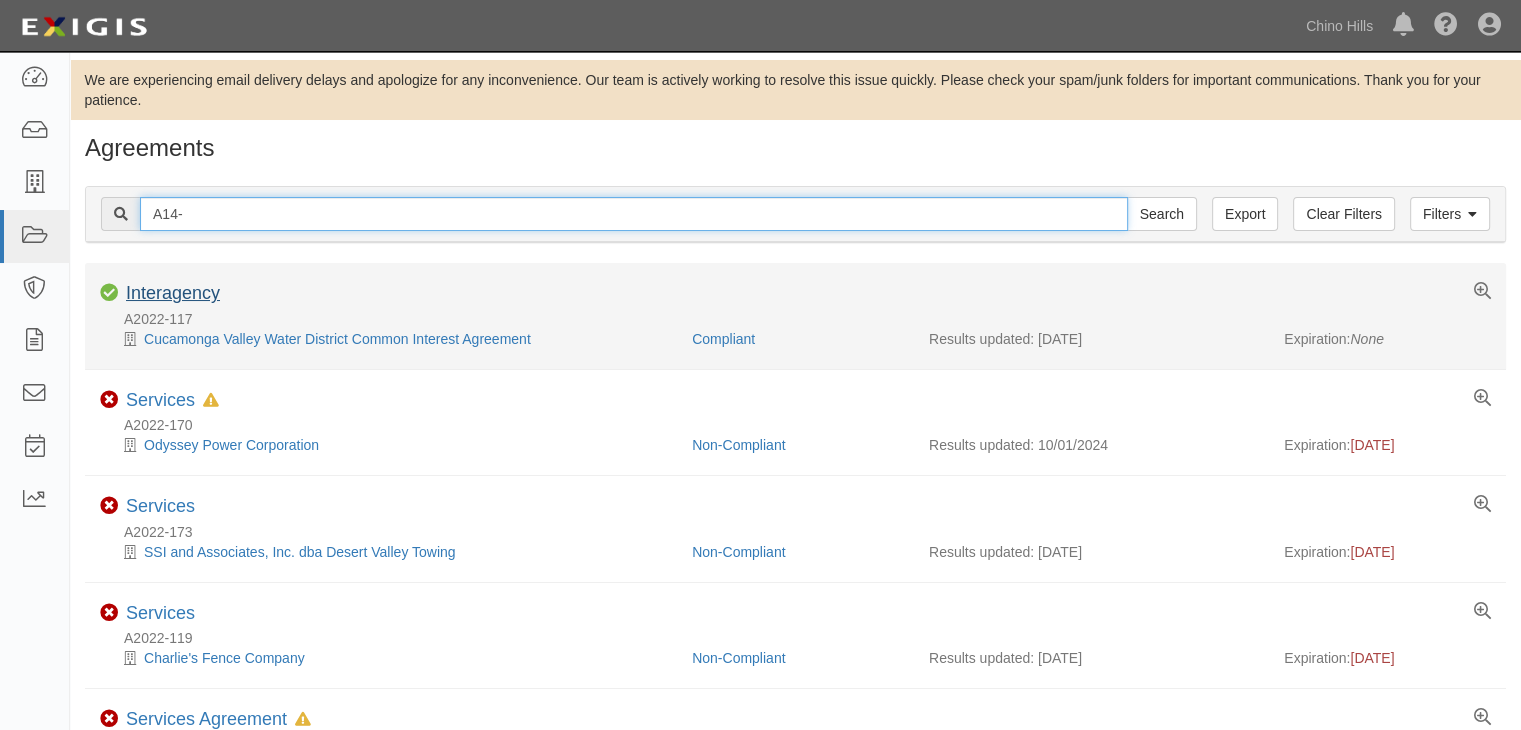 type on "A14-" 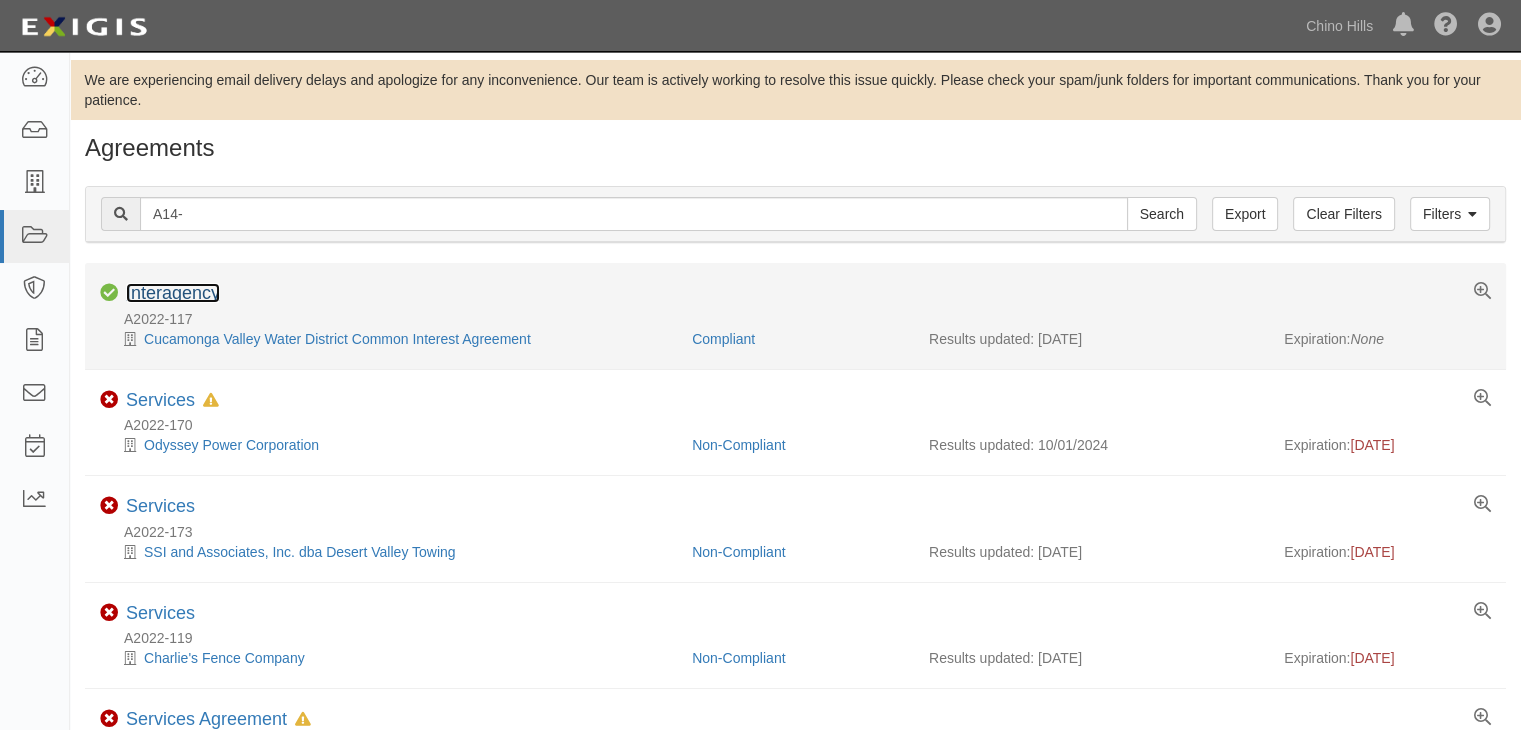 click on "Interagency" at bounding box center (173, 293) 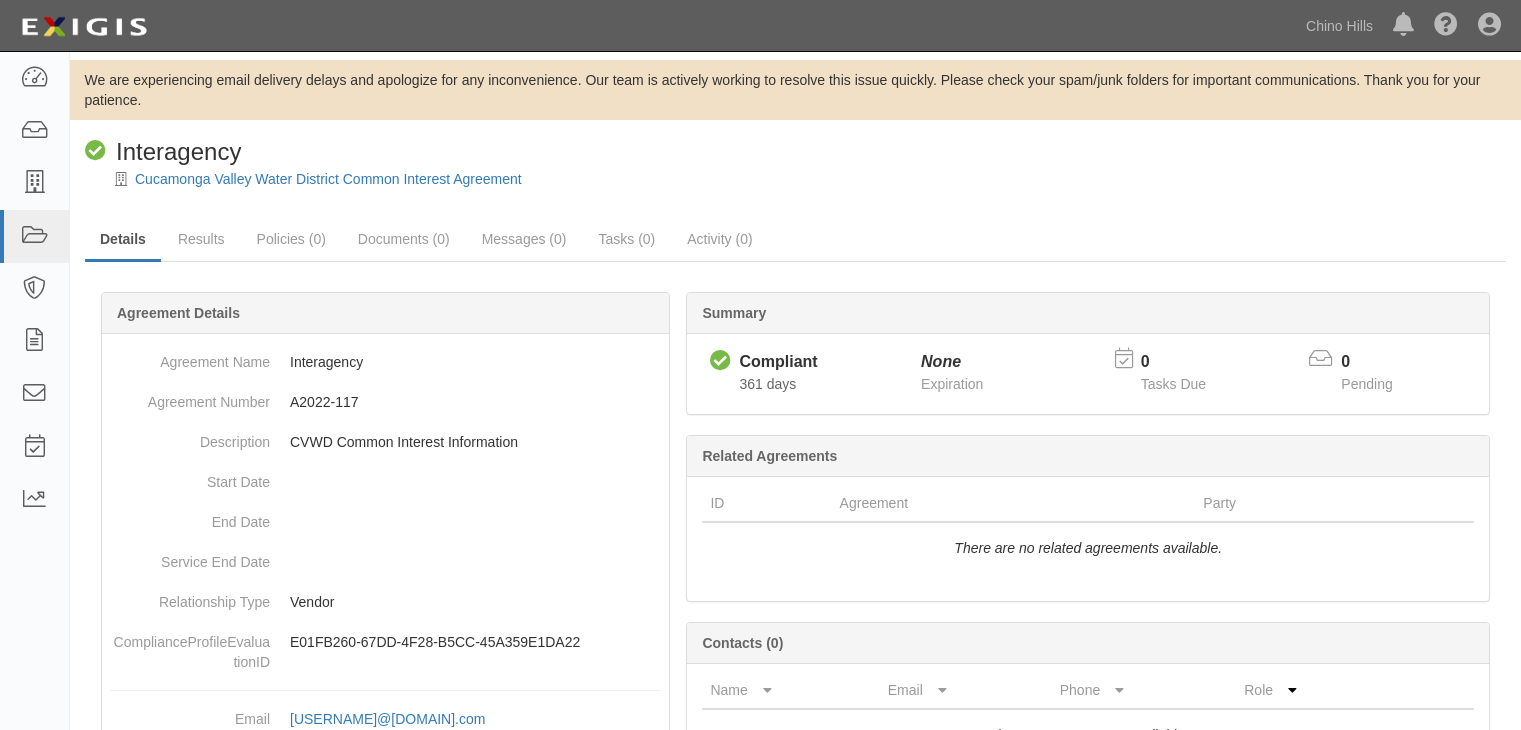 scroll, scrollTop: 0, scrollLeft: 0, axis: both 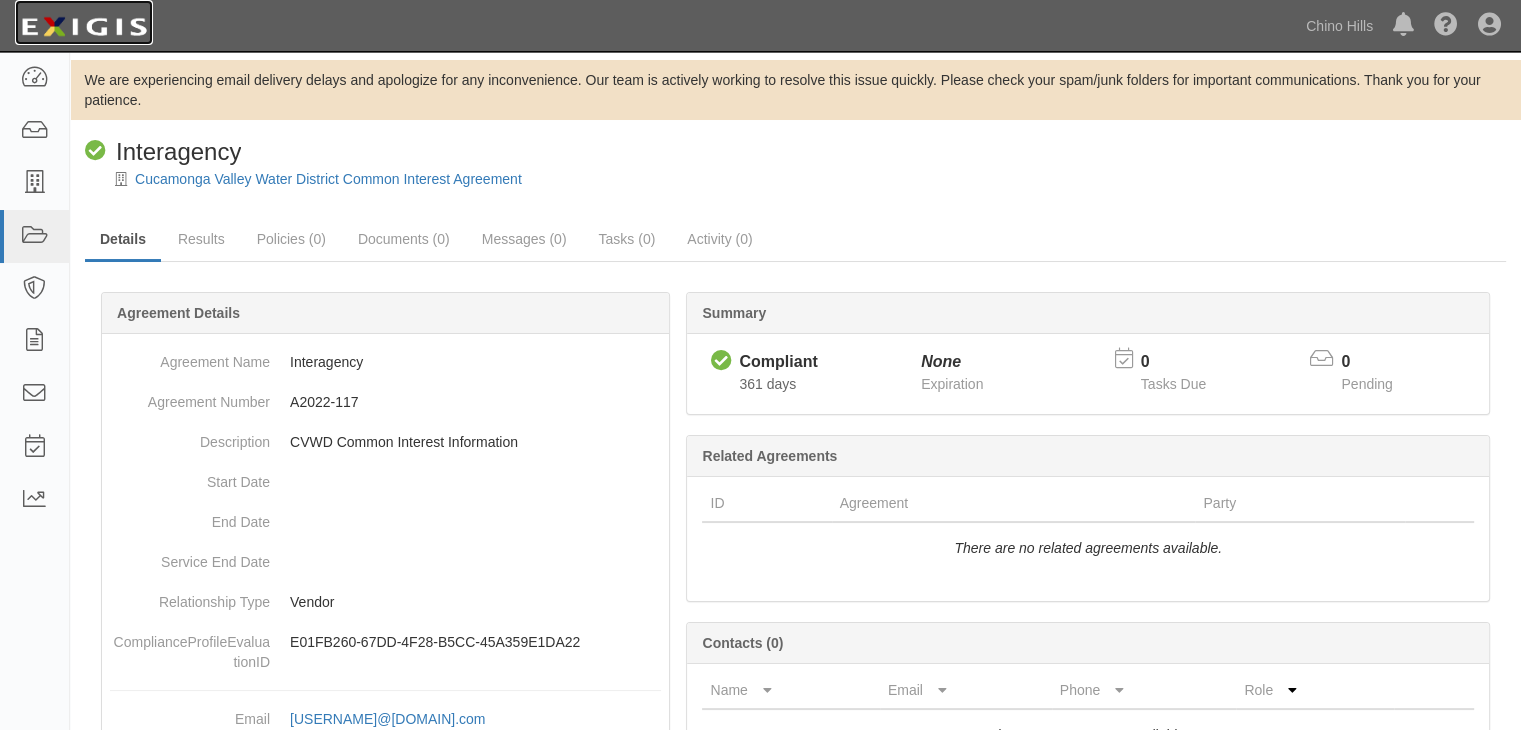 click at bounding box center [84, 27] 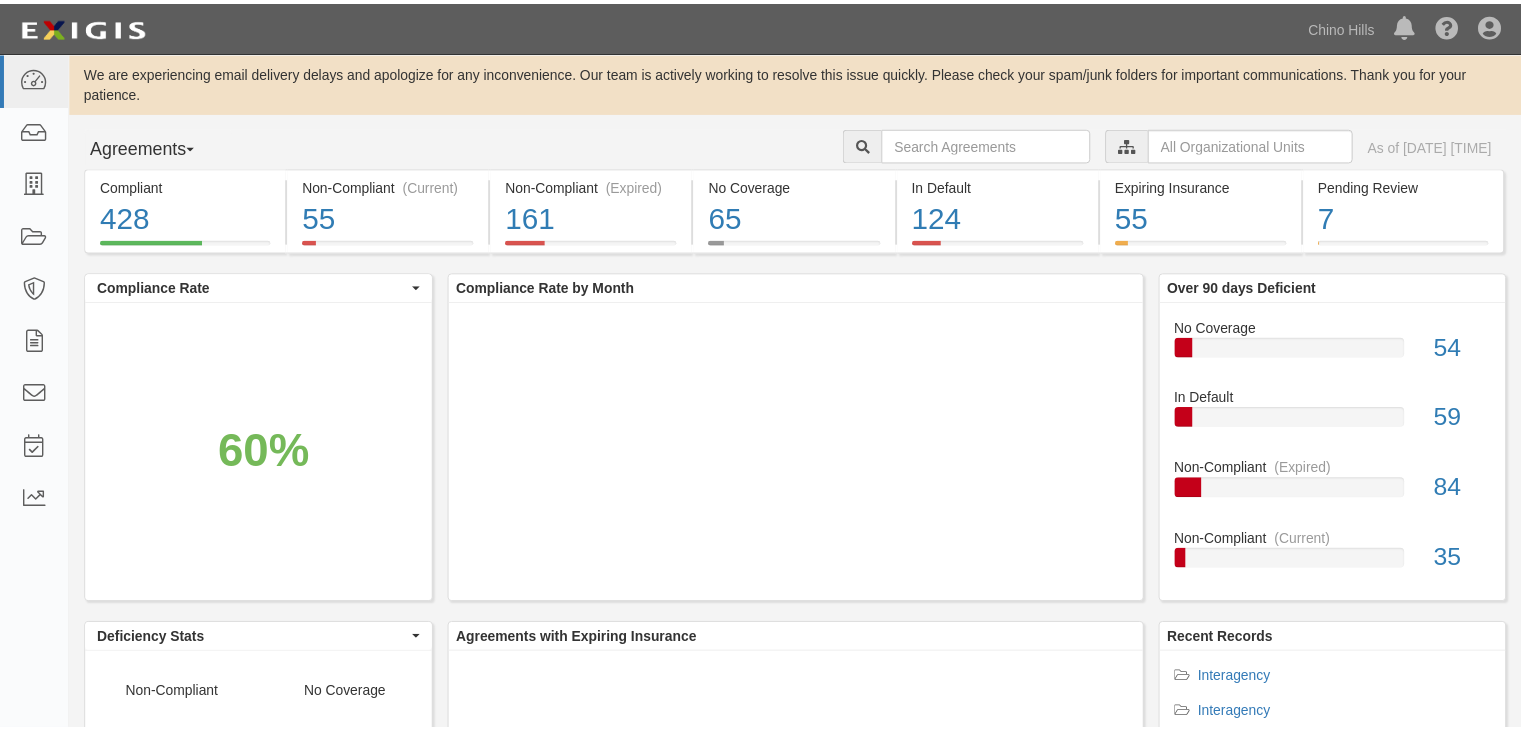 scroll, scrollTop: 0, scrollLeft: 0, axis: both 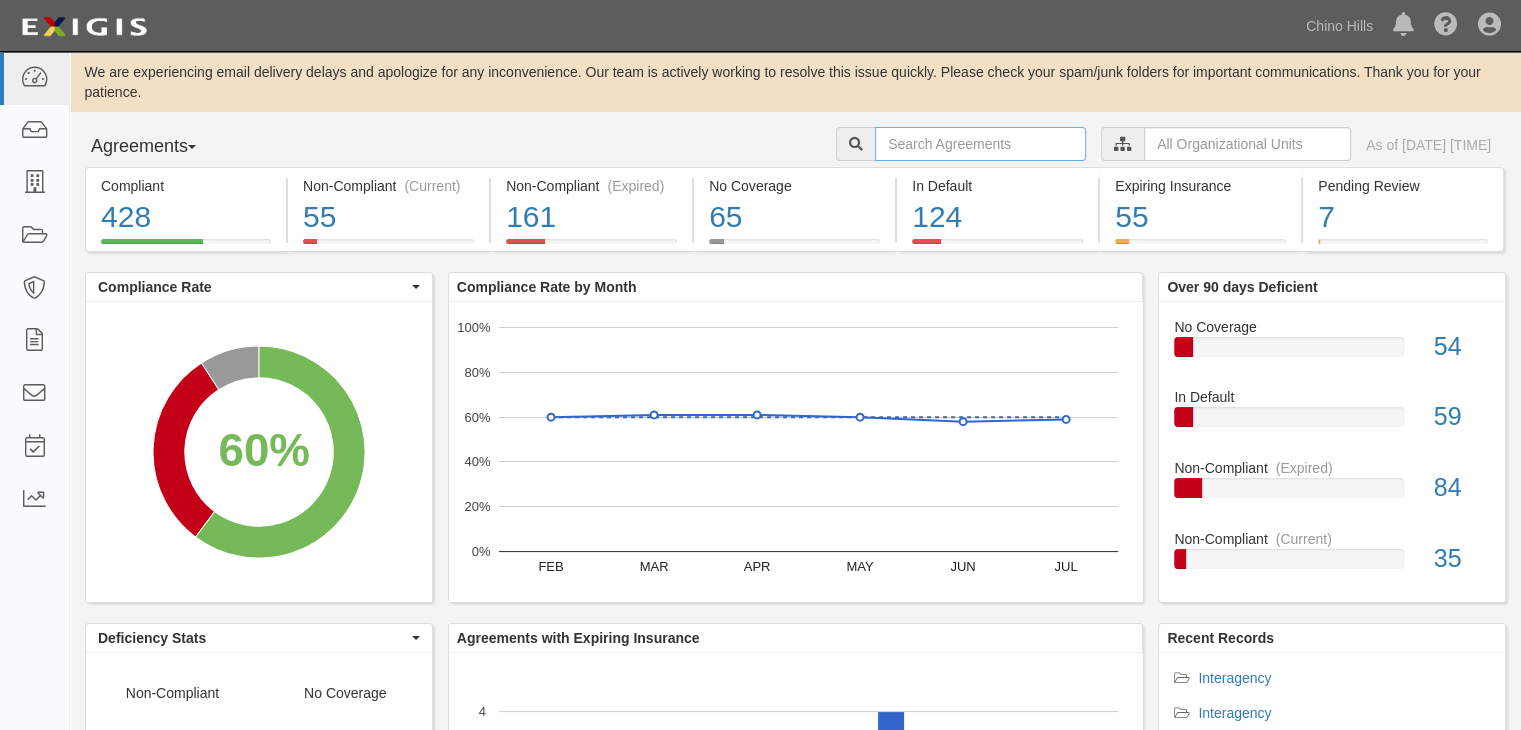 click at bounding box center [980, 144] 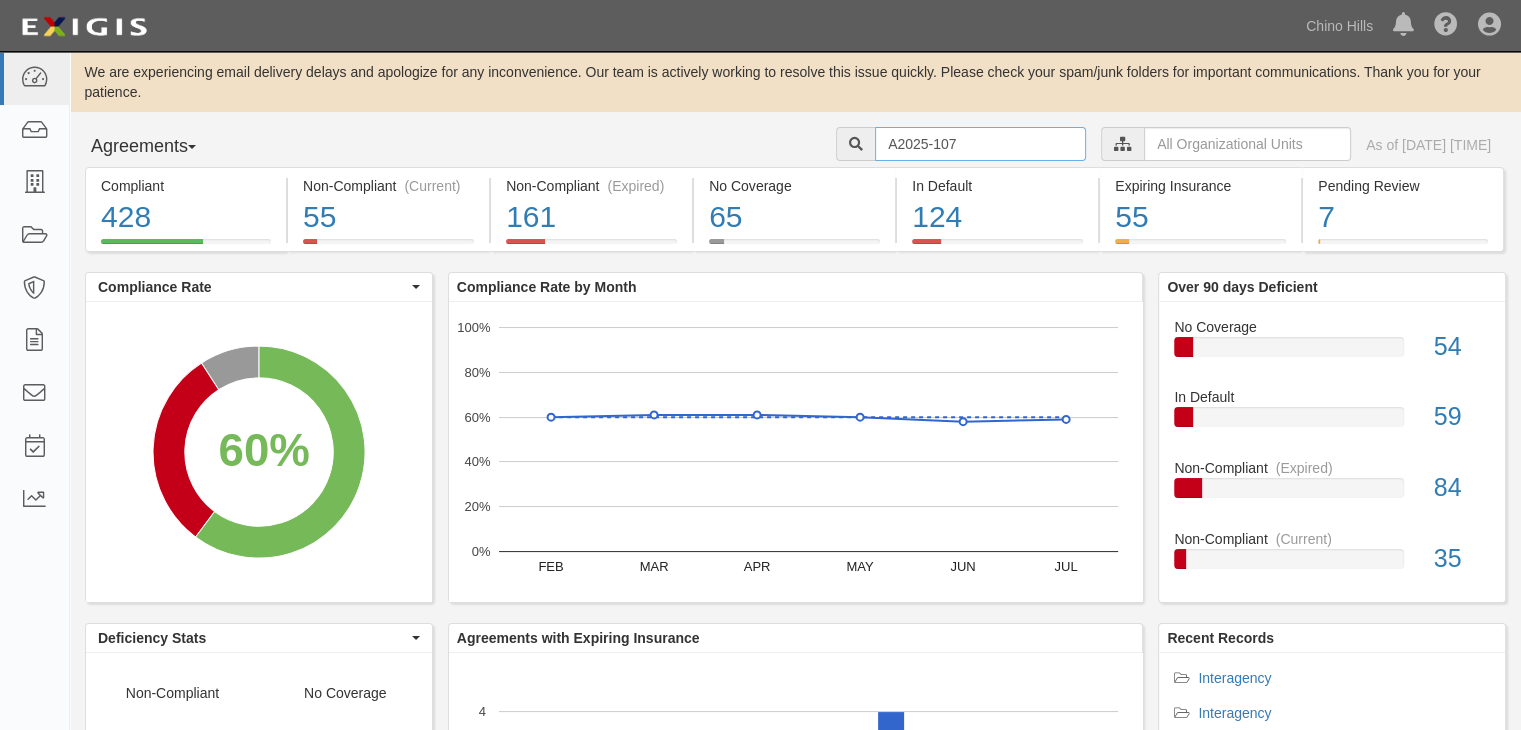 type on "A2025-107" 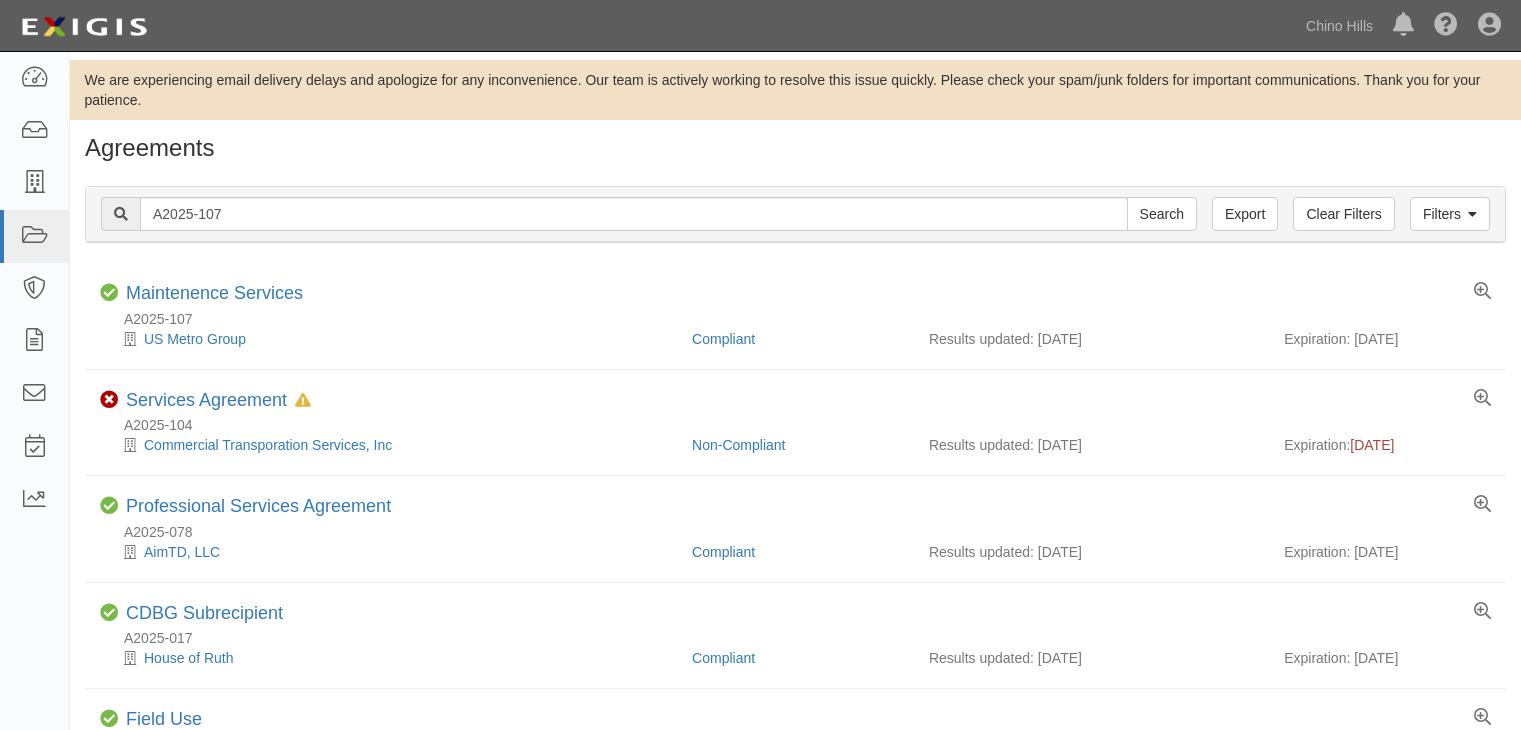 scroll, scrollTop: 0, scrollLeft: 0, axis: both 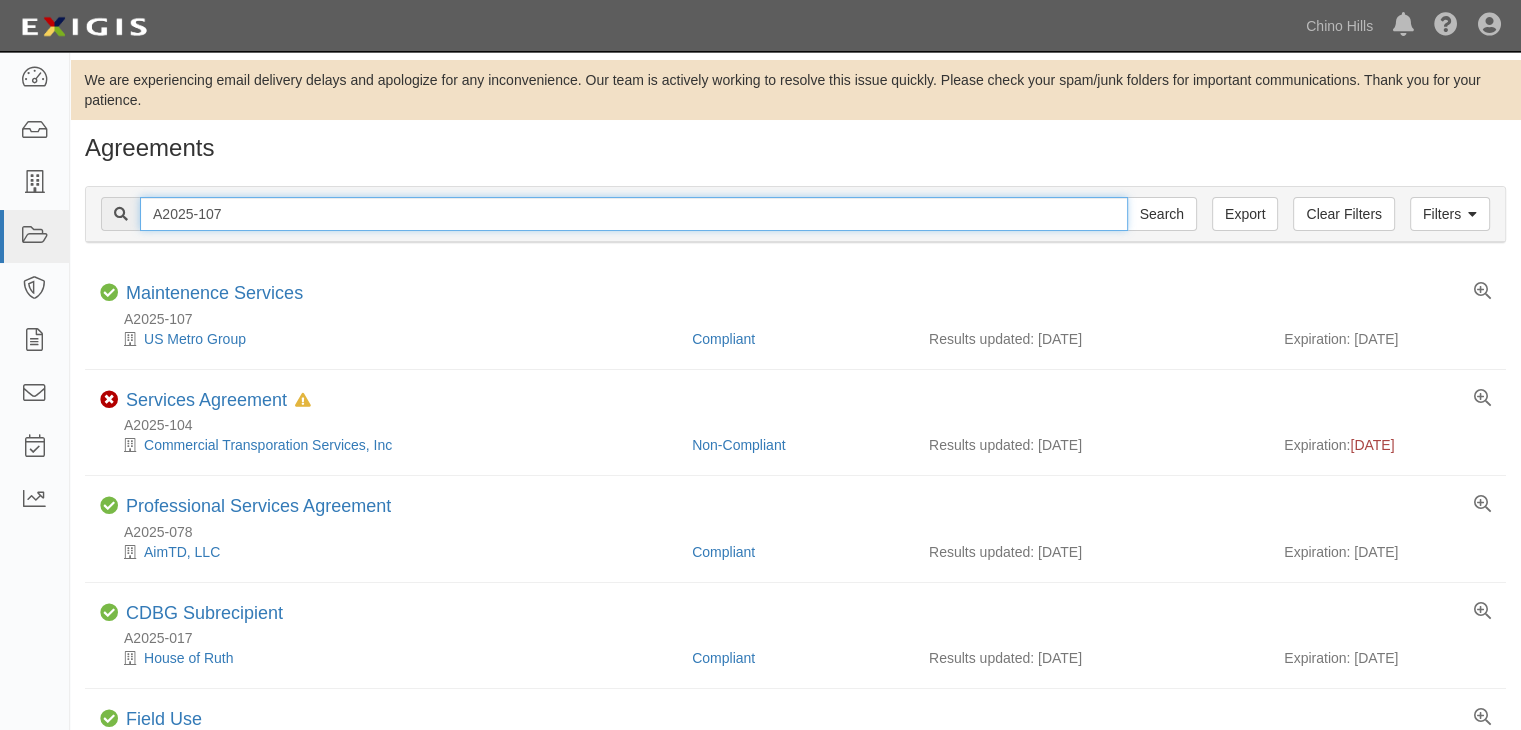 drag, startPoint x: 287, startPoint y: 218, endPoint x: 294, endPoint y: 209, distance: 11.401754 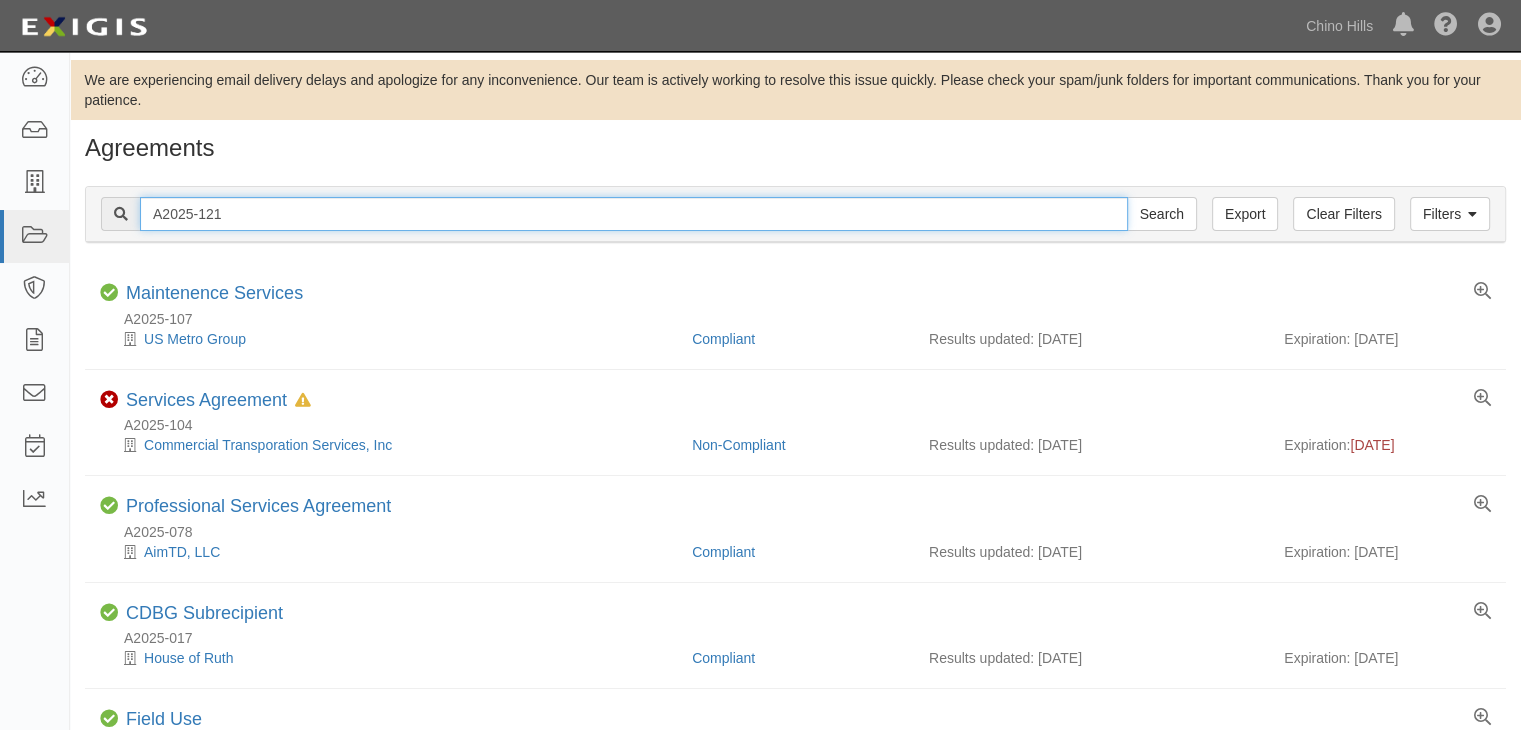 type on "A2025-121" 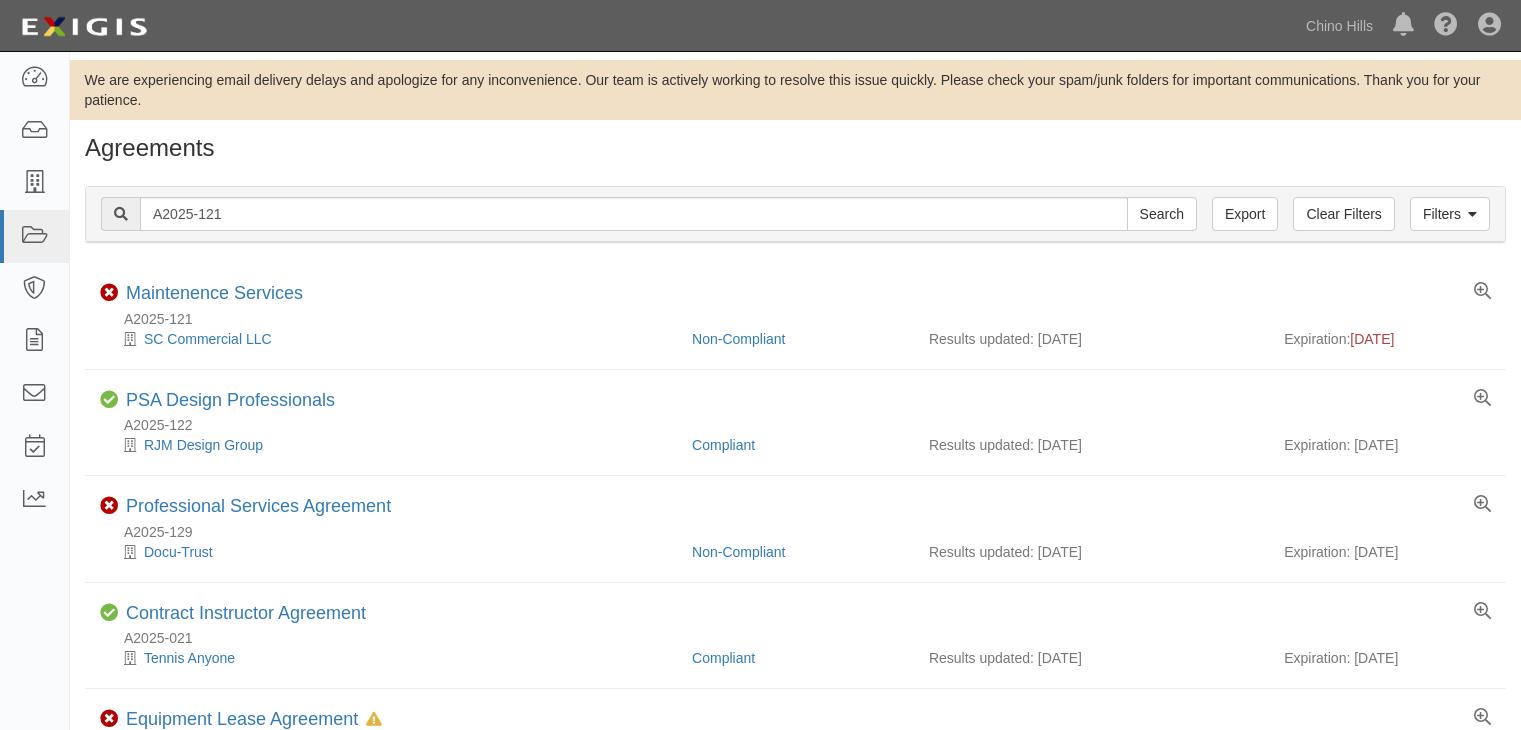 scroll, scrollTop: 0, scrollLeft: 0, axis: both 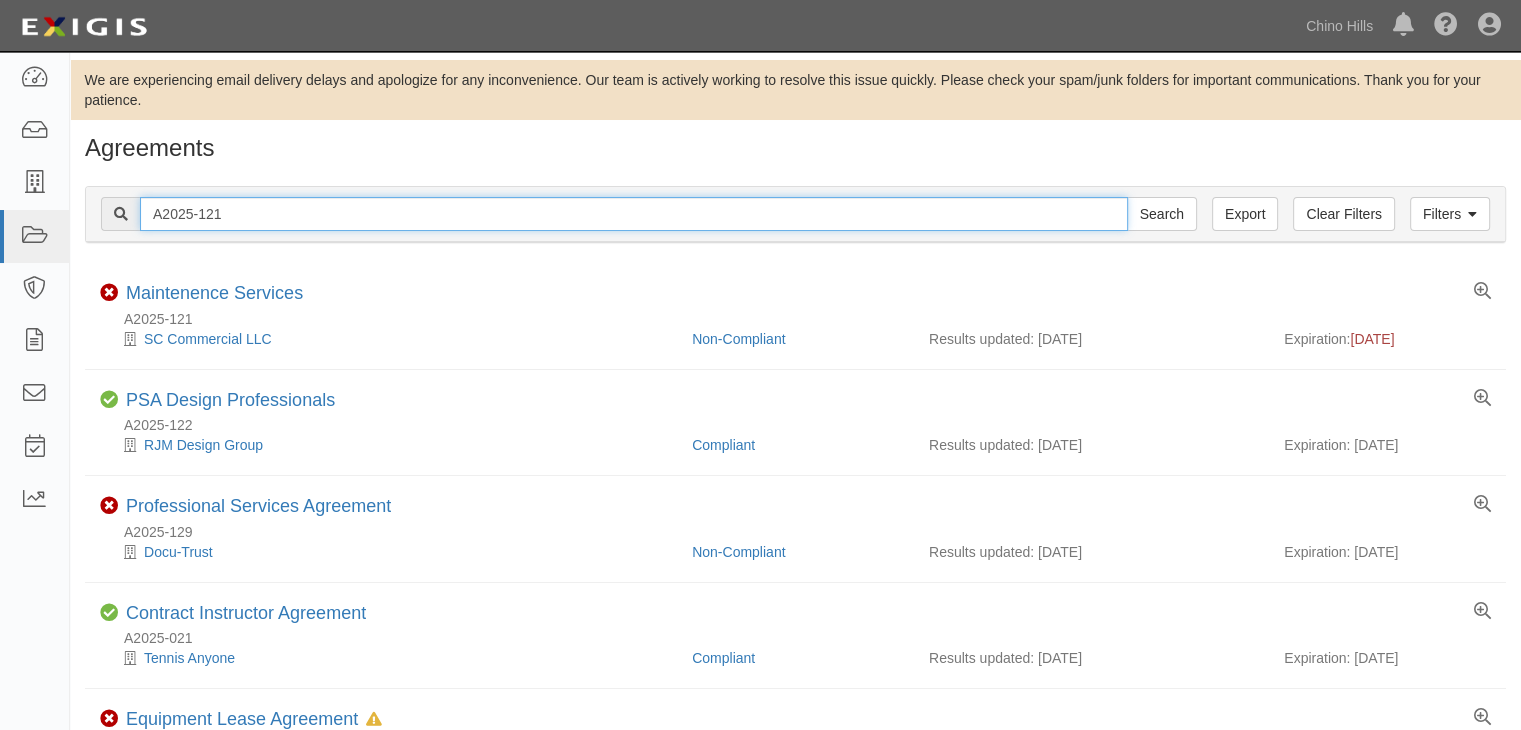 click on "A2025-121" at bounding box center (634, 214) 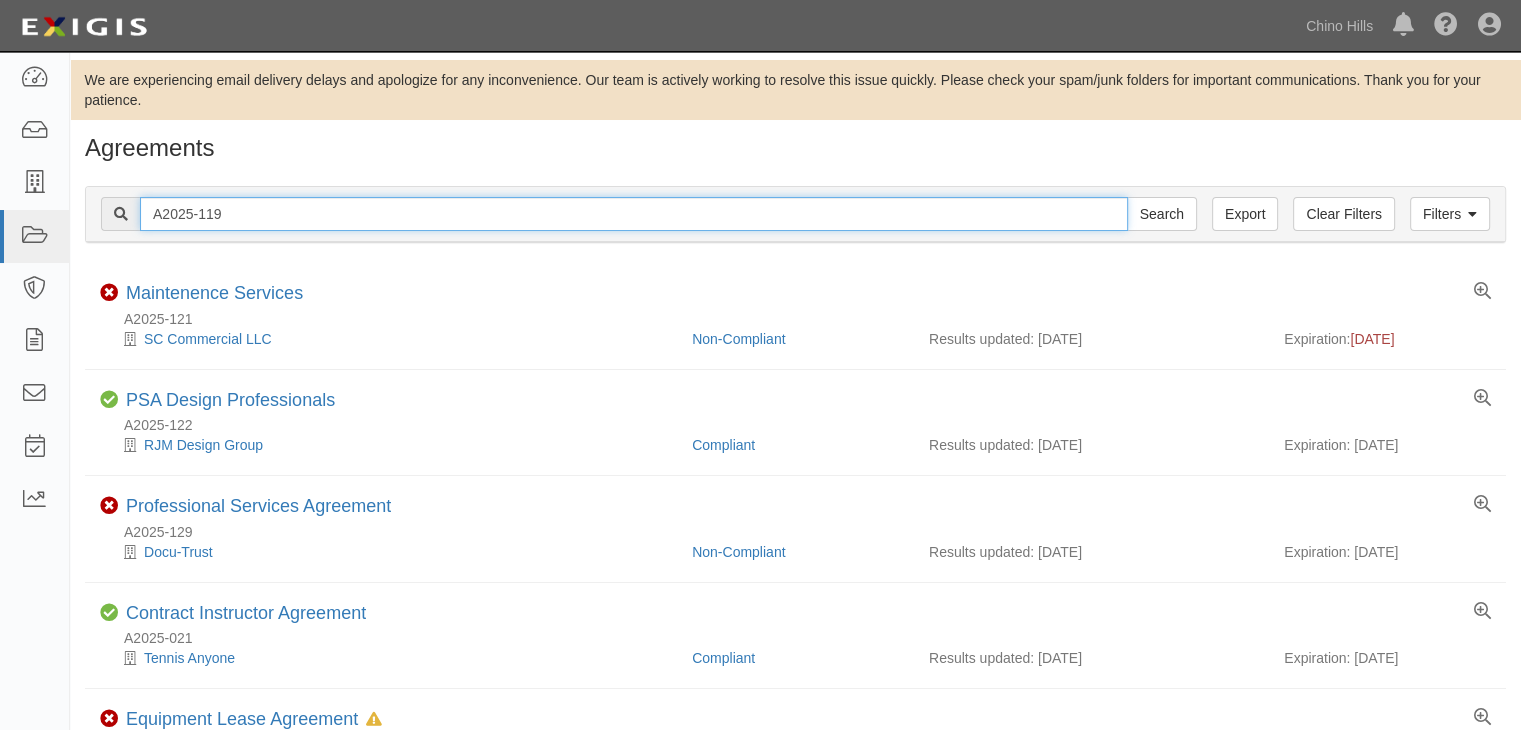 type on "A2025-119" 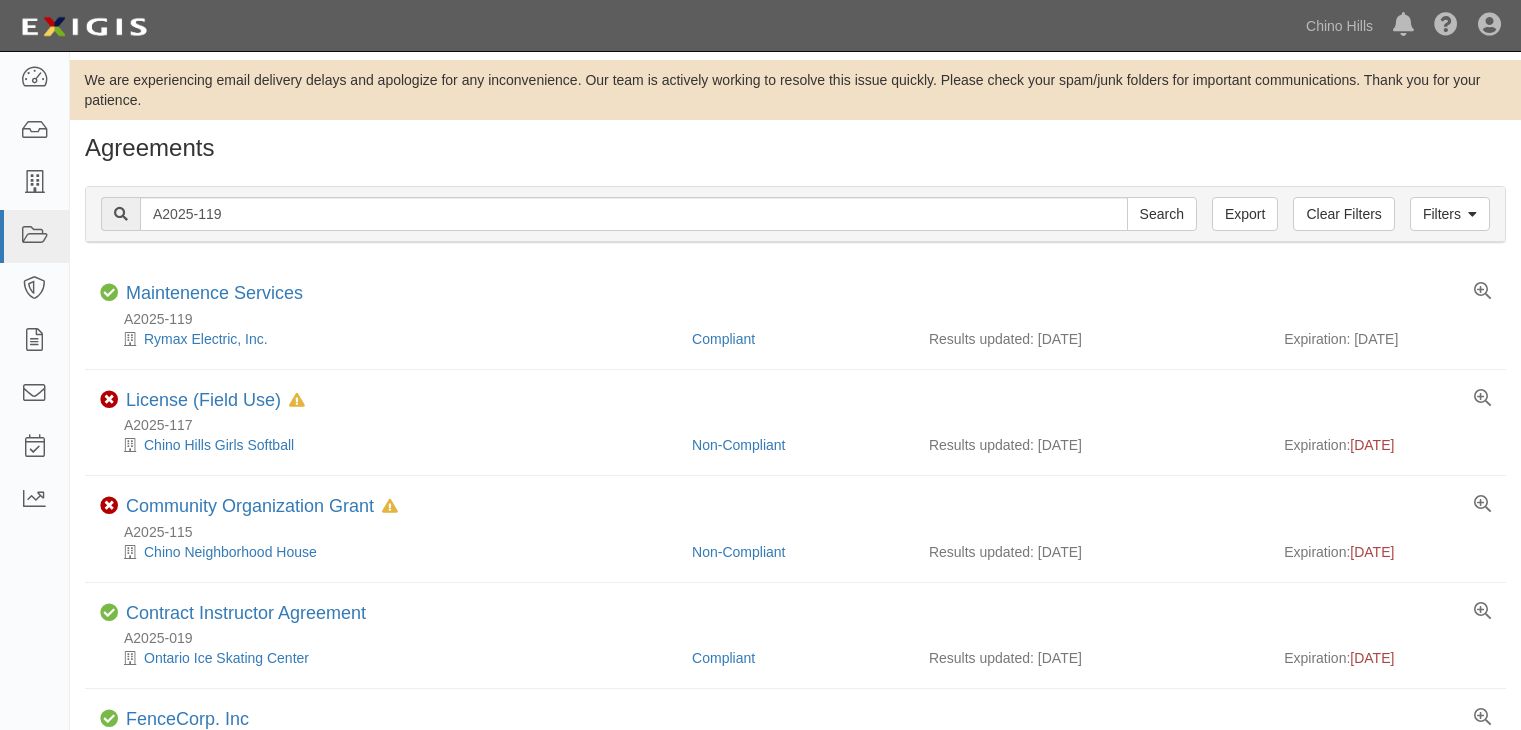scroll, scrollTop: 0, scrollLeft: 0, axis: both 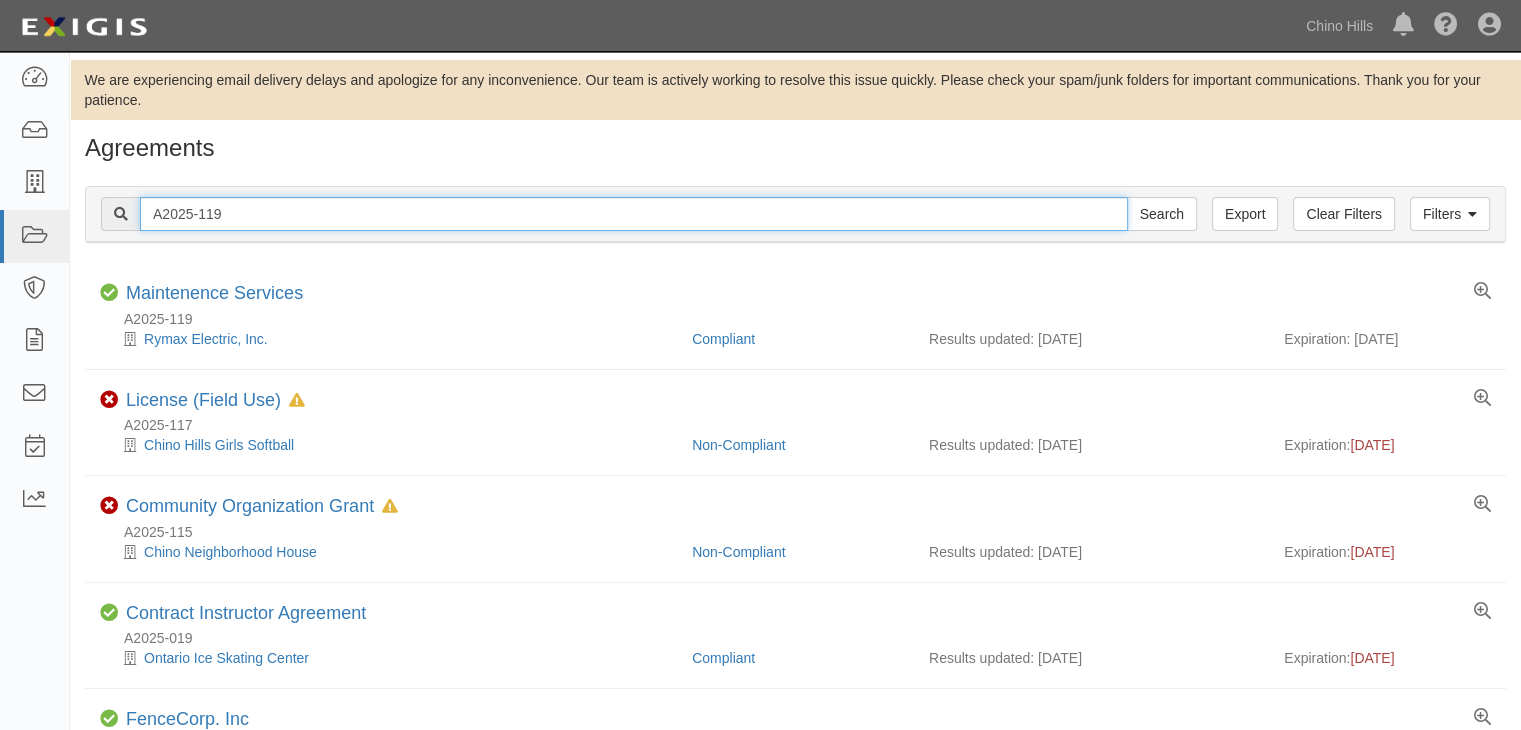drag, startPoint x: 225, startPoint y: 211, endPoint x: 199, endPoint y: 209, distance: 26.076809 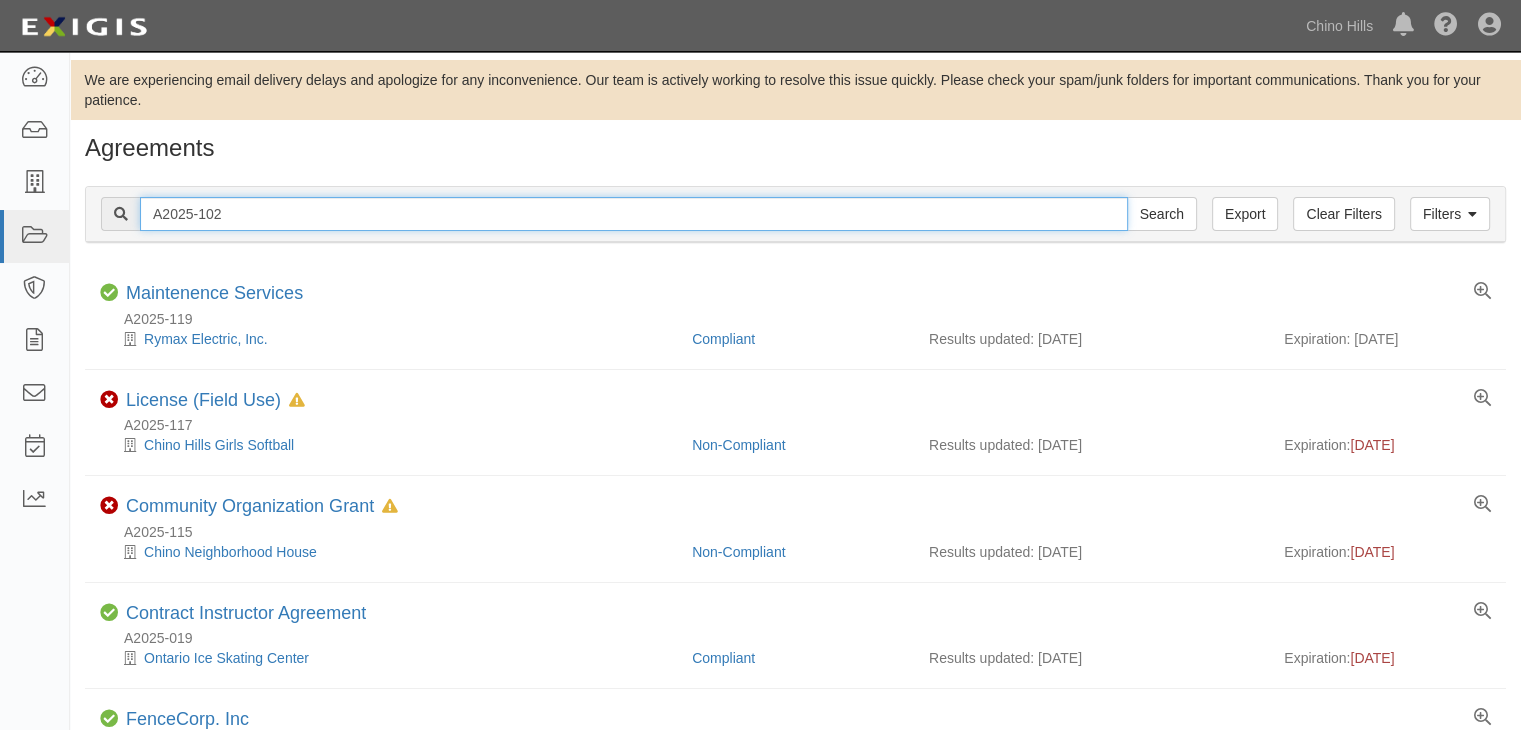 type on "A2025-102" 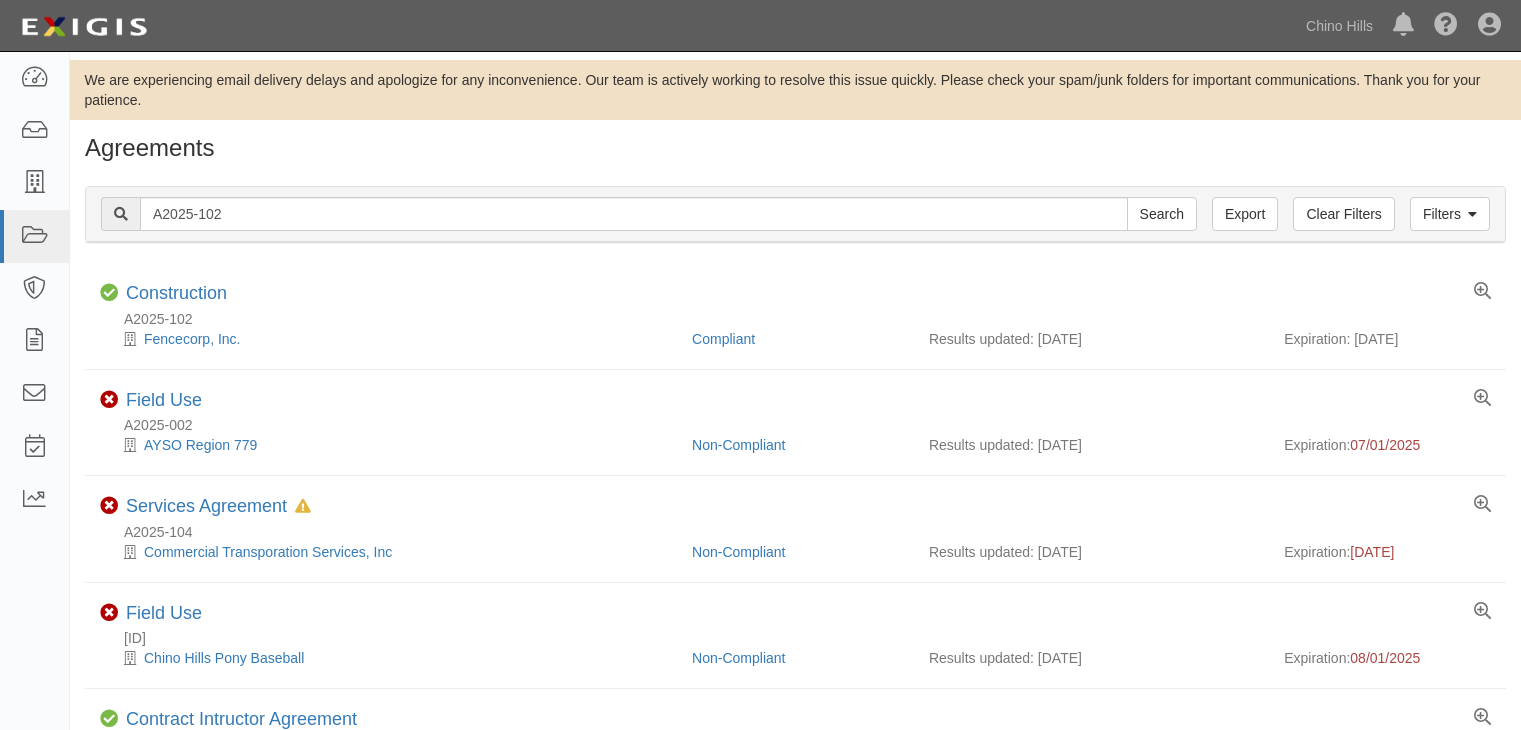 scroll, scrollTop: 0, scrollLeft: 0, axis: both 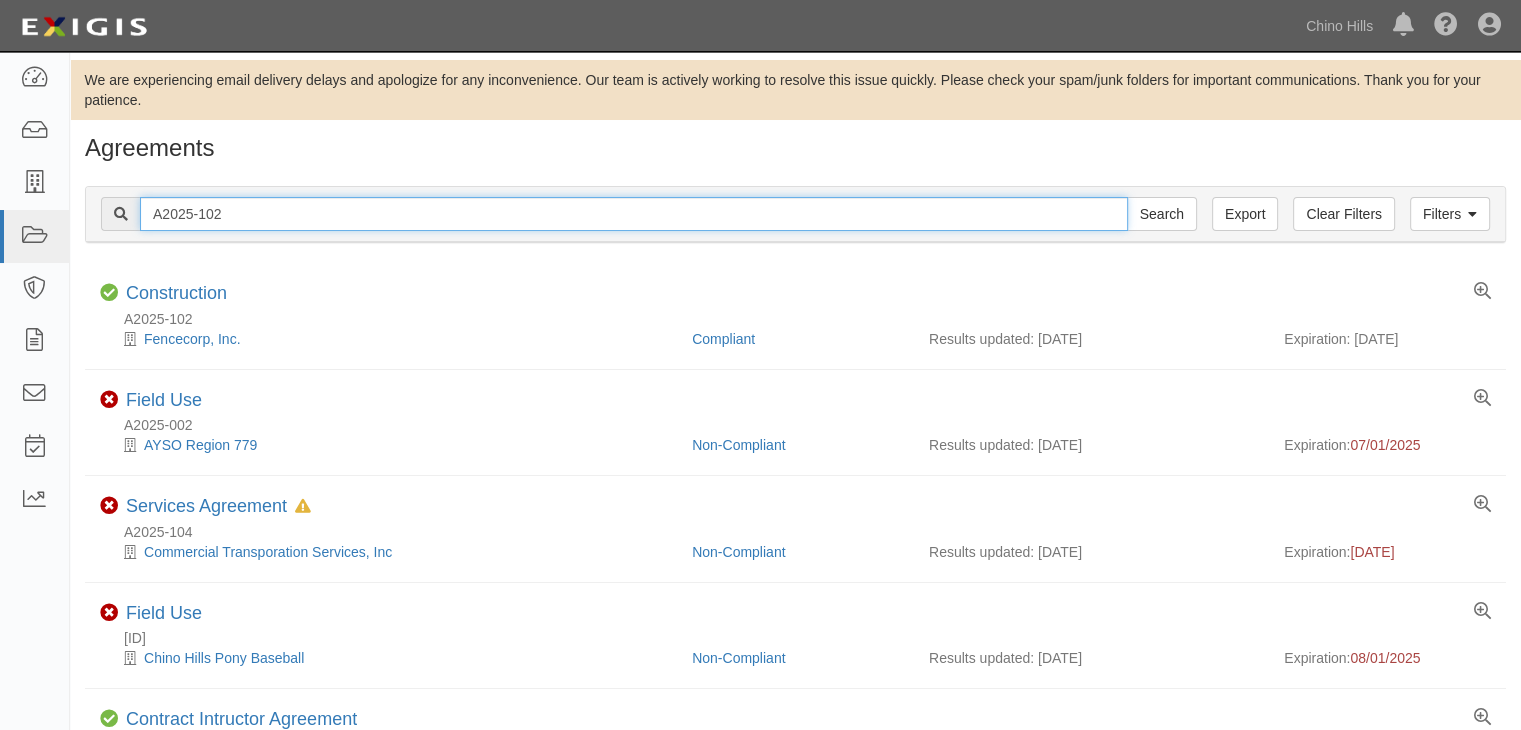 click on "A2025-102" at bounding box center (634, 214) 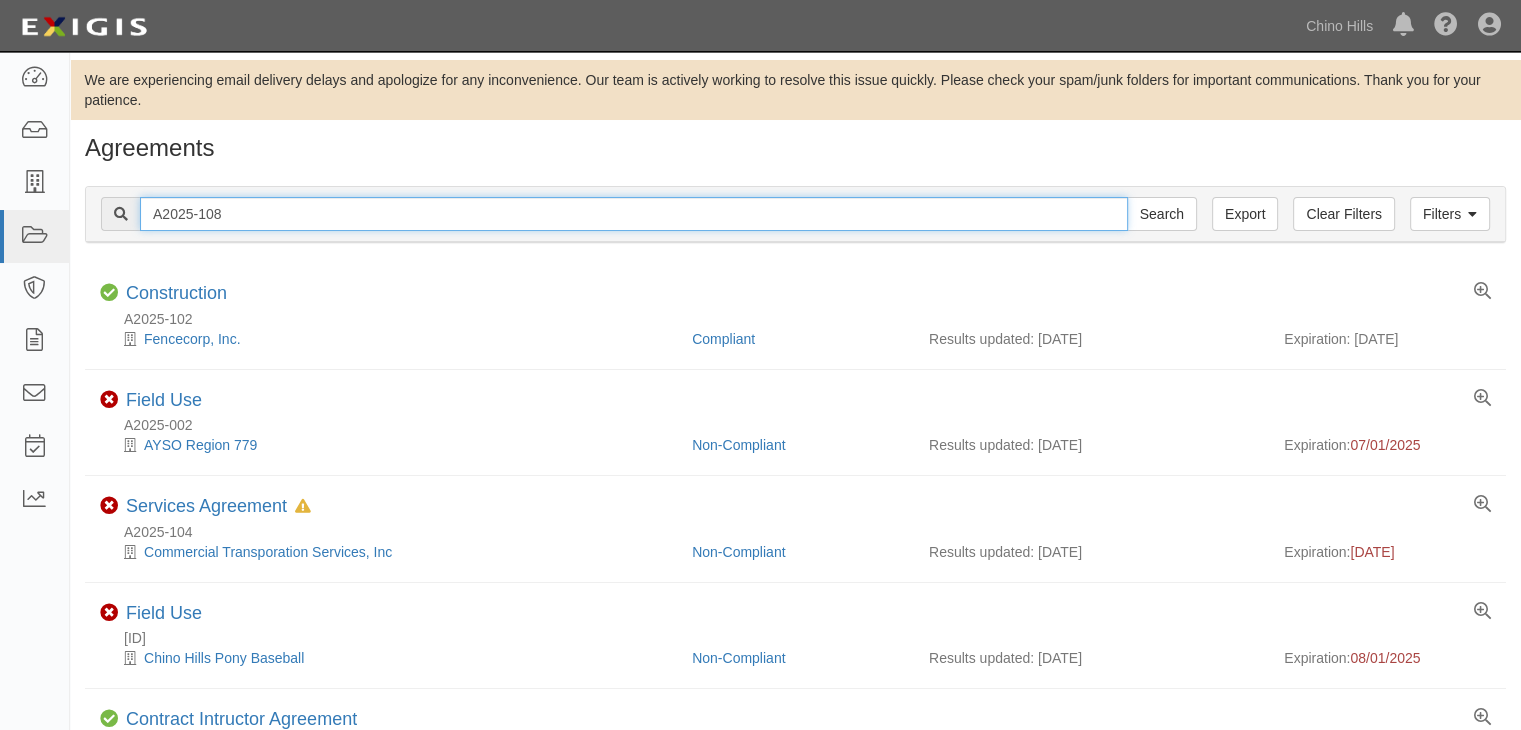 type on "A2025-108" 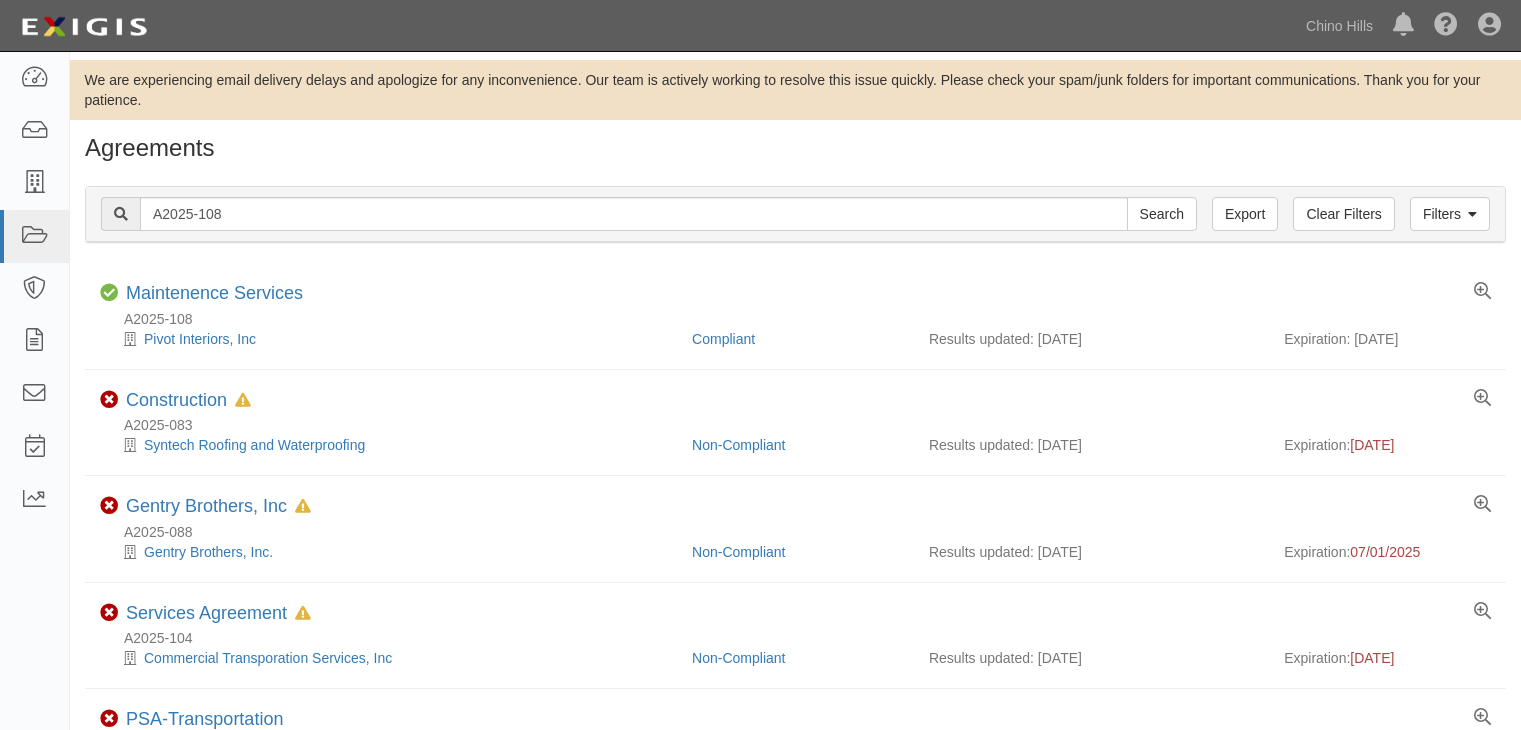 scroll, scrollTop: 0, scrollLeft: 0, axis: both 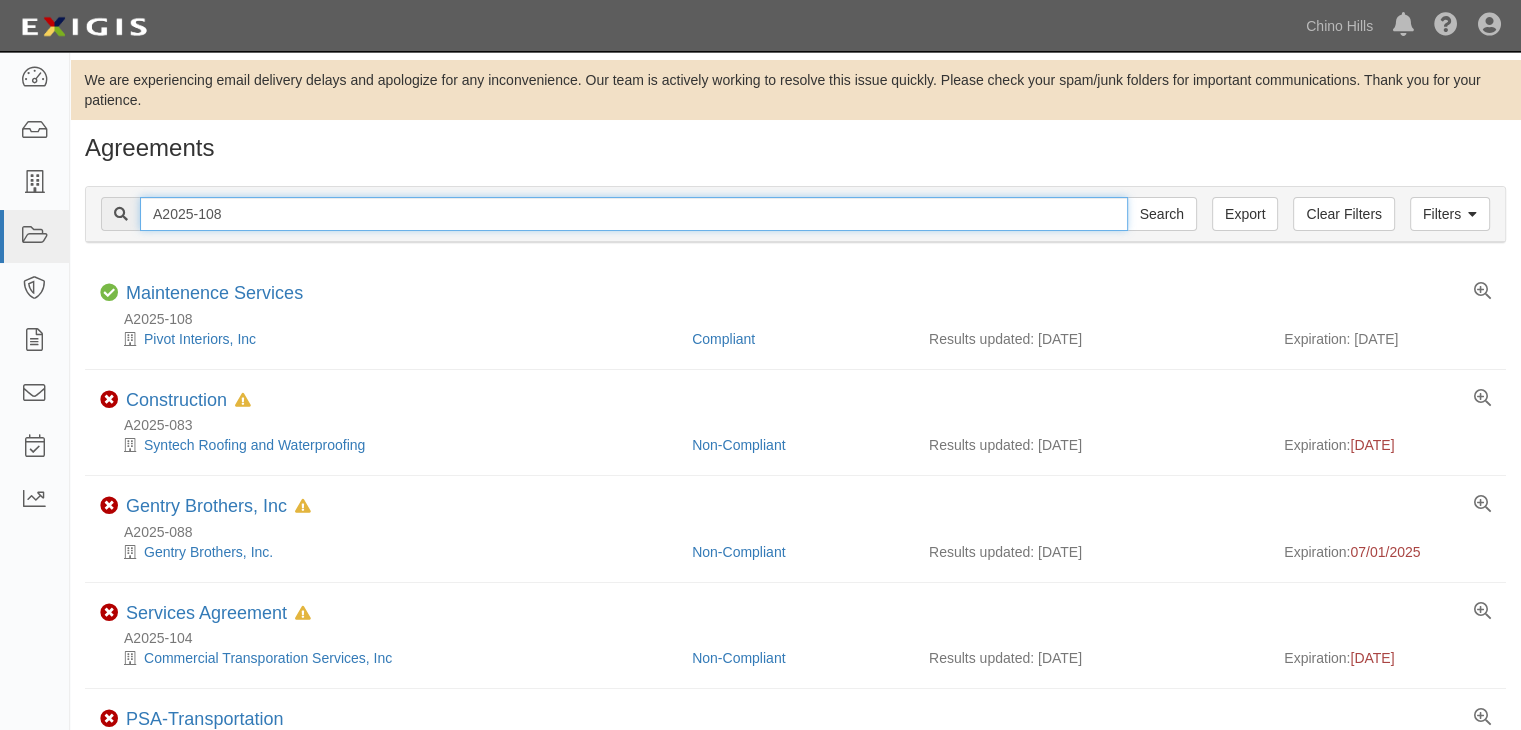 click on "A2025-108" at bounding box center [634, 214] 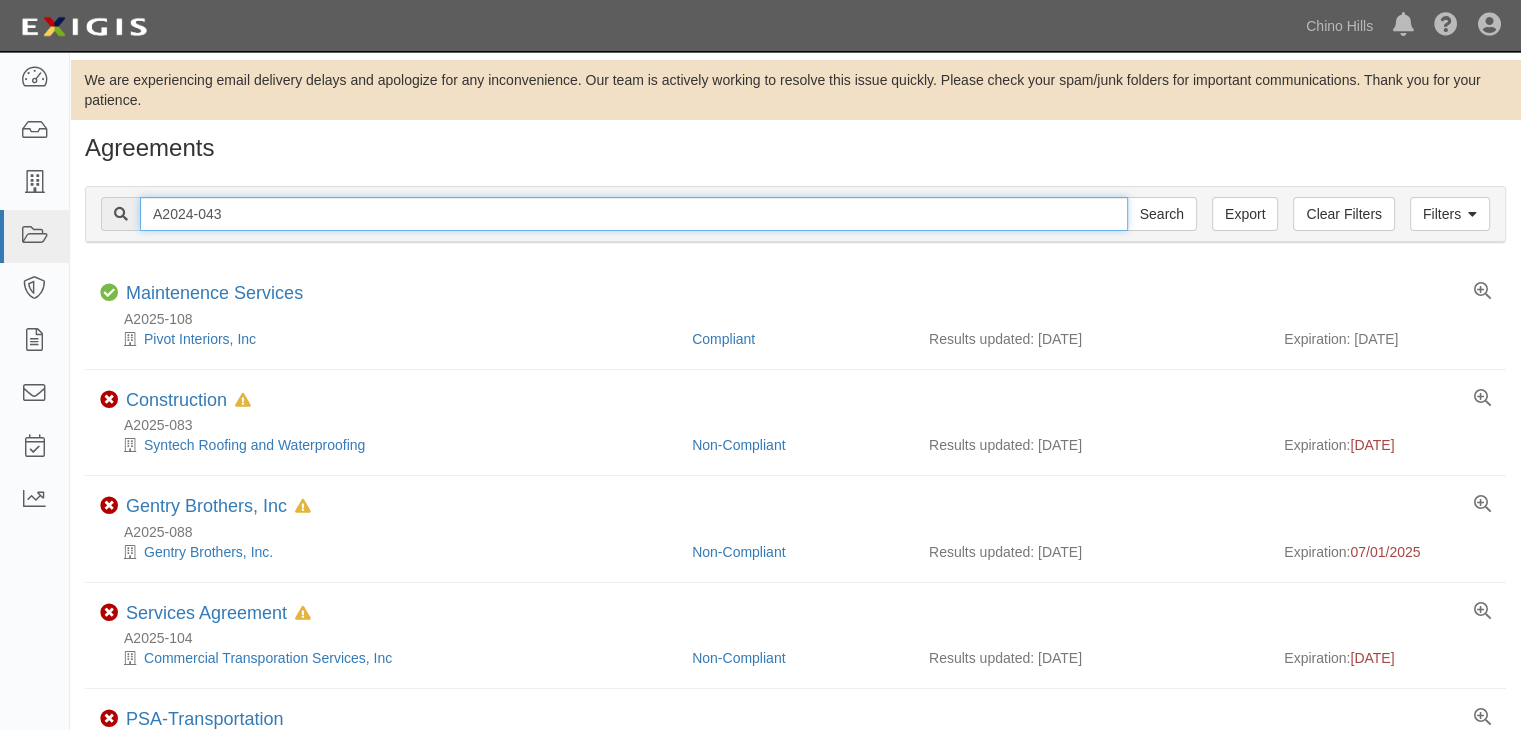 type on "A2024-043" 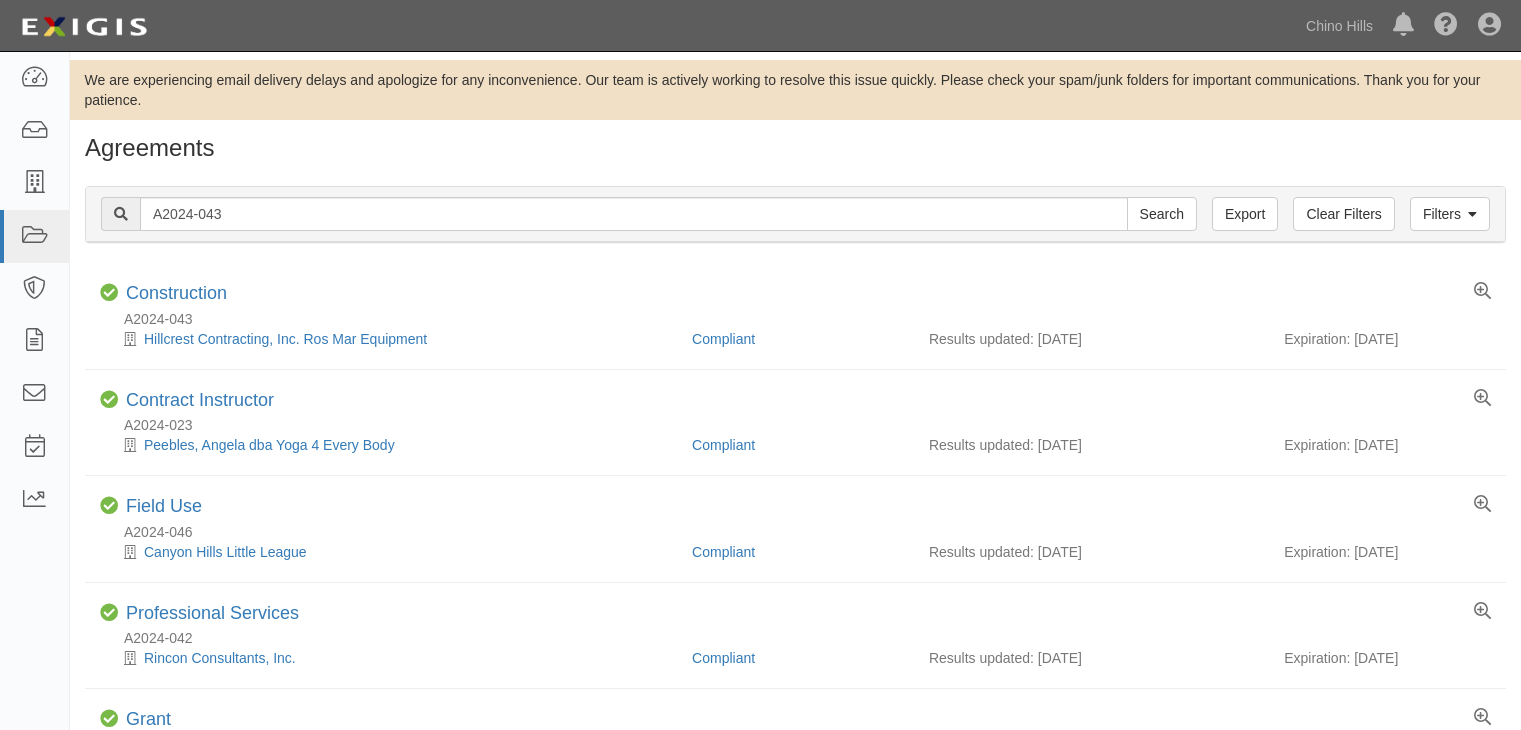 scroll, scrollTop: 0, scrollLeft: 0, axis: both 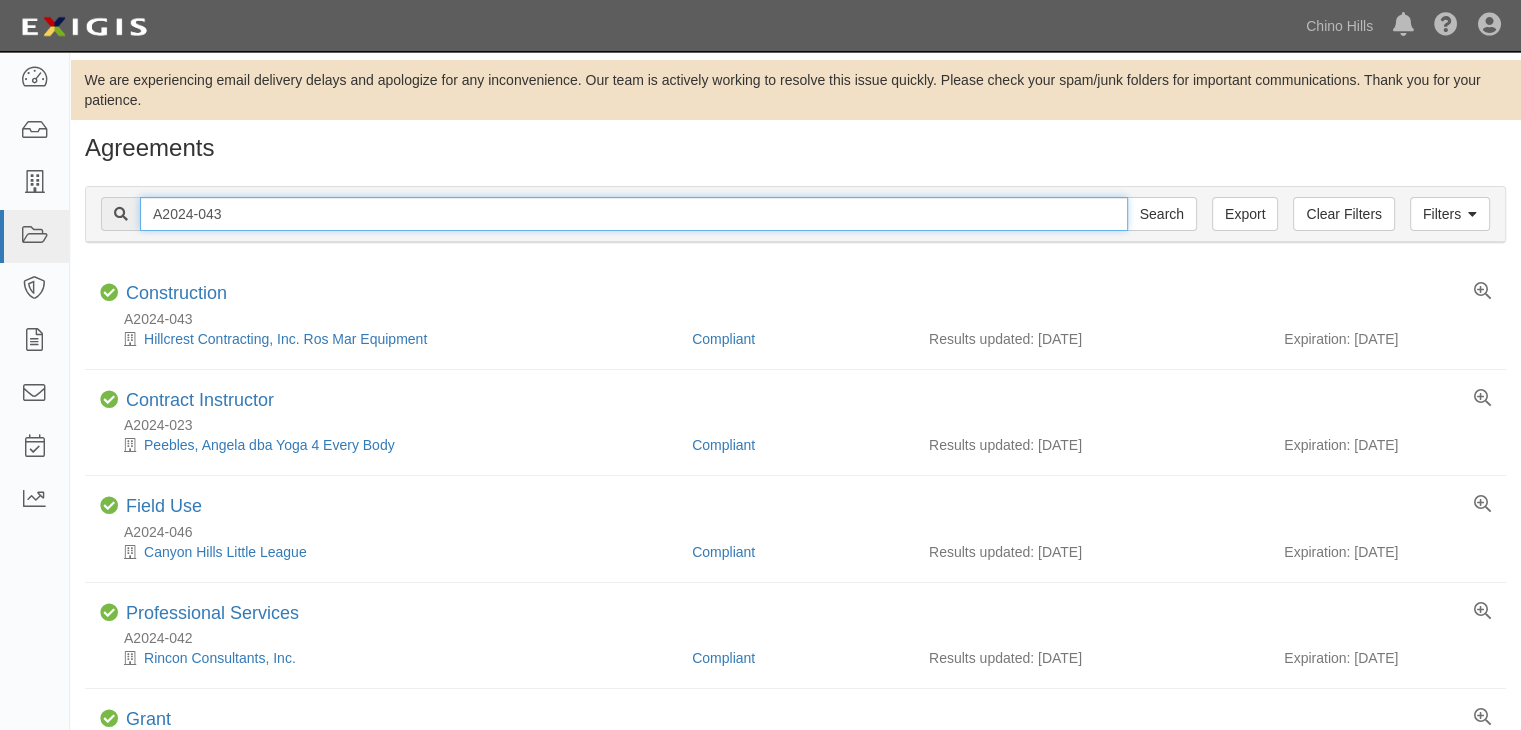 click on "A2024-043" at bounding box center (634, 214) 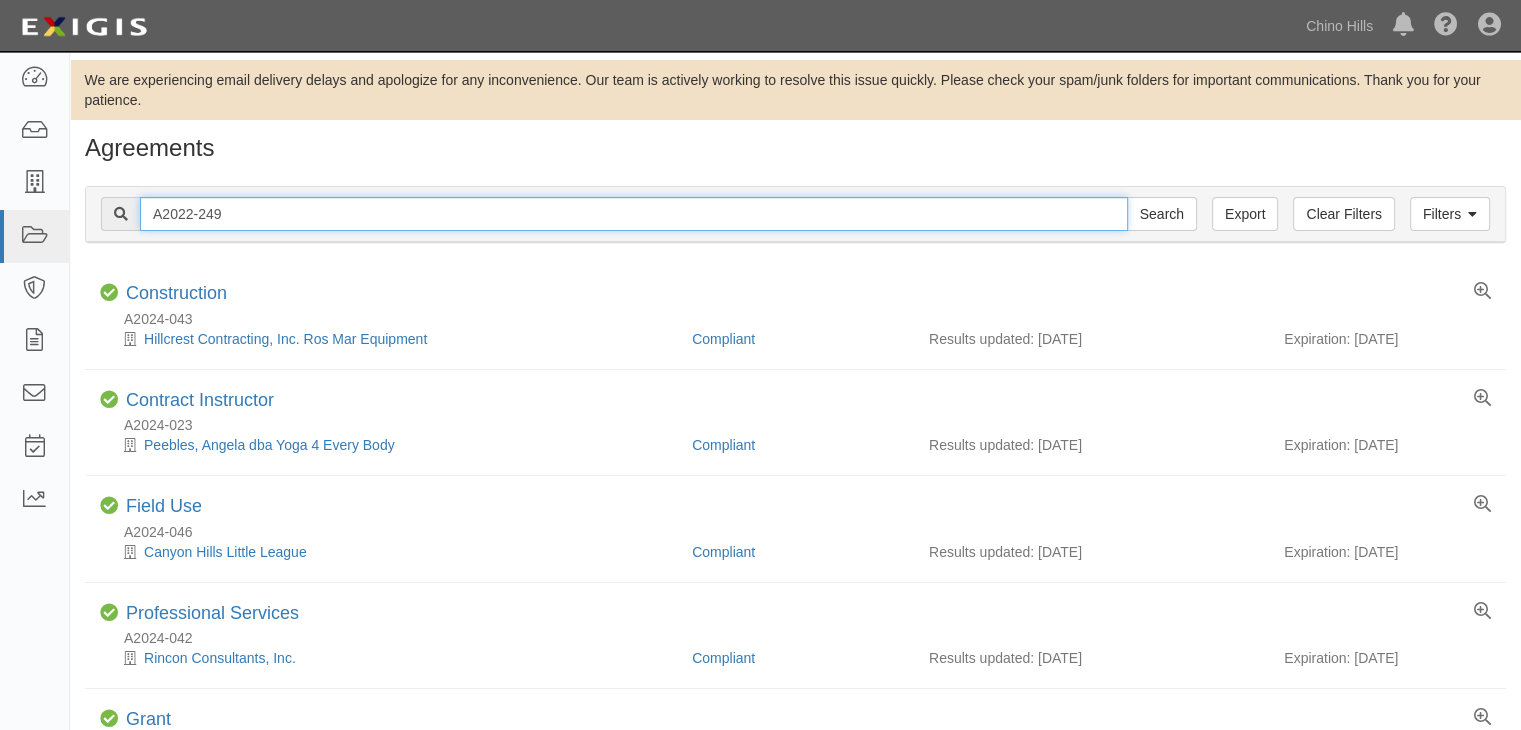 type on "A2022-249" 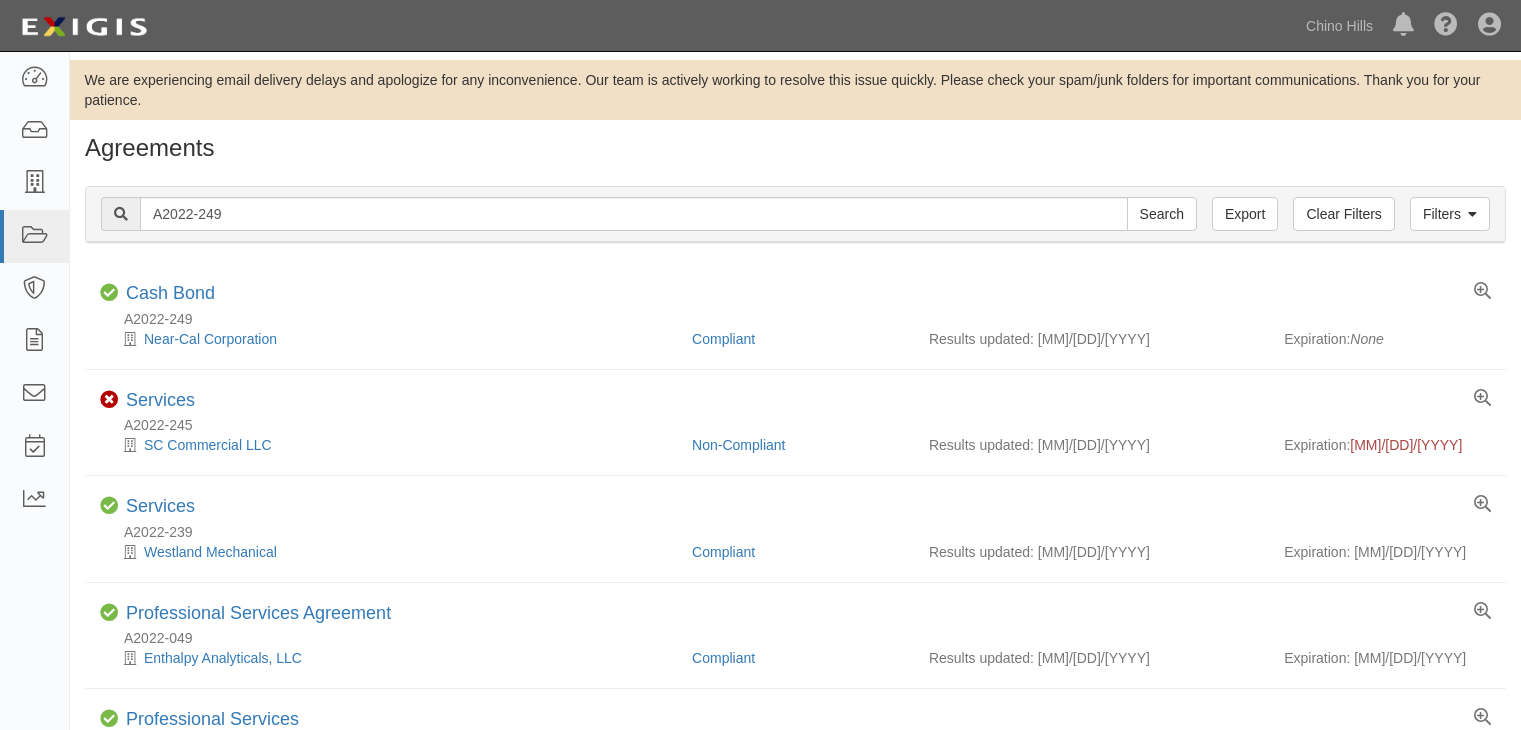 scroll, scrollTop: 0, scrollLeft: 0, axis: both 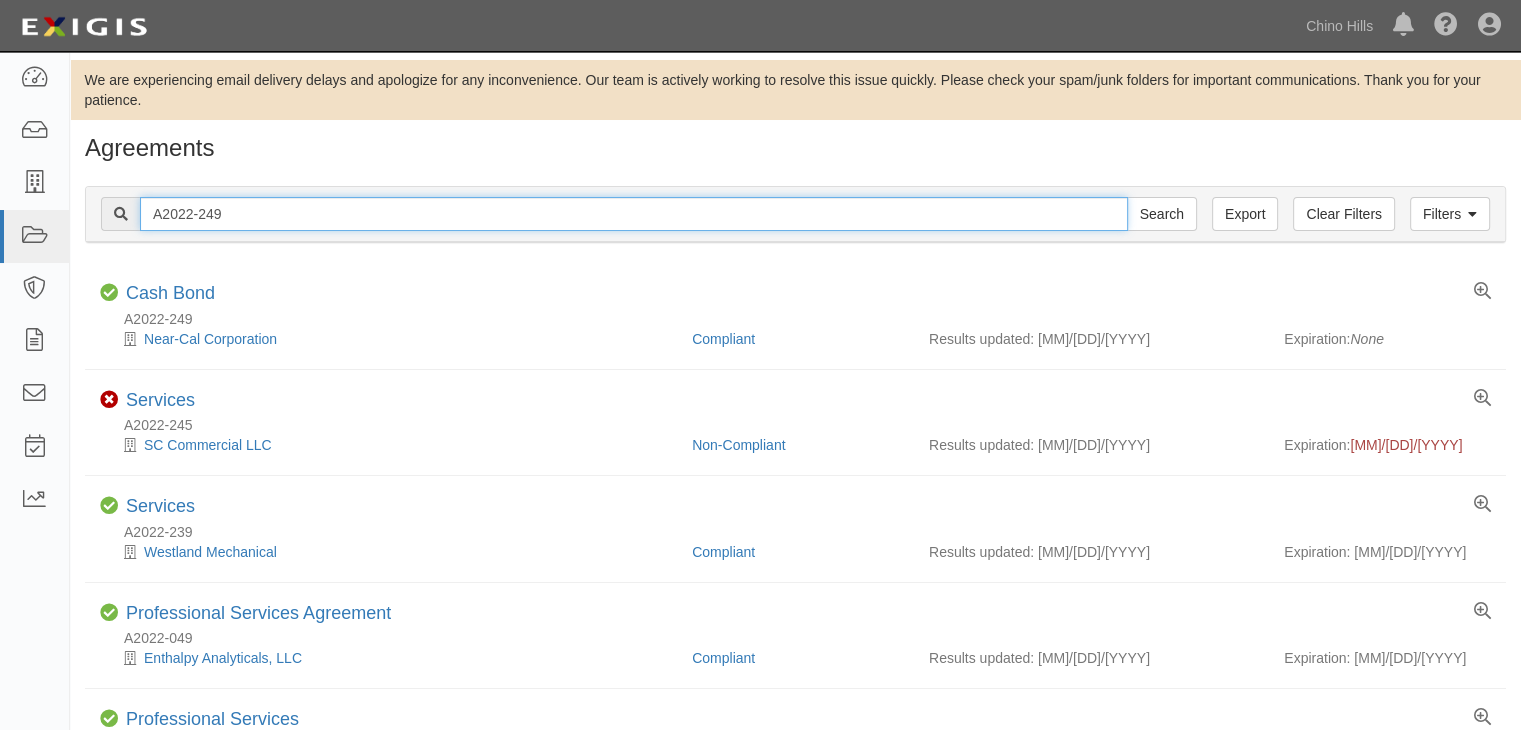 drag, startPoint x: 248, startPoint y: 211, endPoint x: 102, endPoint y: 202, distance: 146.27713 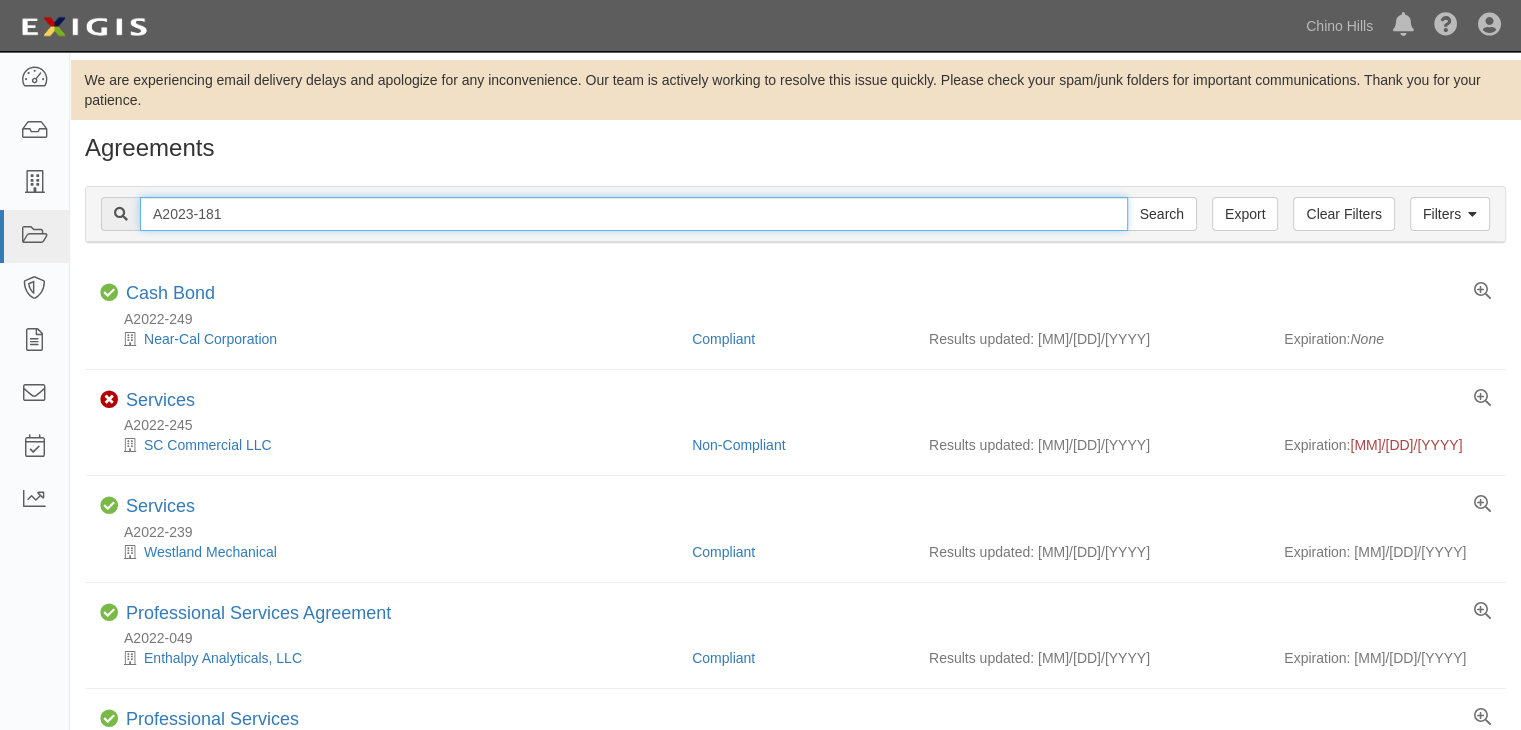 type on "A2023-181" 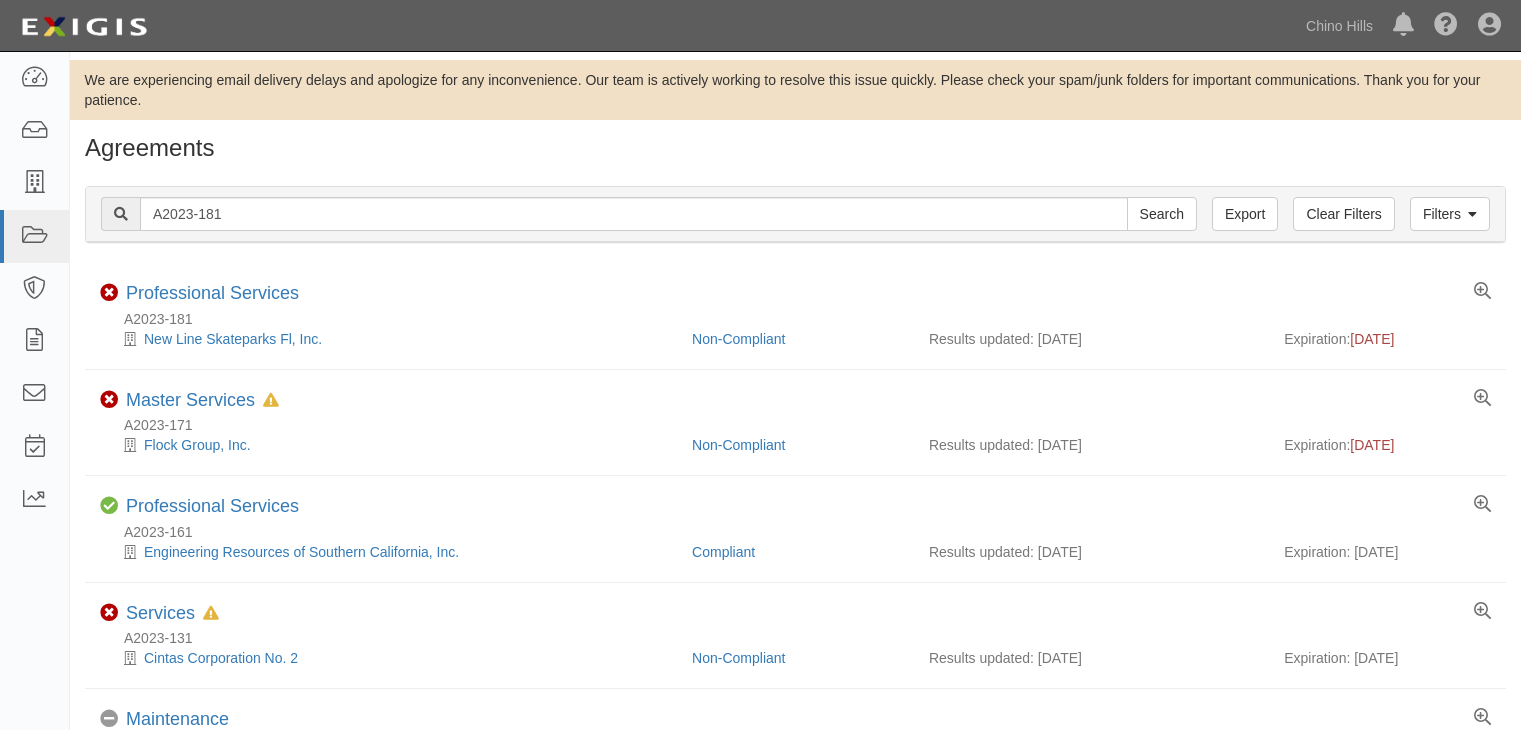 scroll, scrollTop: 0, scrollLeft: 0, axis: both 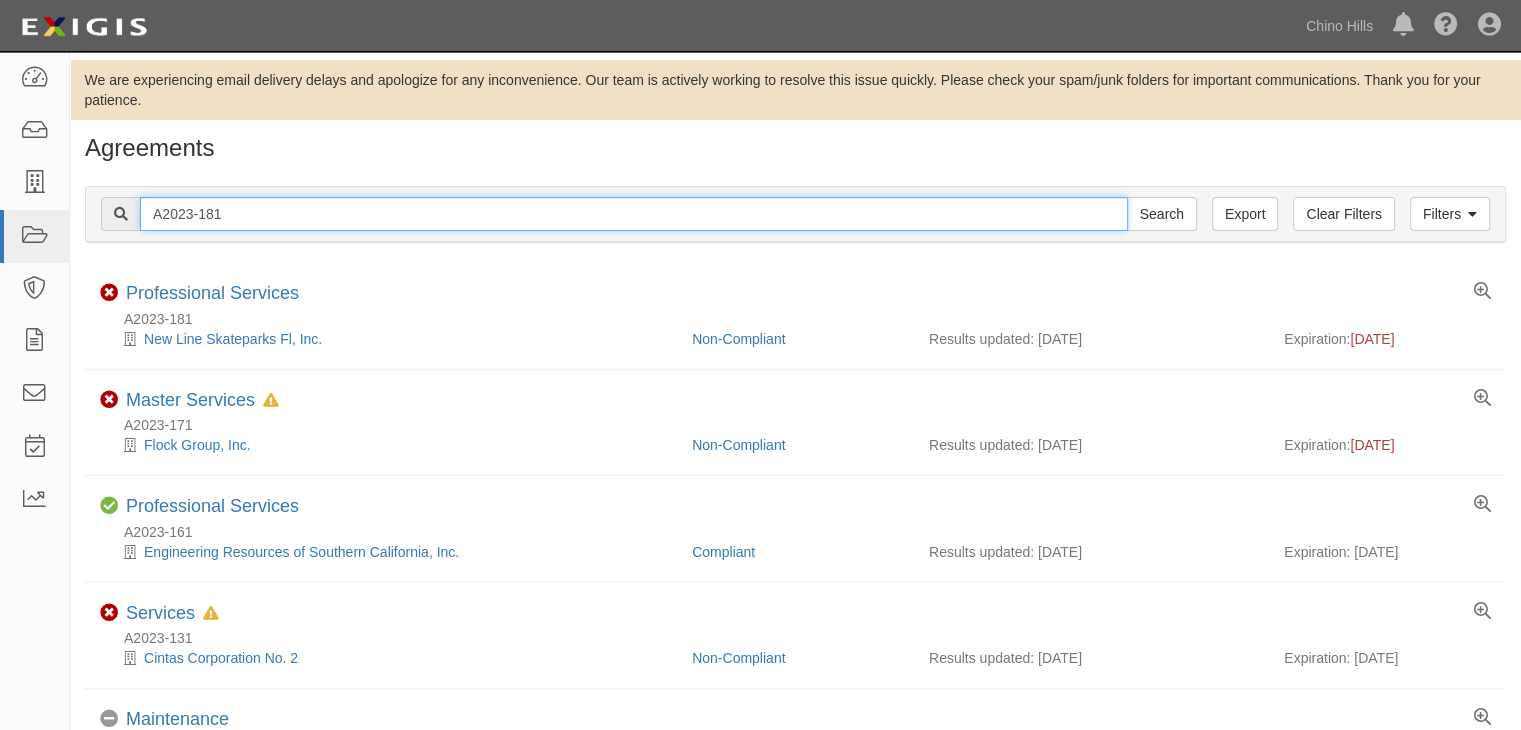 click on "A2023-181" at bounding box center [634, 214] 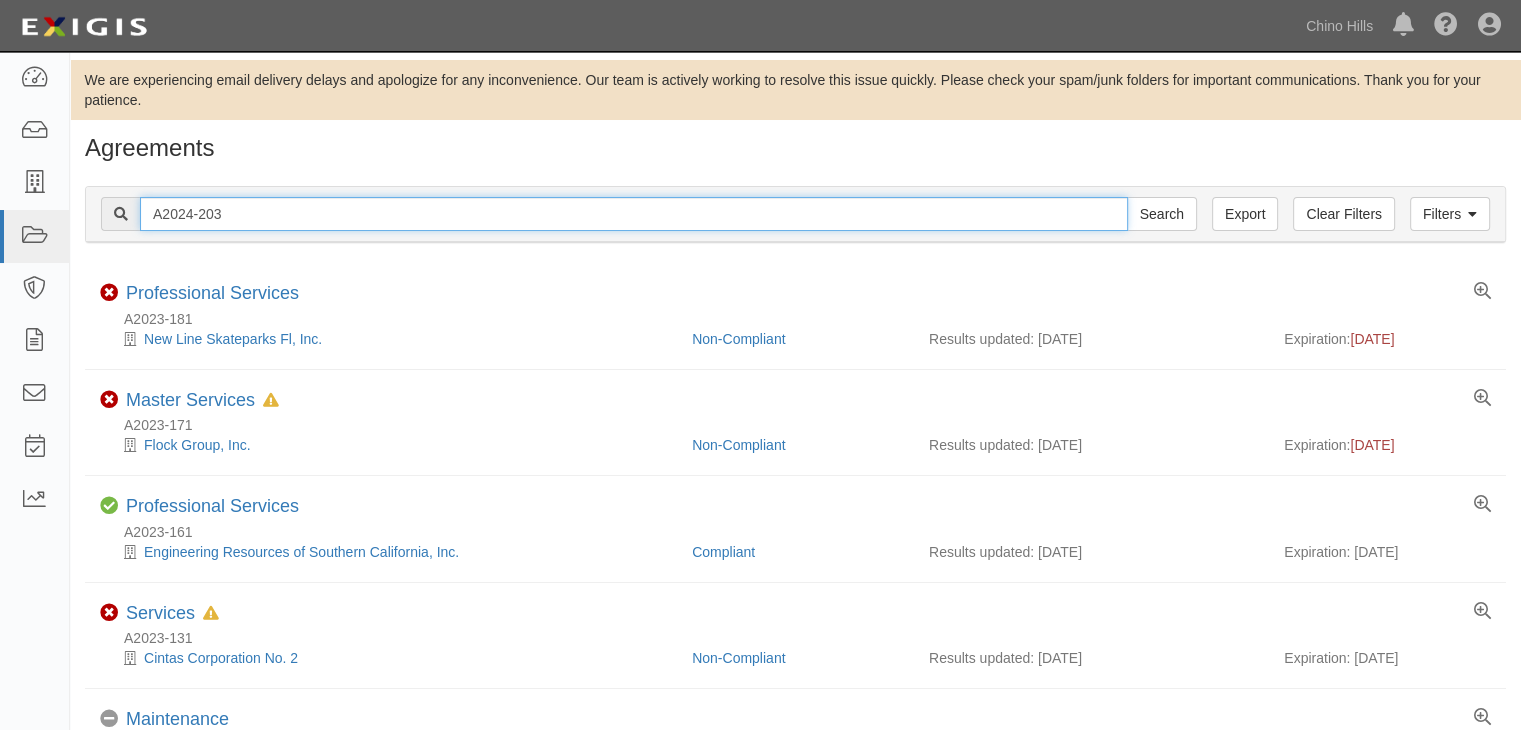 type on "A2024-203" 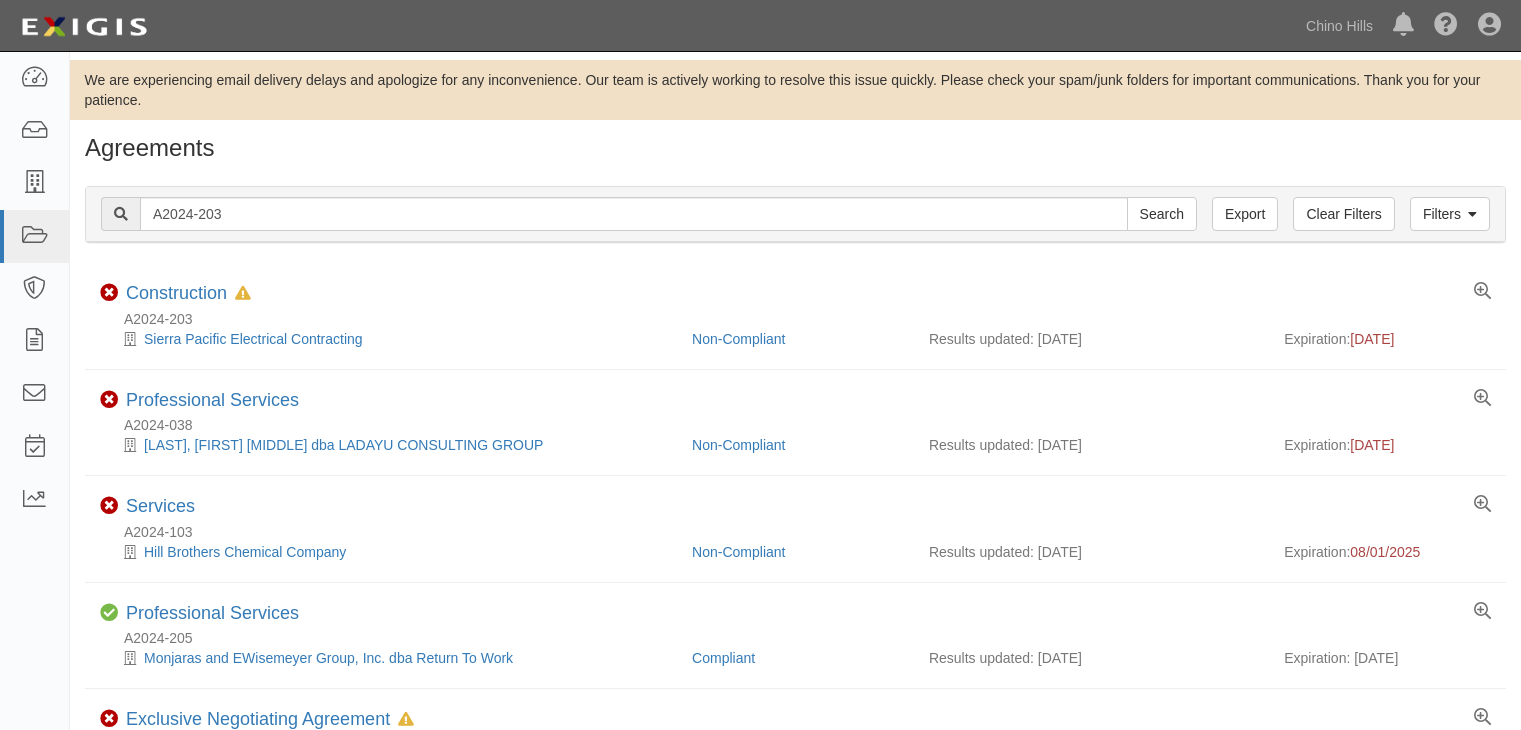 scroll, scrollTop: 0, scrollLeft: 0, axis: both 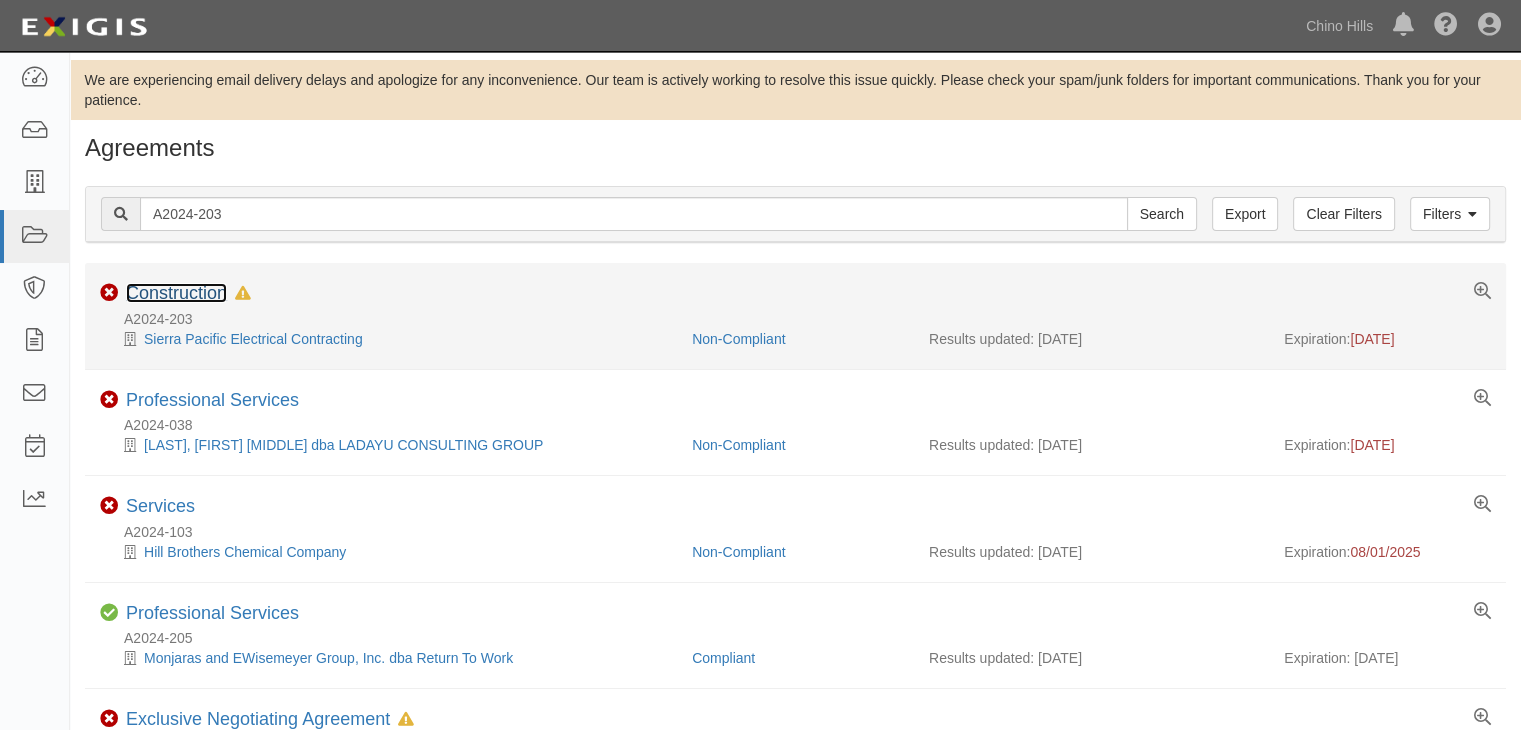 click on "Construction" at bounding box center (176, 293) 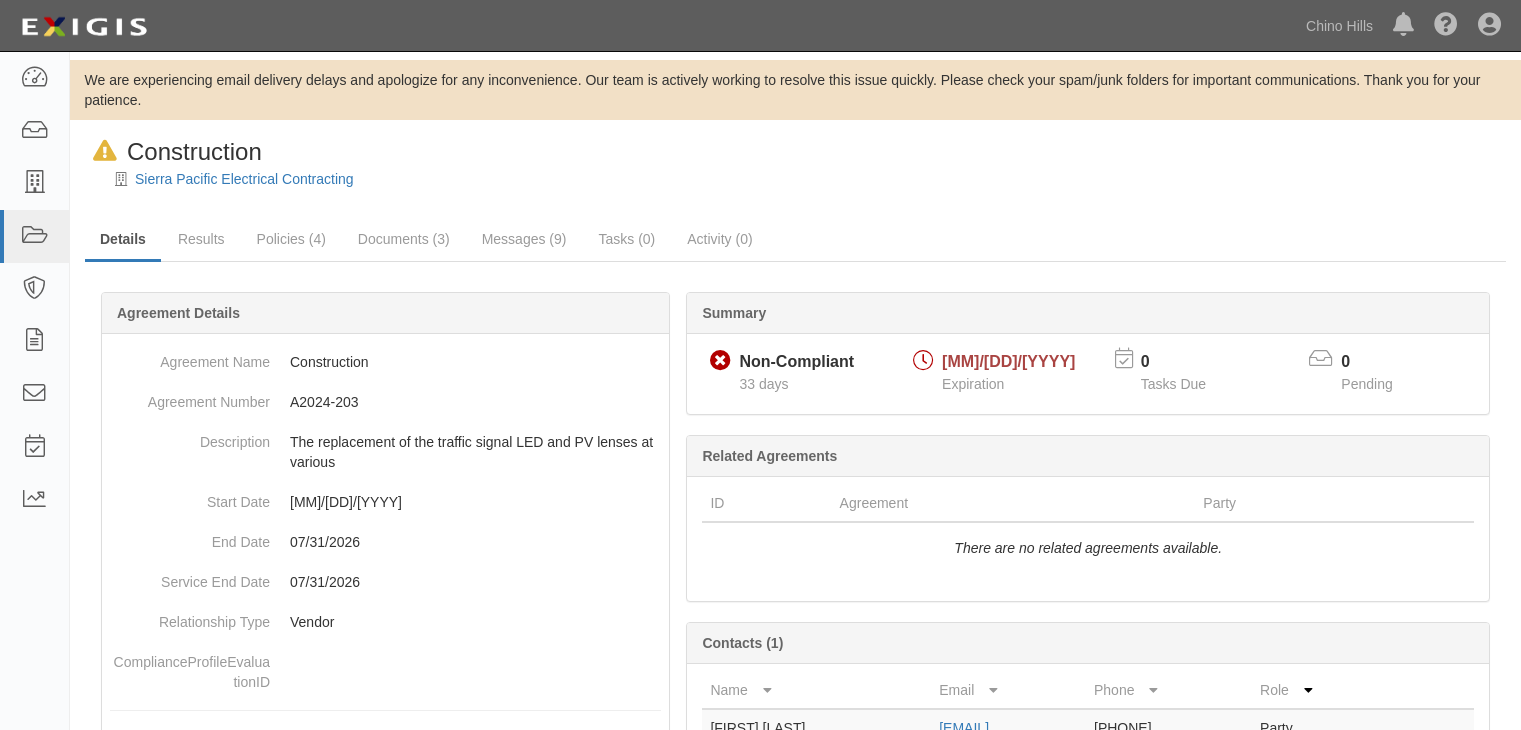scroll, scrollTop: 0, scrollLeft: 0, axis: both 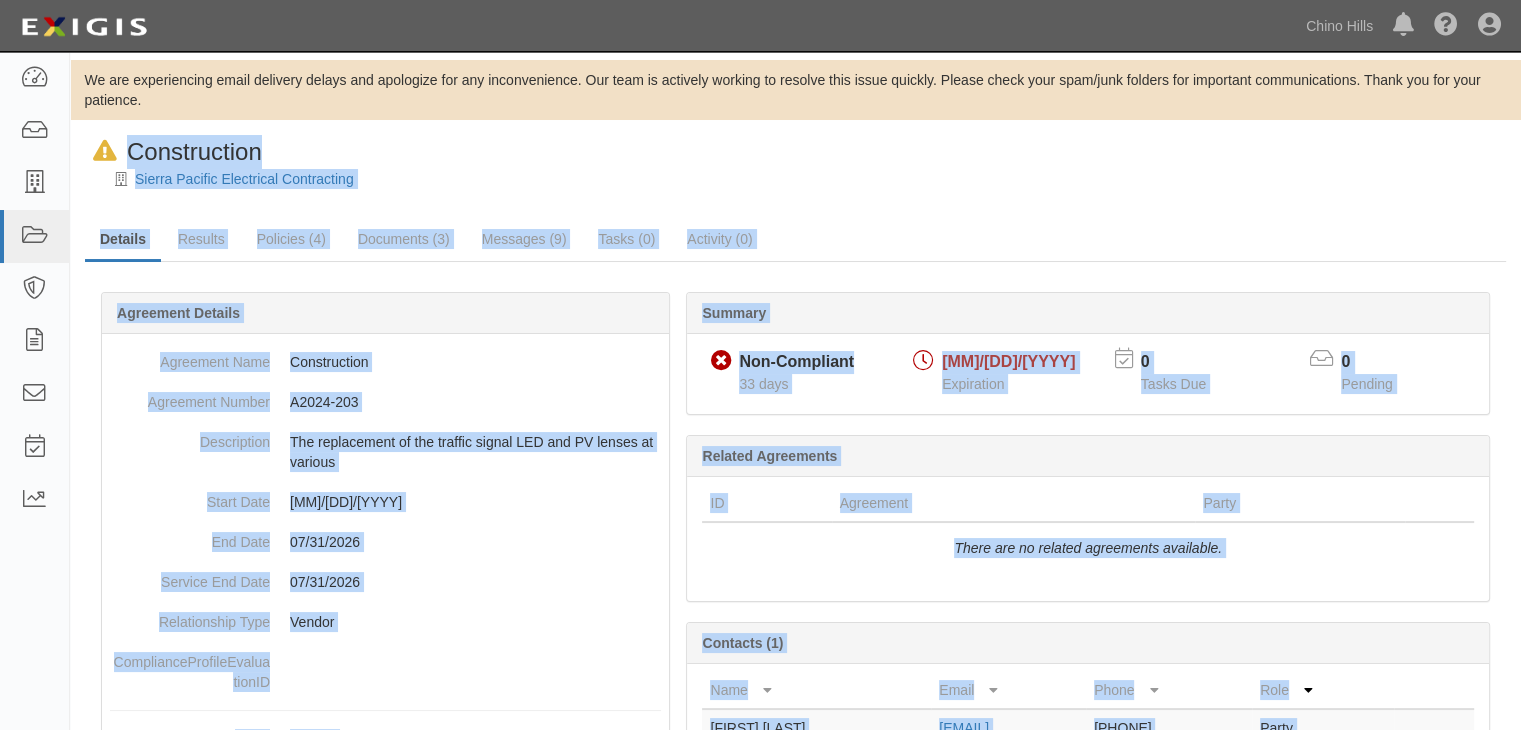 drag, startPoint x: 1519, startPoint y: 325, endPoint x: 1528, endPoint y: 392, distance: 67.601776 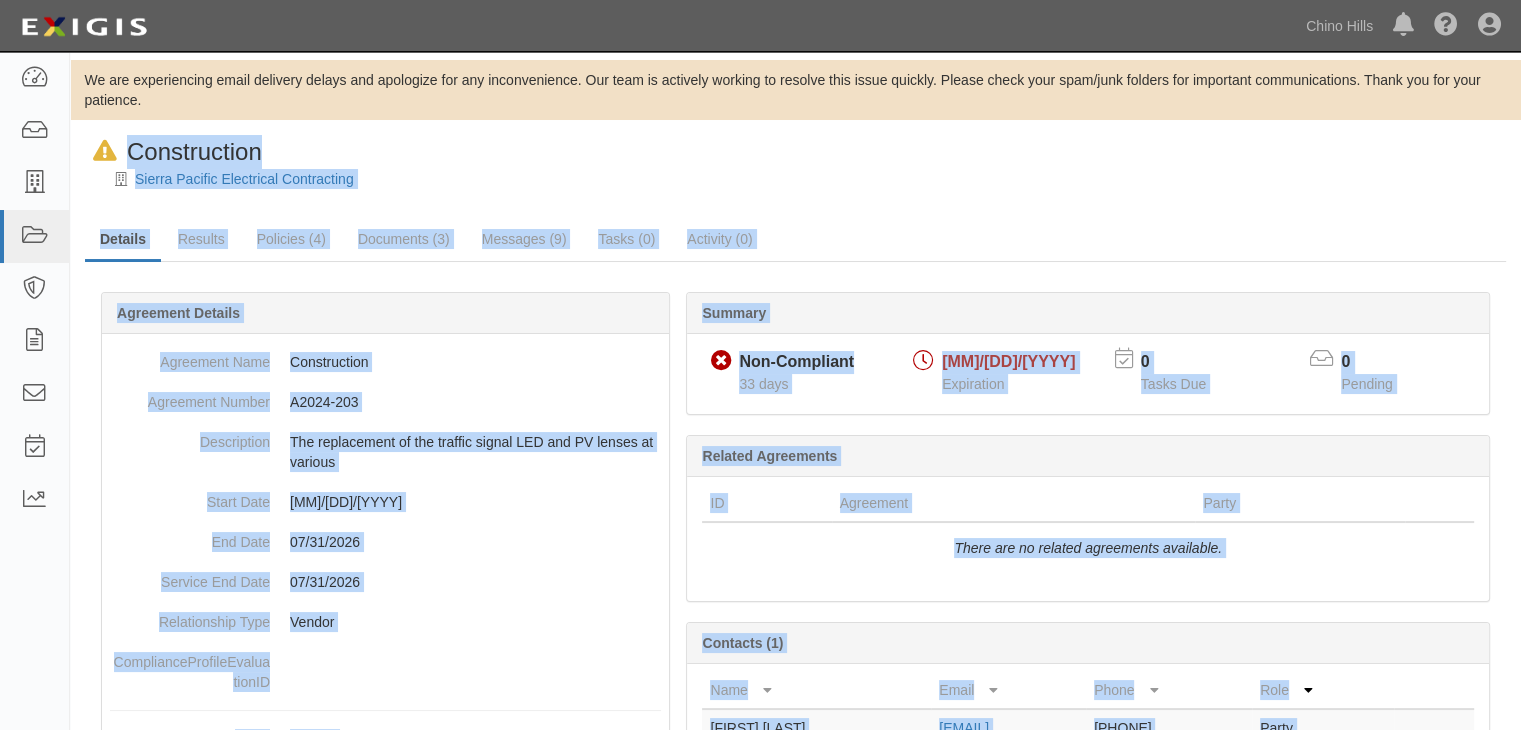 click at bounding box center [795, 196] 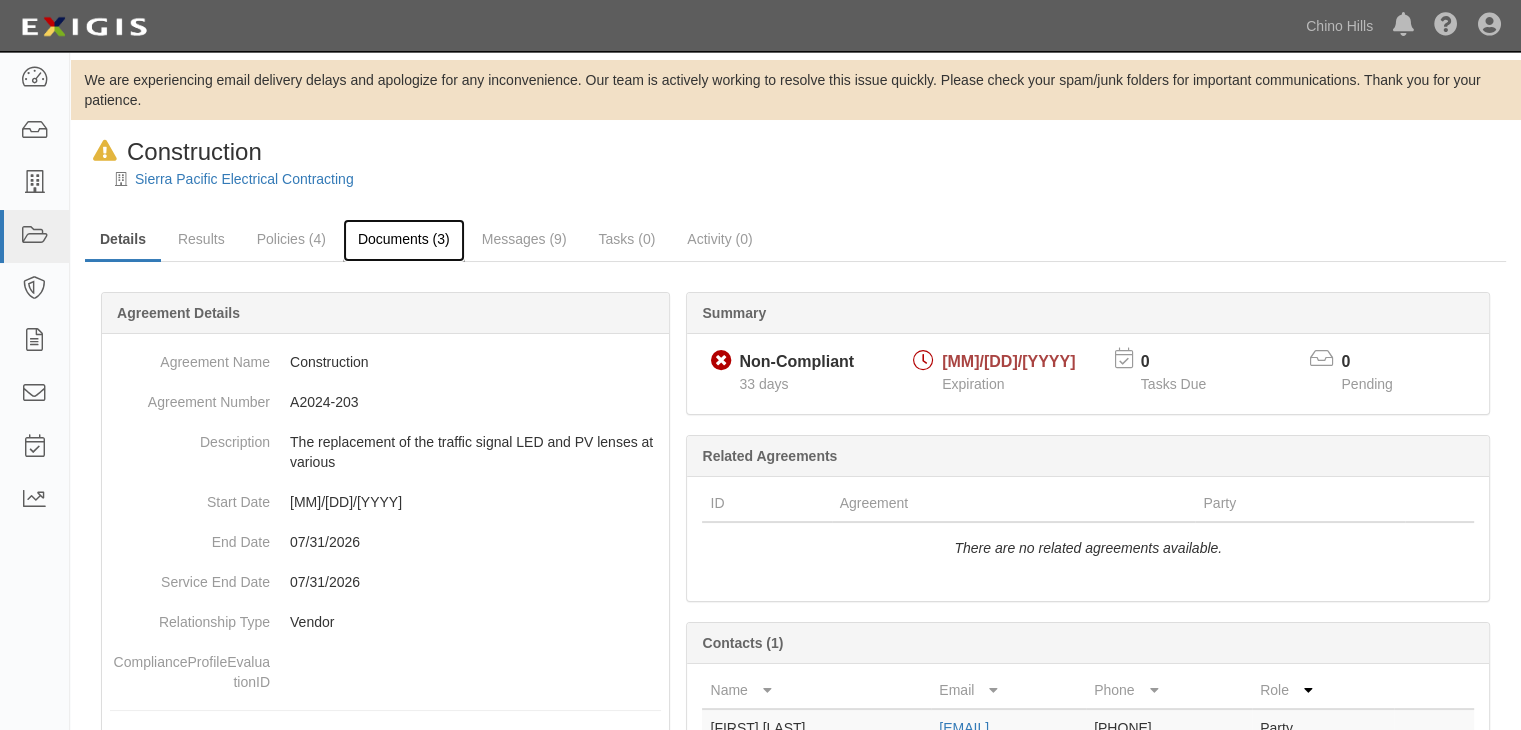 click on "Documents (3)" at bounding box center (404, 240) 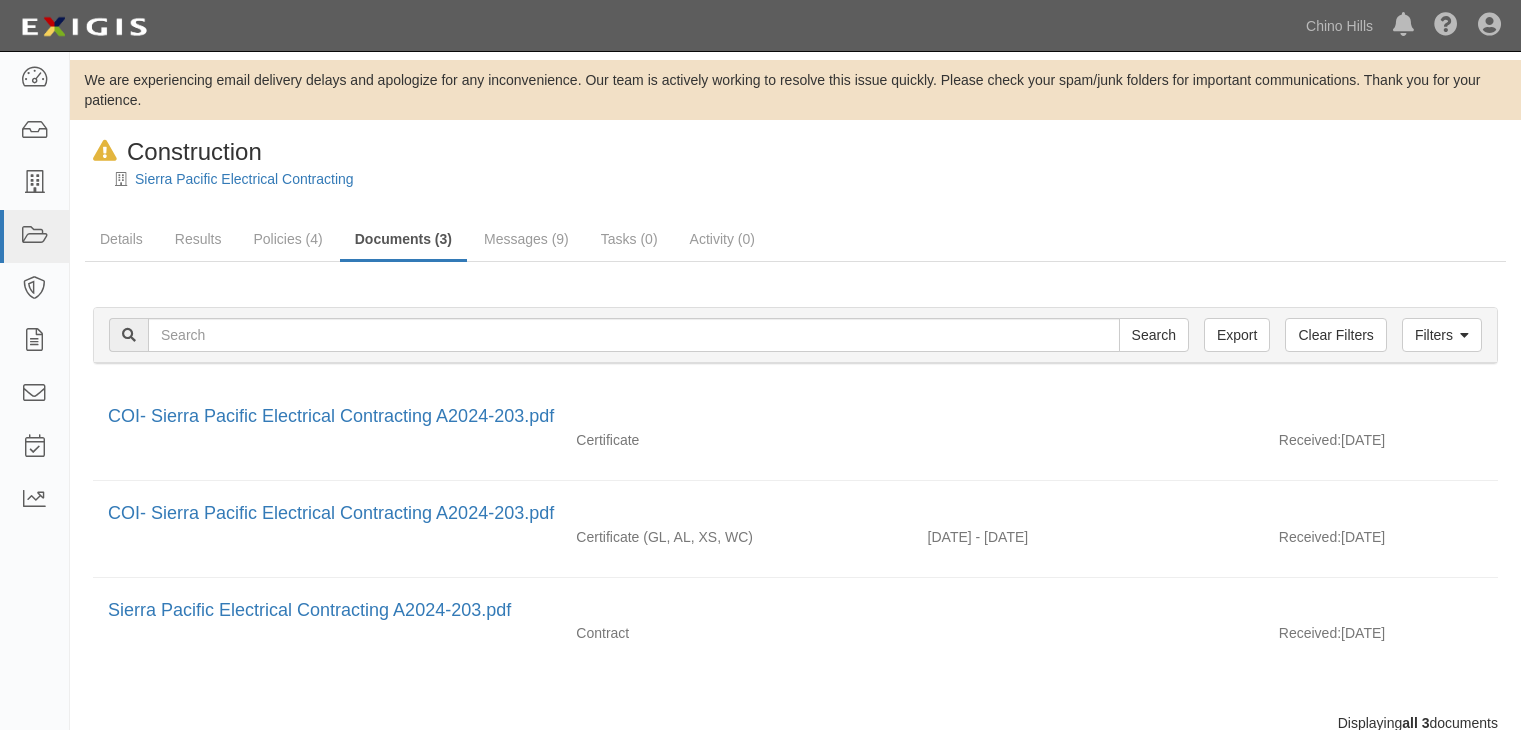 scroll, scrollTop: 0, scrollLeft: 0, axis: both 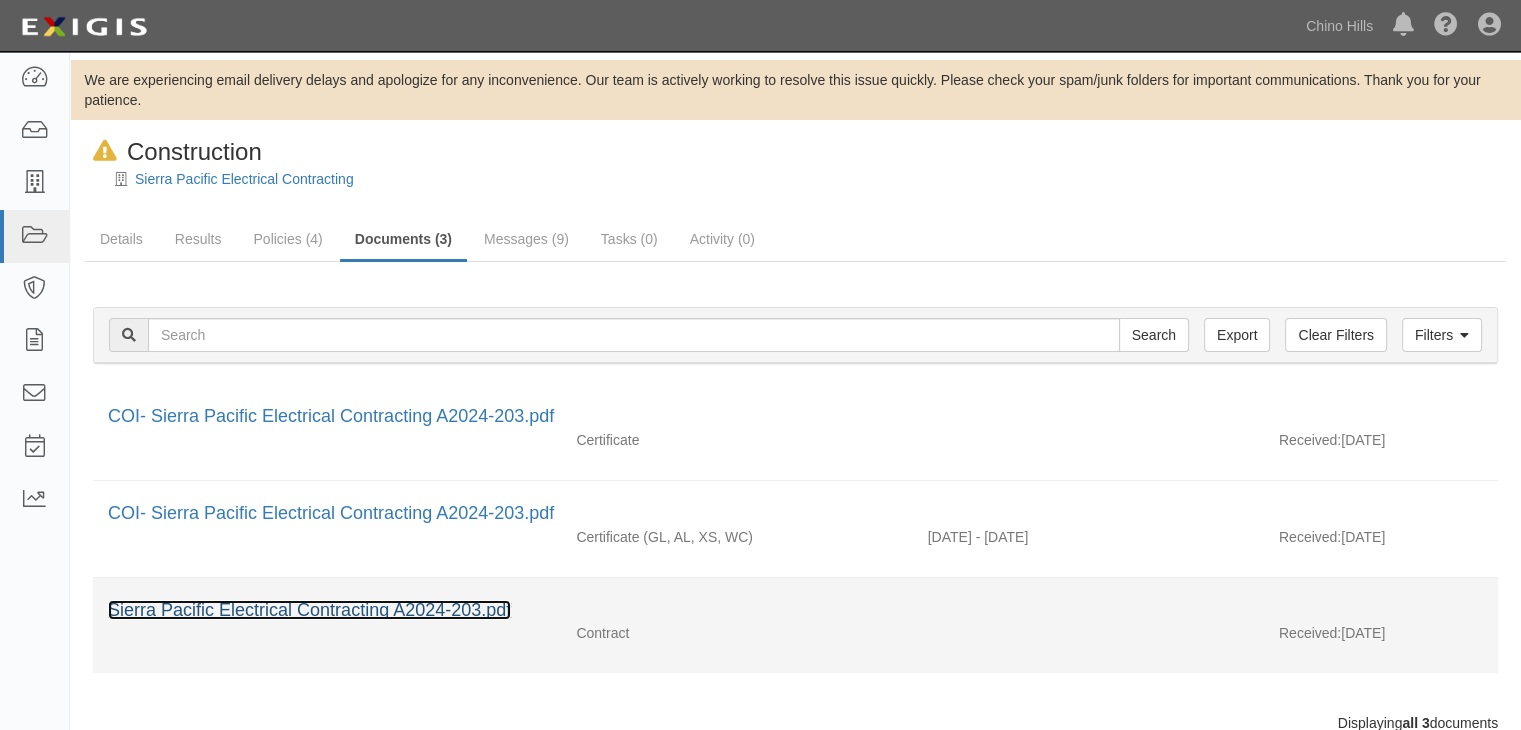 click on "Sierra Pacific Electrical Contracting A2024-203.pdf" at bounding box center (309, 610) 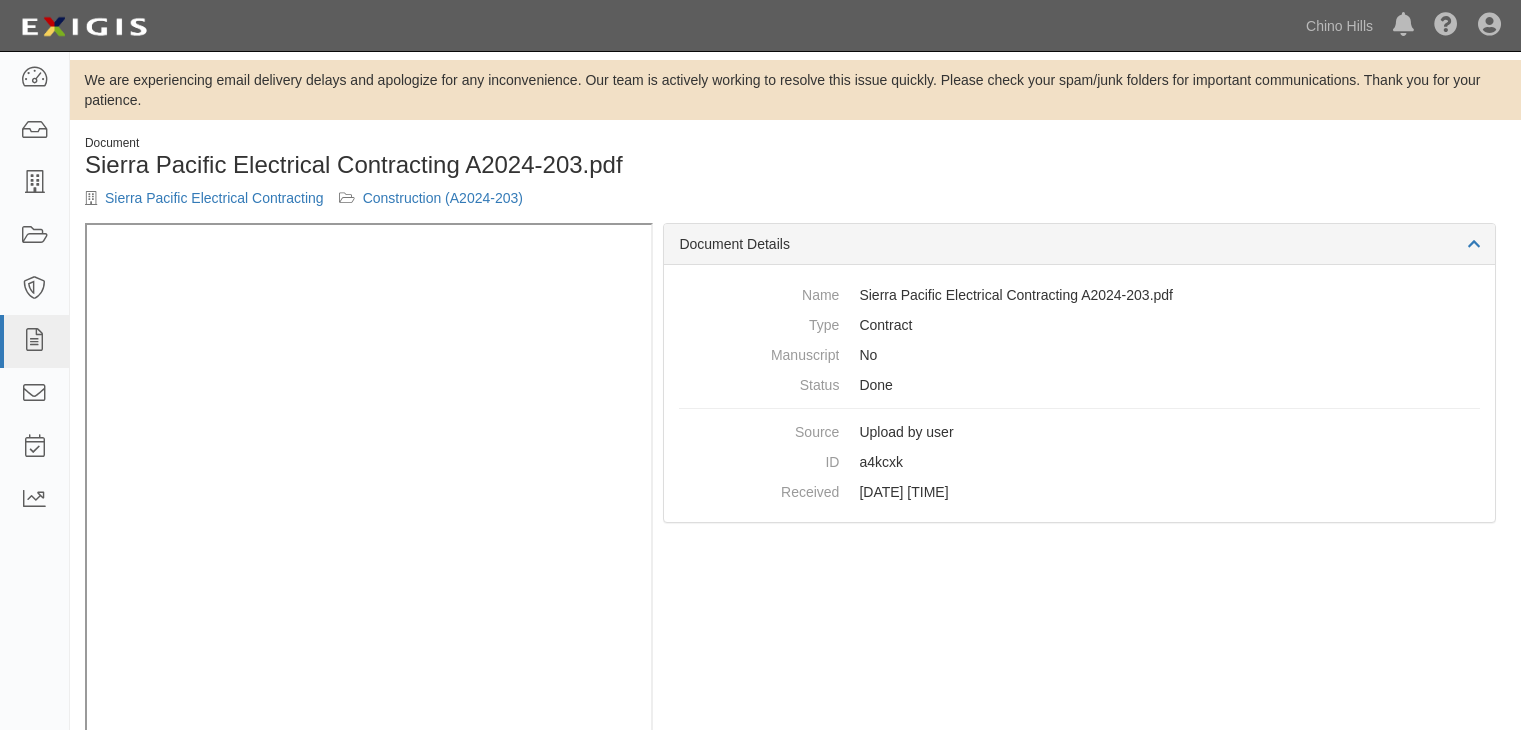 scroll, scrollTop: 0, scrollLeft: 0, axis: both 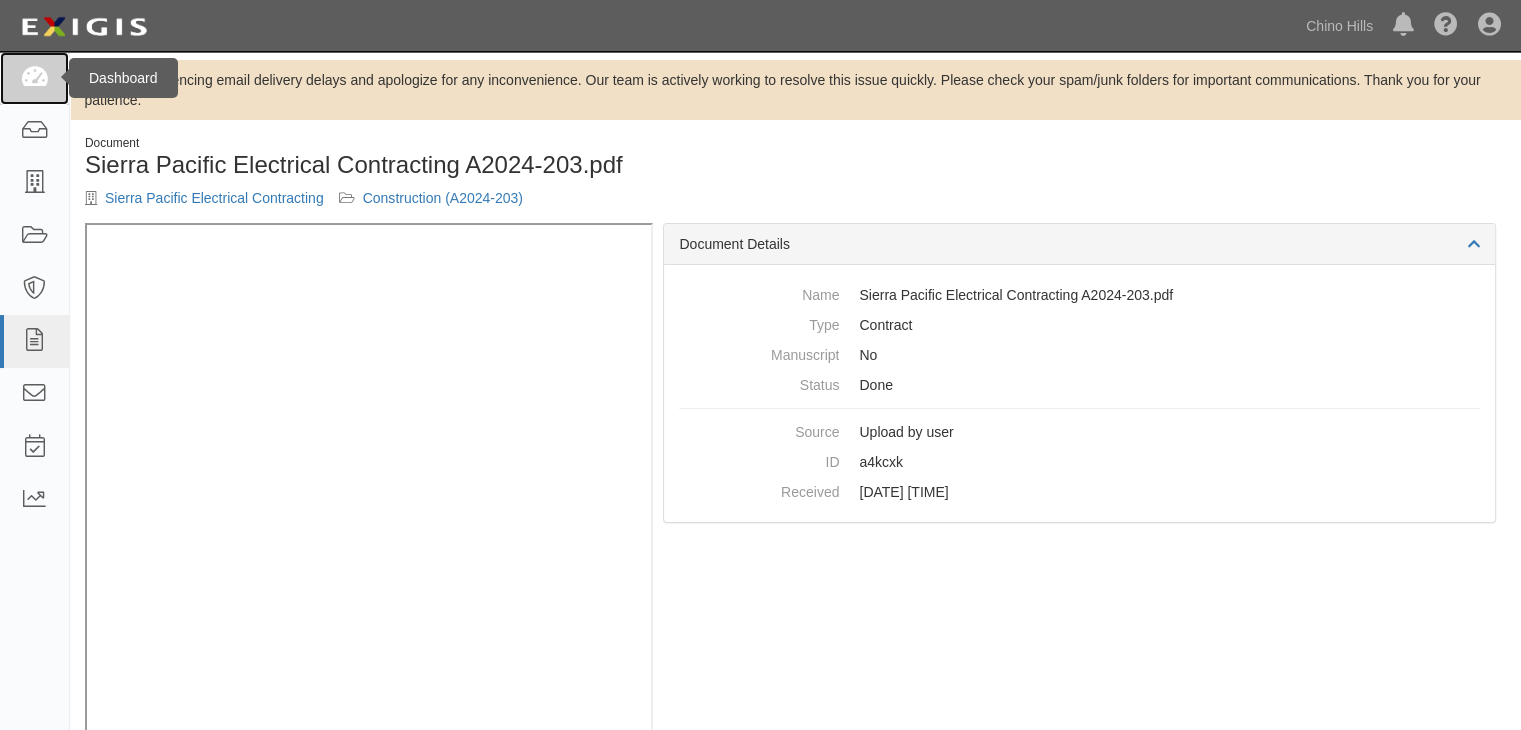 click at bounding box center (34, 78) 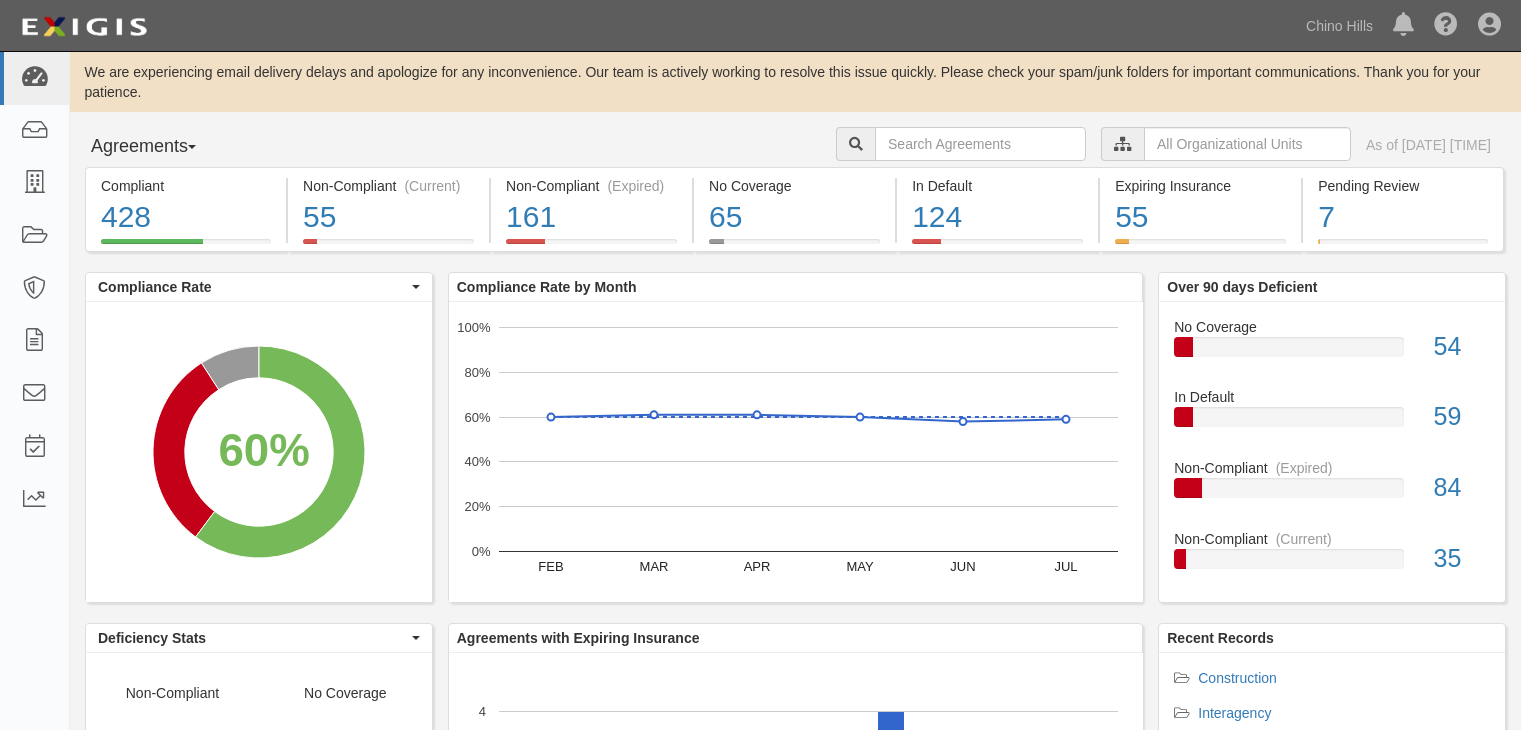 scroll, scrollTop: 0, scrollLeft: 0, axis: both 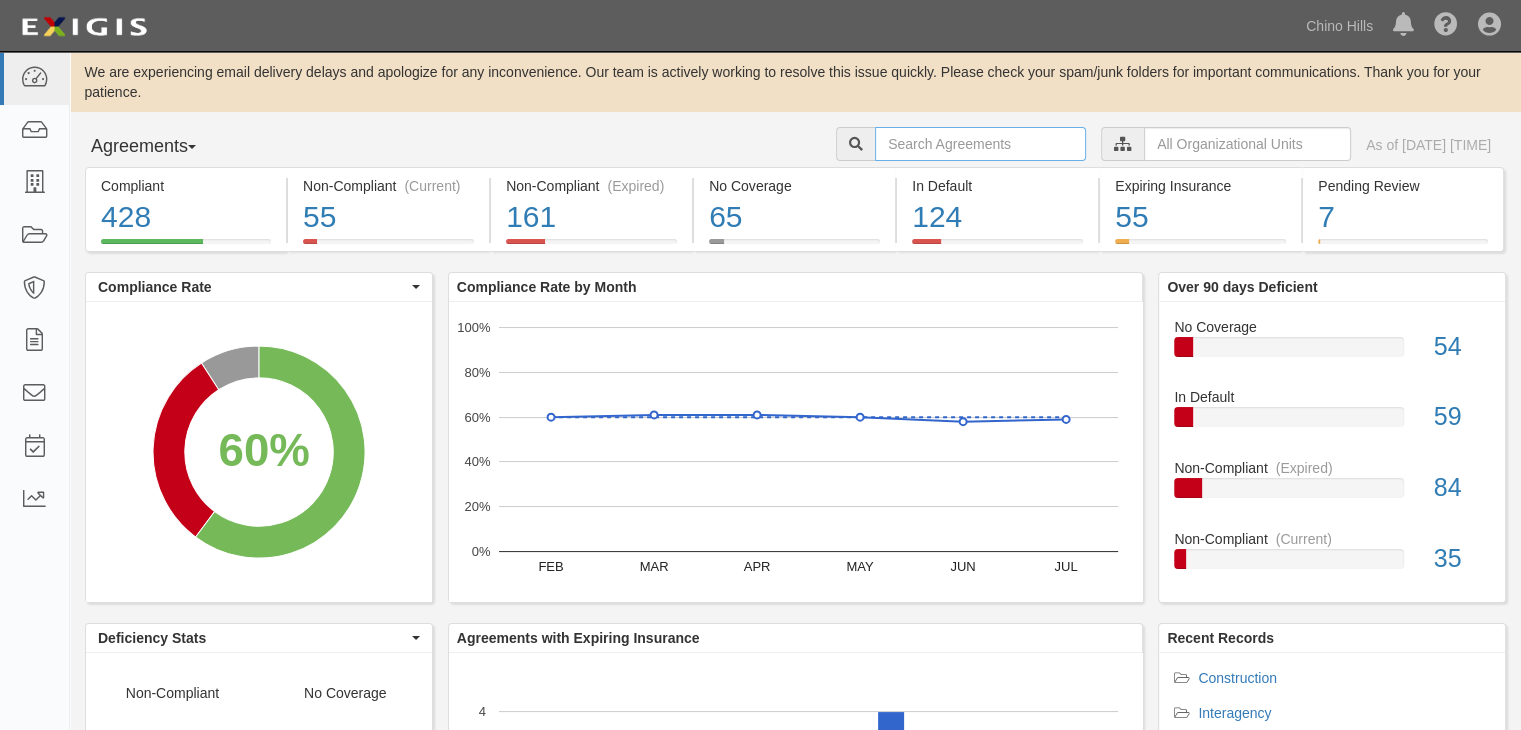 click at bounding box center [980, 144] 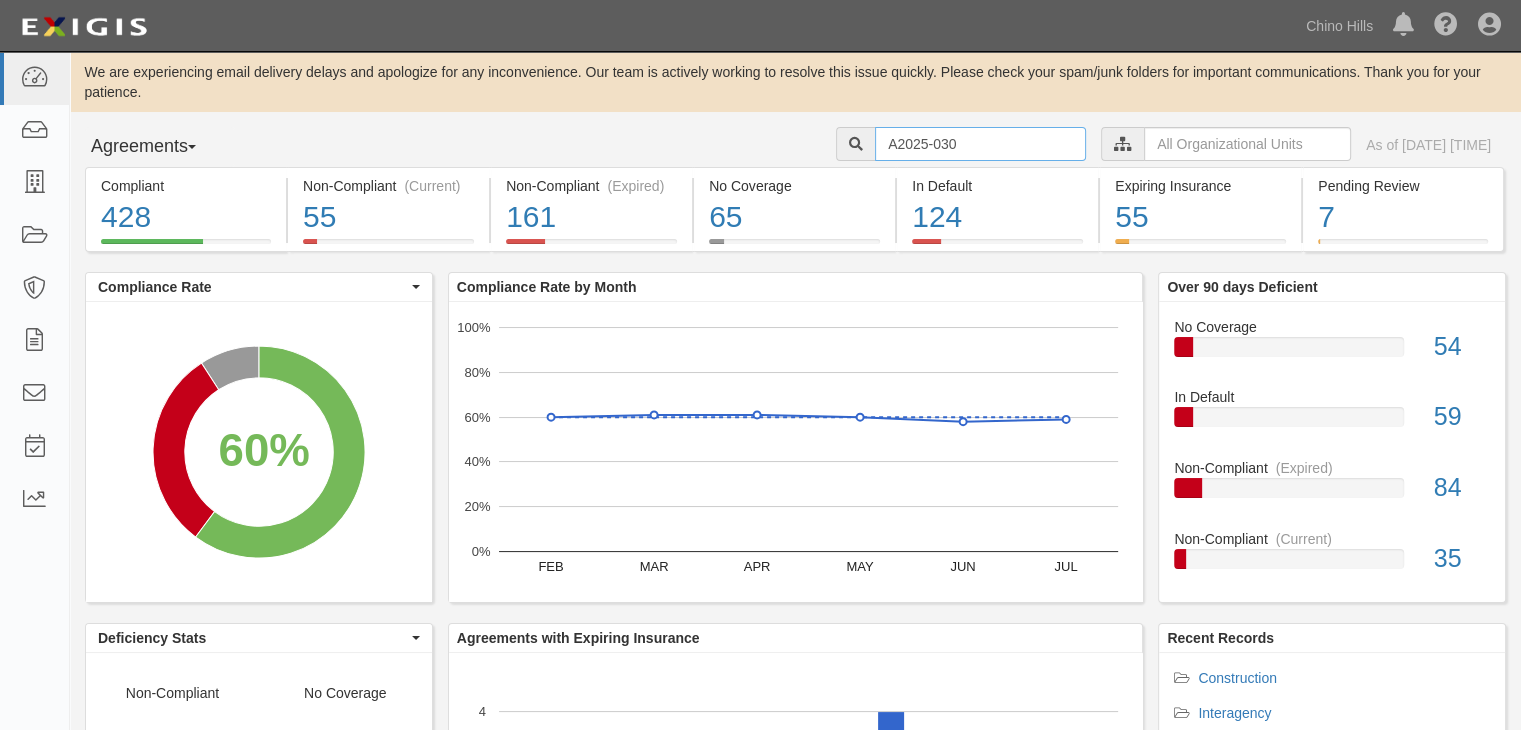 type on "A2025-030" 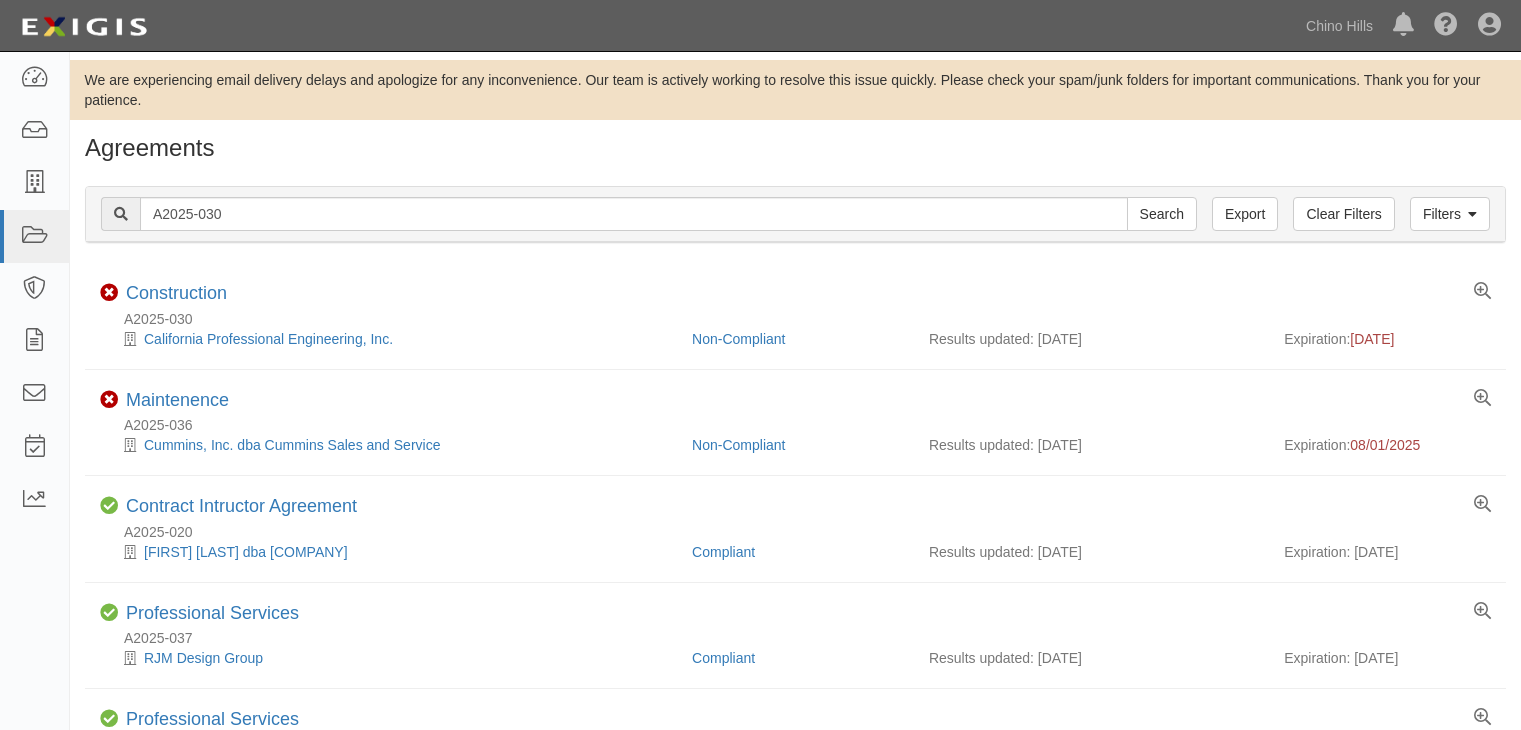 scroll, scrollTop: 0, scrollLeft: 0, axis: both 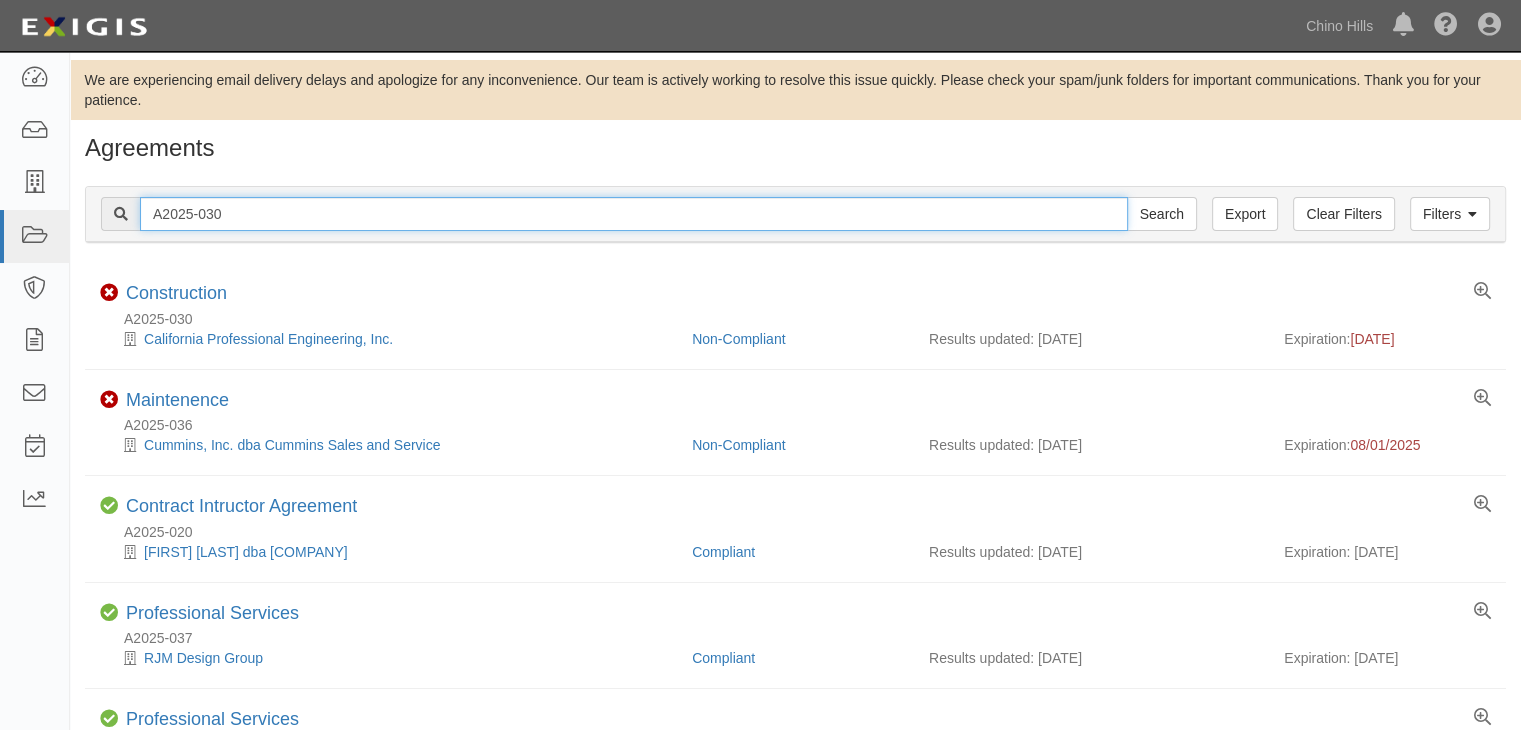click on "A2025-030" at bounding box center (634, 214) 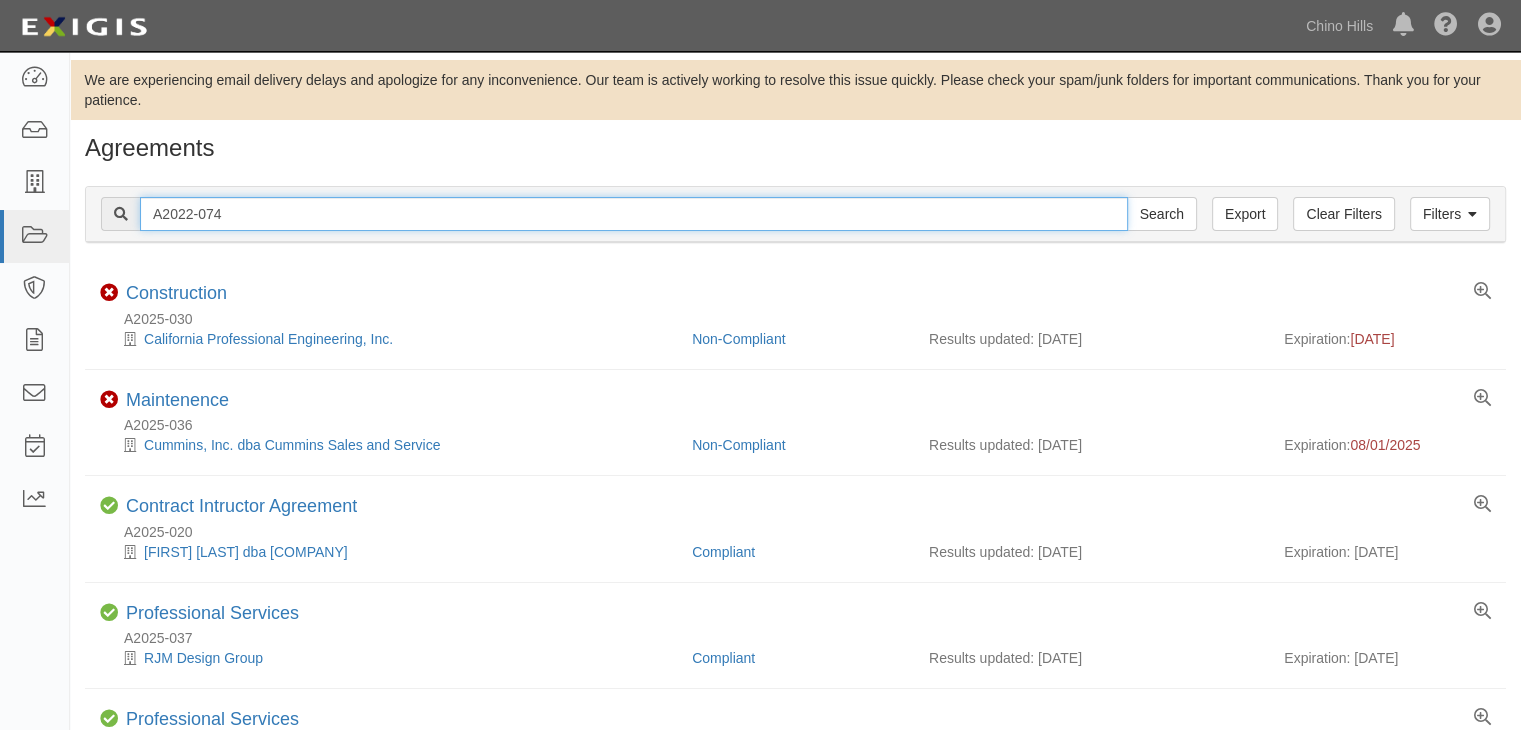 type on "A2022-074" 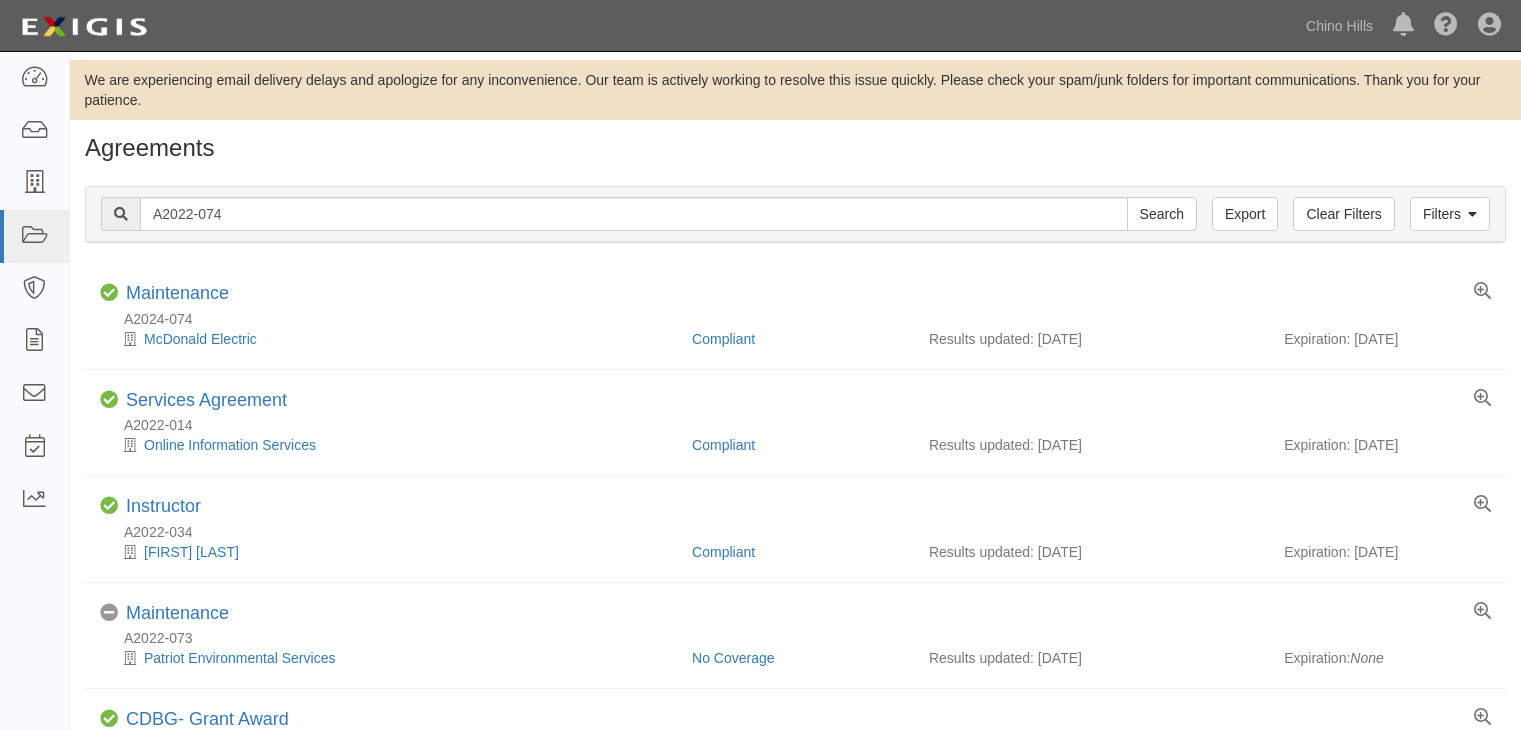 scroll, scrollTop: 0, scrollLeft: 0, axis: both 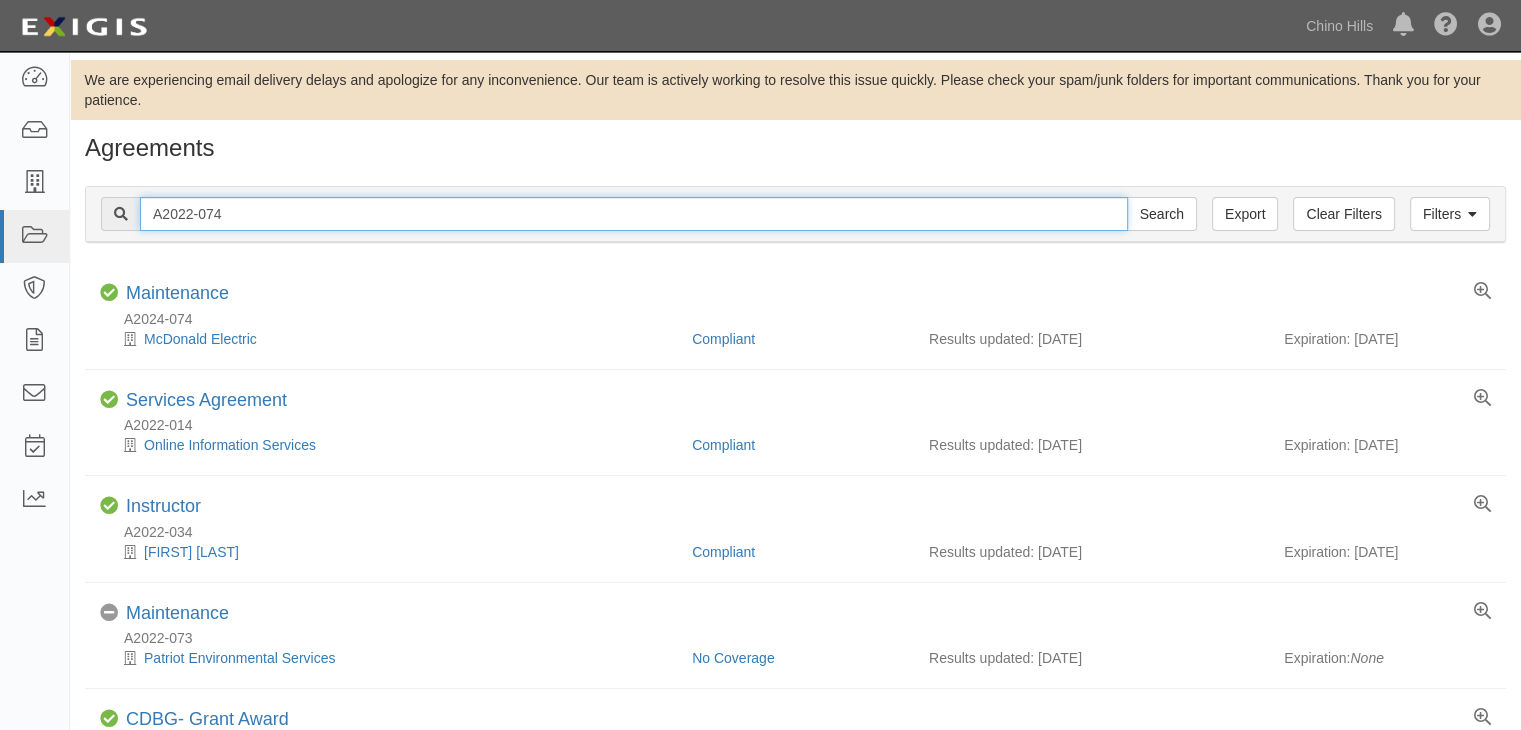 click on "A2022-074" at bounding box center (634, 214) 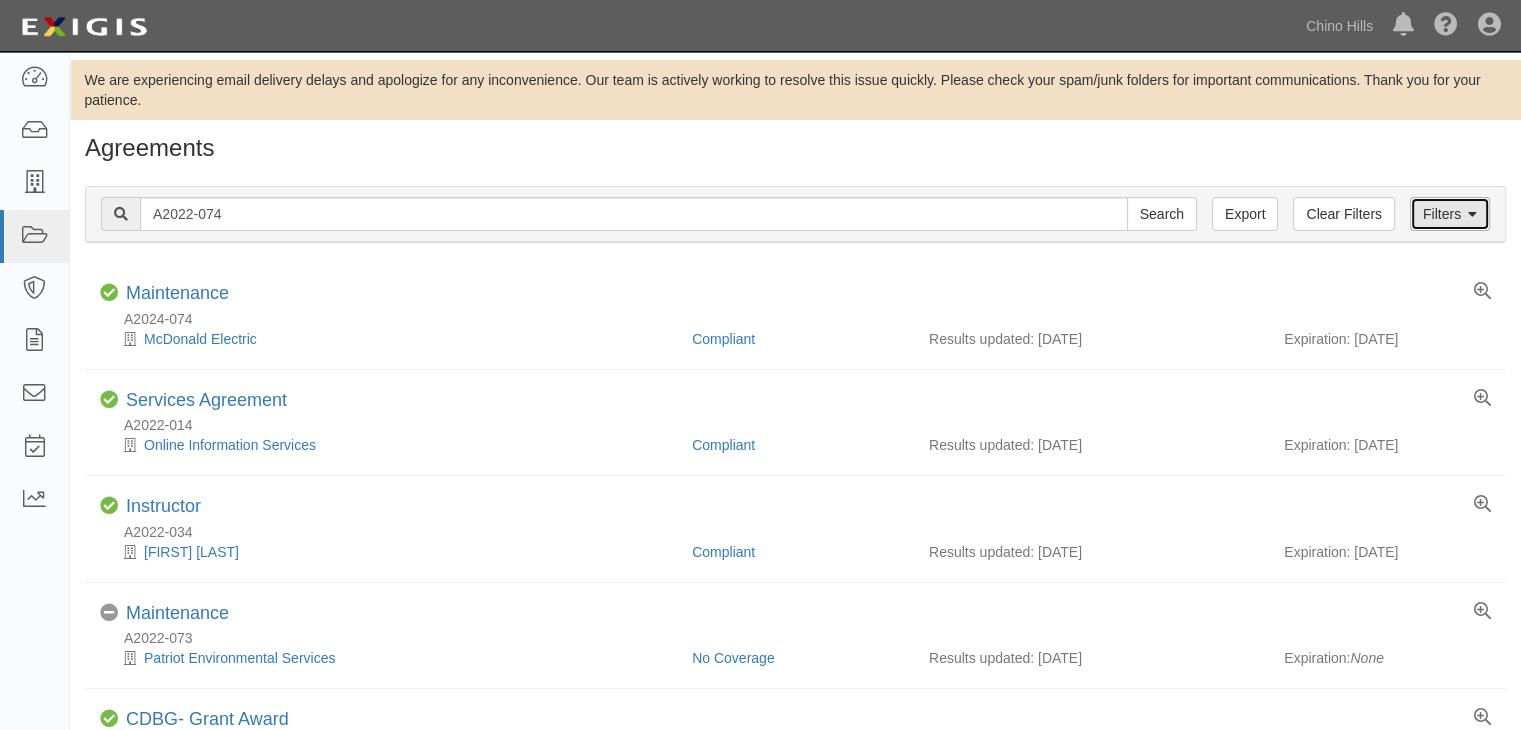 click on "Filters" at bounding box center [1450, 214] 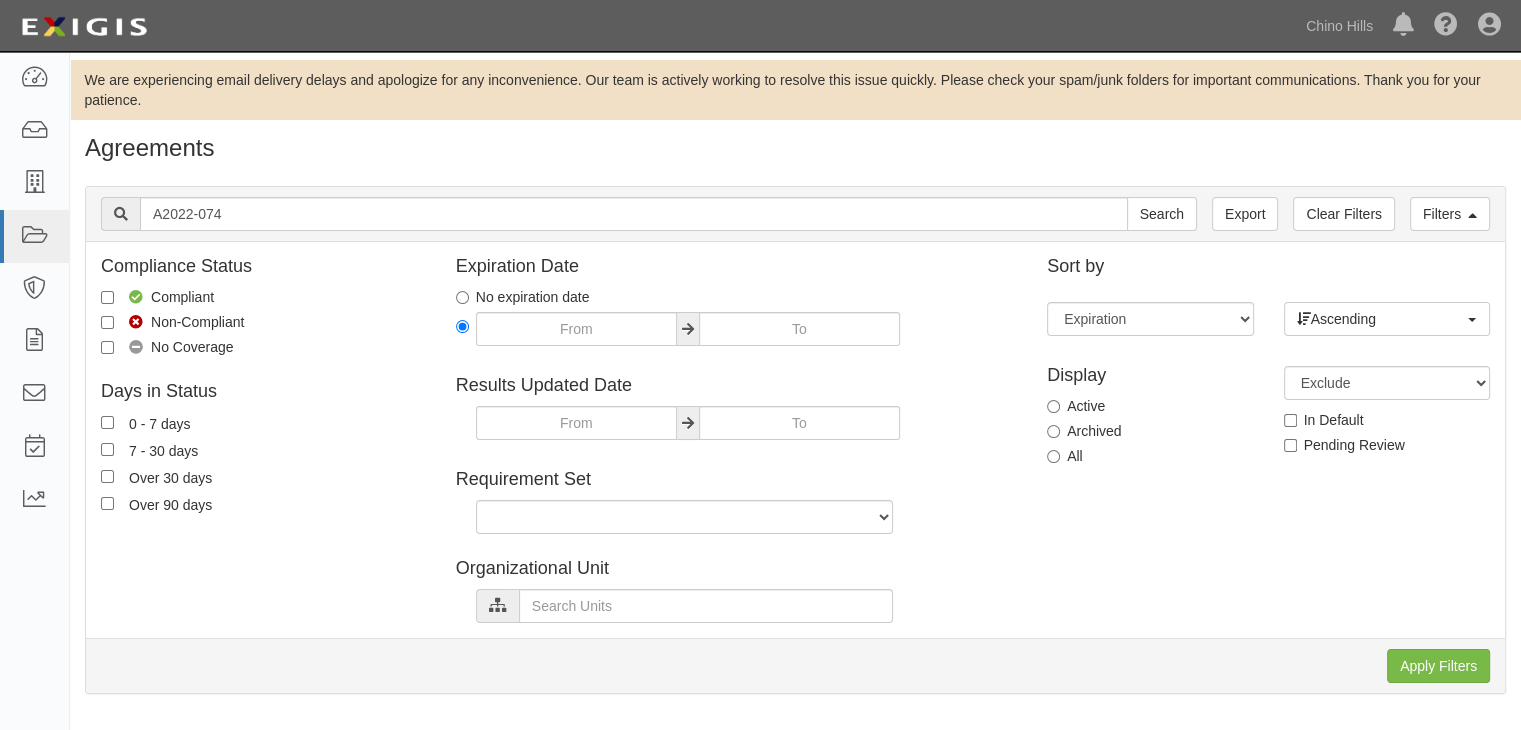 click on "All" at bounding box center [1065, 456] 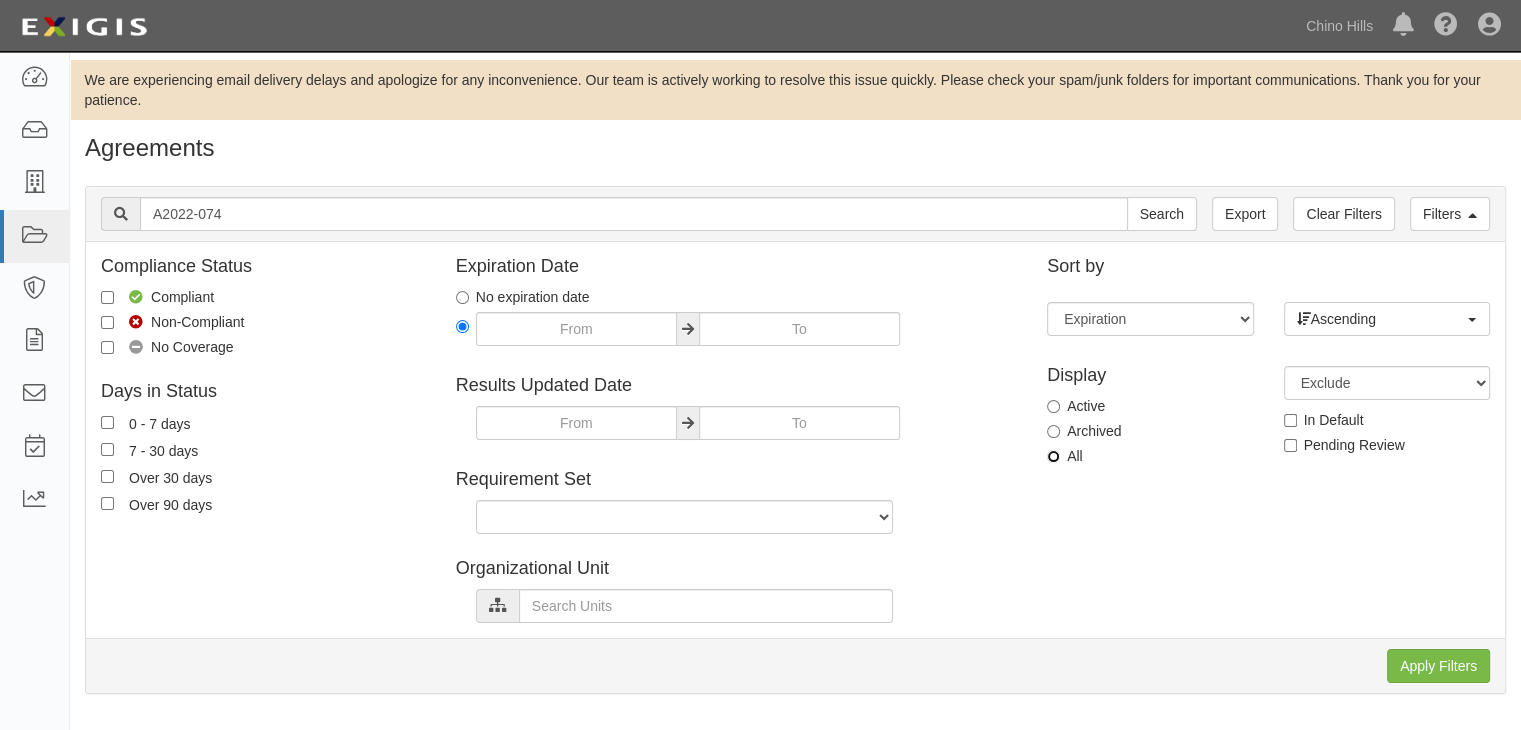 click on "All" at bounding box center (1053, 456) 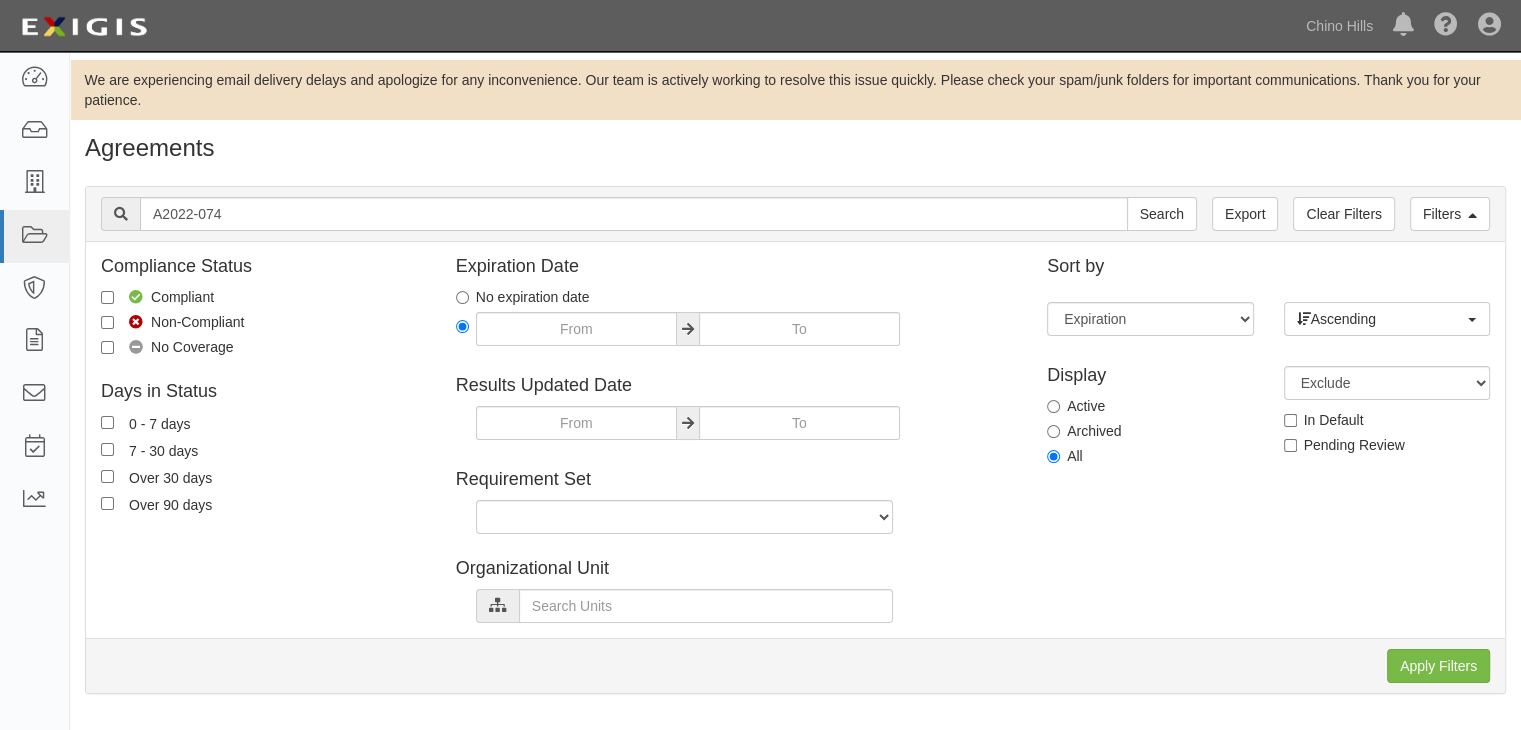 click on "Compliant" at bounding box center (157, 297) 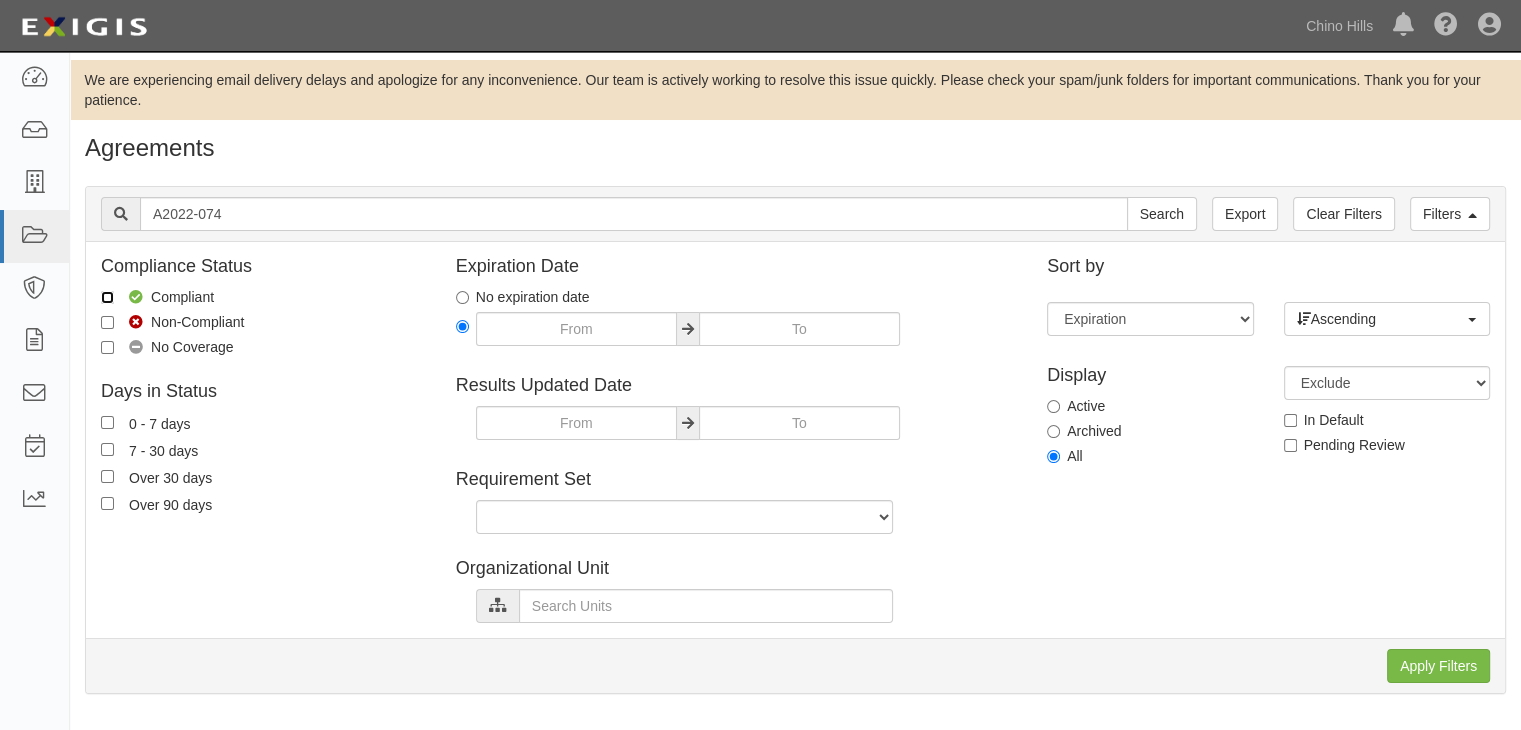 click on "Compliant" at bounding box center (107, 297) 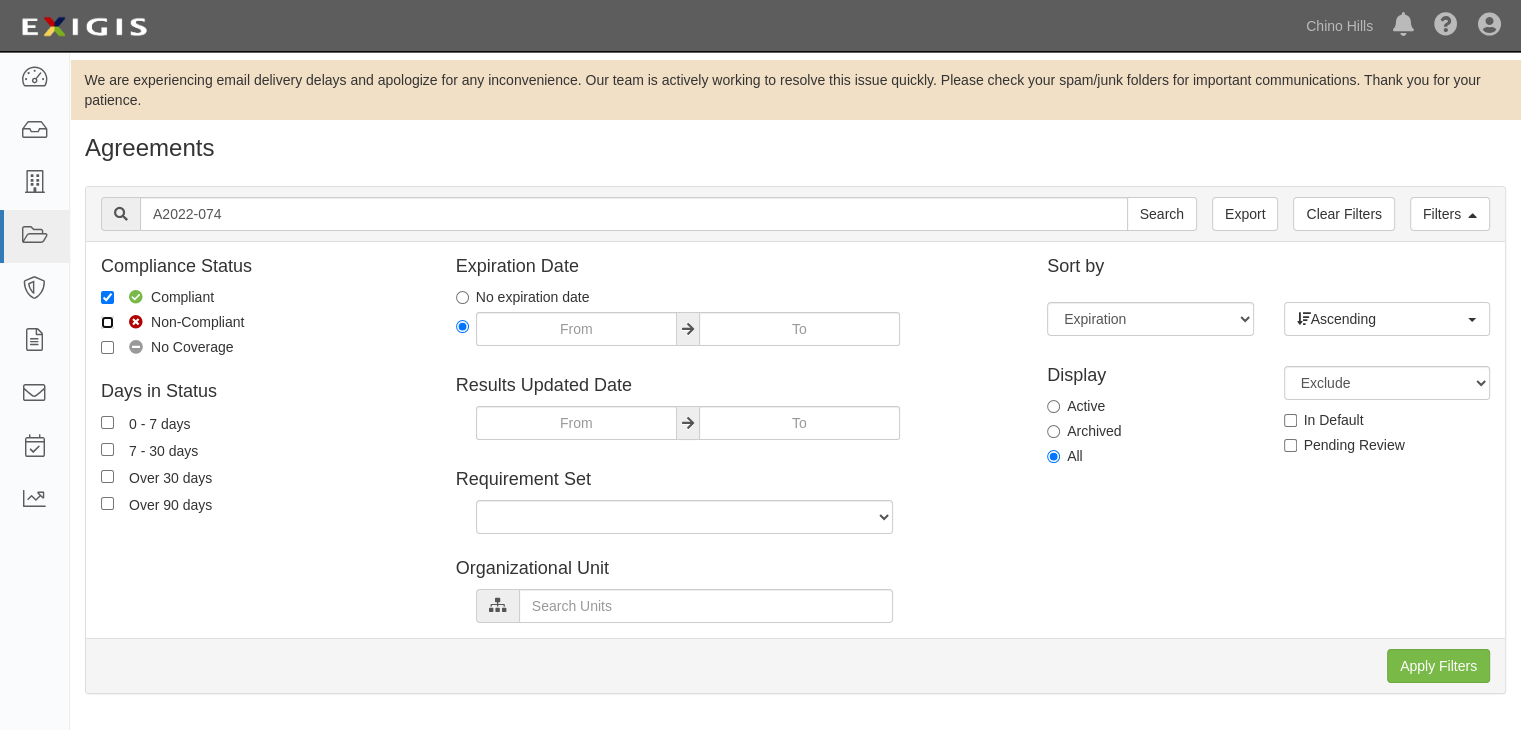 click on "Non-Compliant" at bounding box center (107, 322) 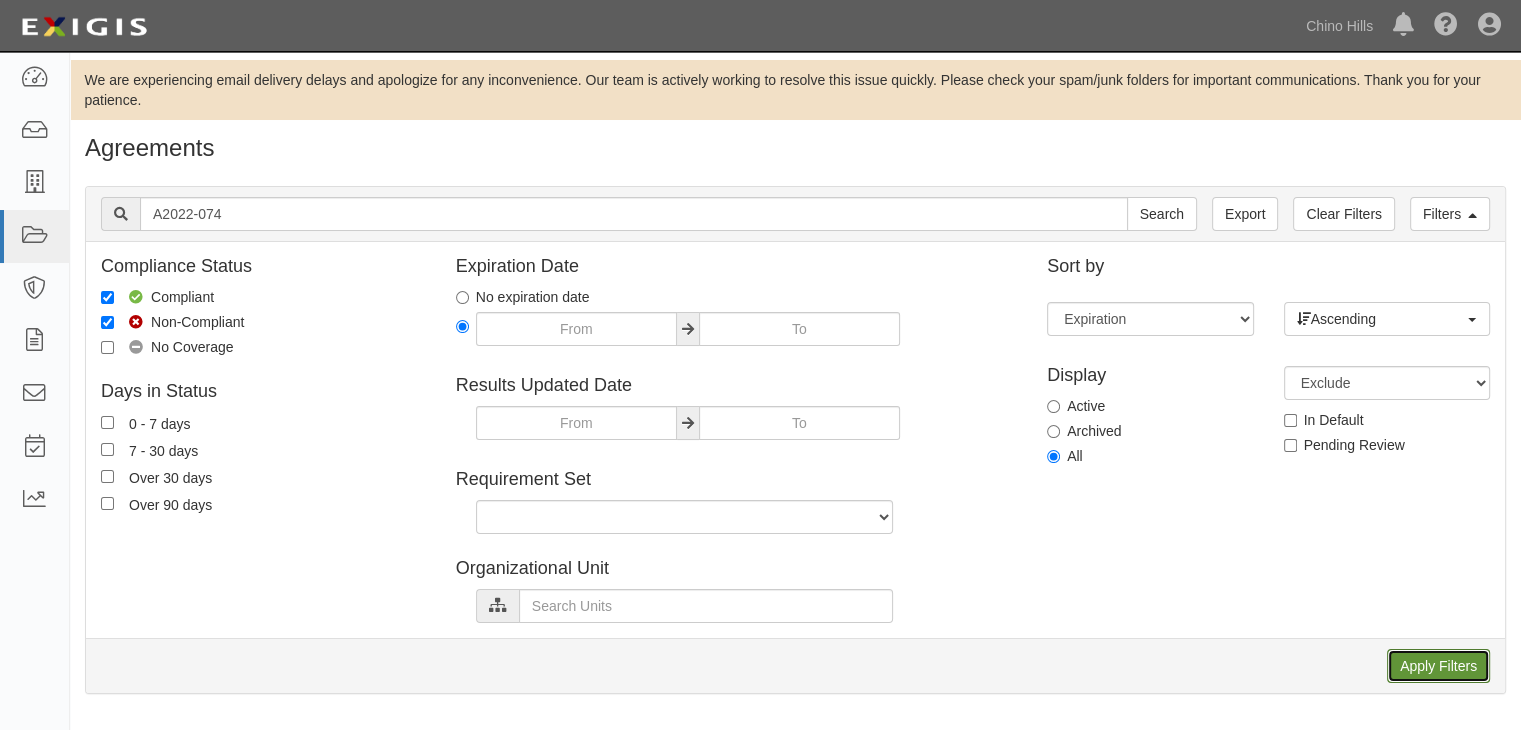 click on "Apply Filters" at bounding box center (1438, 666) 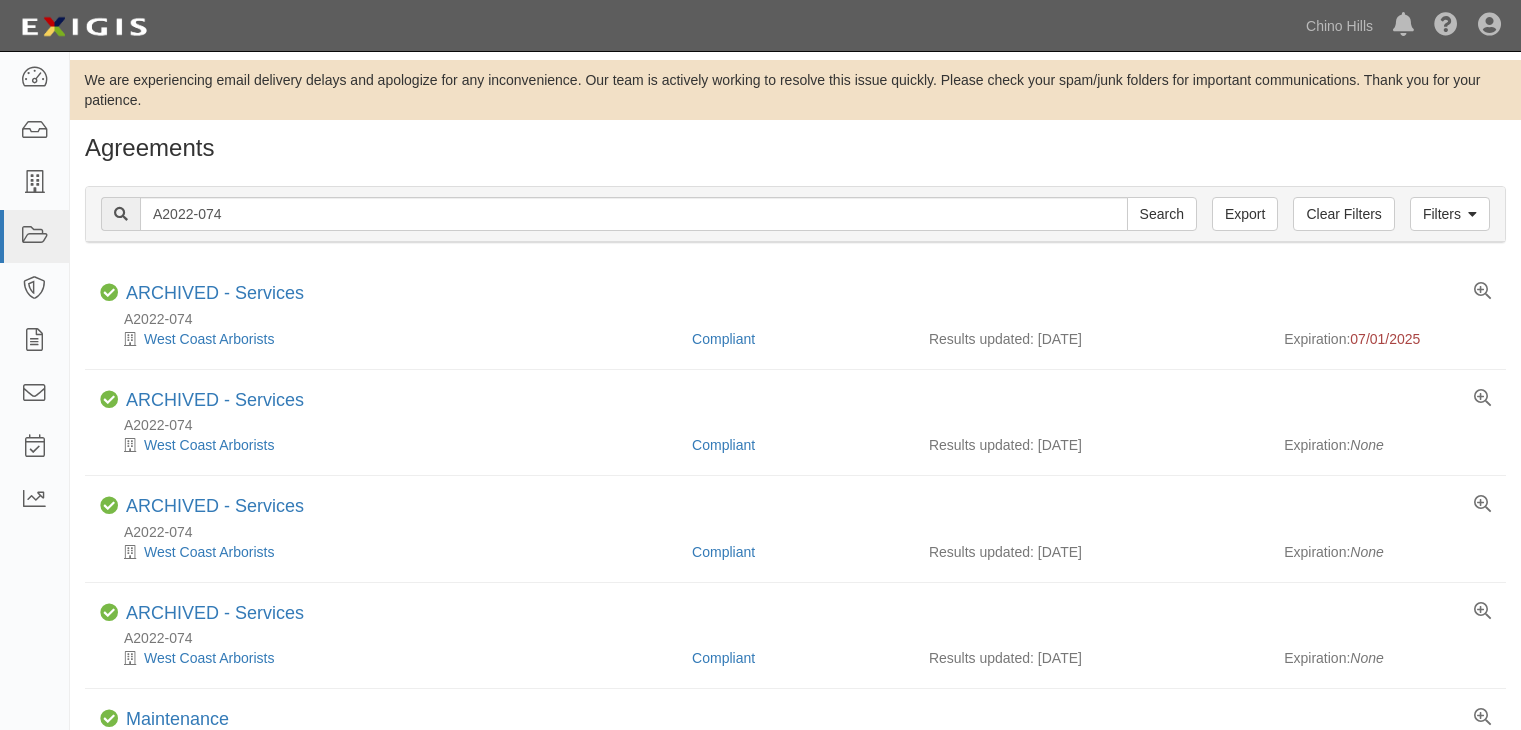 scroll, scrollTop: 0, scrollLeft: 0, axis: both 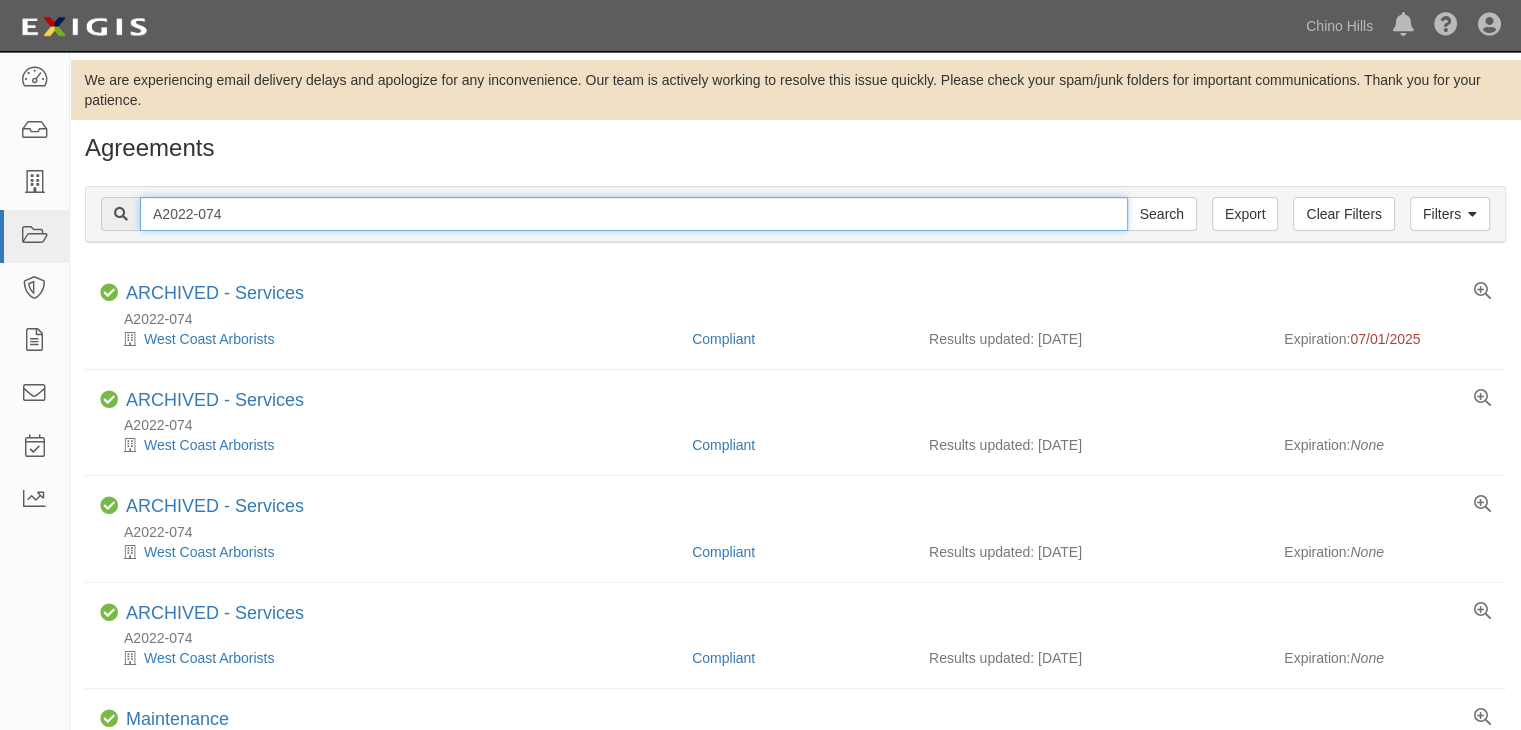 drag, startPoint x: 229, startPoint y: 217, endPoint x: 269, endPoint y: 183, distance: 52.49762 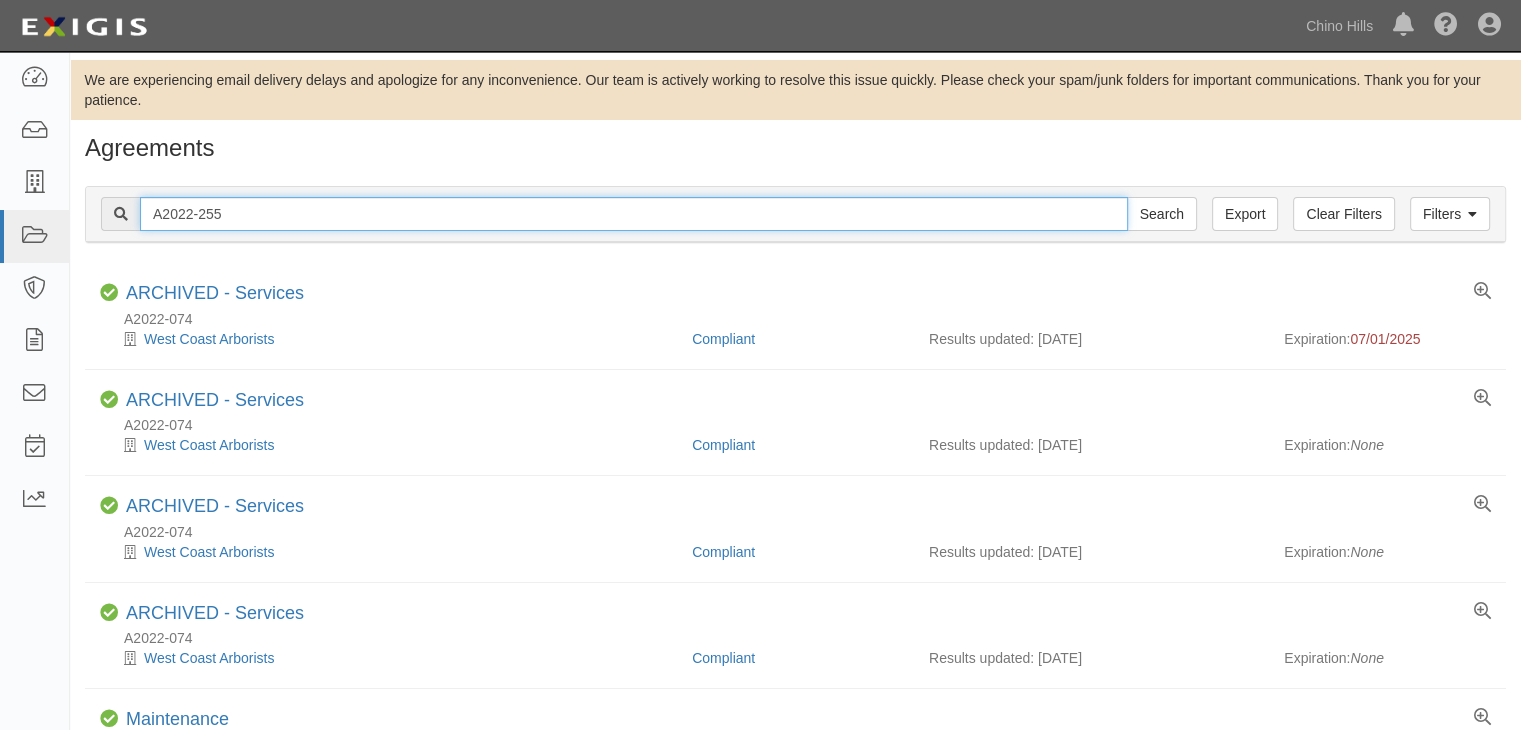 type on "A2022-255" 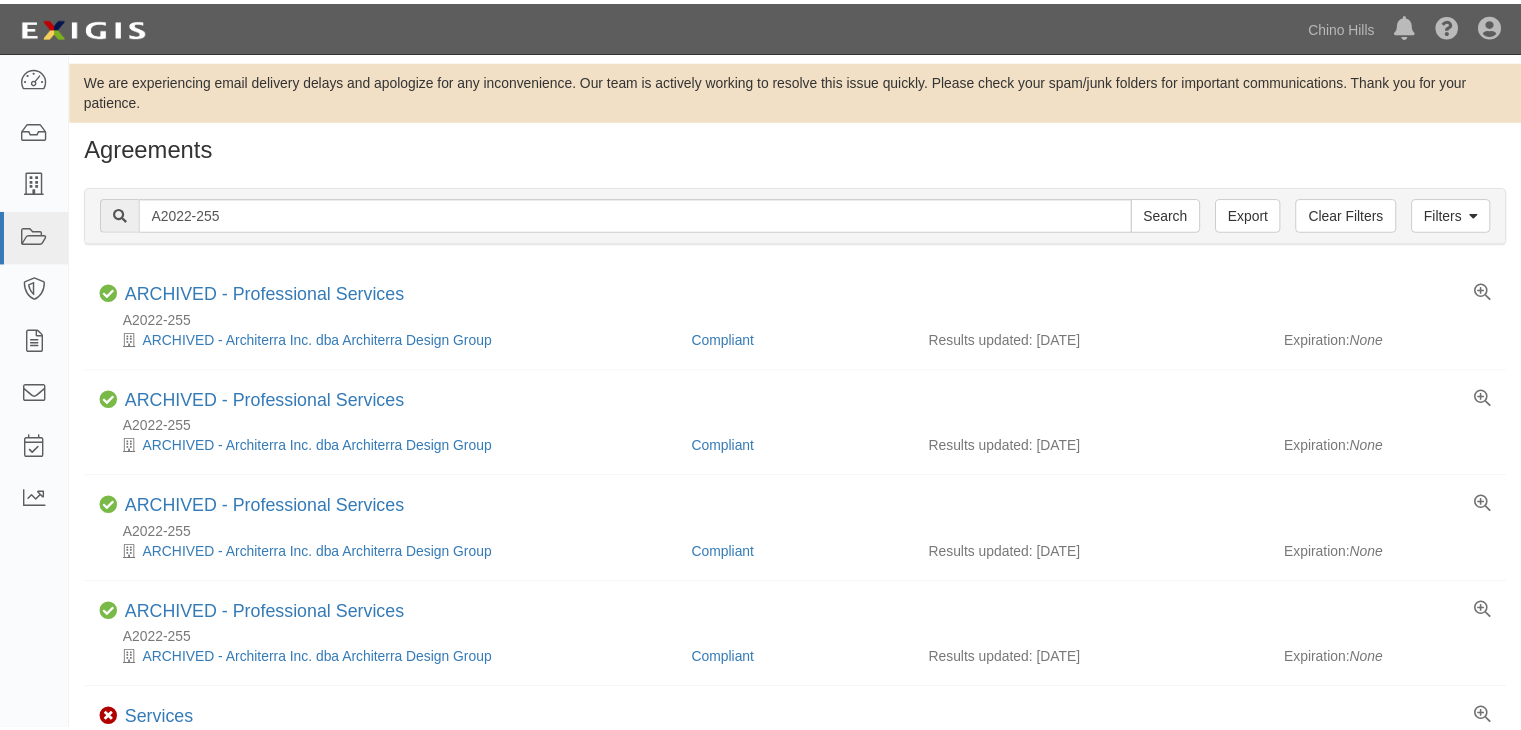 scroll, scrollTop: 0, scrollLeft: 0, axis: both 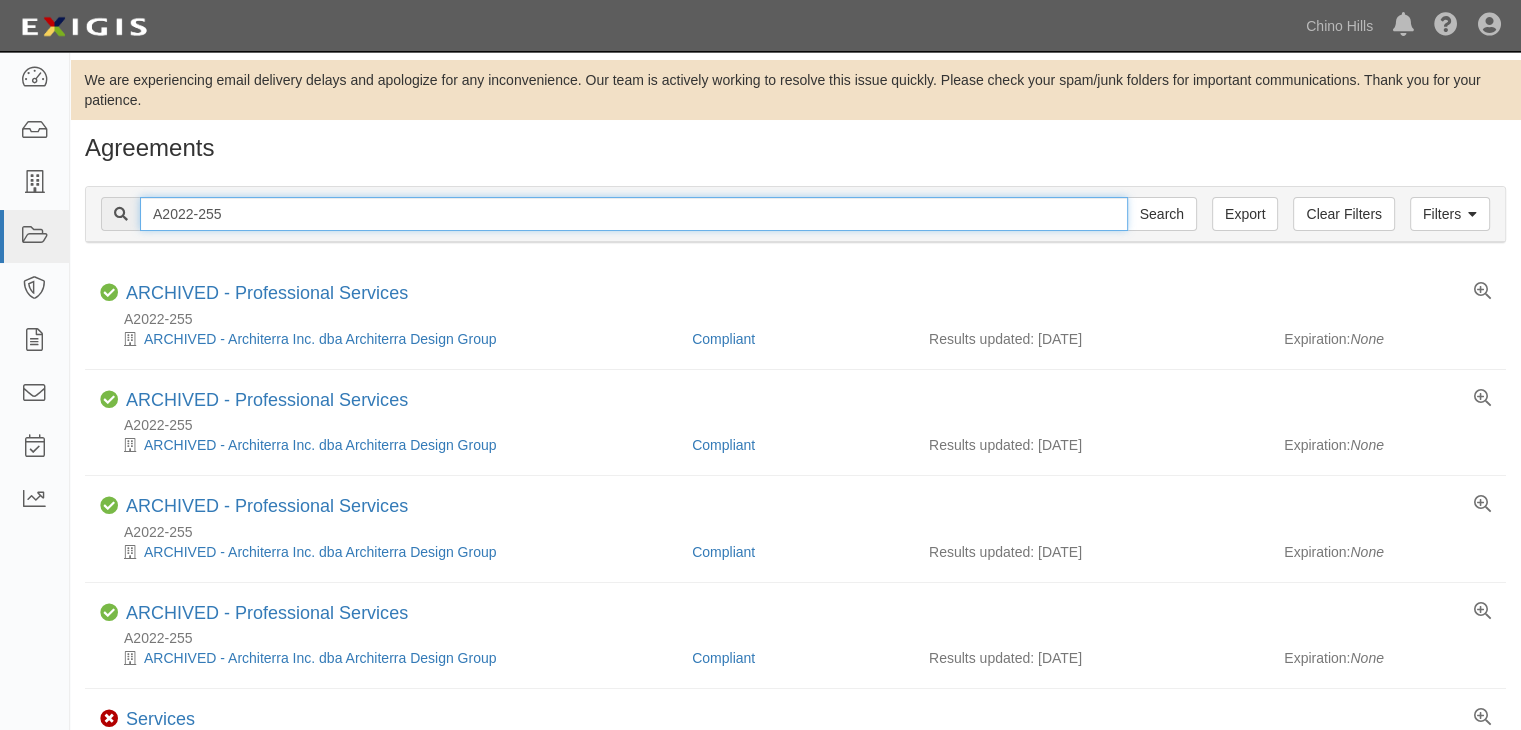 click on "A2022-255" at bounding box center [634, 214] 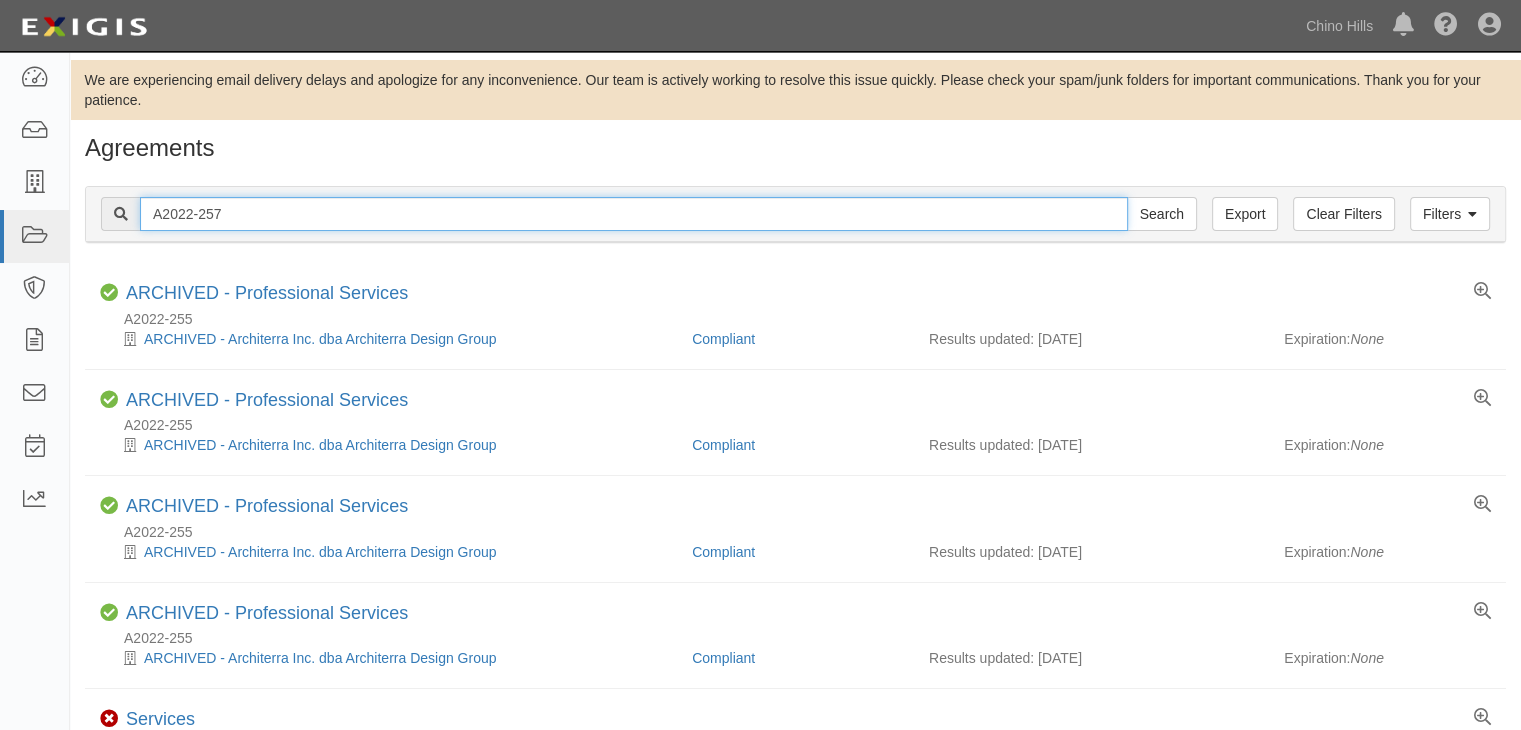 type on "A2022-257" 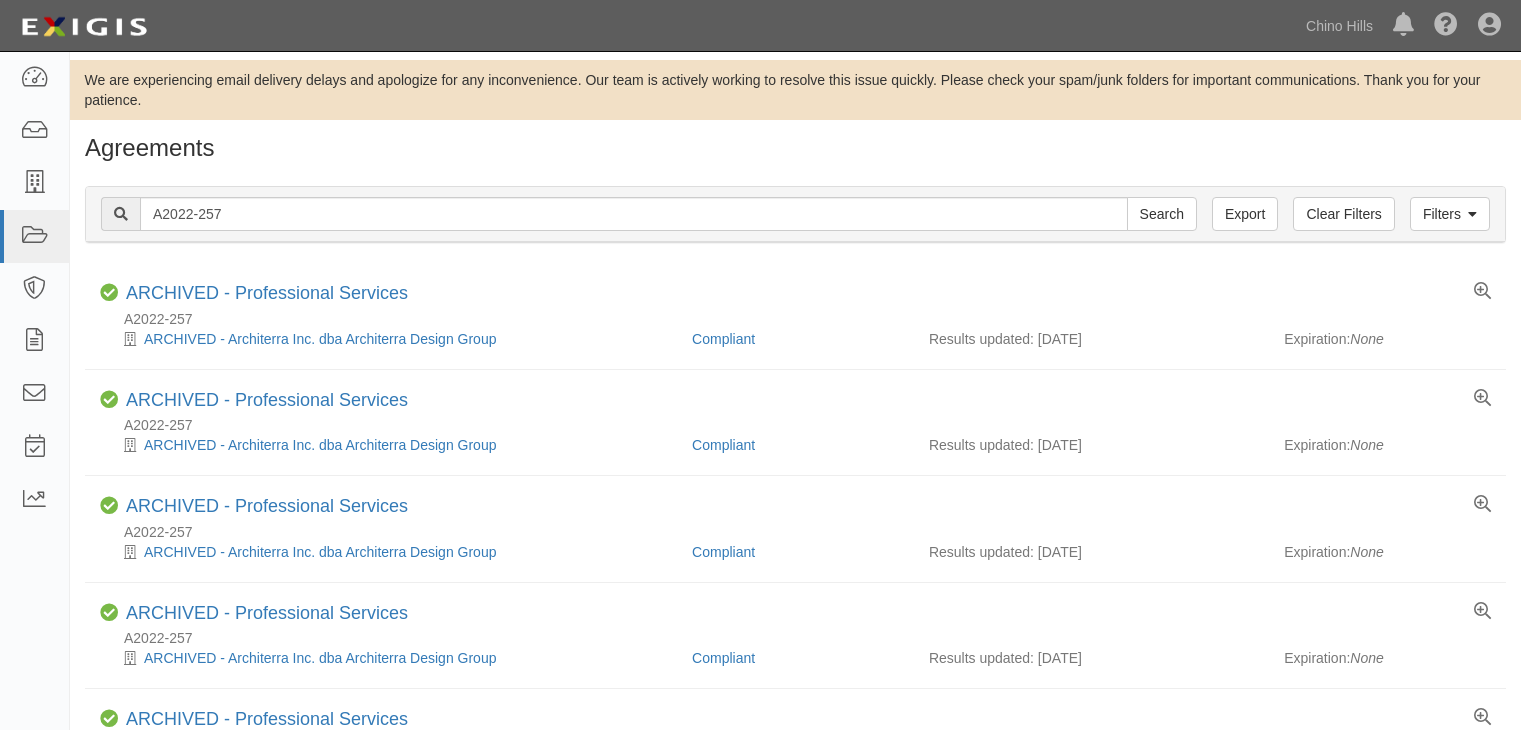 scroll, scrollTop: 0, scrollLeft: 0, axis: both 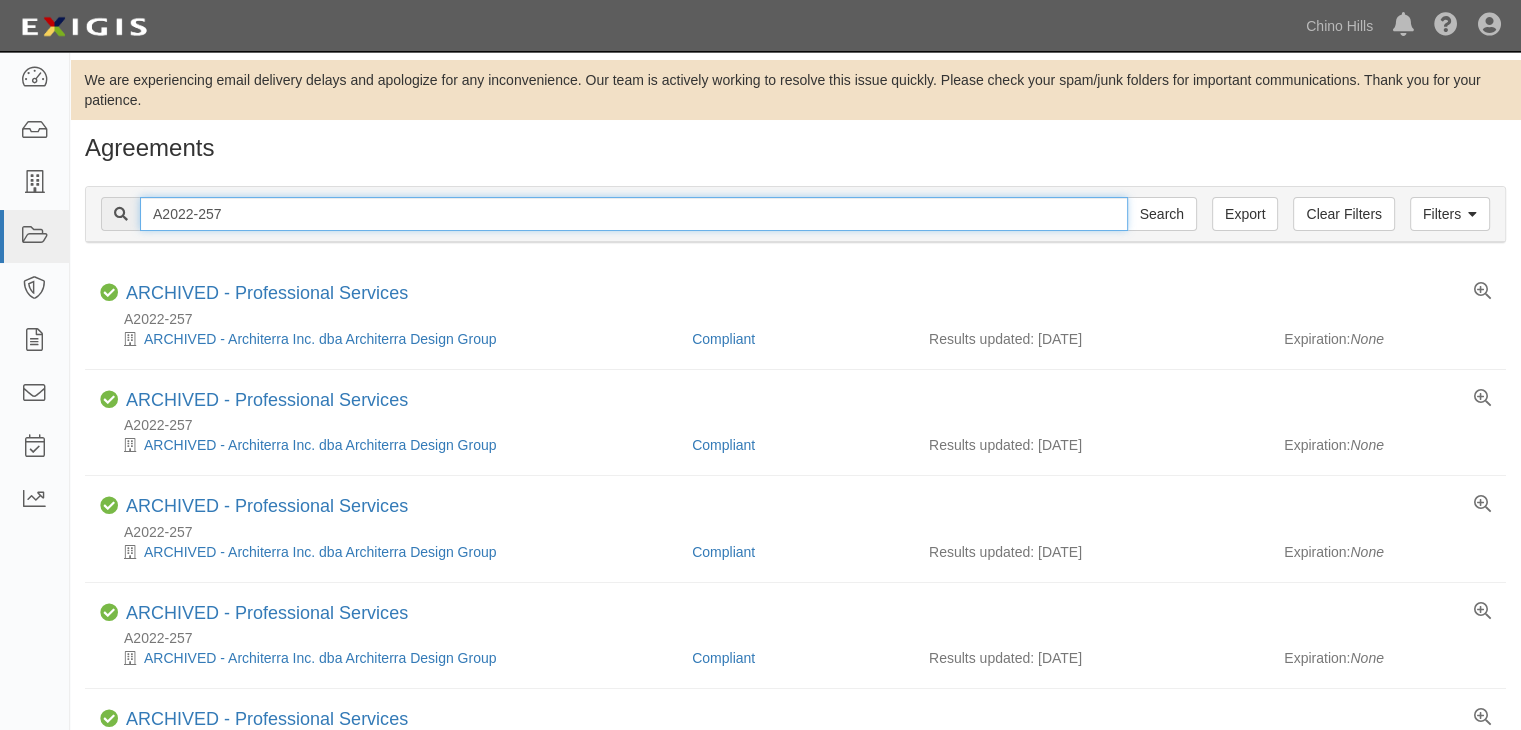click on "A2022-257" at bounding box center [634, 214] 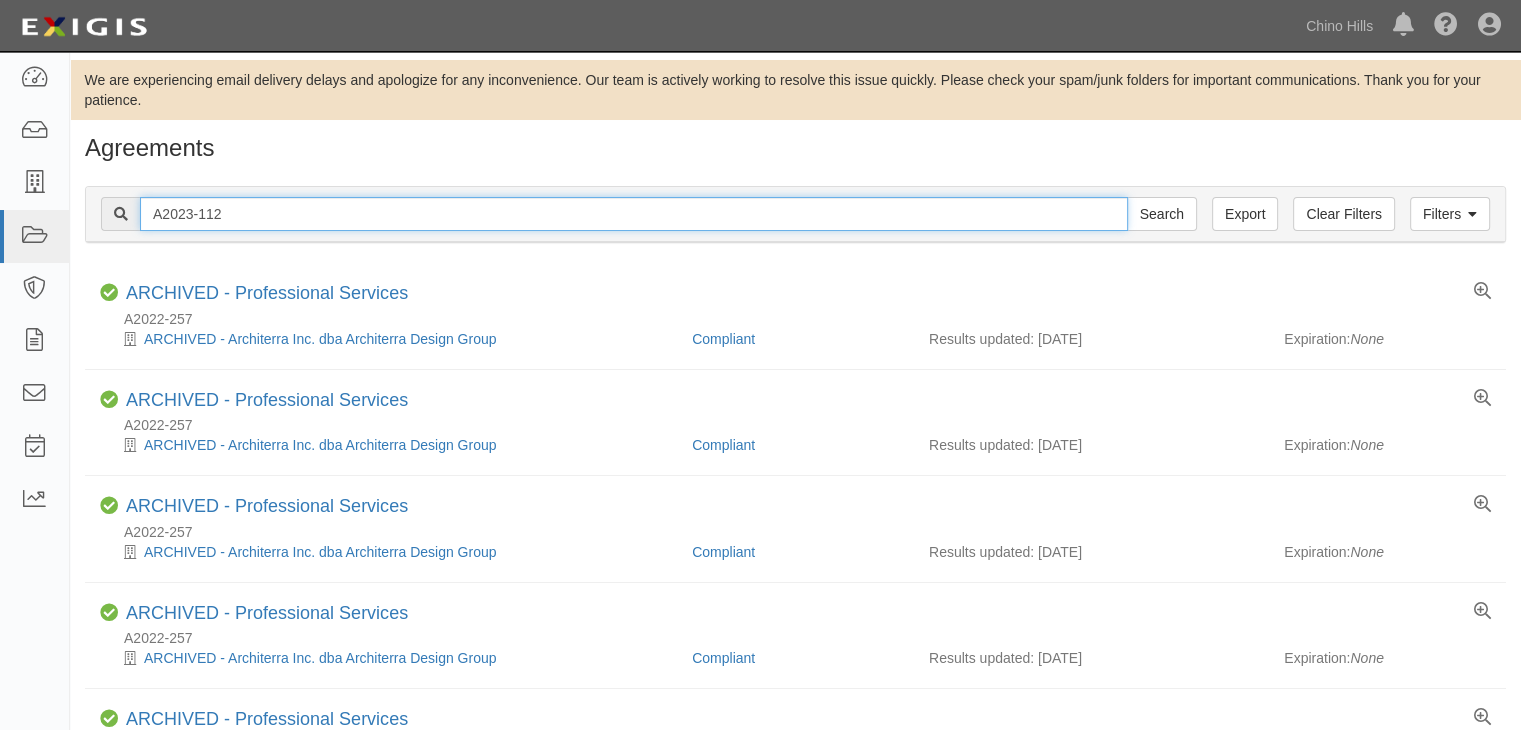 type on "A2023-112" 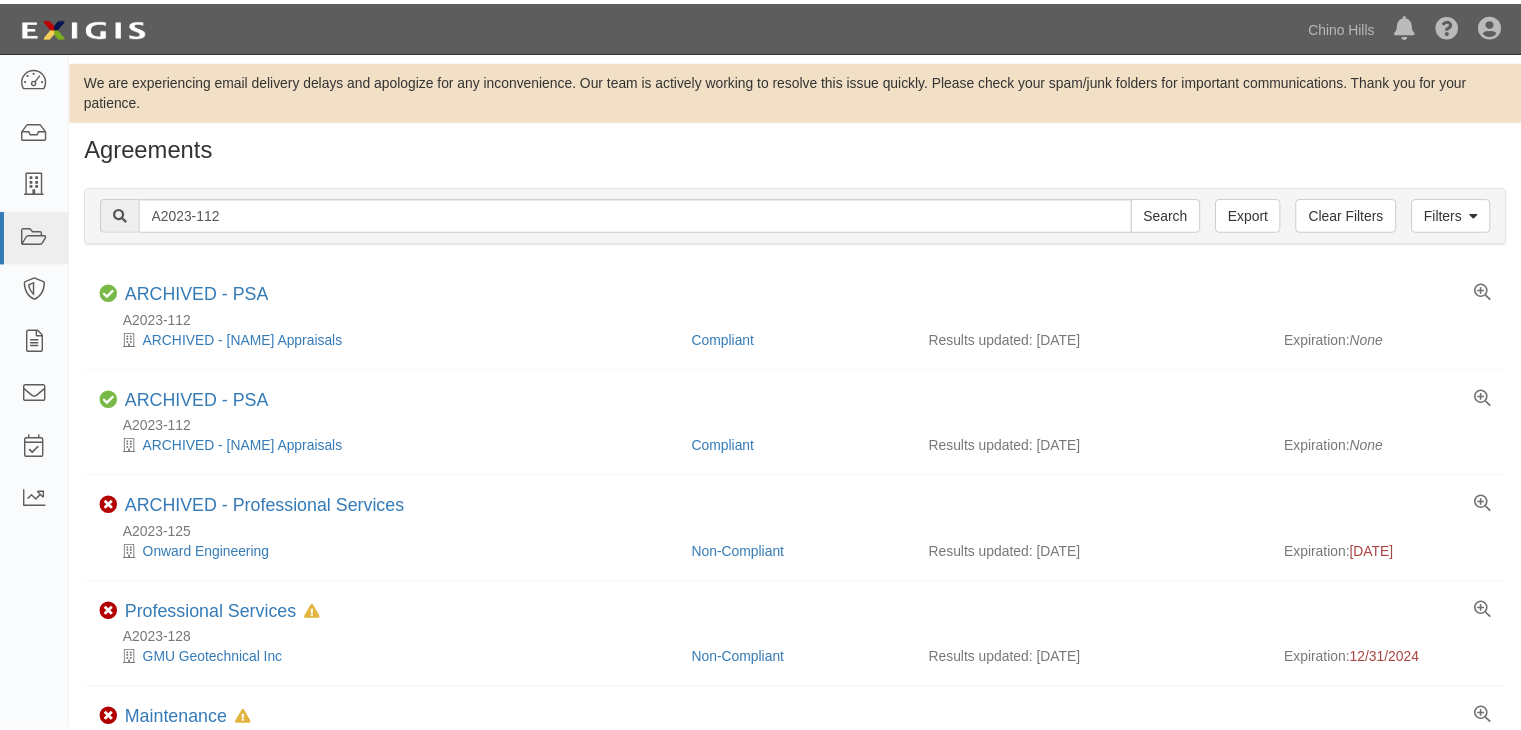 scroll, scrollTop: 0, scrollLeft: 0, axis: both 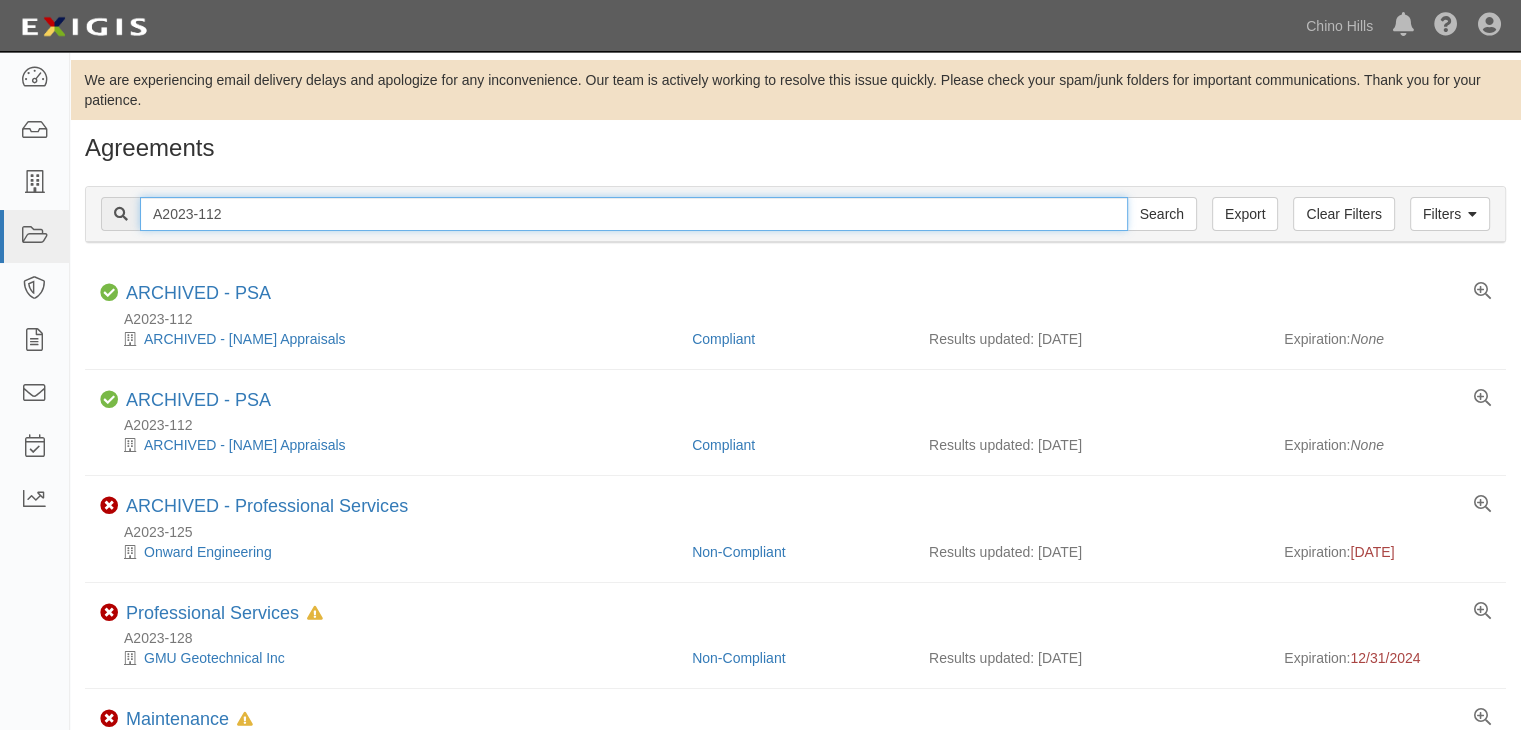 click on "A2023-112" at bounding box center (634, 214) 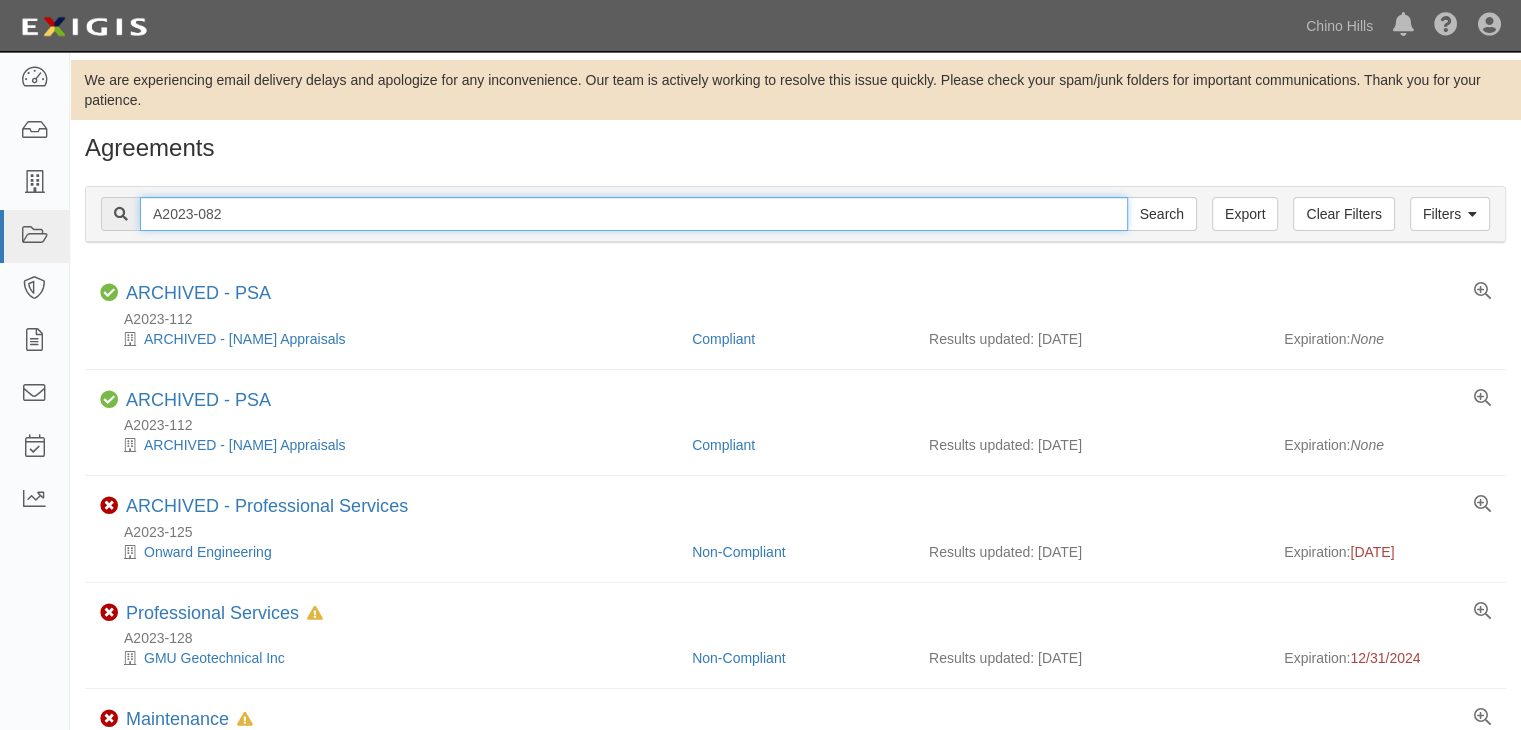 type on "A2023-082" 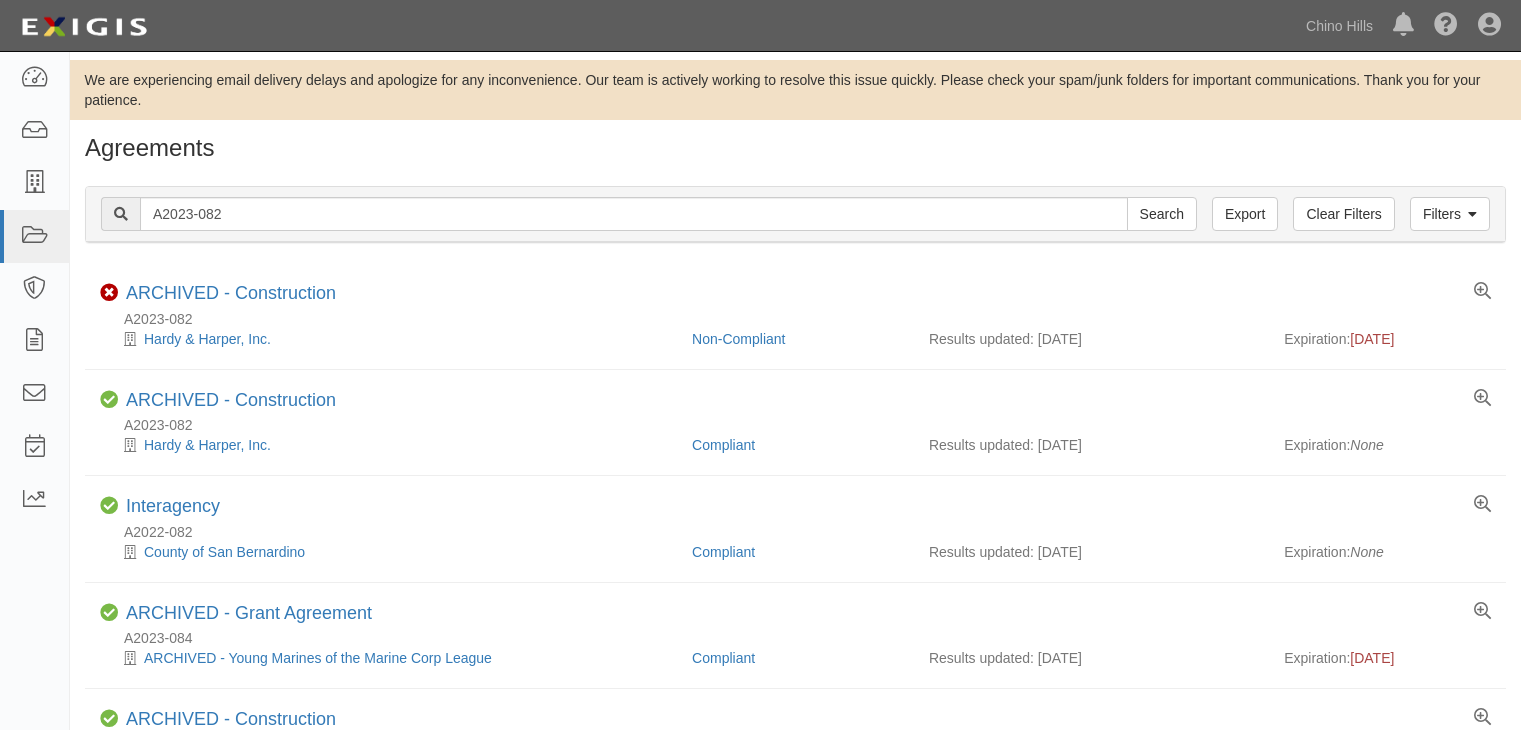 scroll, scrollTop: 0, scrollLeft: 0, axis: both 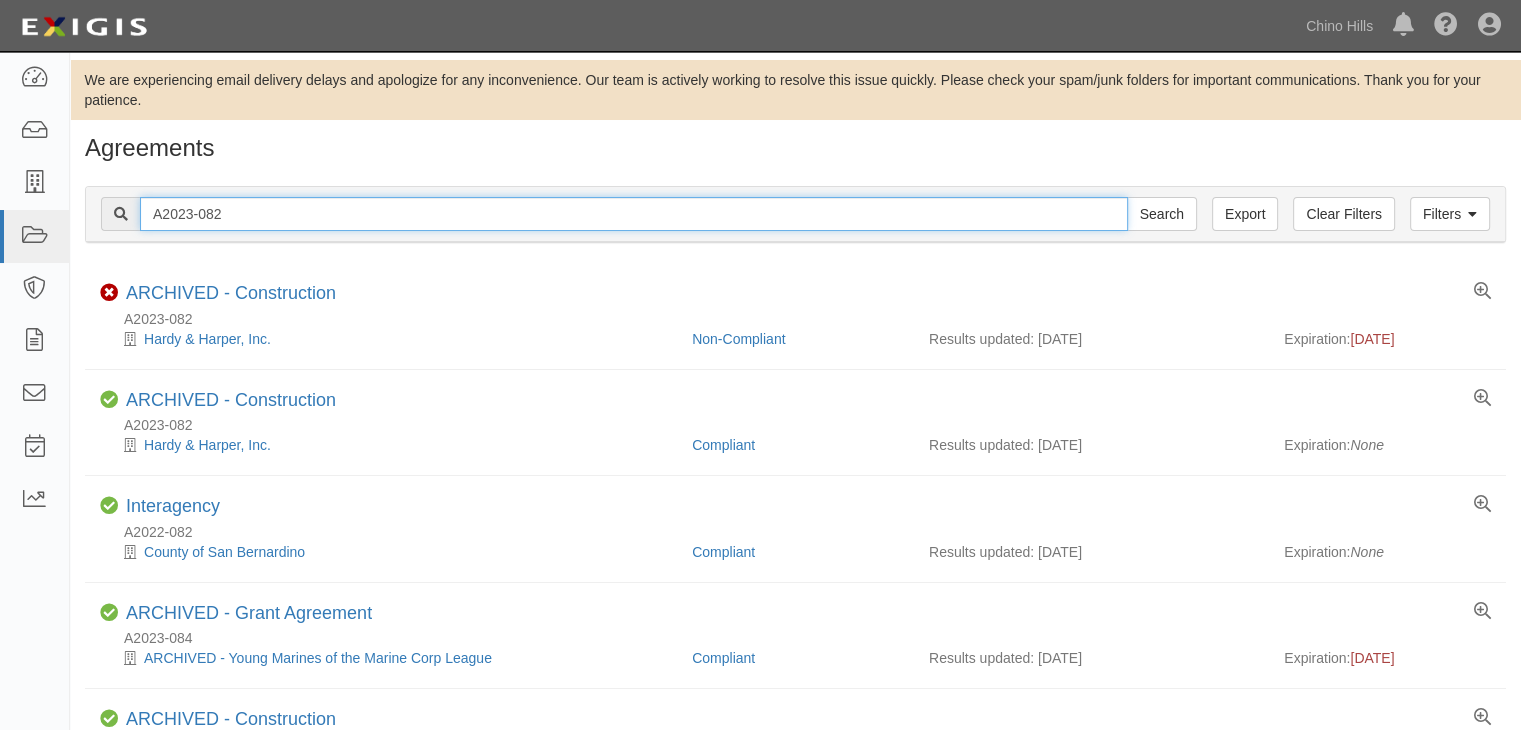 click on "A2023-082" at bounding box center [634, 214] 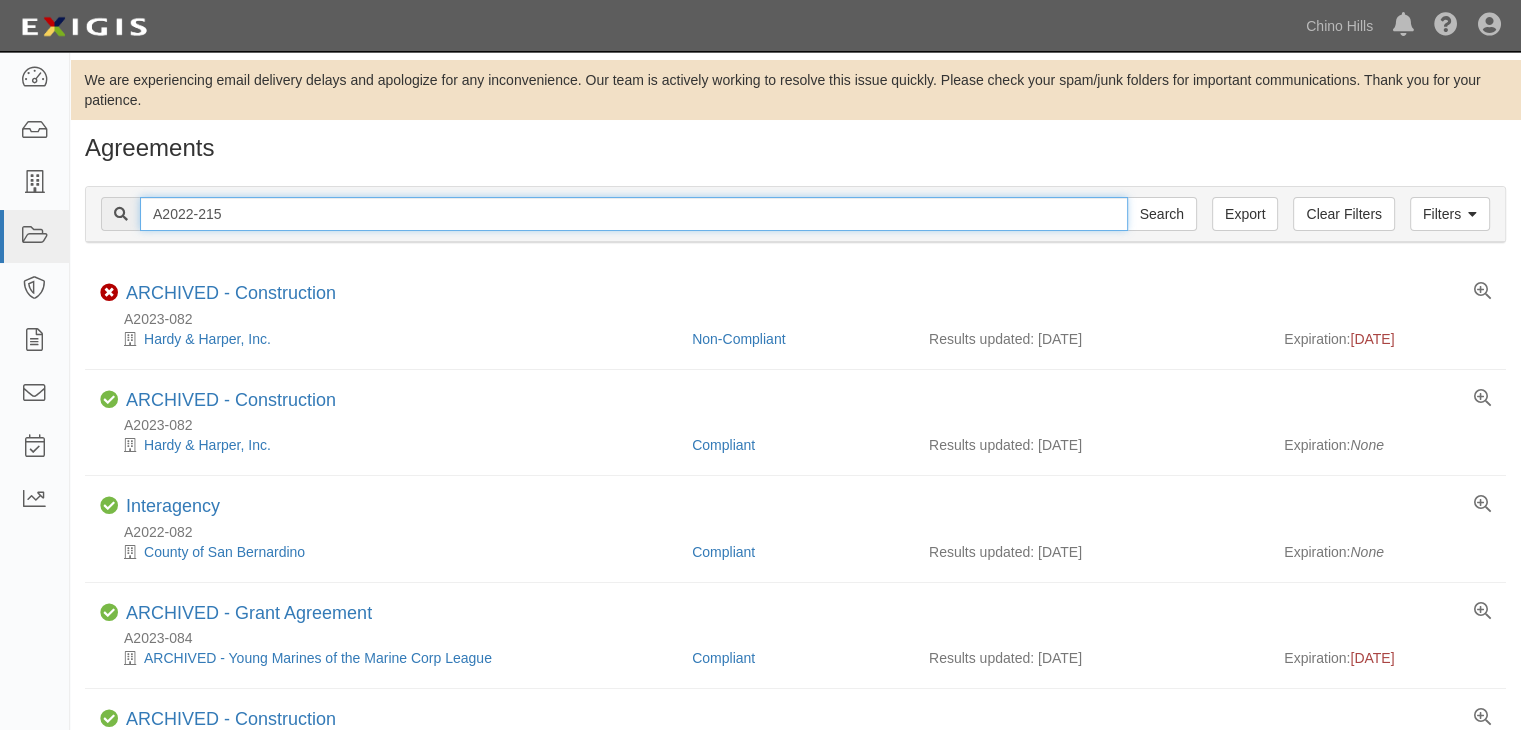 type on "A2022-215" 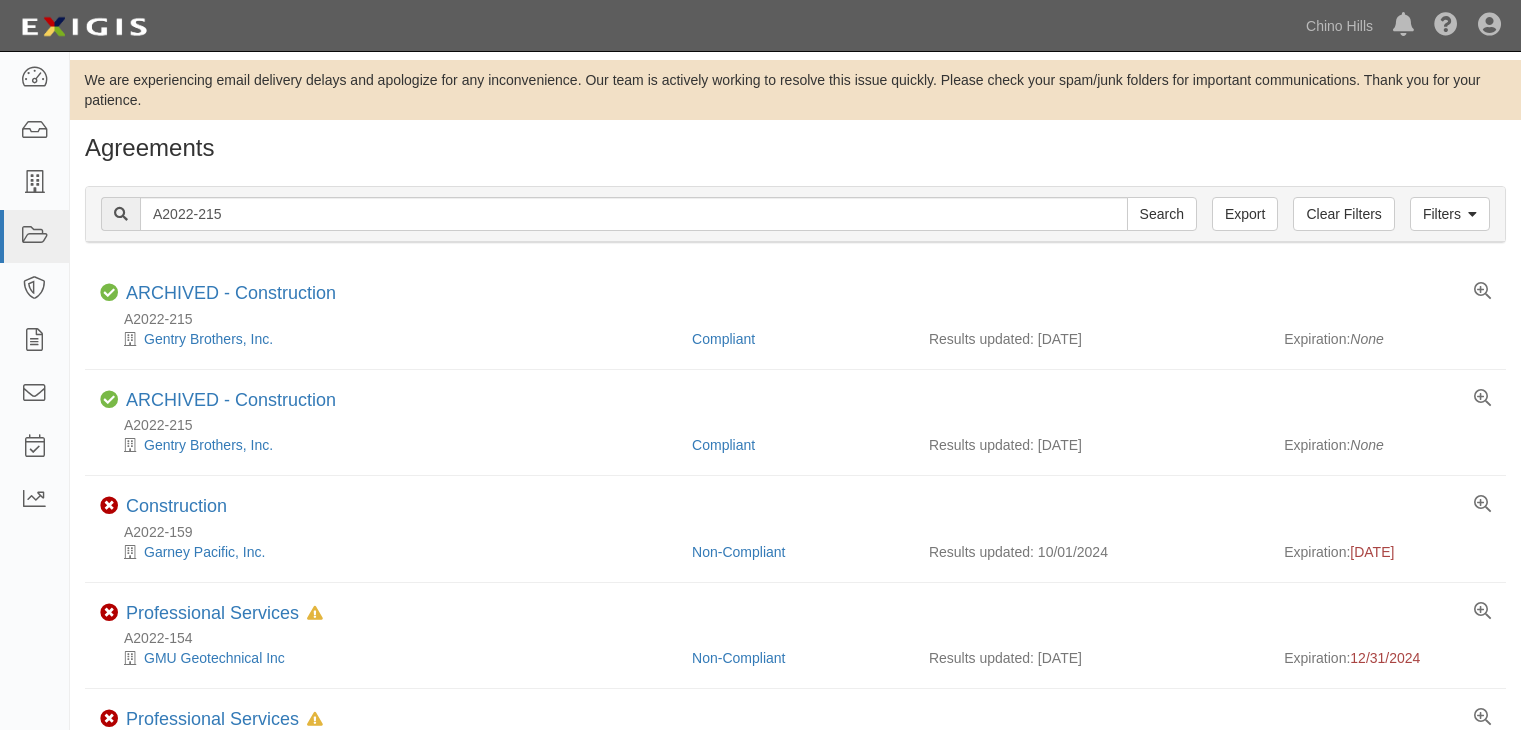 scroll, scrollTop: 0, scrollLeft: 0, axis: both 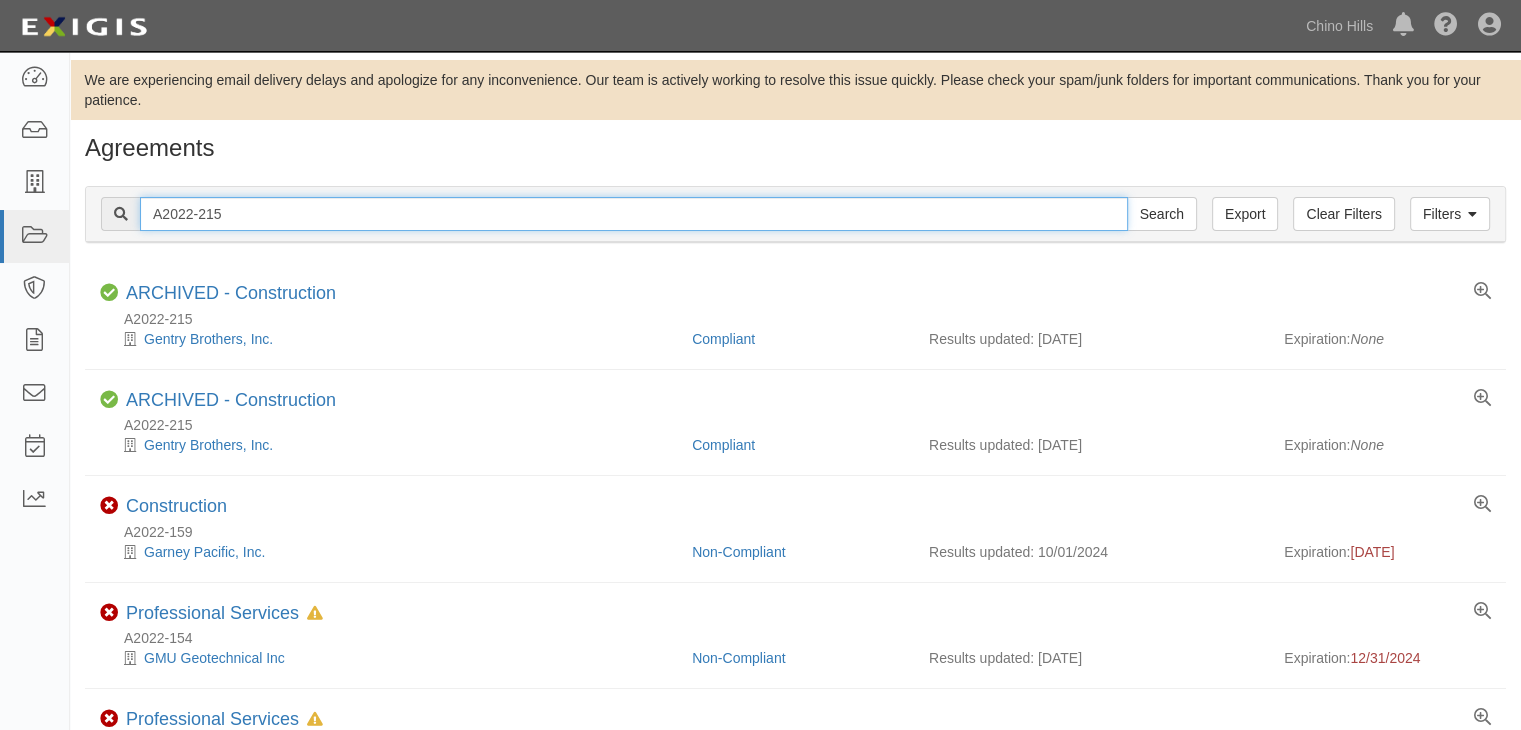 click on "A2022-215" at bounding box center (634, 214) 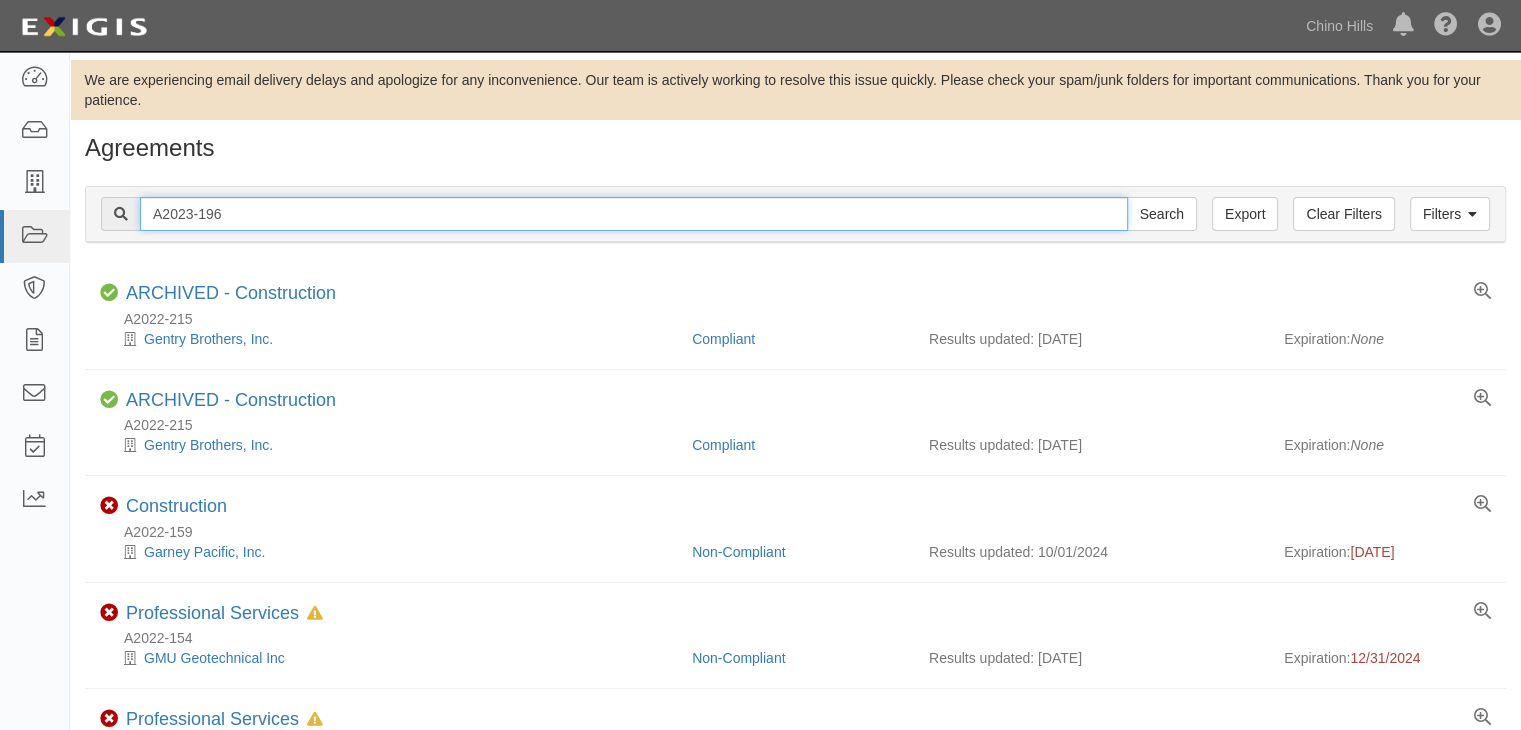 type on "A2023-196" 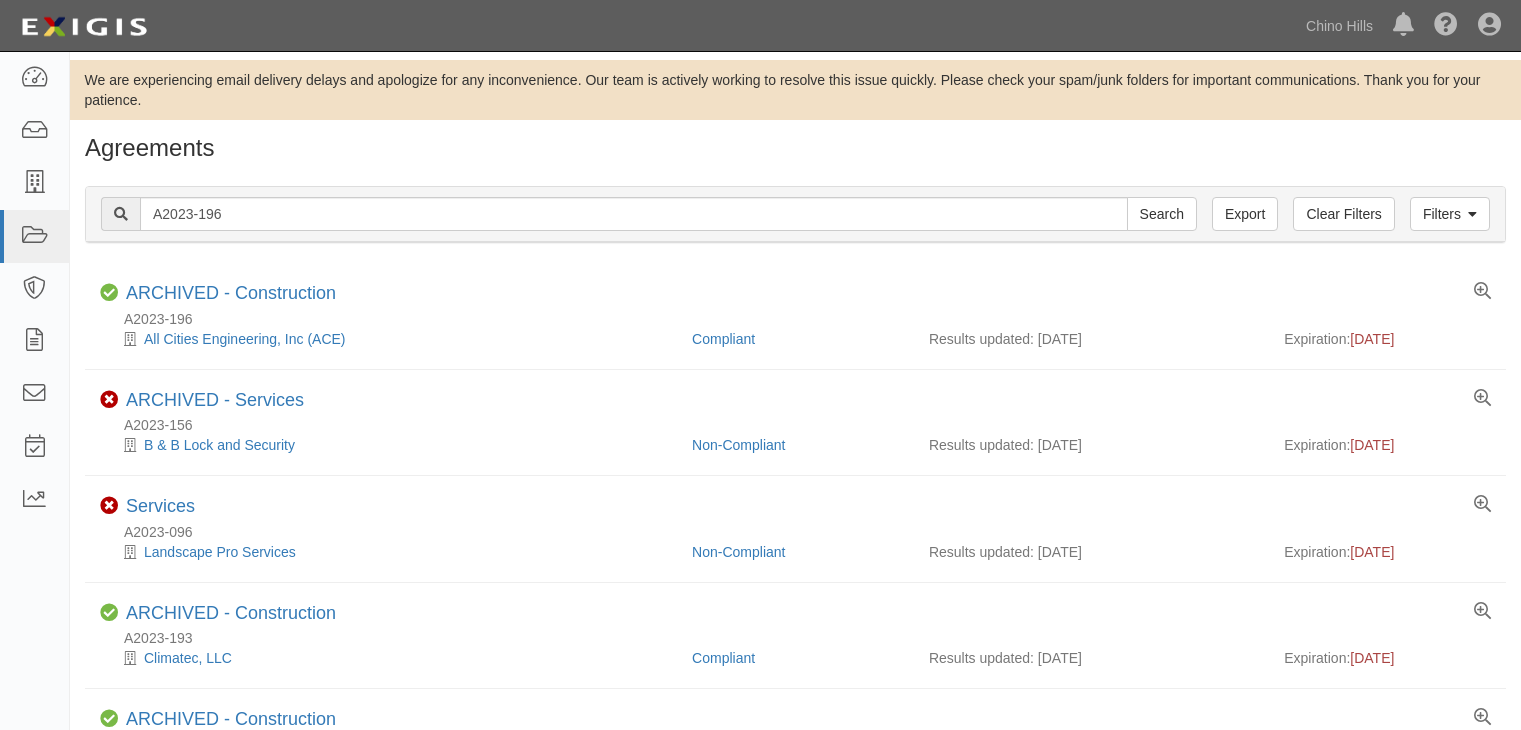 scroll, scrollTop: 0, scrollLeft: 0, axis: both 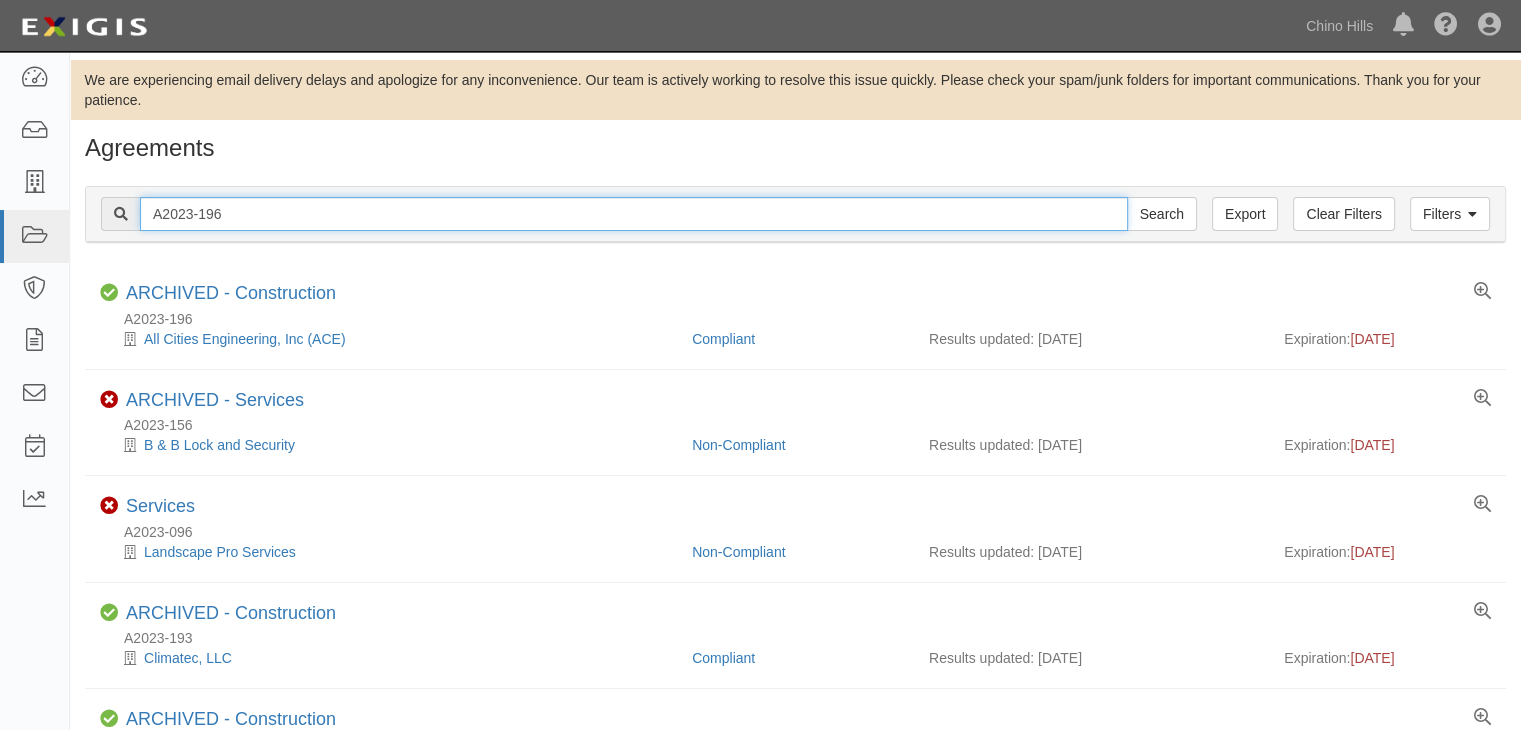 click on "A2023-196" at bounding box center (634, 214) 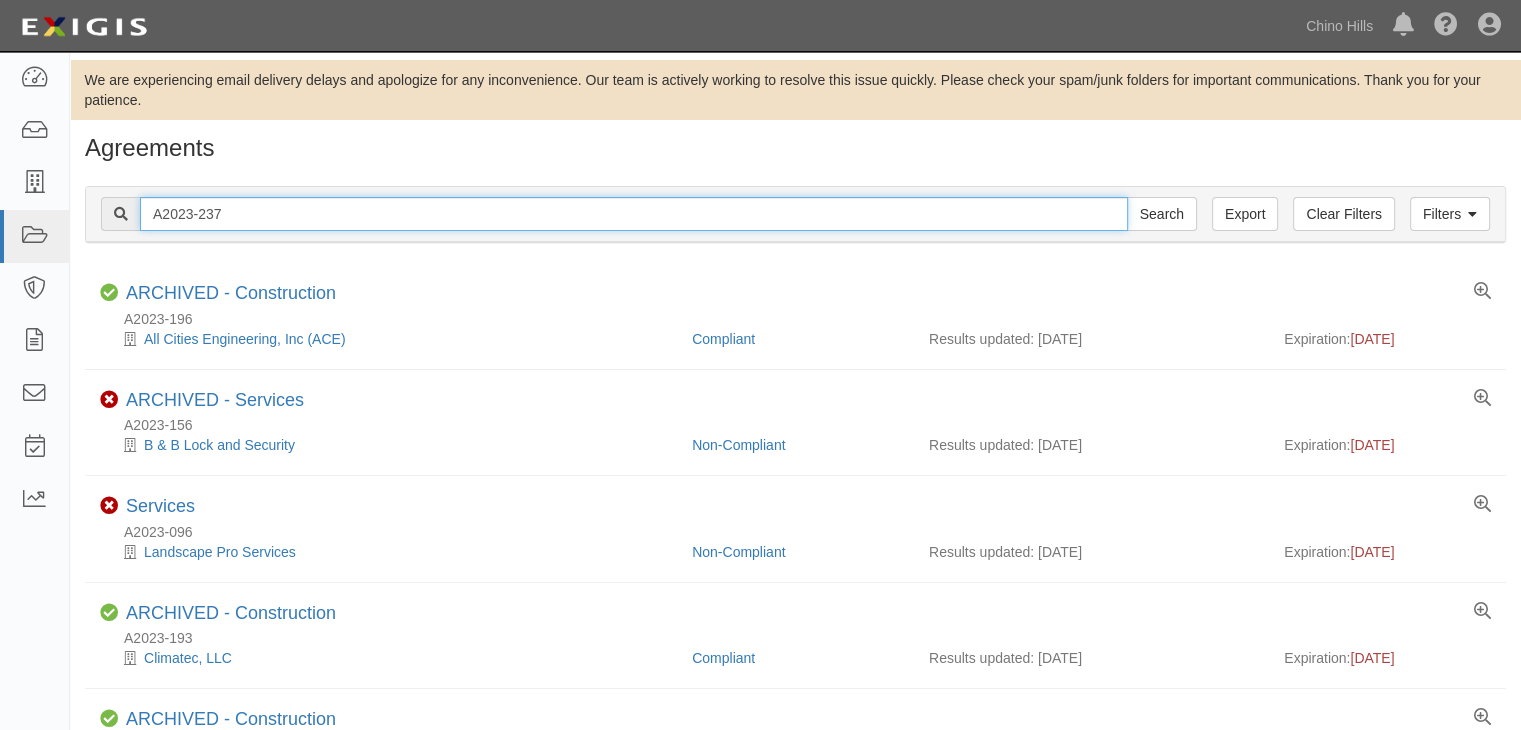 type on "A2023-237" 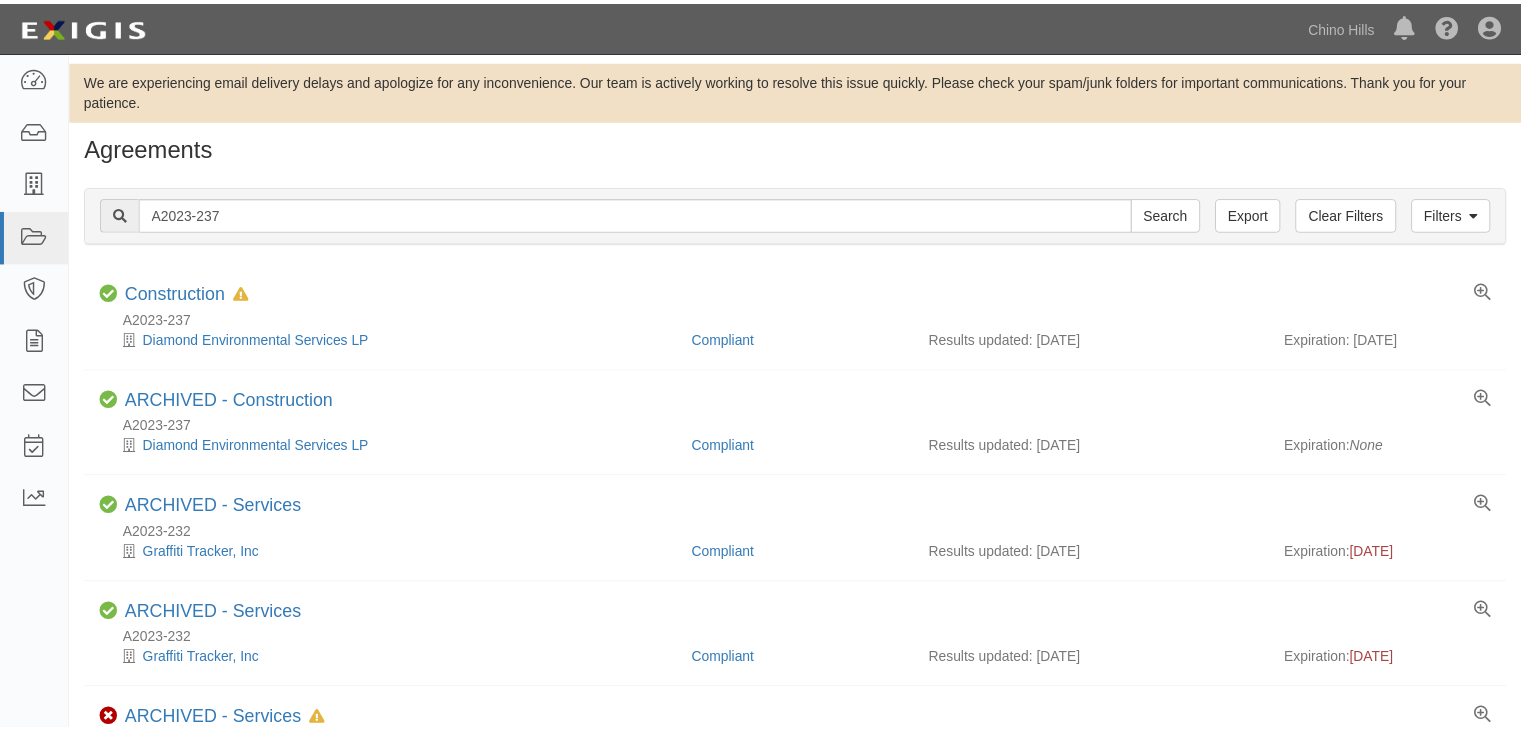 scroll, scrollTop: 0, scrollLeft: 0, axis: both 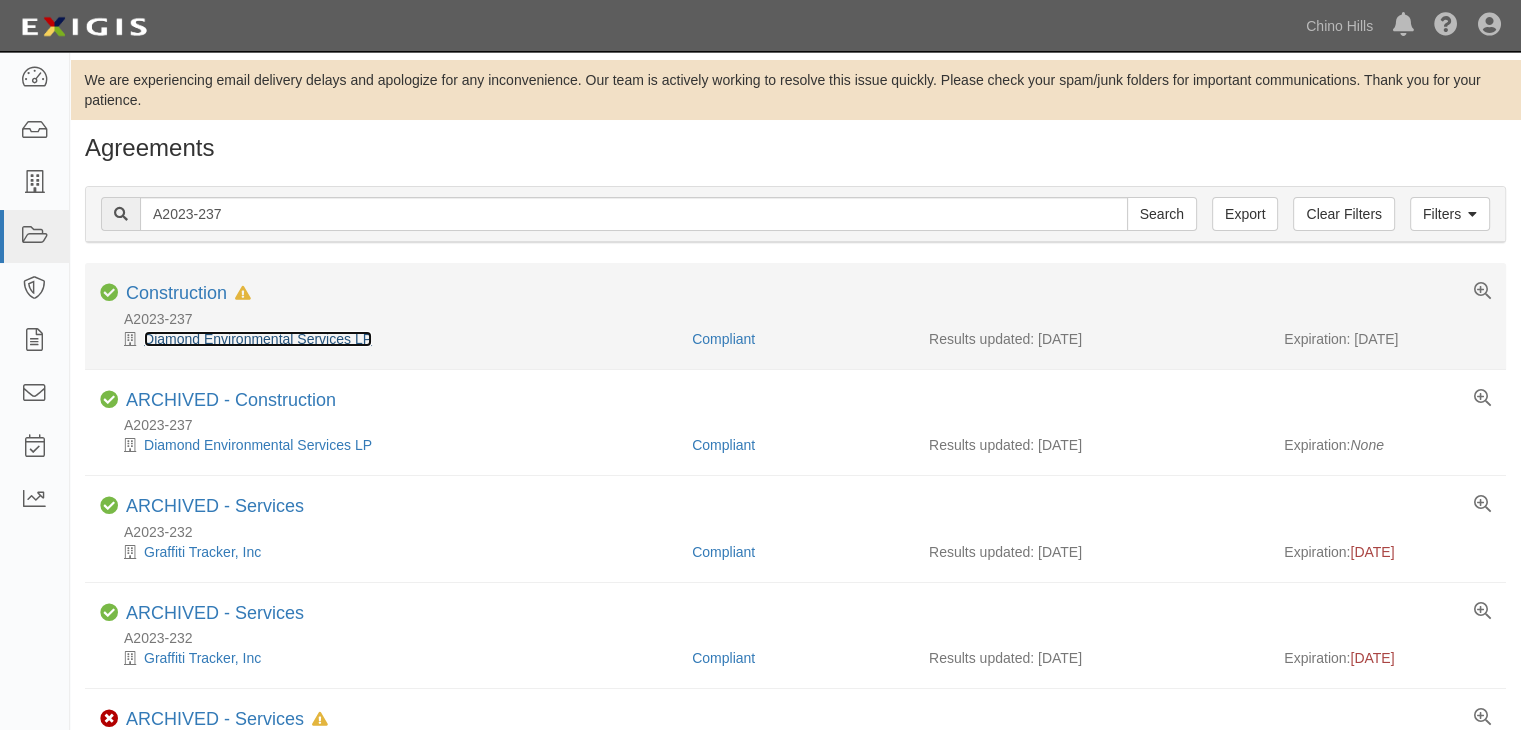 click on "Diamond Environmental Services LP" at bounding box center [258, 339] 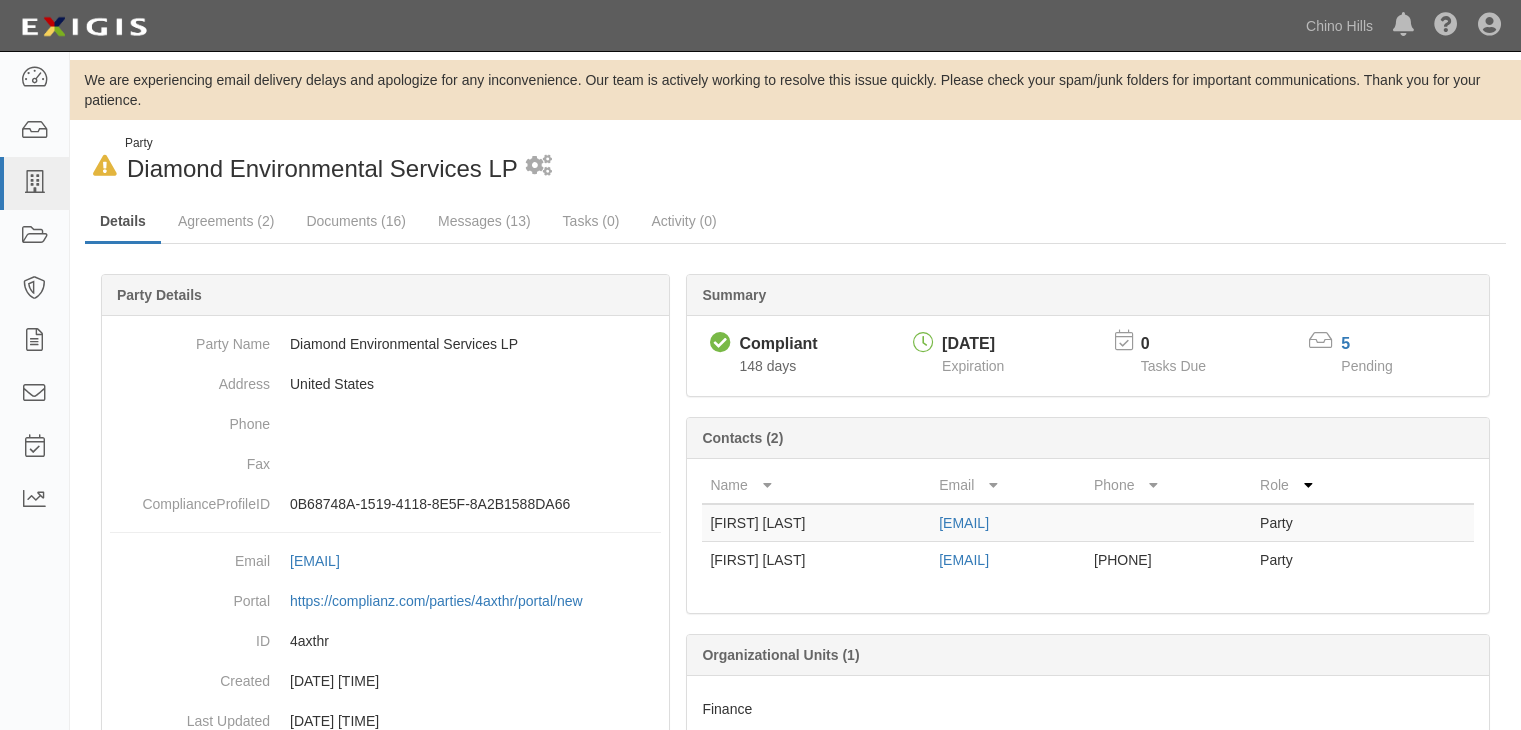 scroll, scrollTop: 0, scrollLeft: 0, axis: both 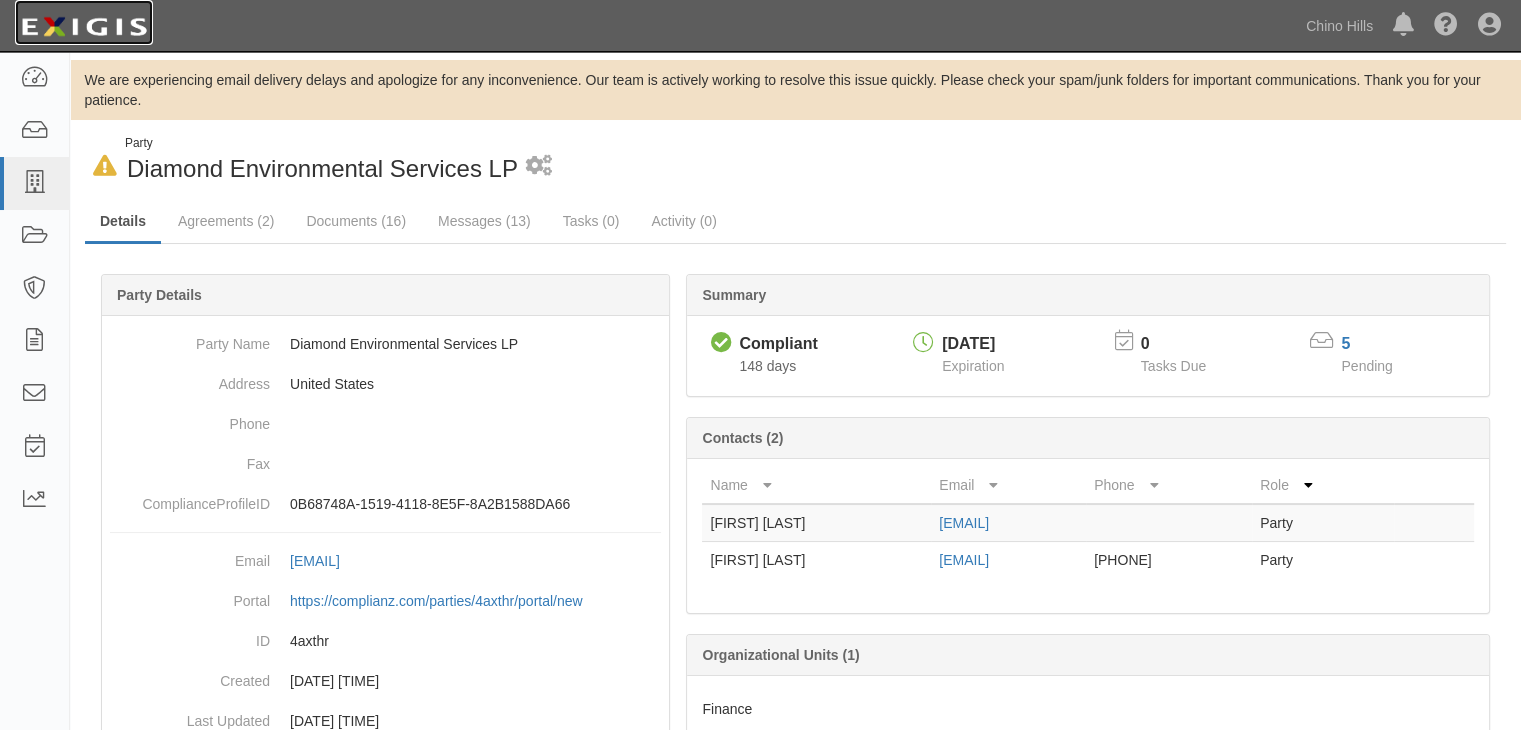 click at bounding box center [84, 27] 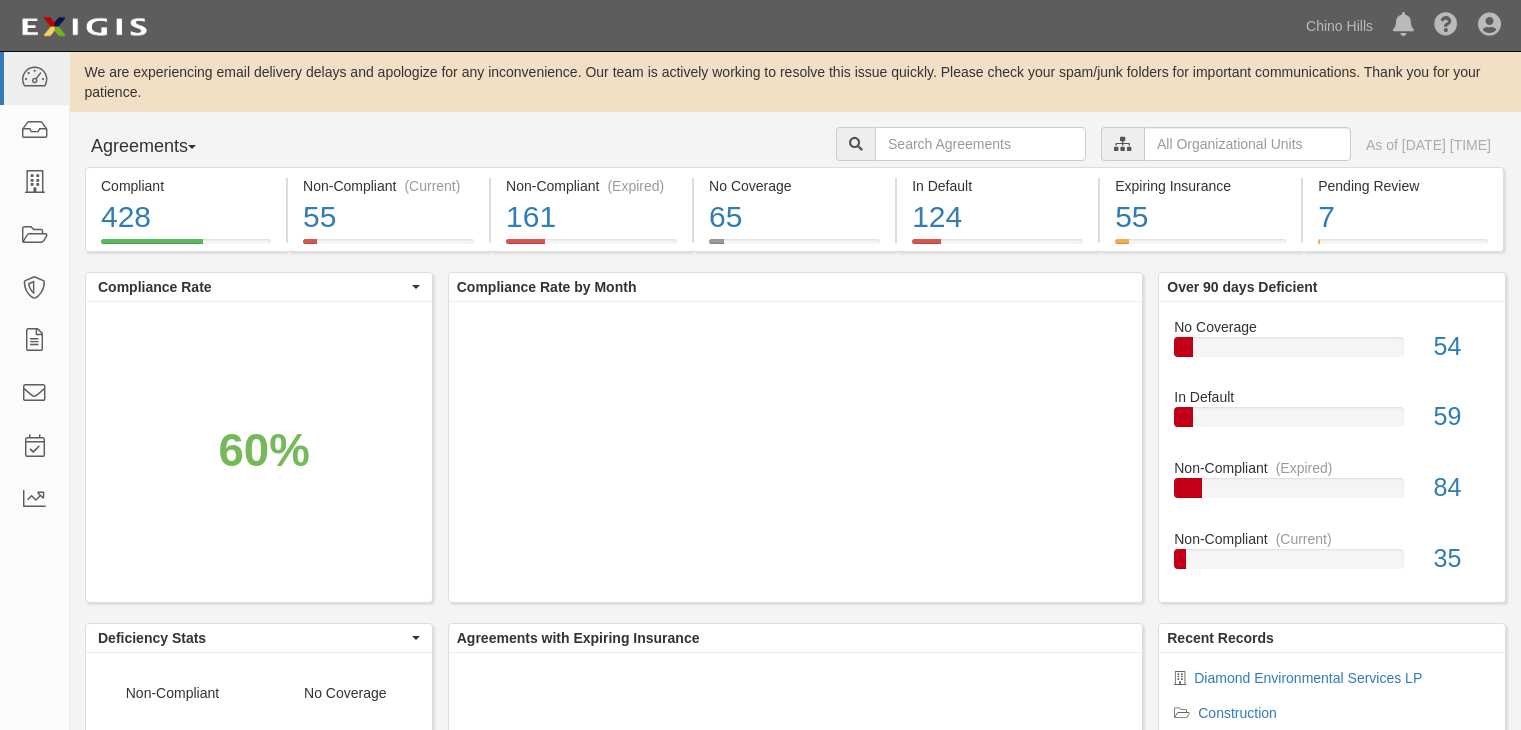 scroll, scrollTop: 0, scrollLeft: 0, axis: both 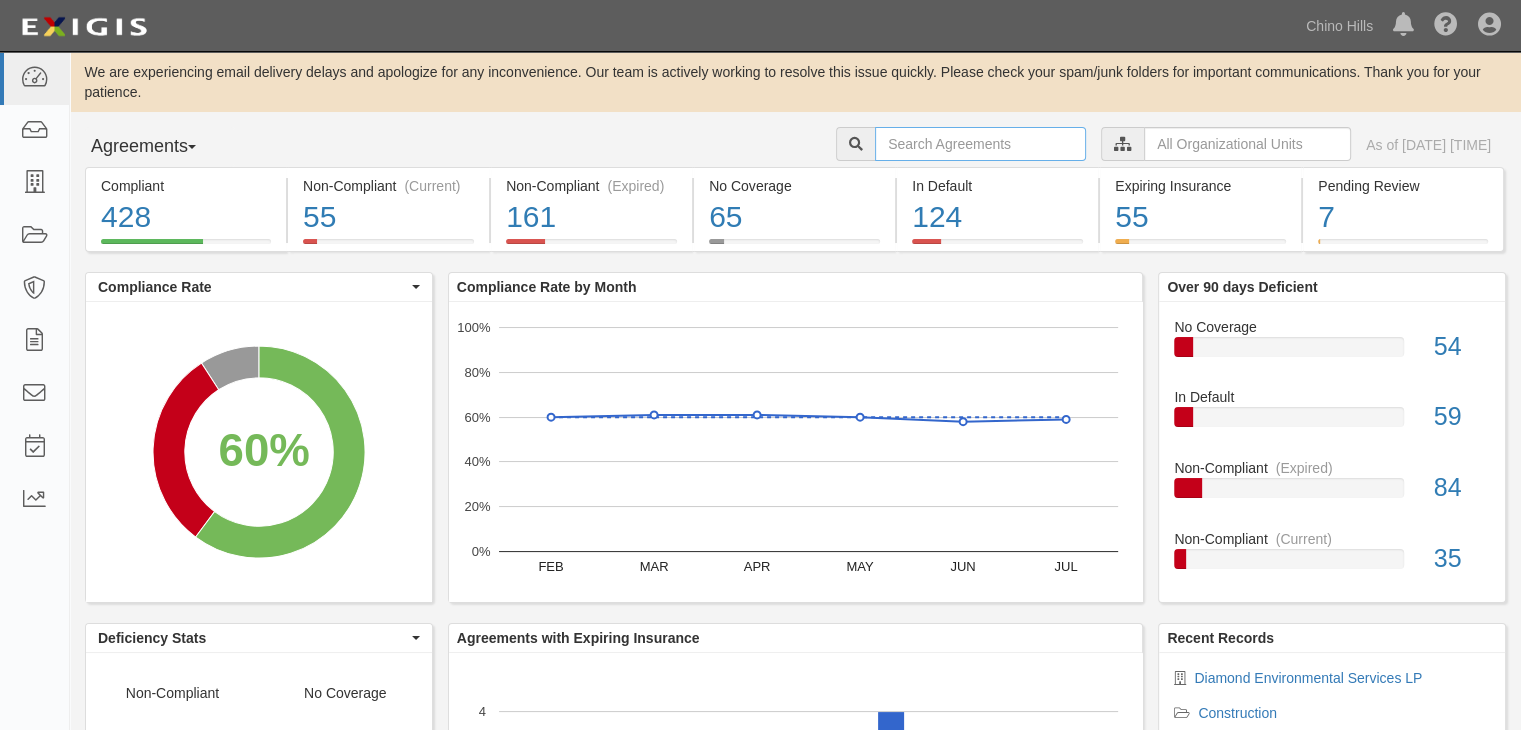 click at bounding box center (980, 144) 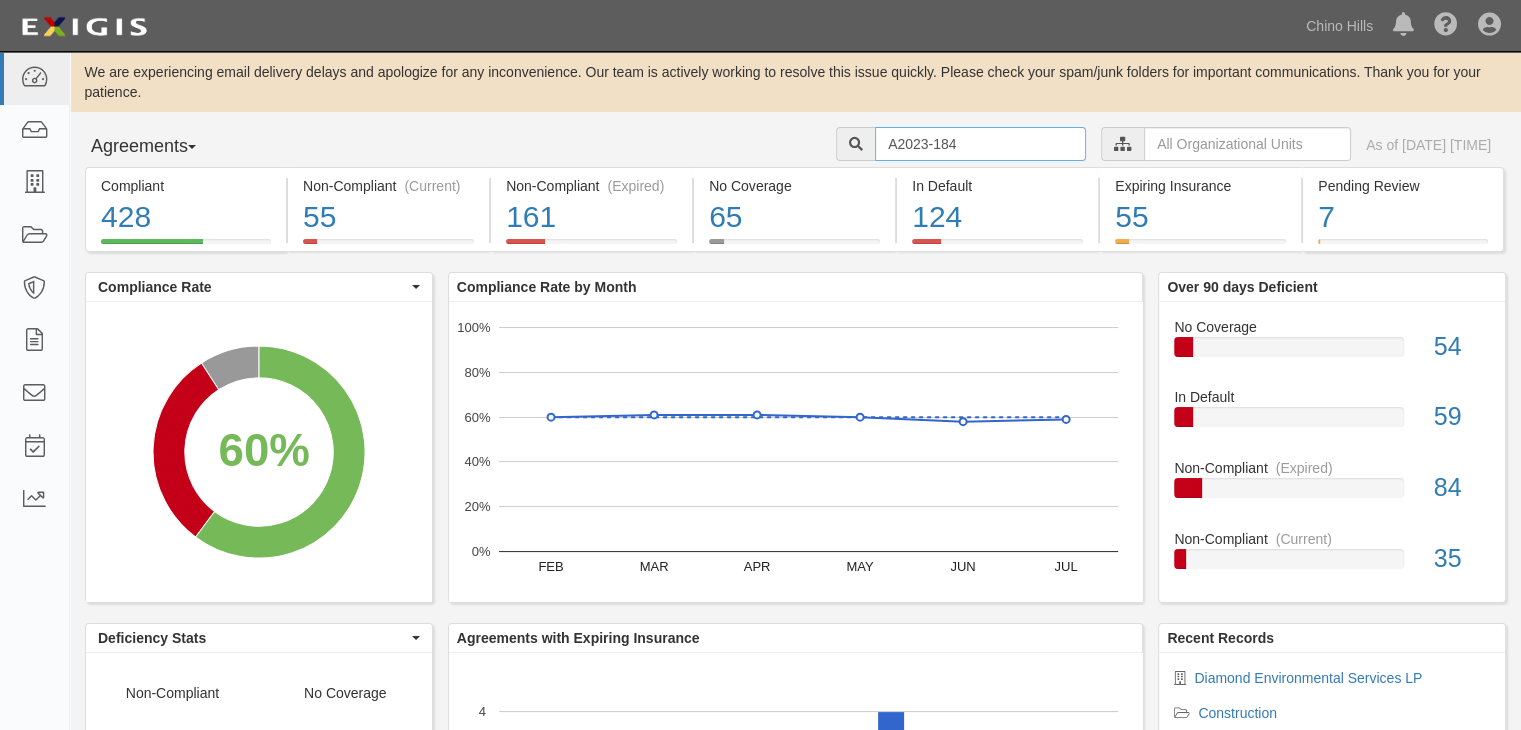 type on "A2023-184" 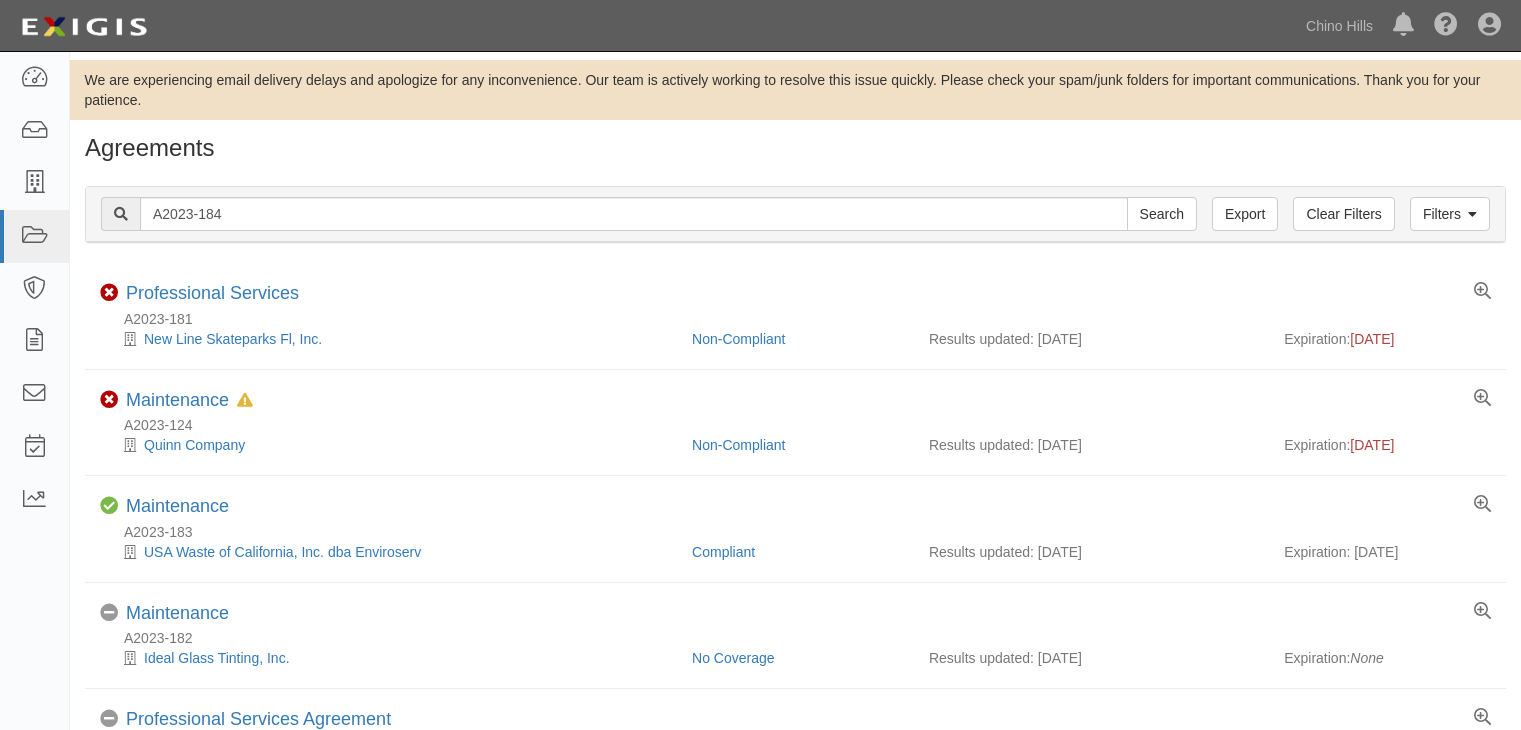 scroll, scrollTop: 0, scrollLeft: 0, axis: both 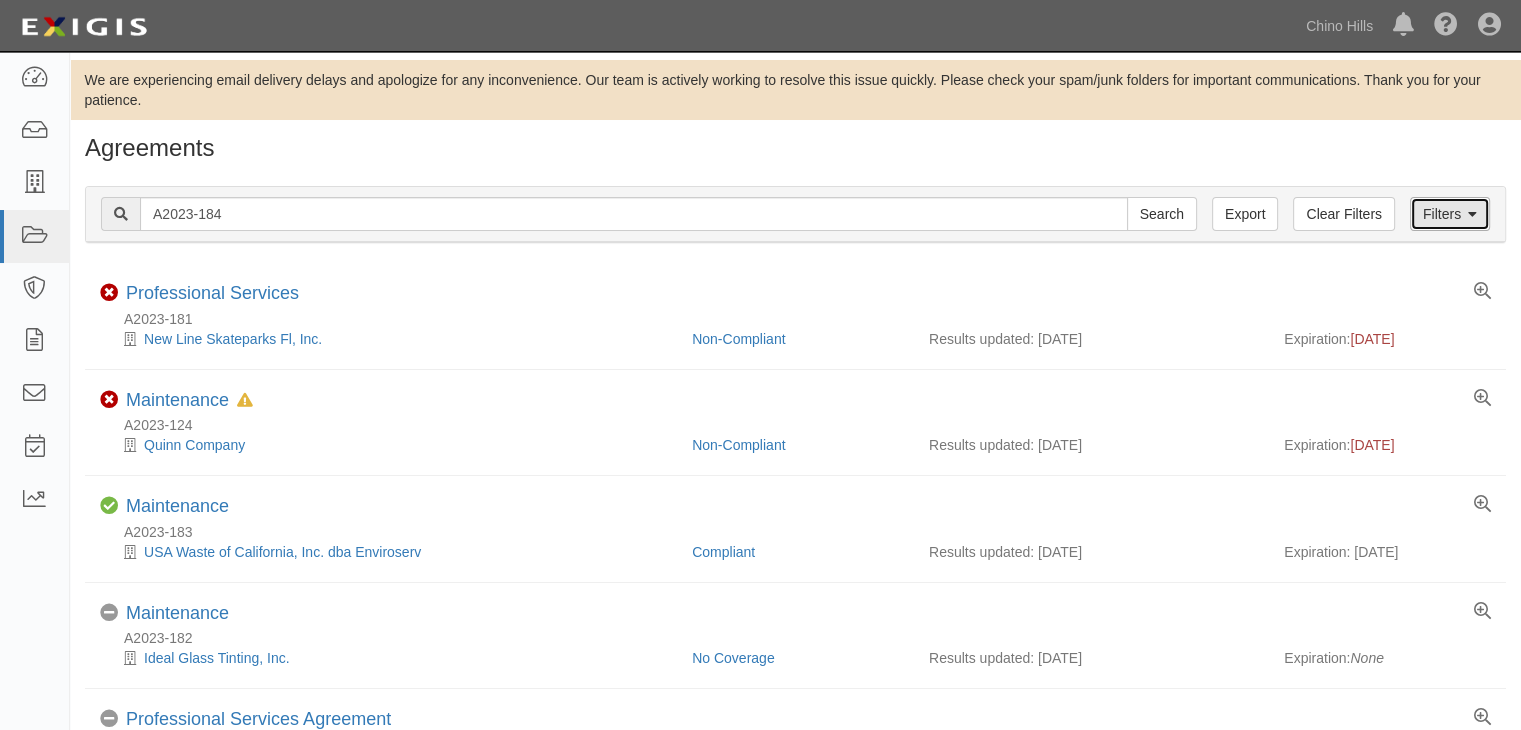 click on "Filters" at bounding box center [1450, 214] 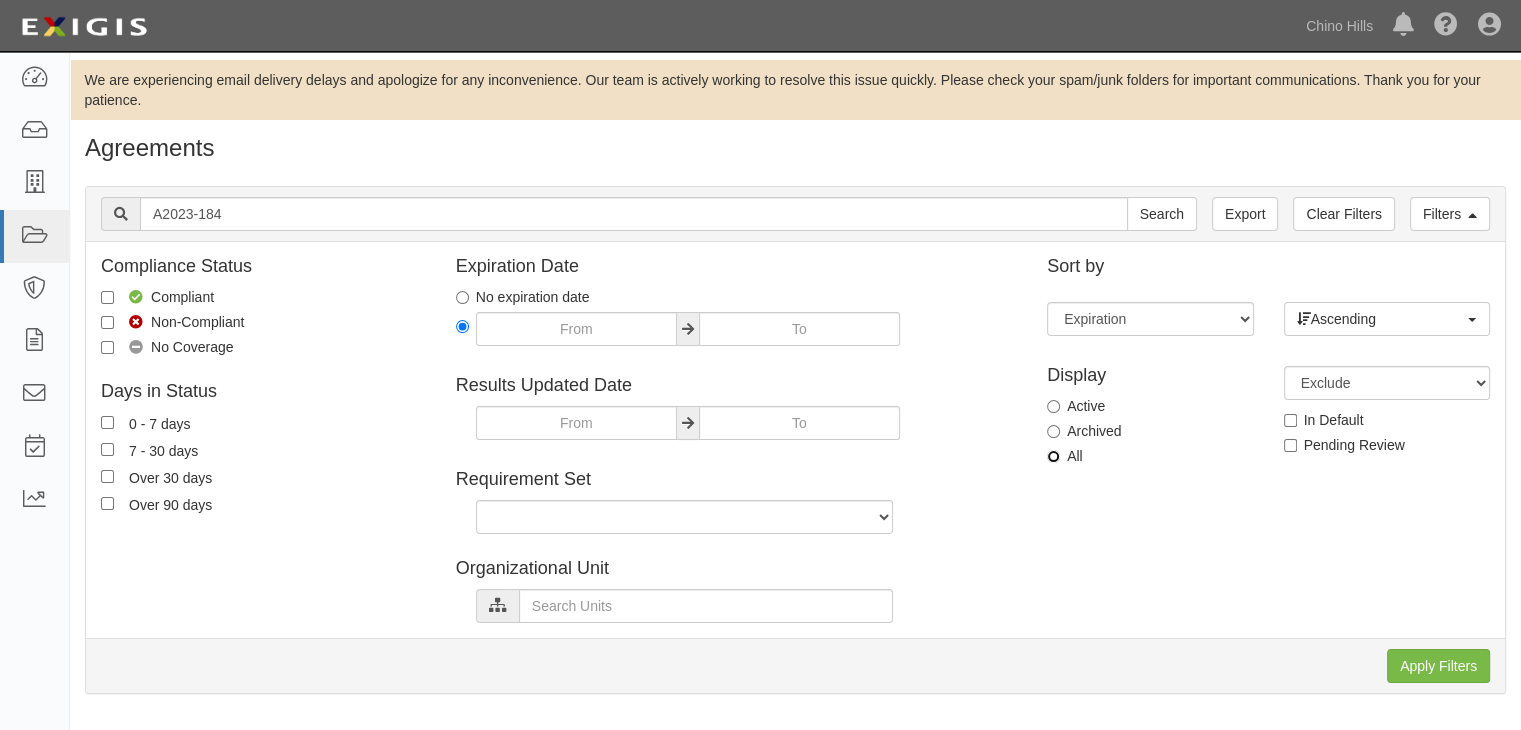 click on "All" at bounding box center [1053, 456] 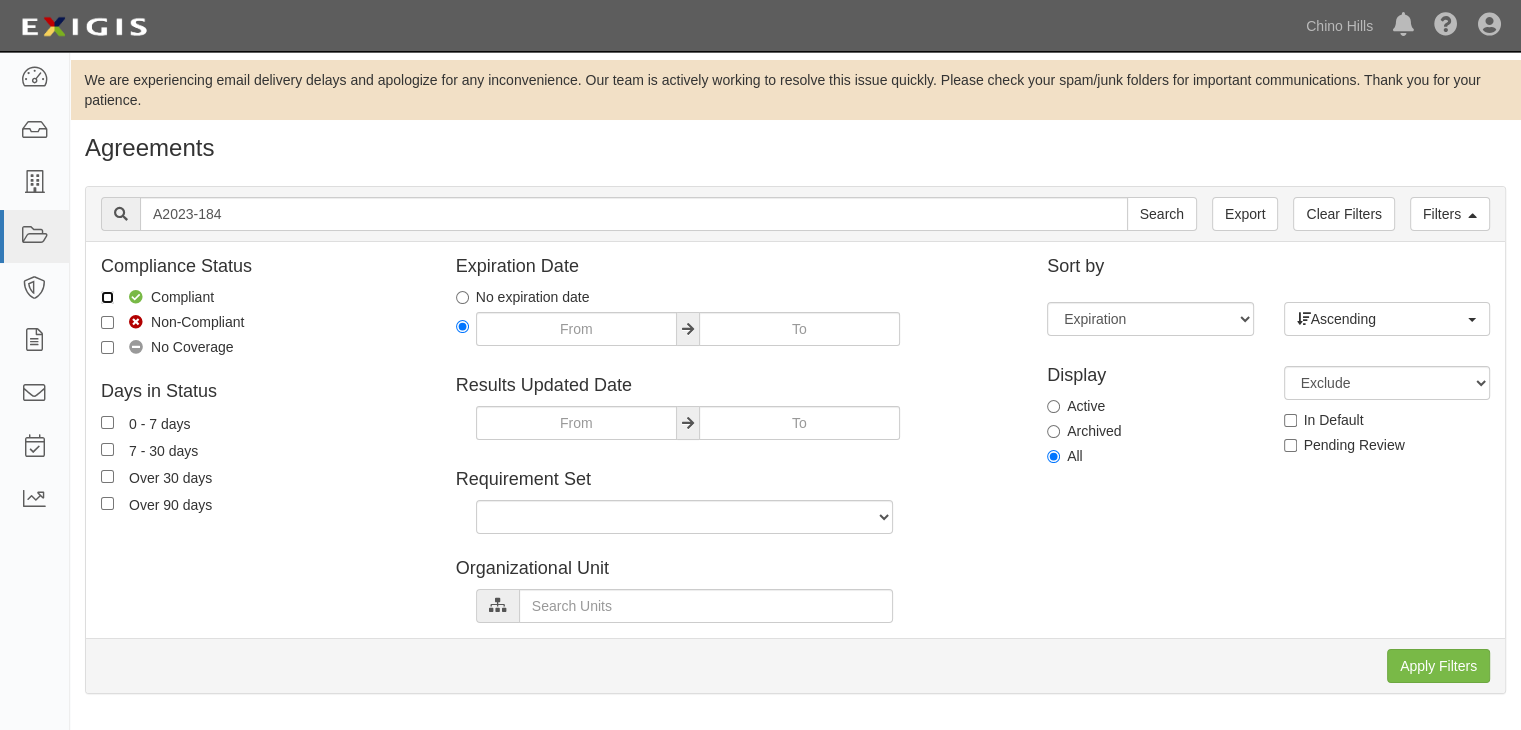 click on "Compliant" at bounding box center (107, 297) 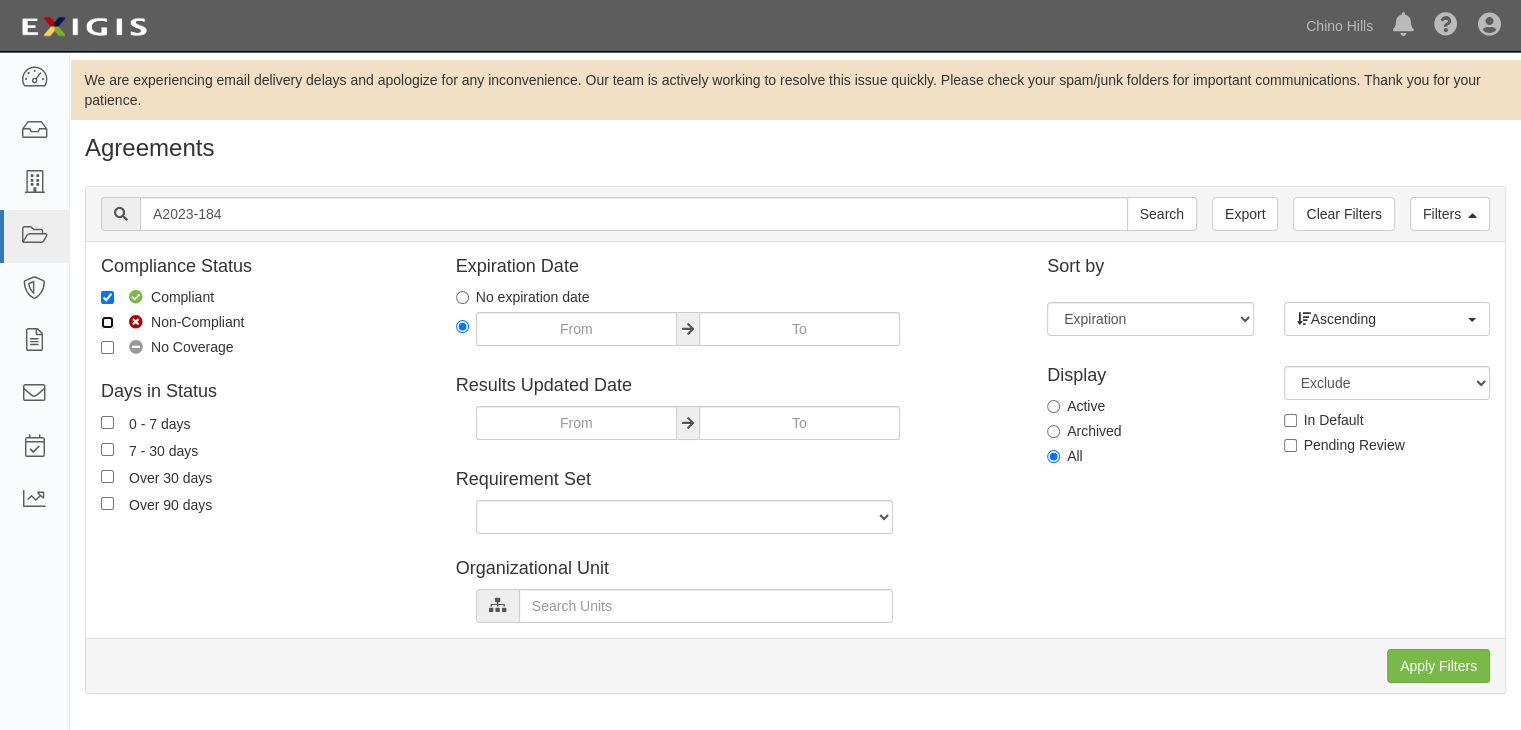 click on "Non-Compliant" at bounding box center (107, 322) 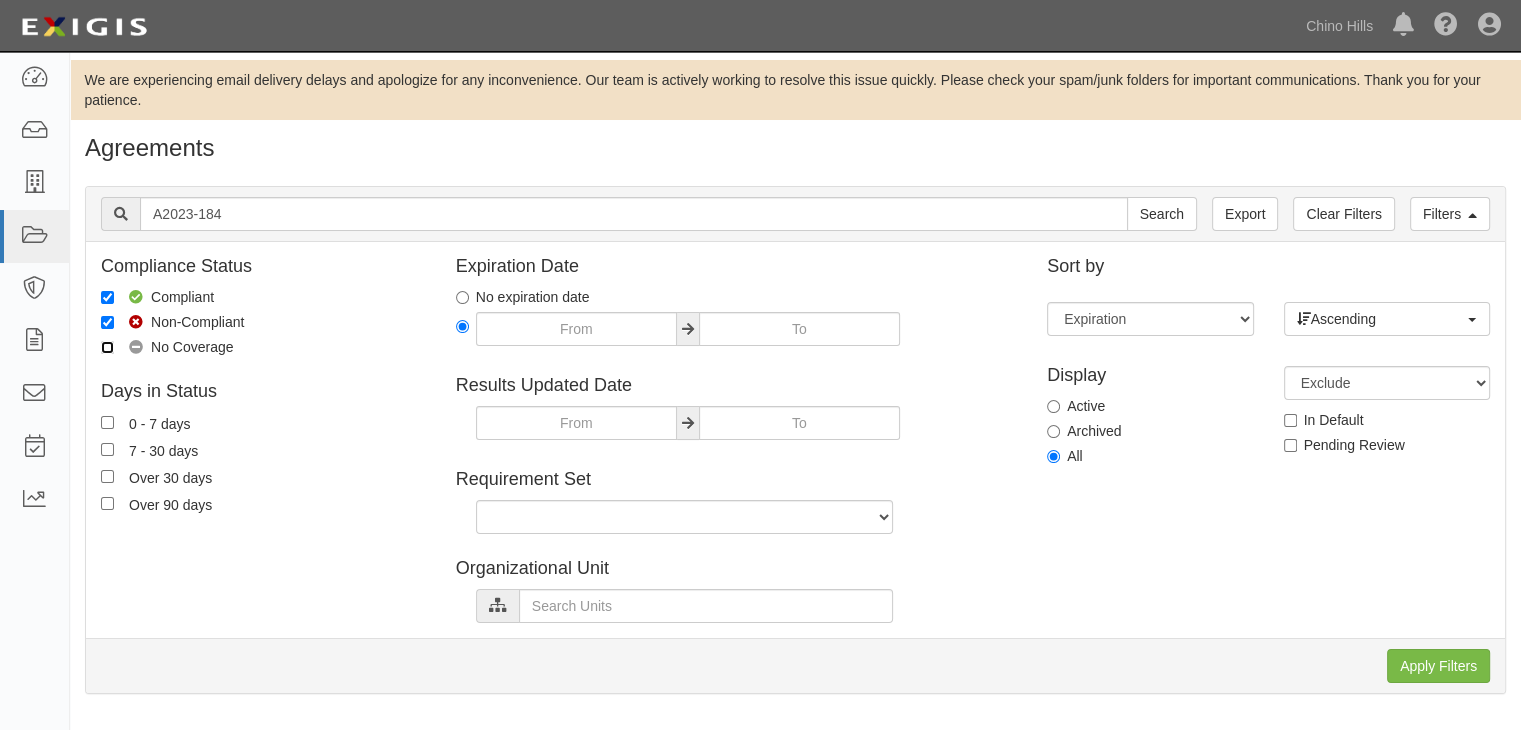click on "No Coverage" at bounding box center [107, 347] 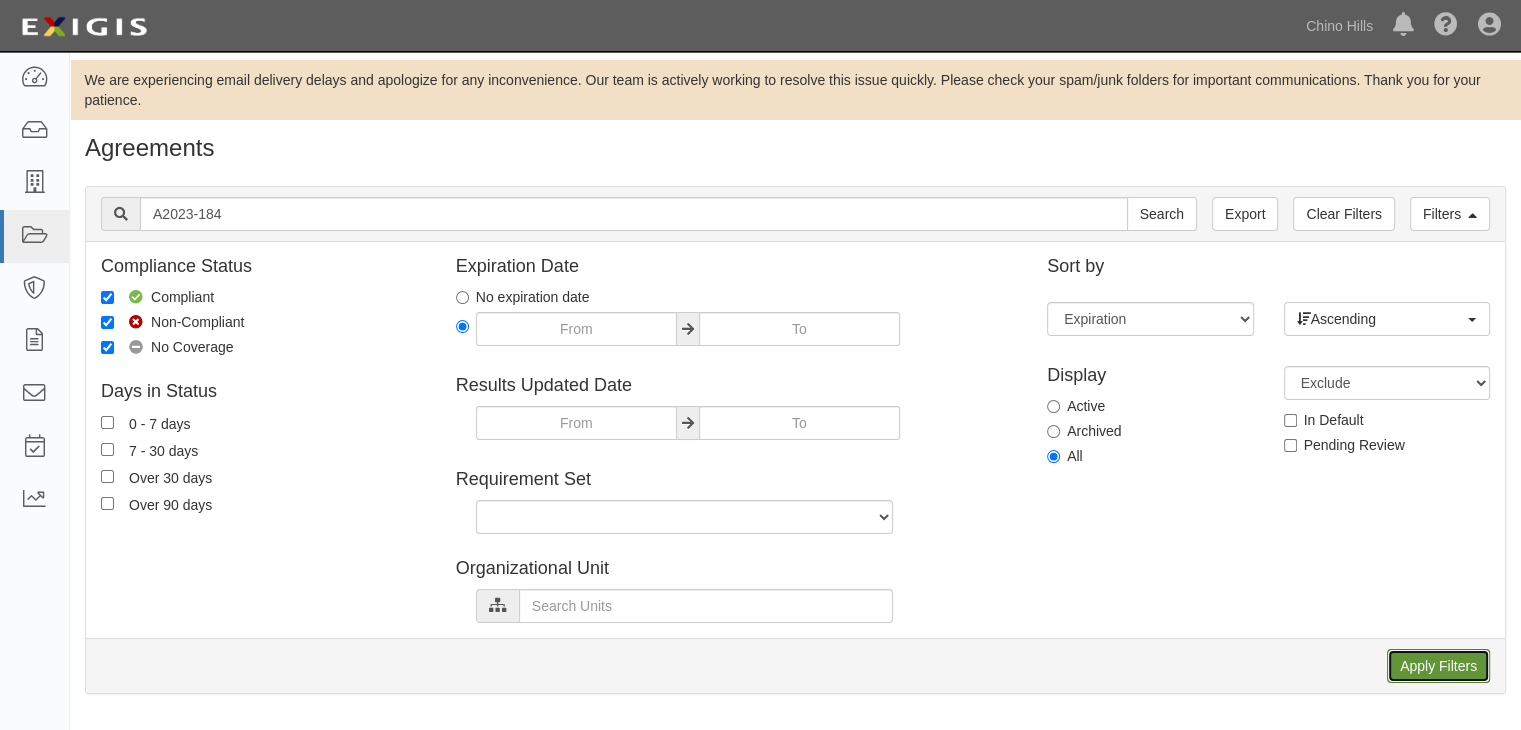 click on "Apply Filters" at bounding box center (1438, 666) 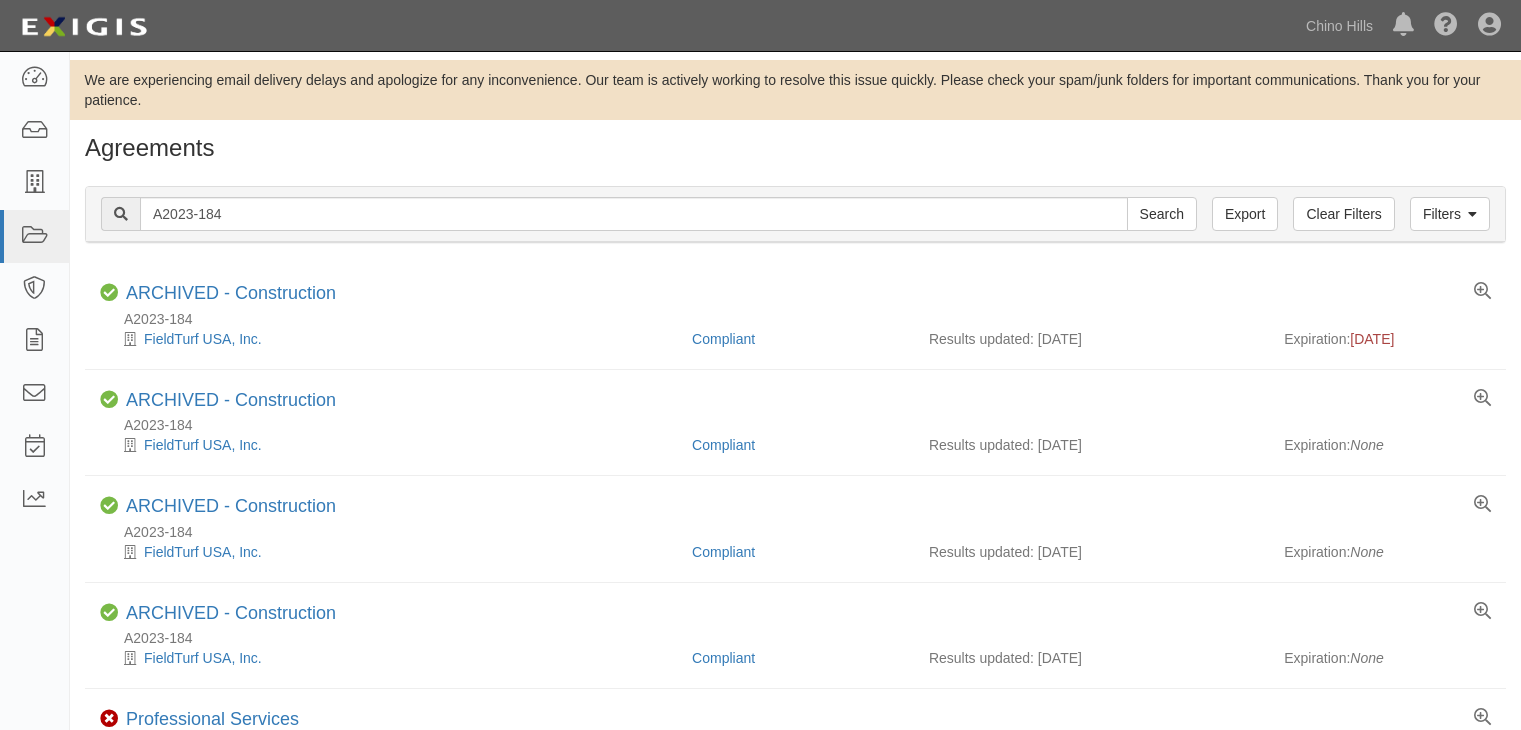scroll, scrollTop: 0, scrollLeft: 0, axis: both 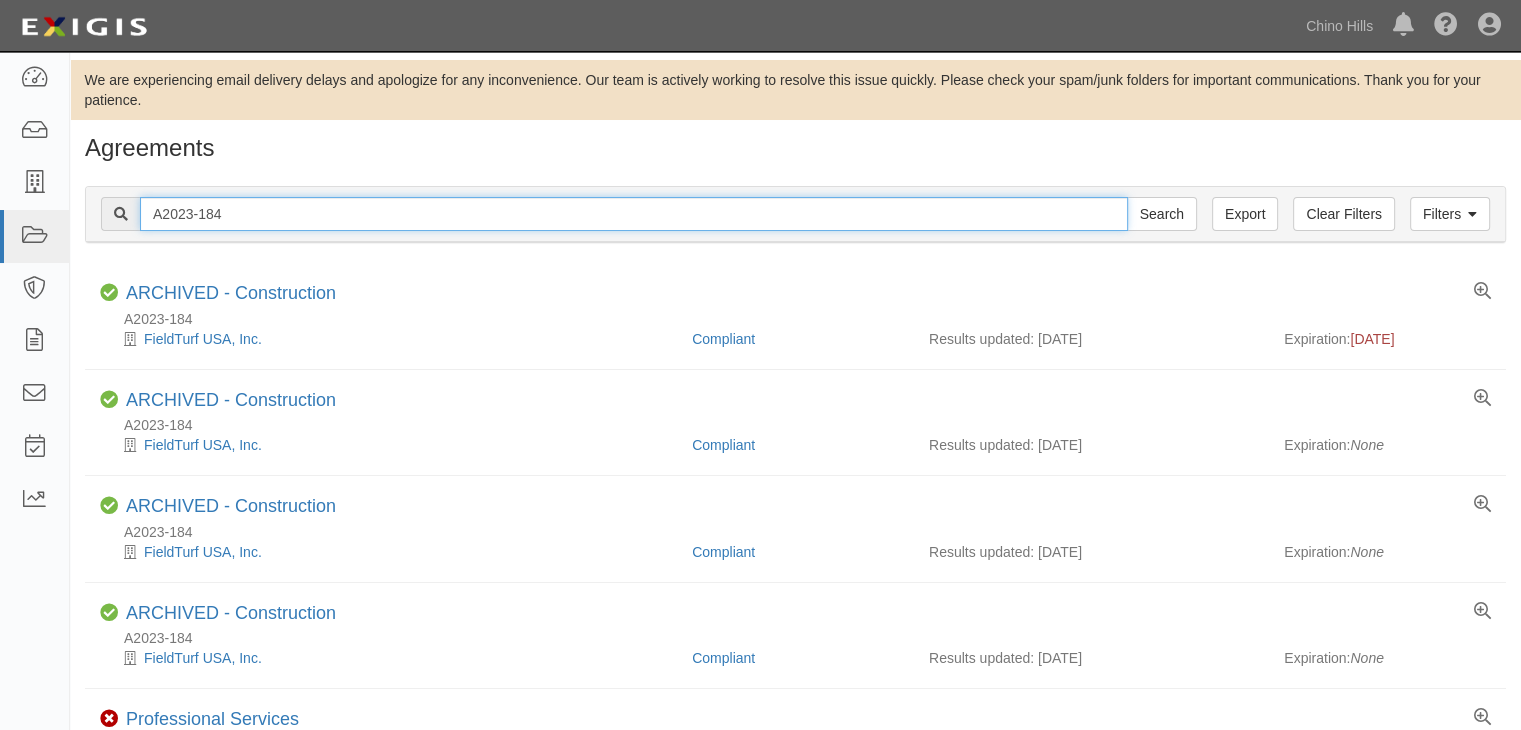 click on "A2023-184" at bounding box center (634, 214) 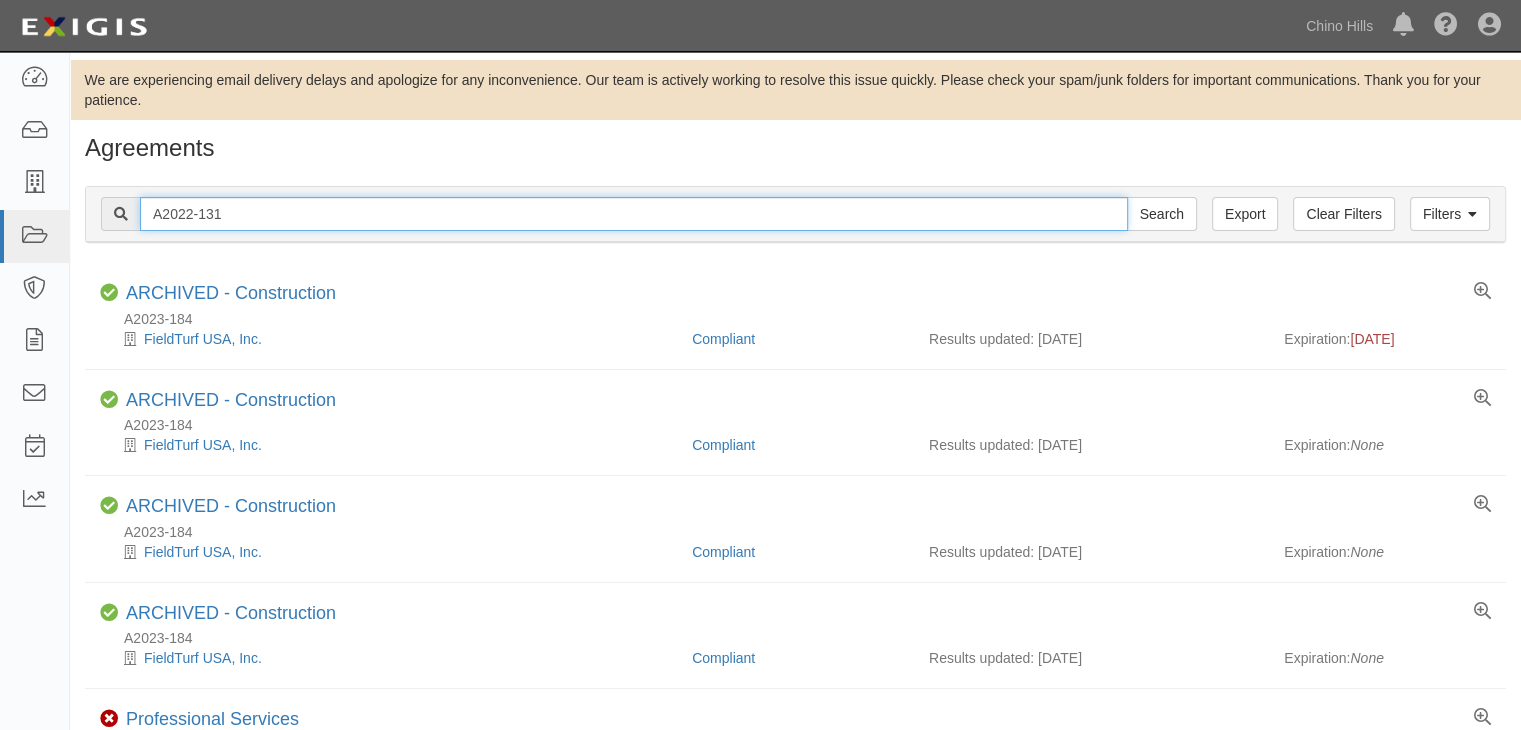 type on "A2022-131" 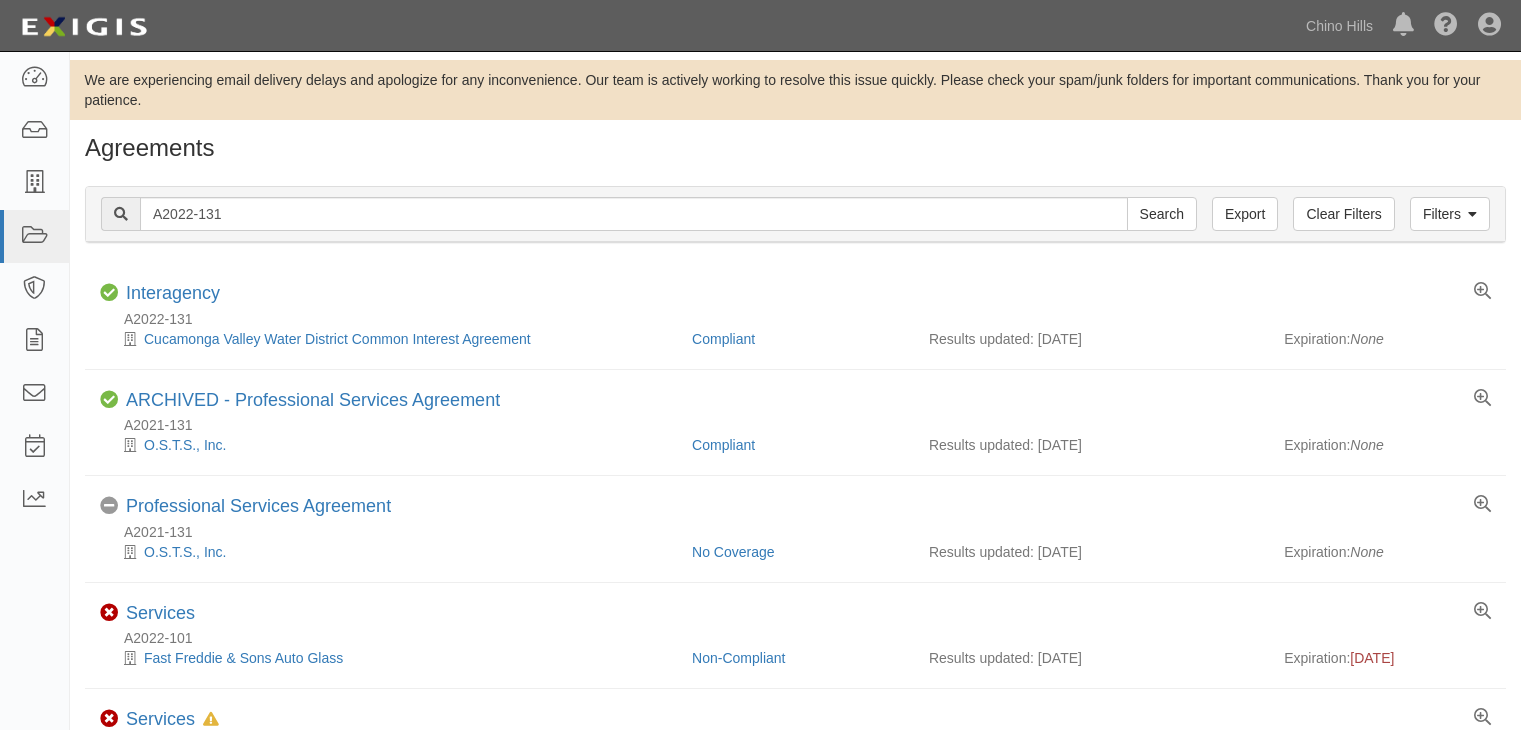scroll, scrollTop: 0, scrollLeft: 0, axis: both 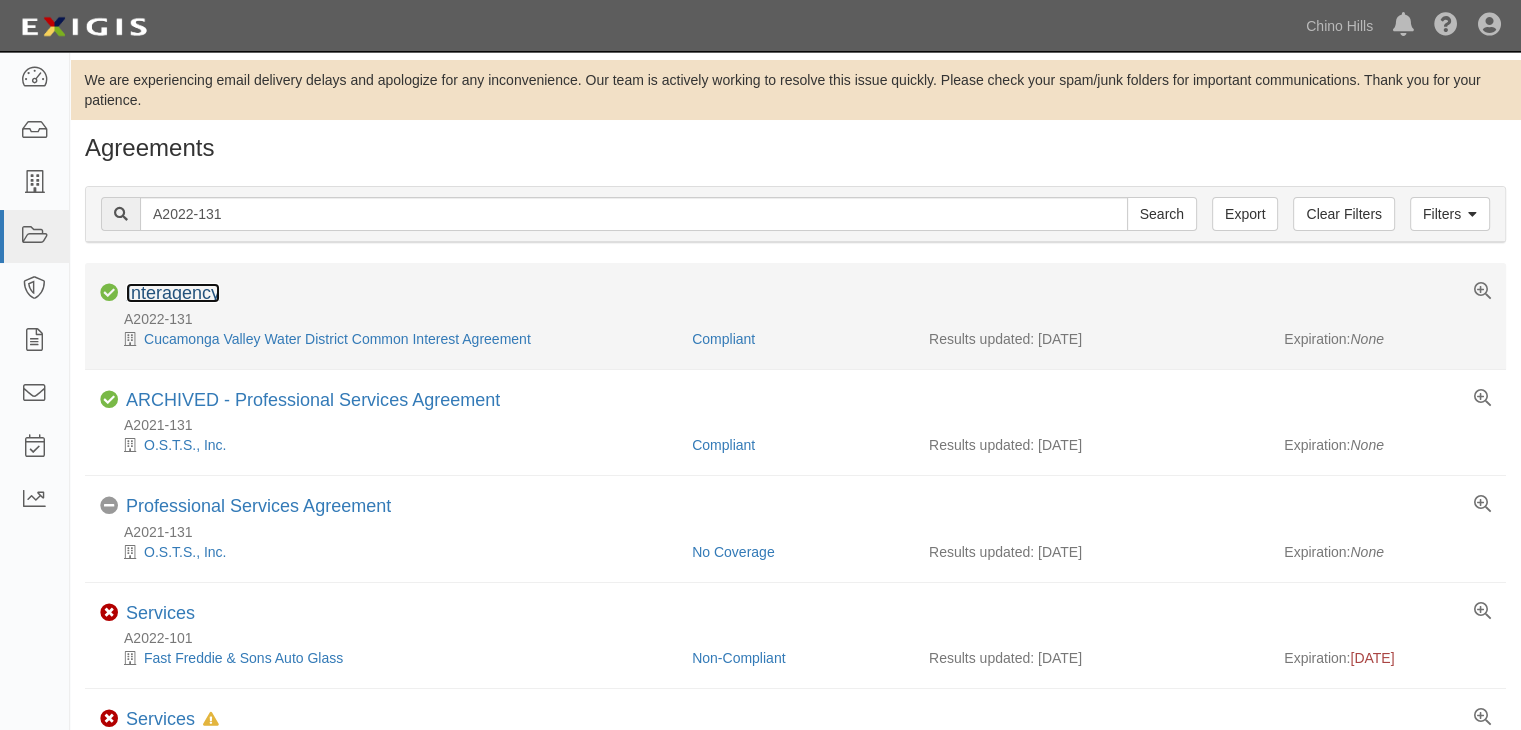 click on "Interagency" at bounding box center (173, 293) 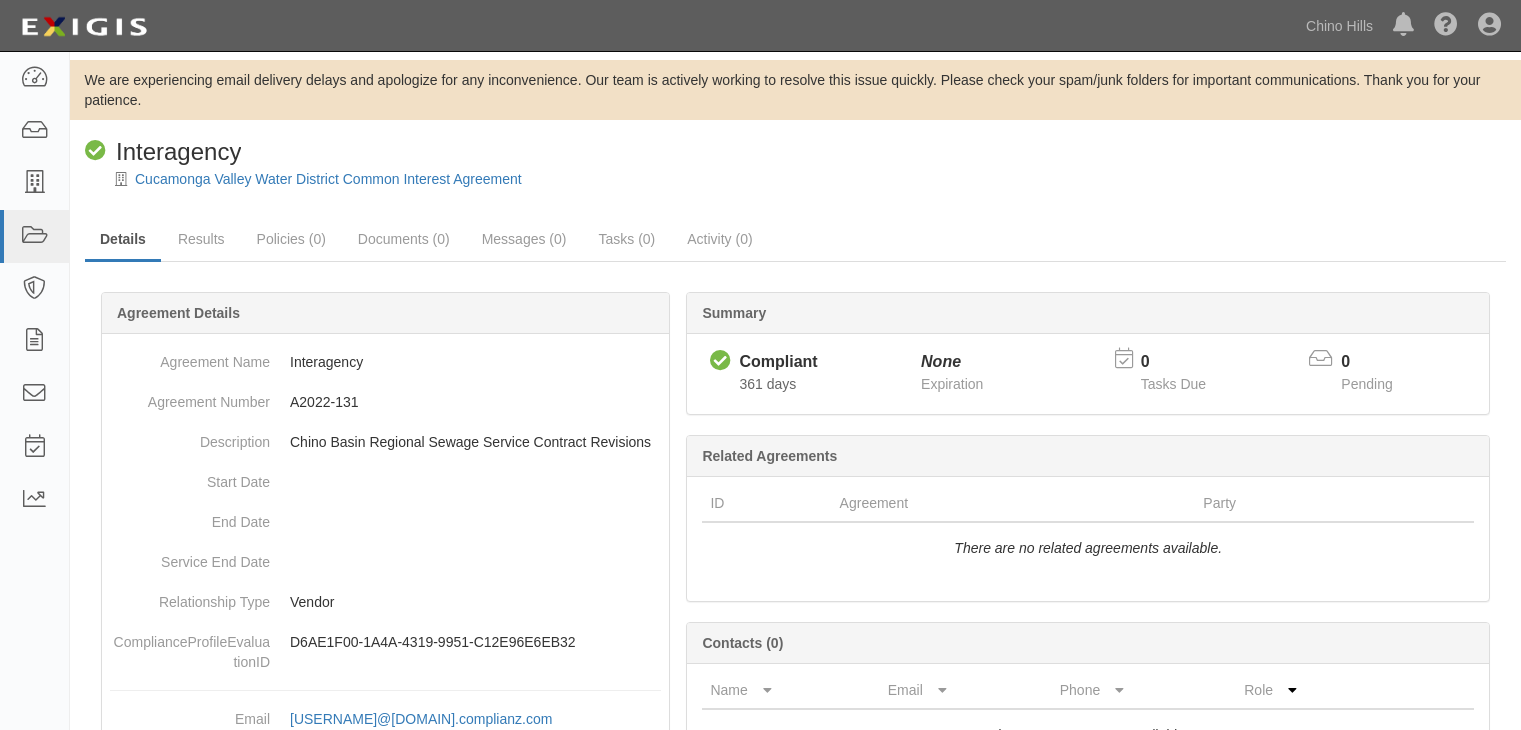 scroll, scrollTop: 0, scrollLeft: 0, axis: both 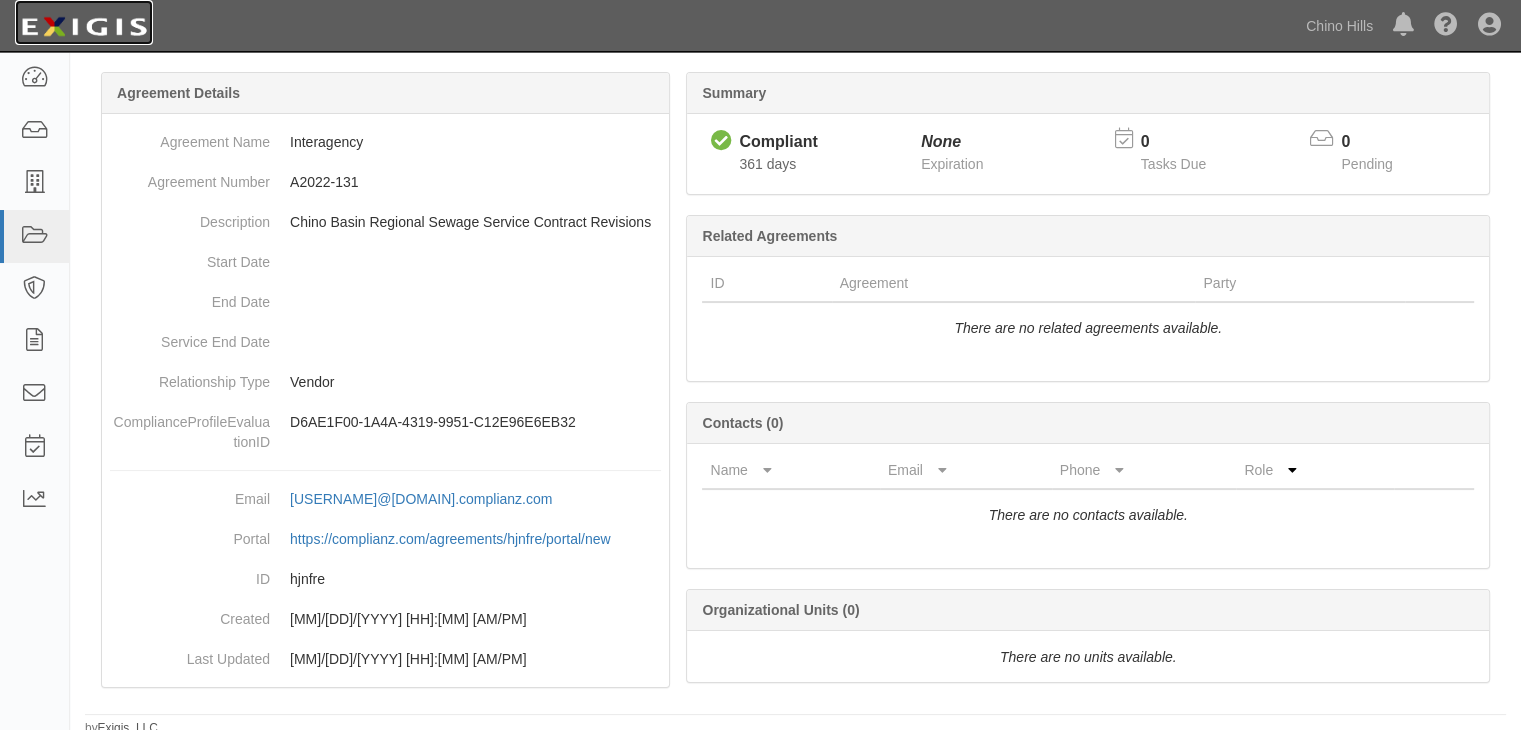 click at bounding box center [84, 27] 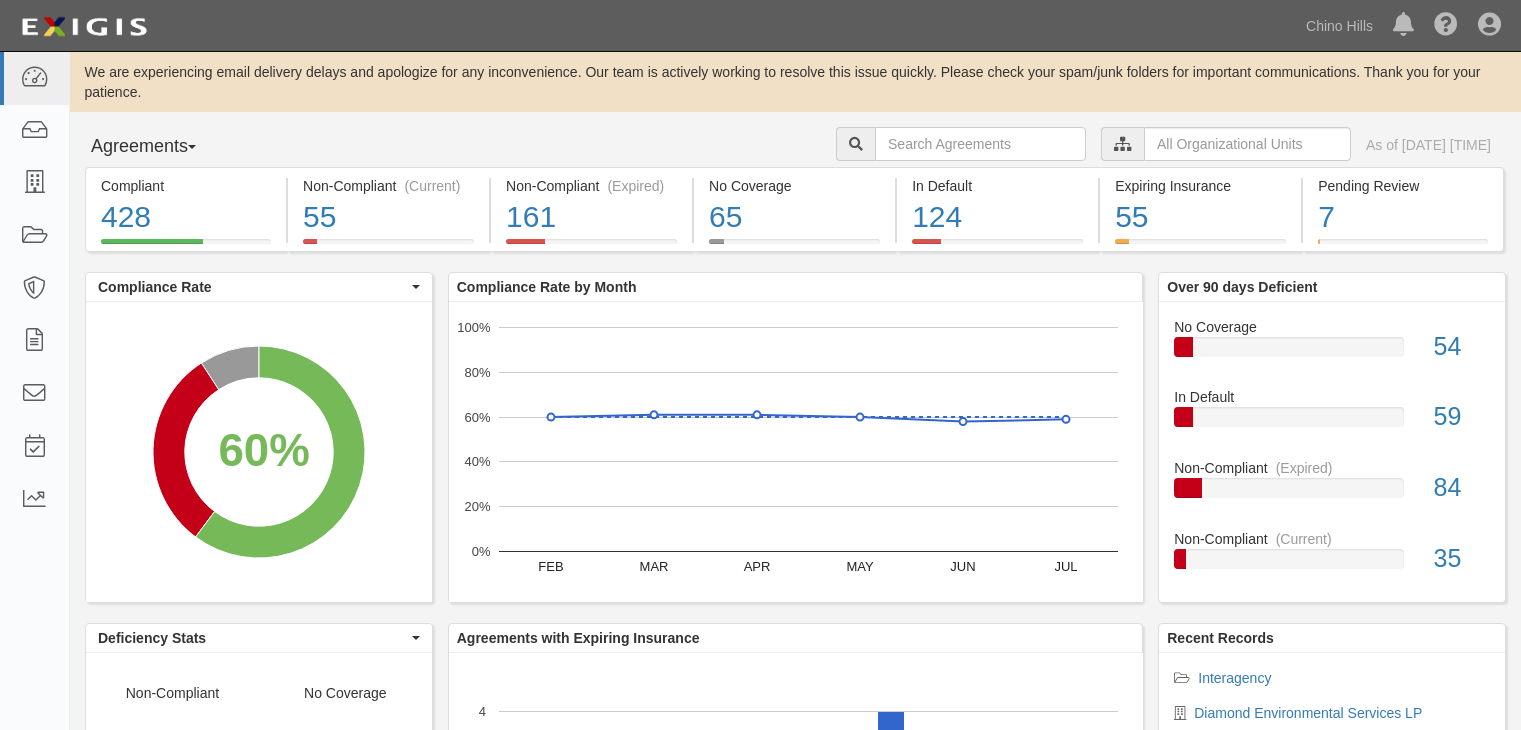 scroll, scrollTop: 0, scrollLeft: 0, axis: both 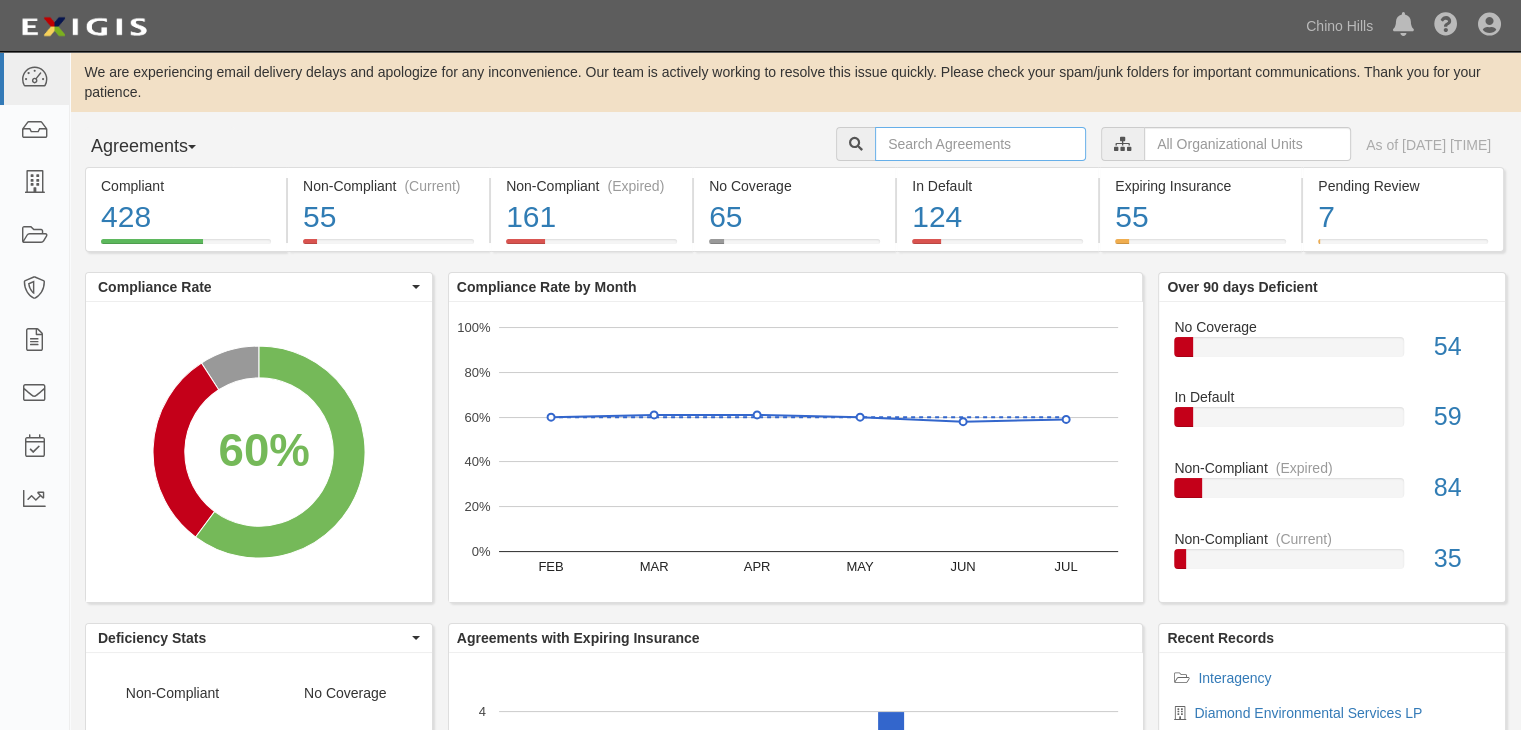 click at bounding box center (980, 144) 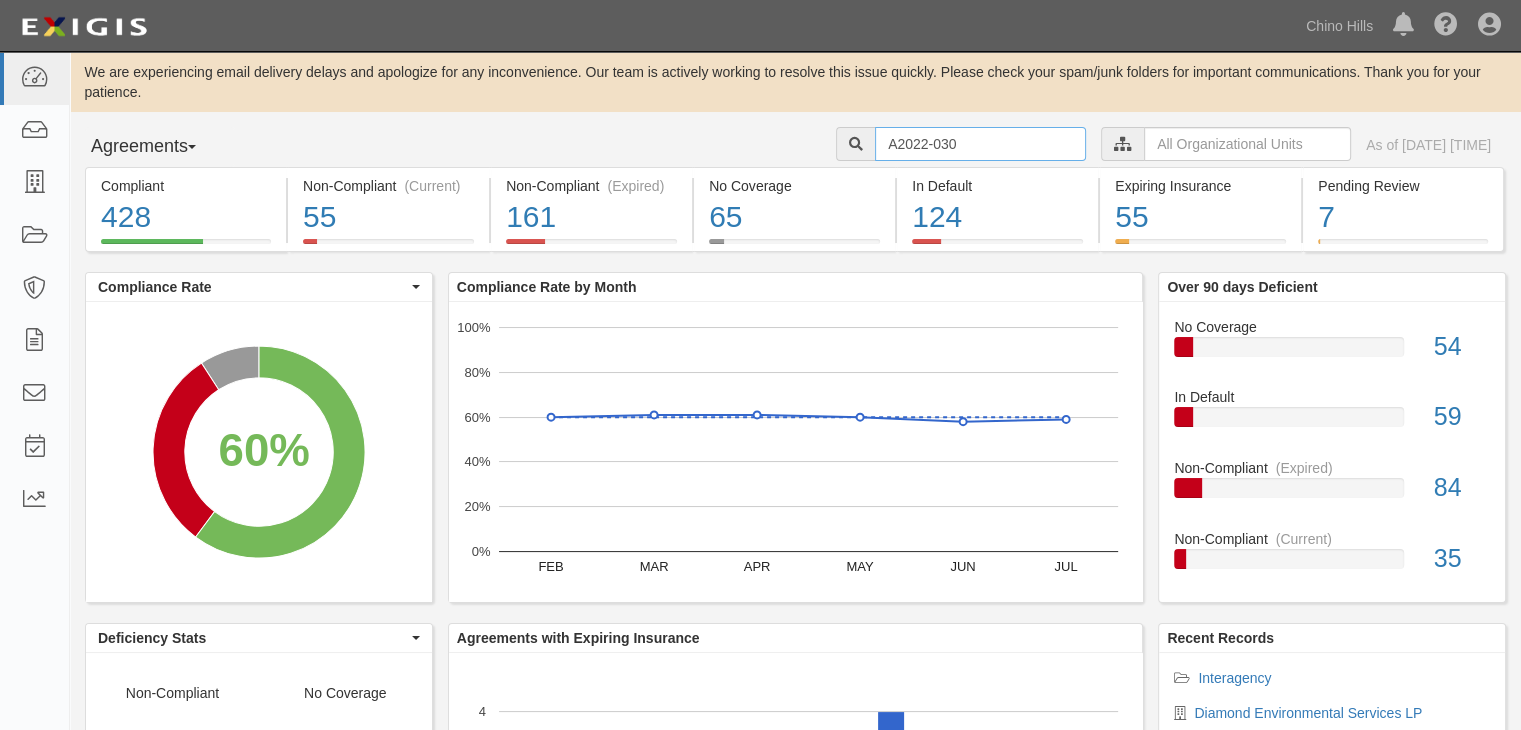 type on "A2022-030" 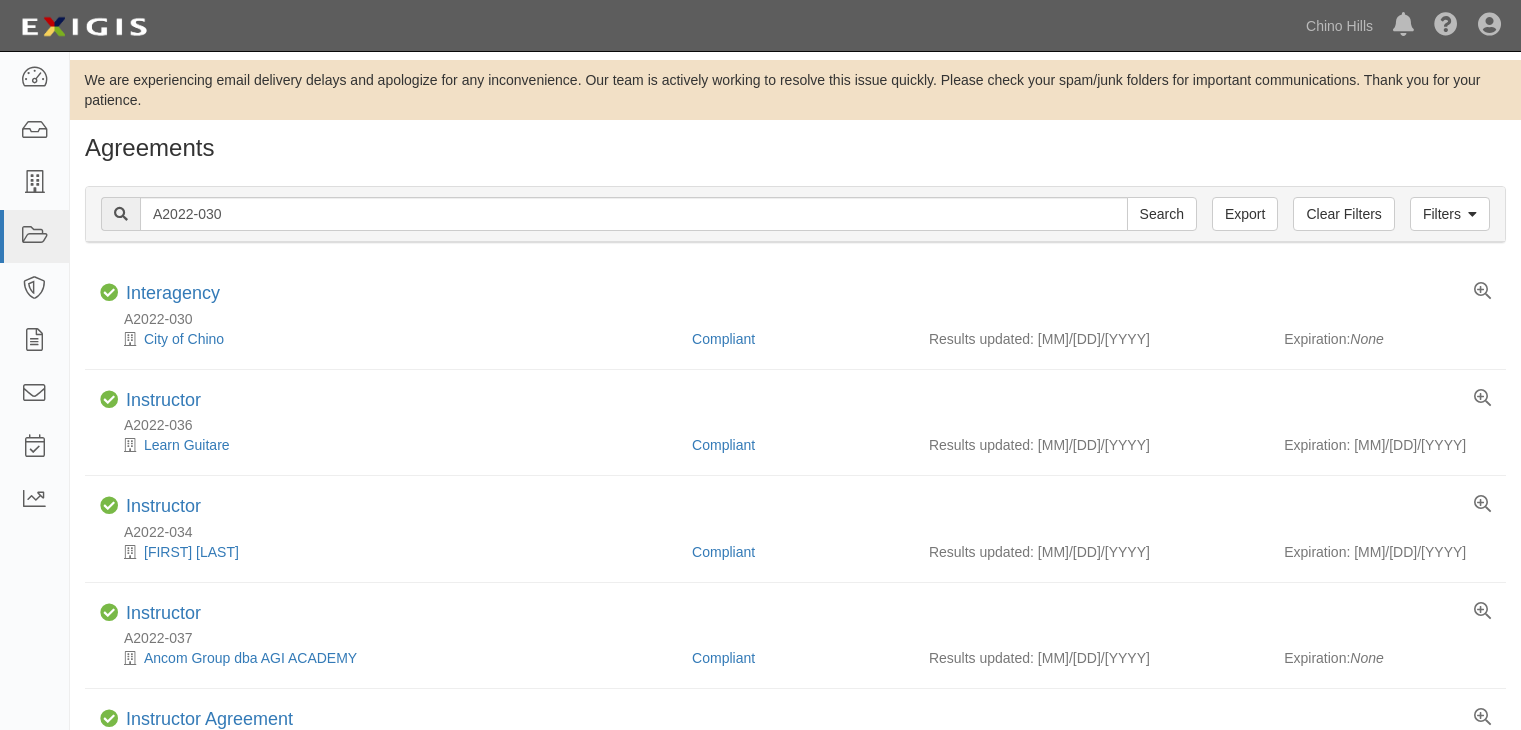 scroll, scrollTop: 0, scrollLeft: 0, axis: both 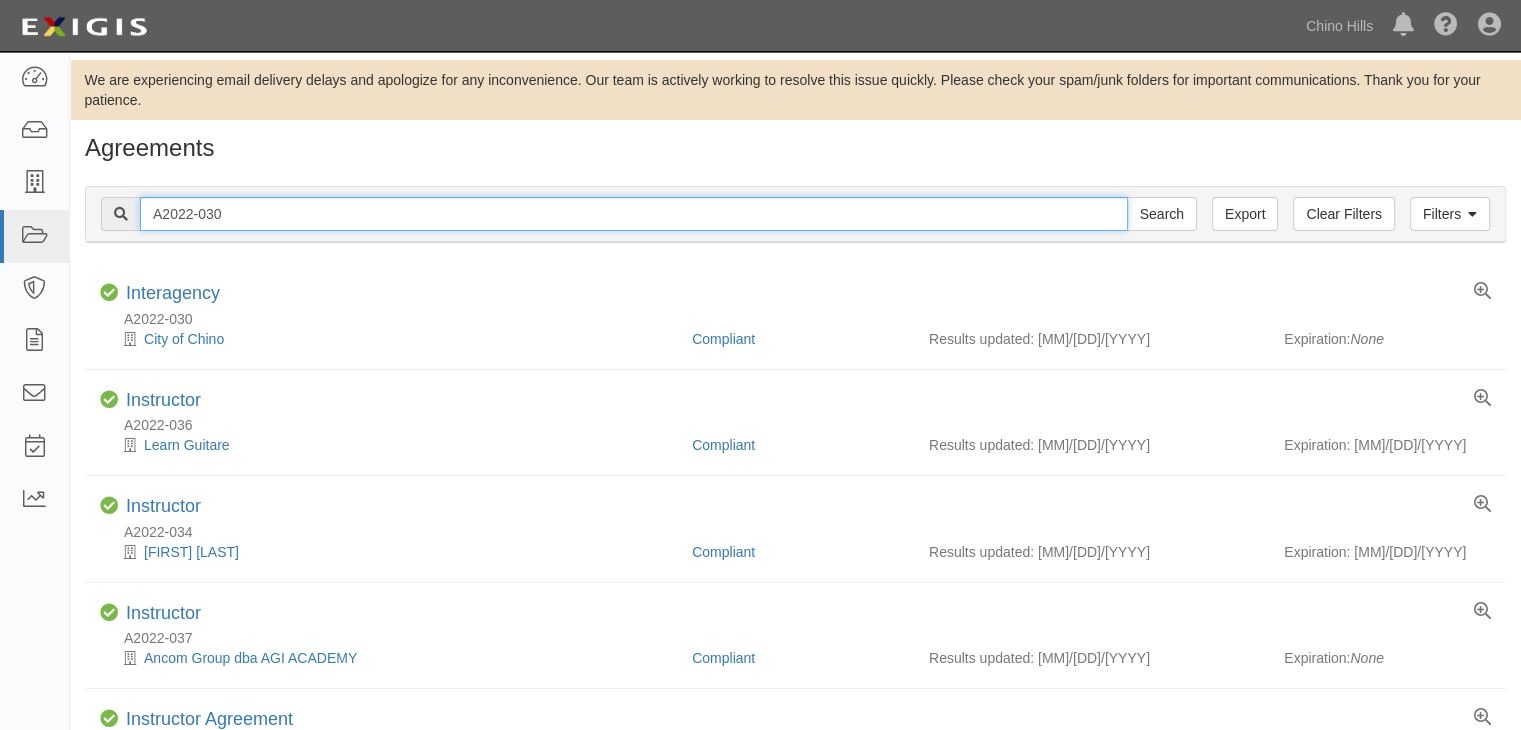 click on "A2022-030" at bounding box center (634, 214) 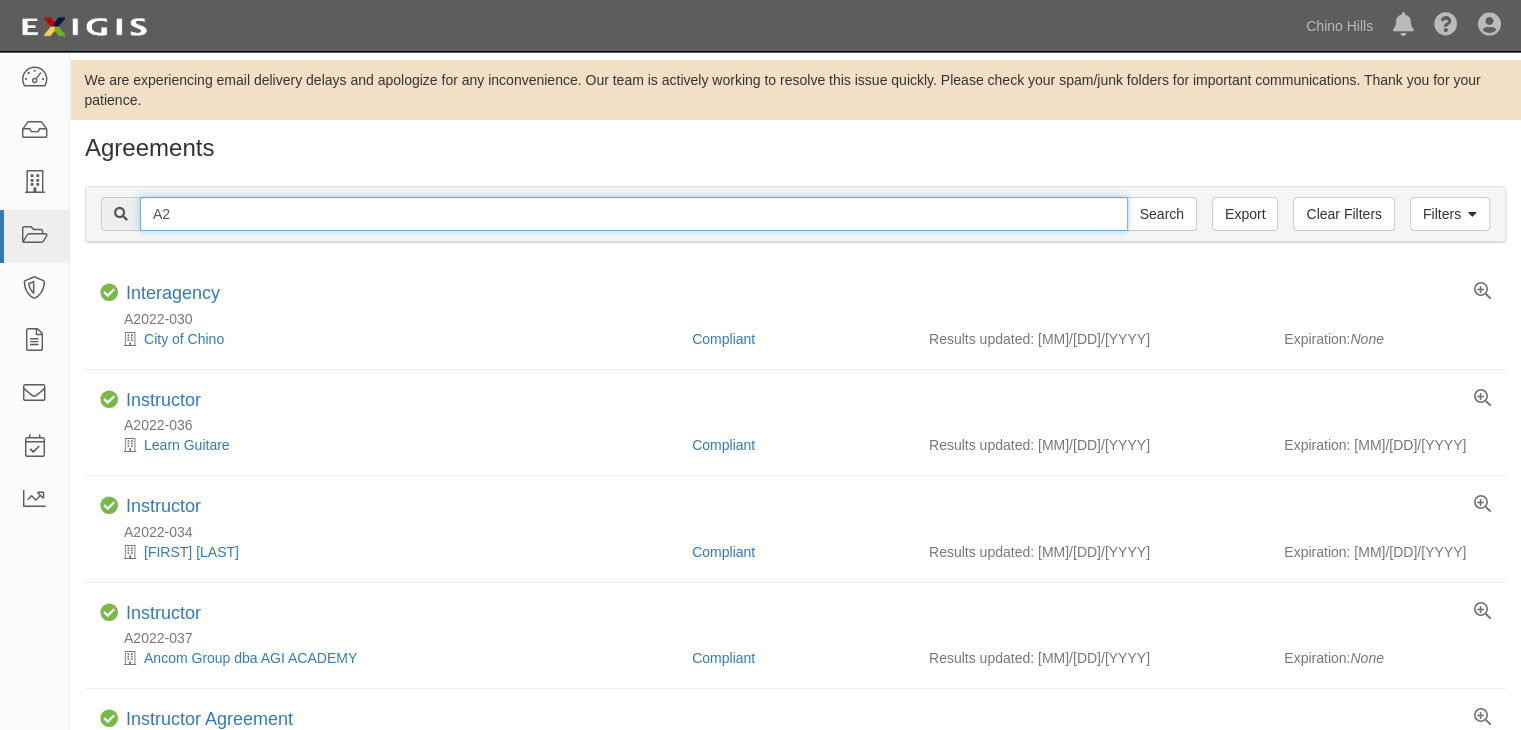 type on "A" 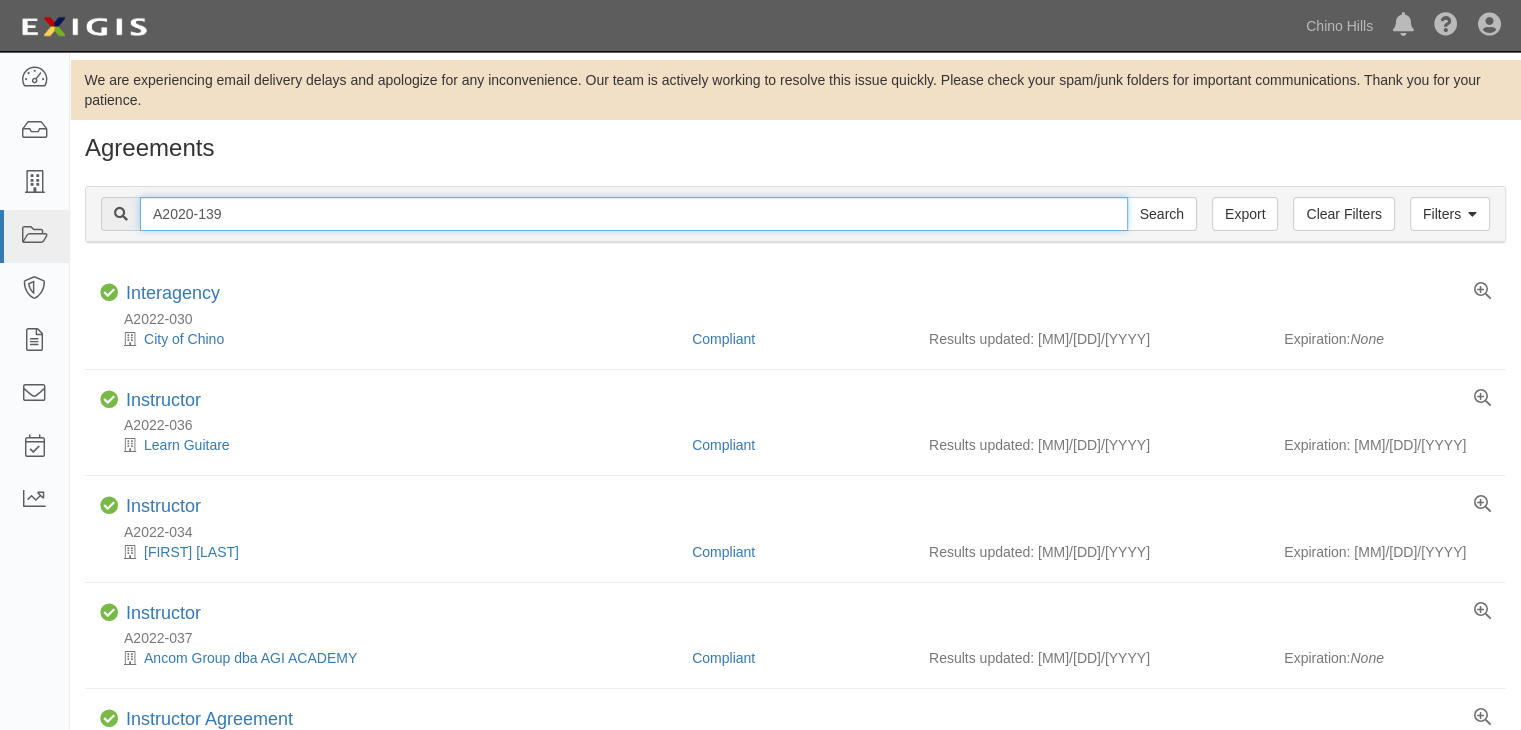 type on "A2020-139" 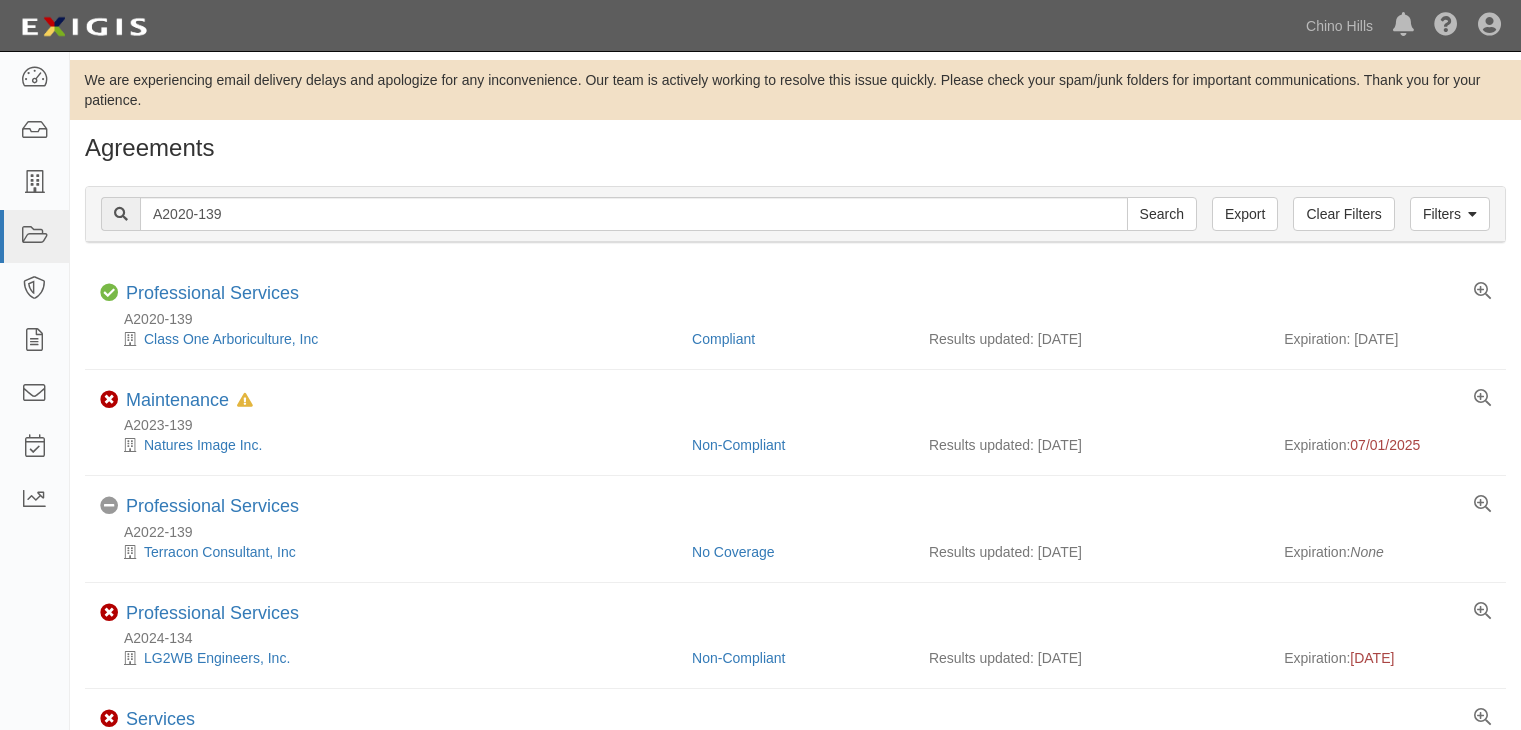 scroll, scrollTop: 0, scrollLeft: 0, axis: both 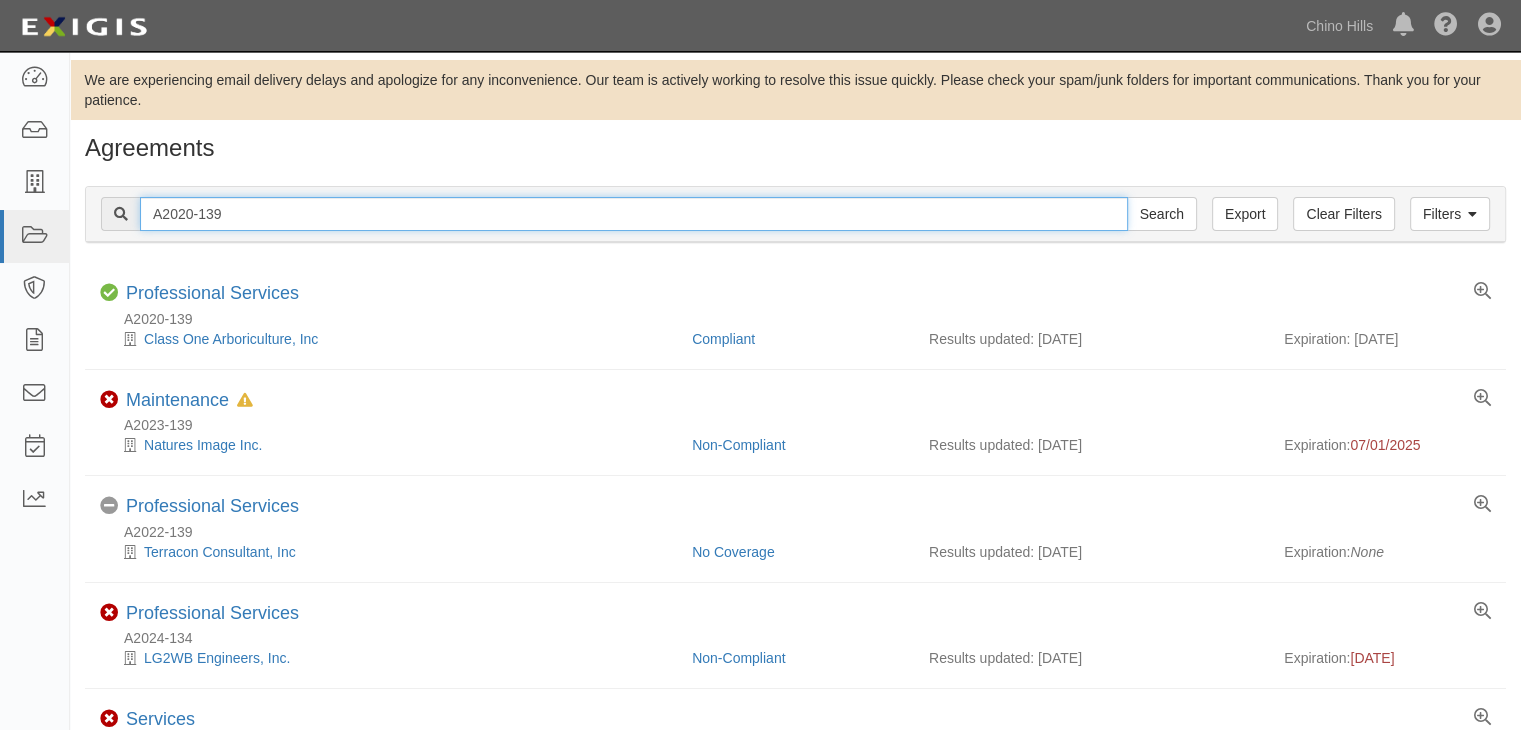 click on "A2020-139" at bounding box center (634, 214) 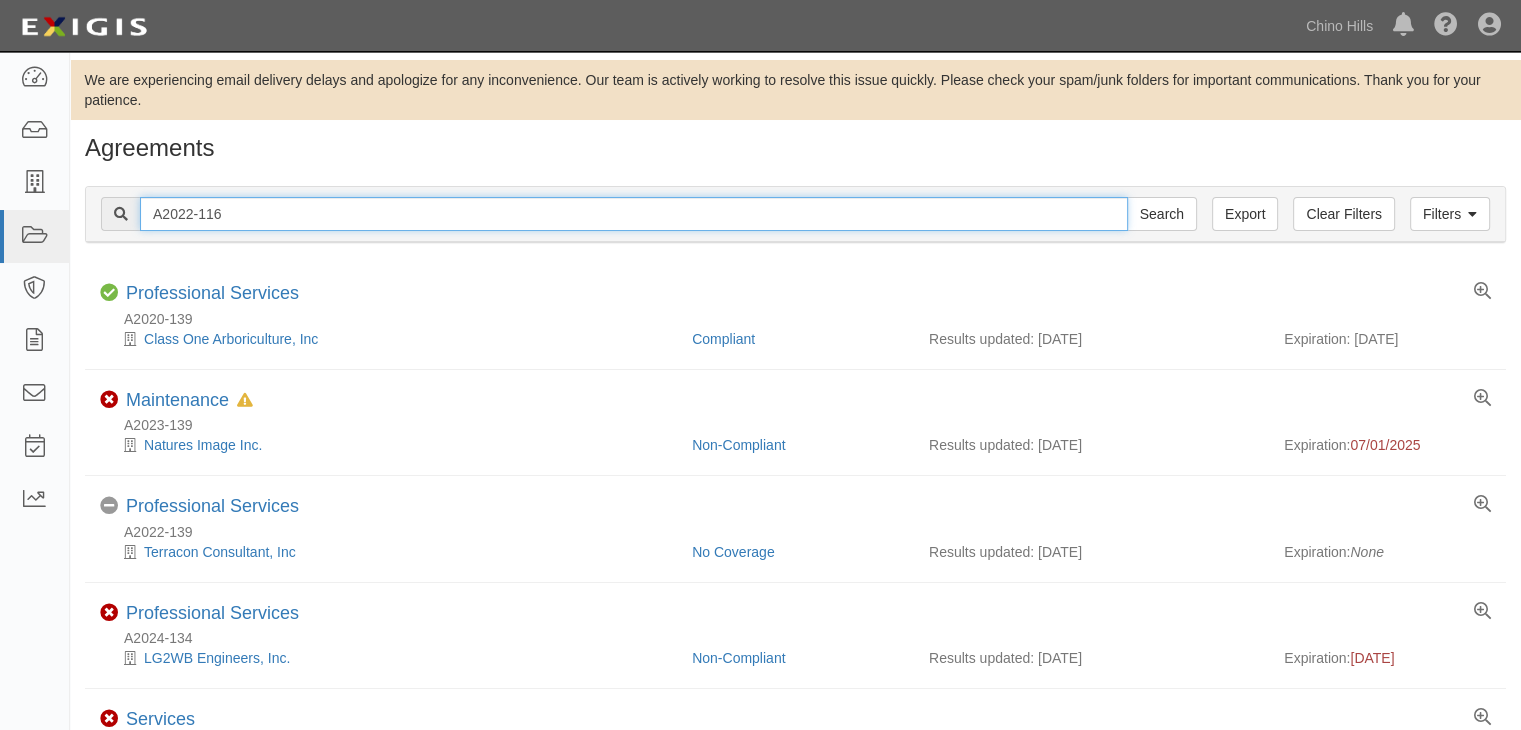 type on "A2022-116" 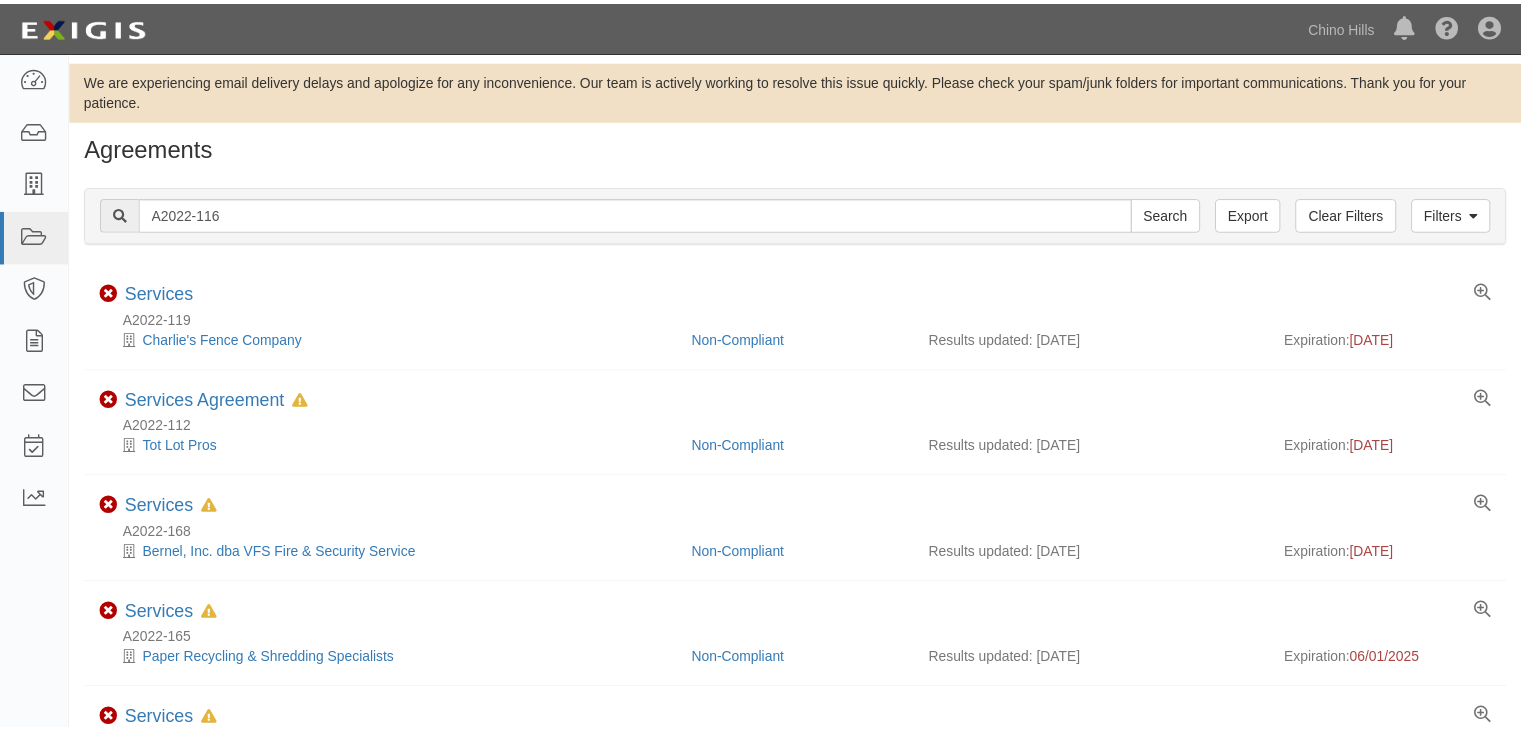 scroll, scrollTop: 0, scrollLeft: 0, axis: both 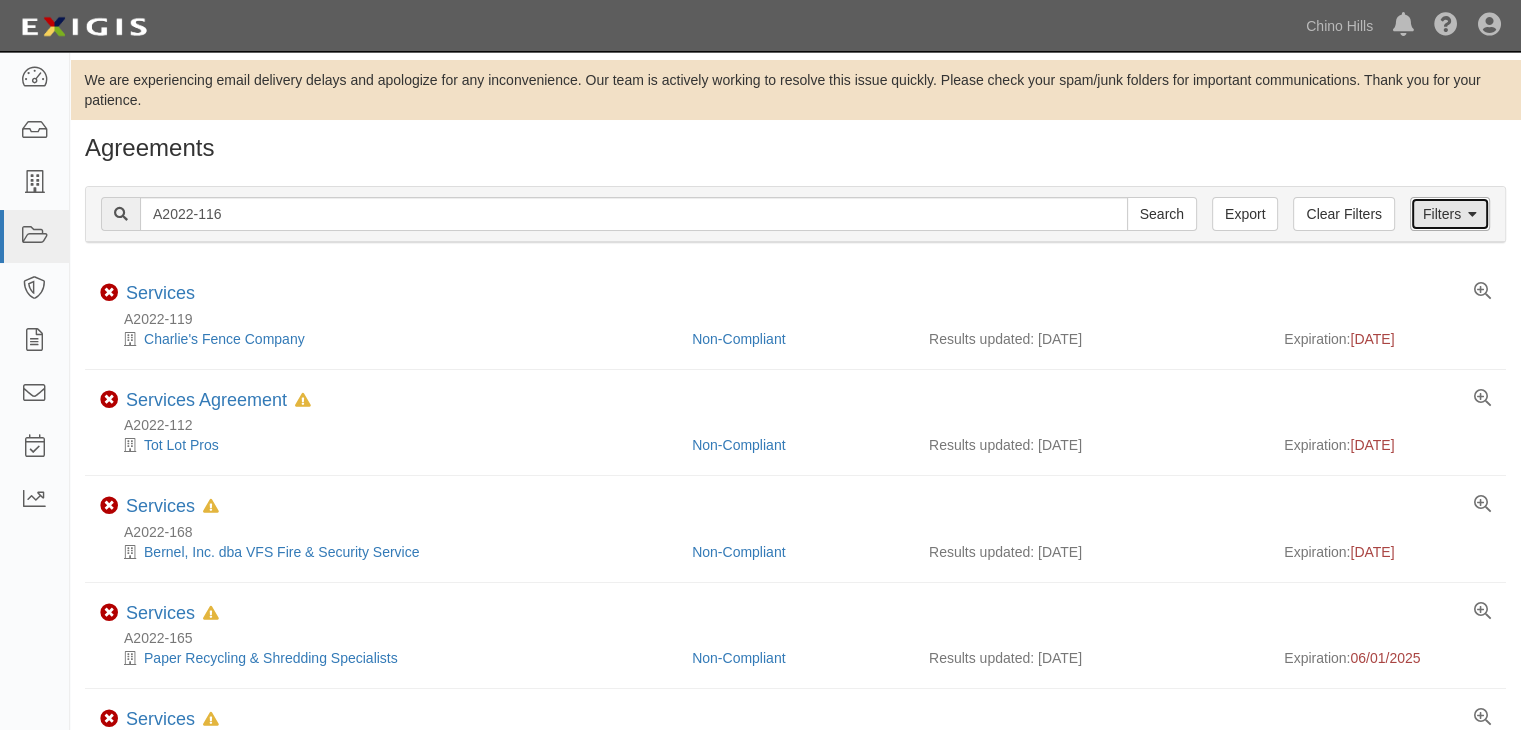 click on "Filters" at bounding box center (1450, 214) 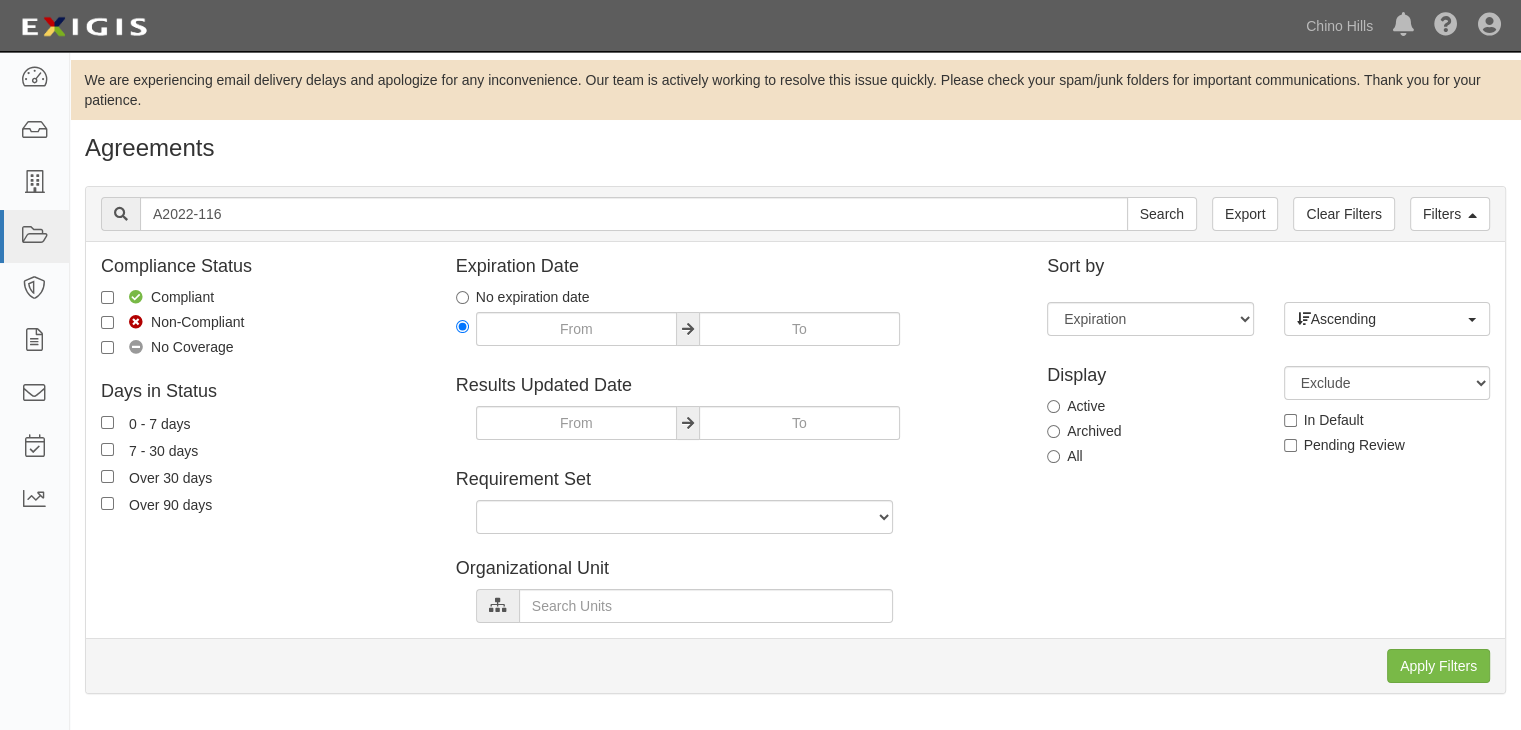 click on "All" at bounding box center [1065, 456] 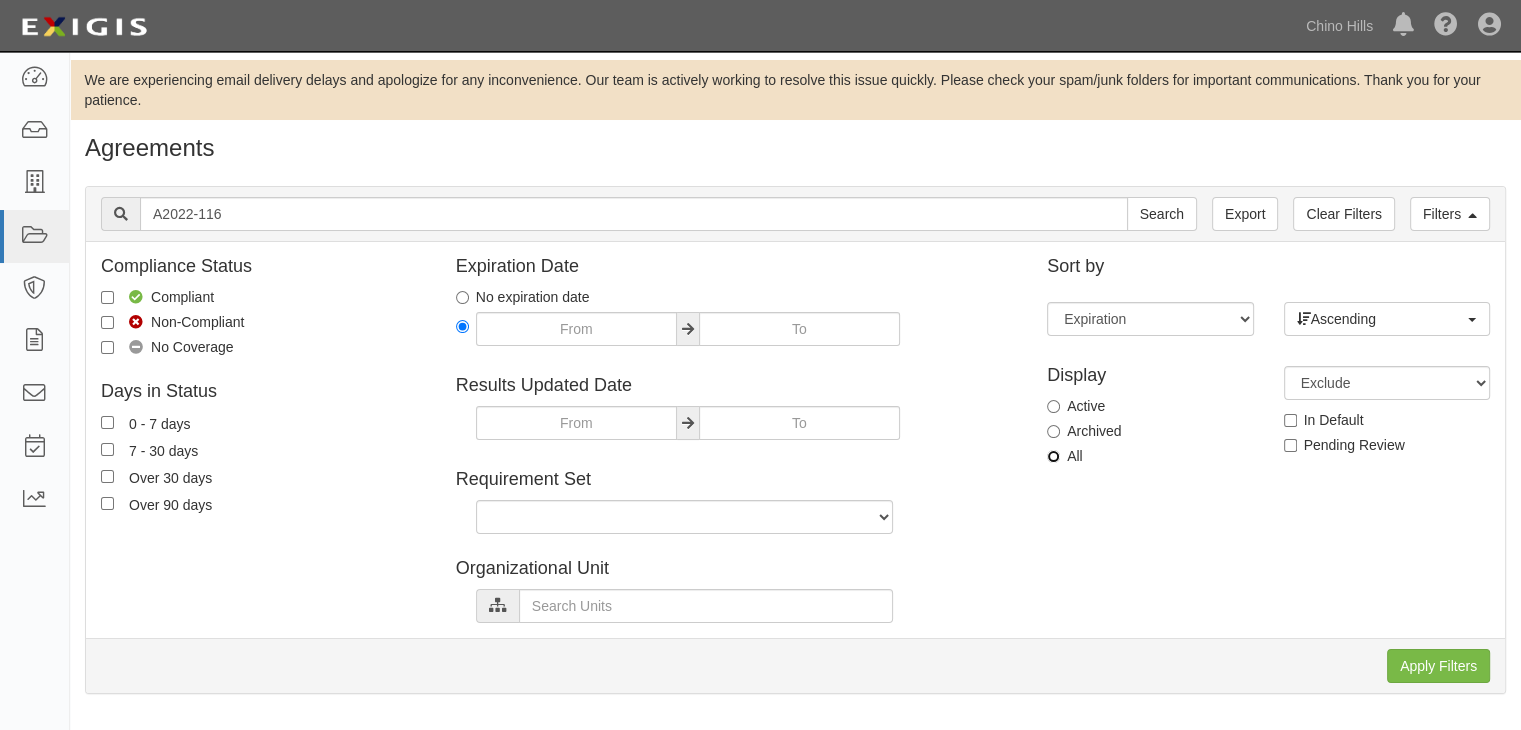 click on "All" at bounding box center [1053, 456] 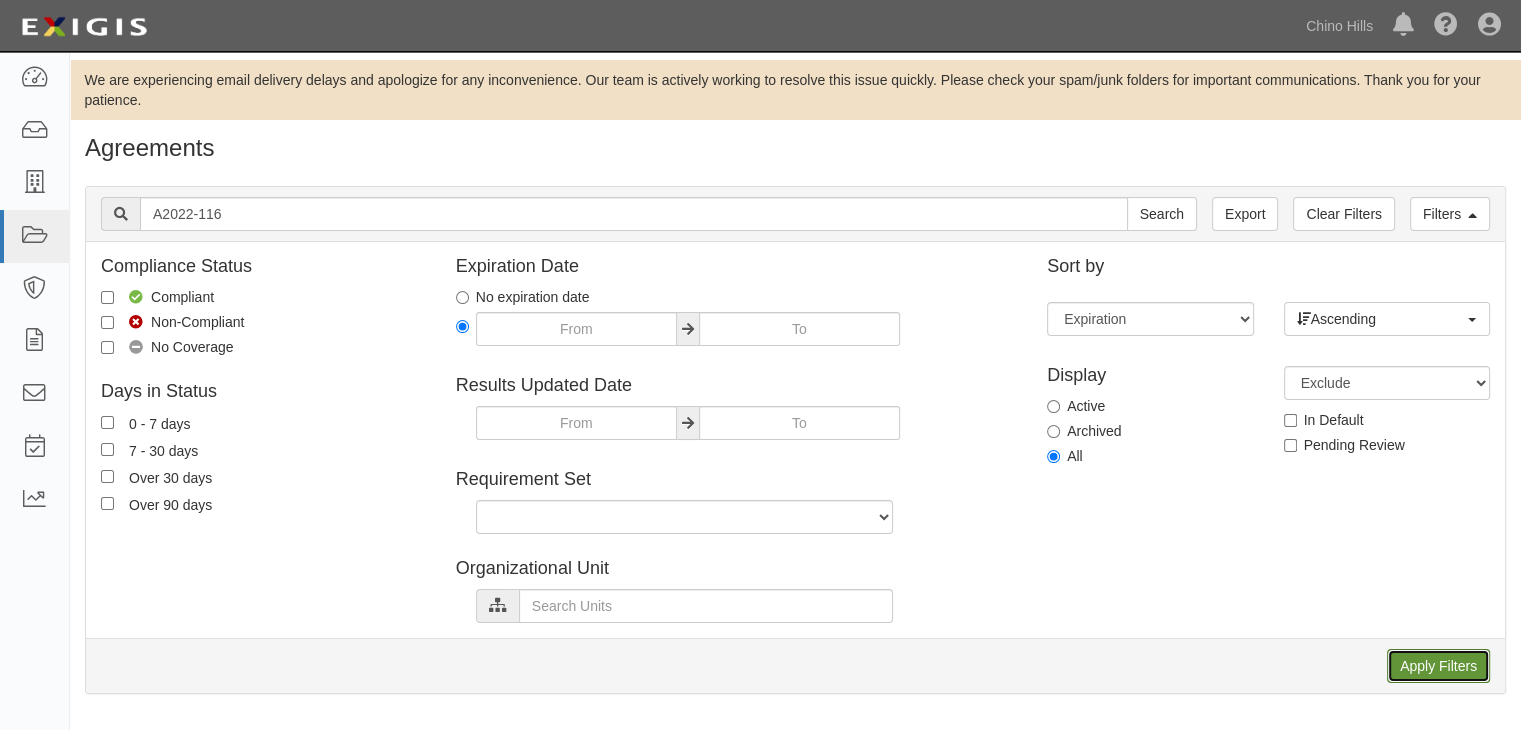 click on "Apply Filters" at bounding box center (1438, 666) 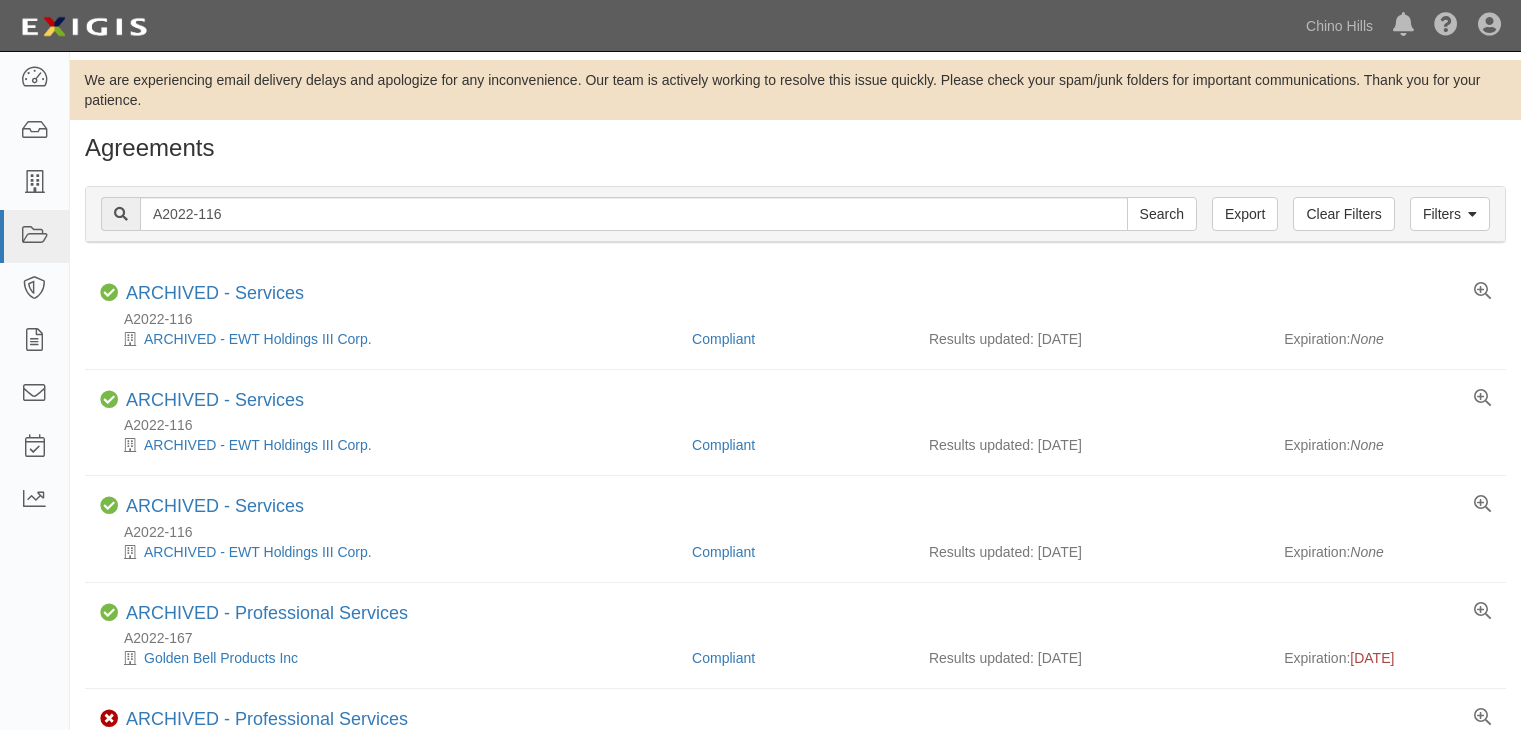 scroll, scrollTop: 0, scrollLeft: 0, axis: both 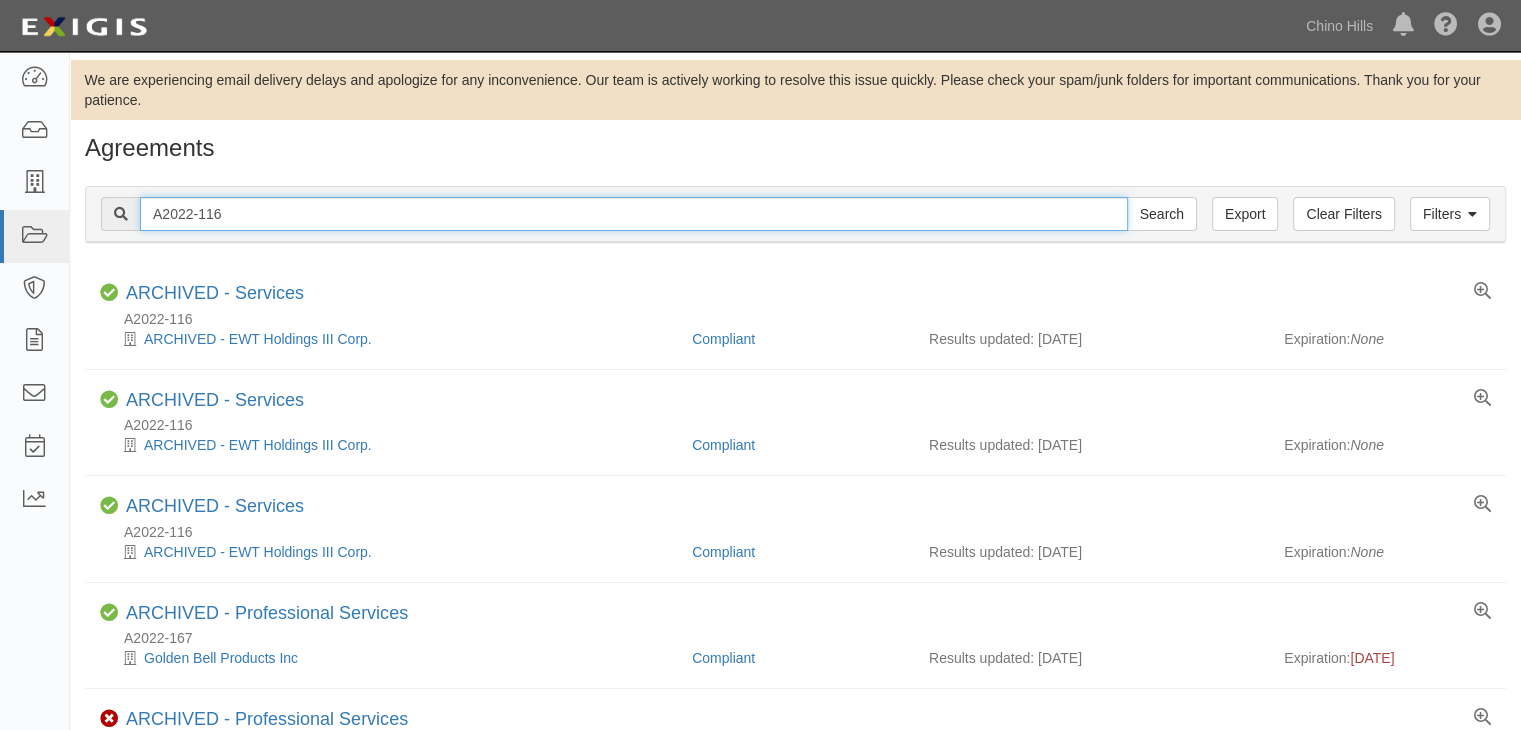 click on "A2022-116" at bounding box center [634, 214] 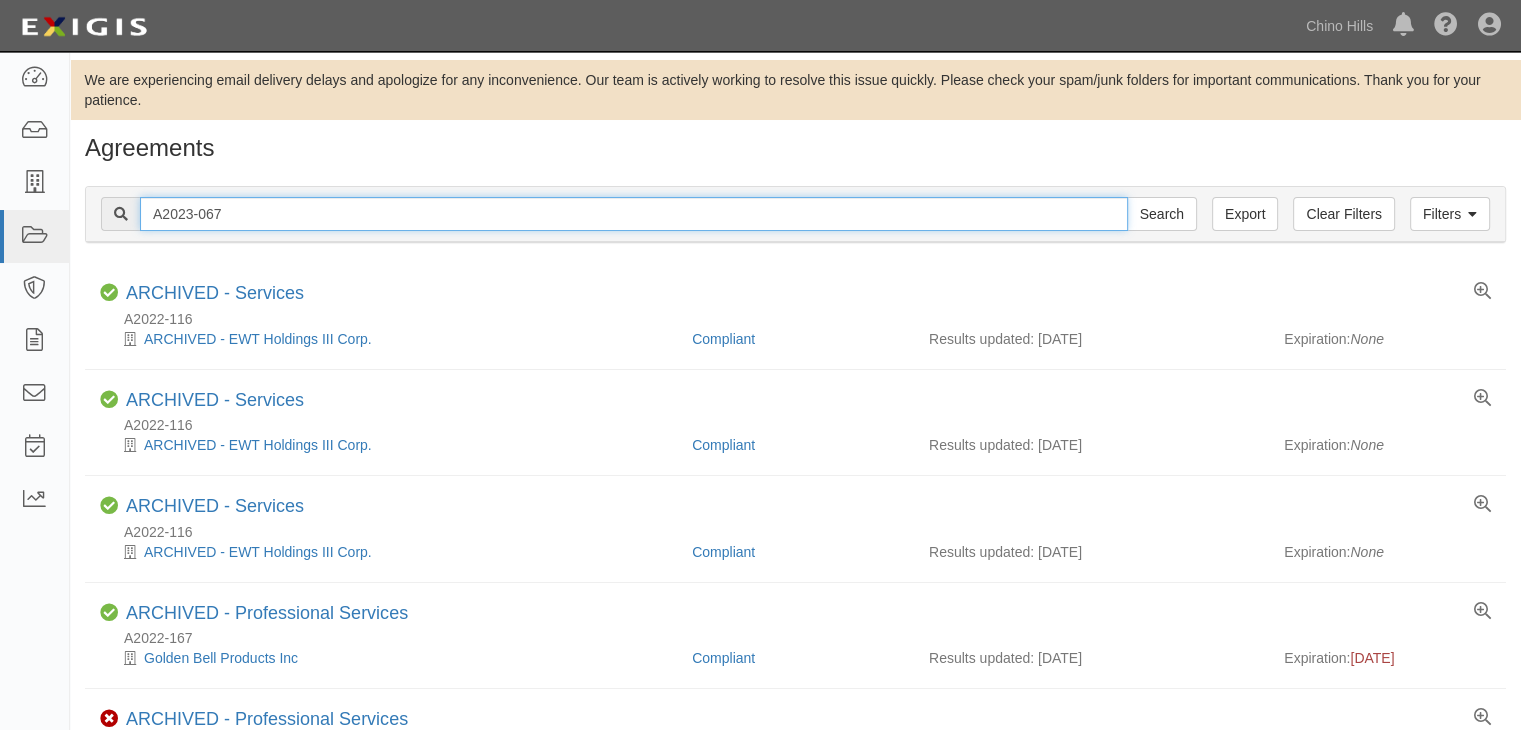 type on "A2023-067" 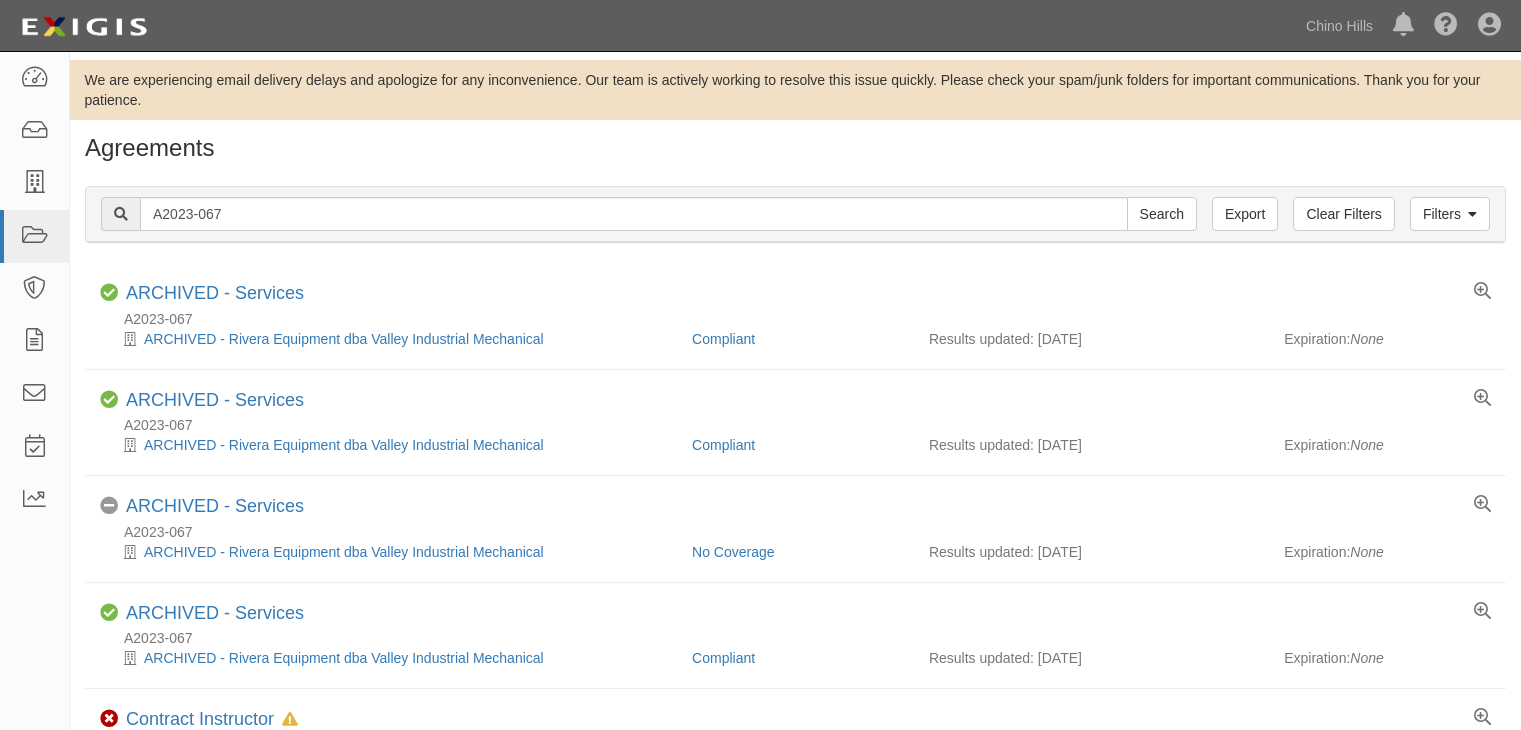 scroll, scrollTop: 0, scrollLeft: 0, axis: both 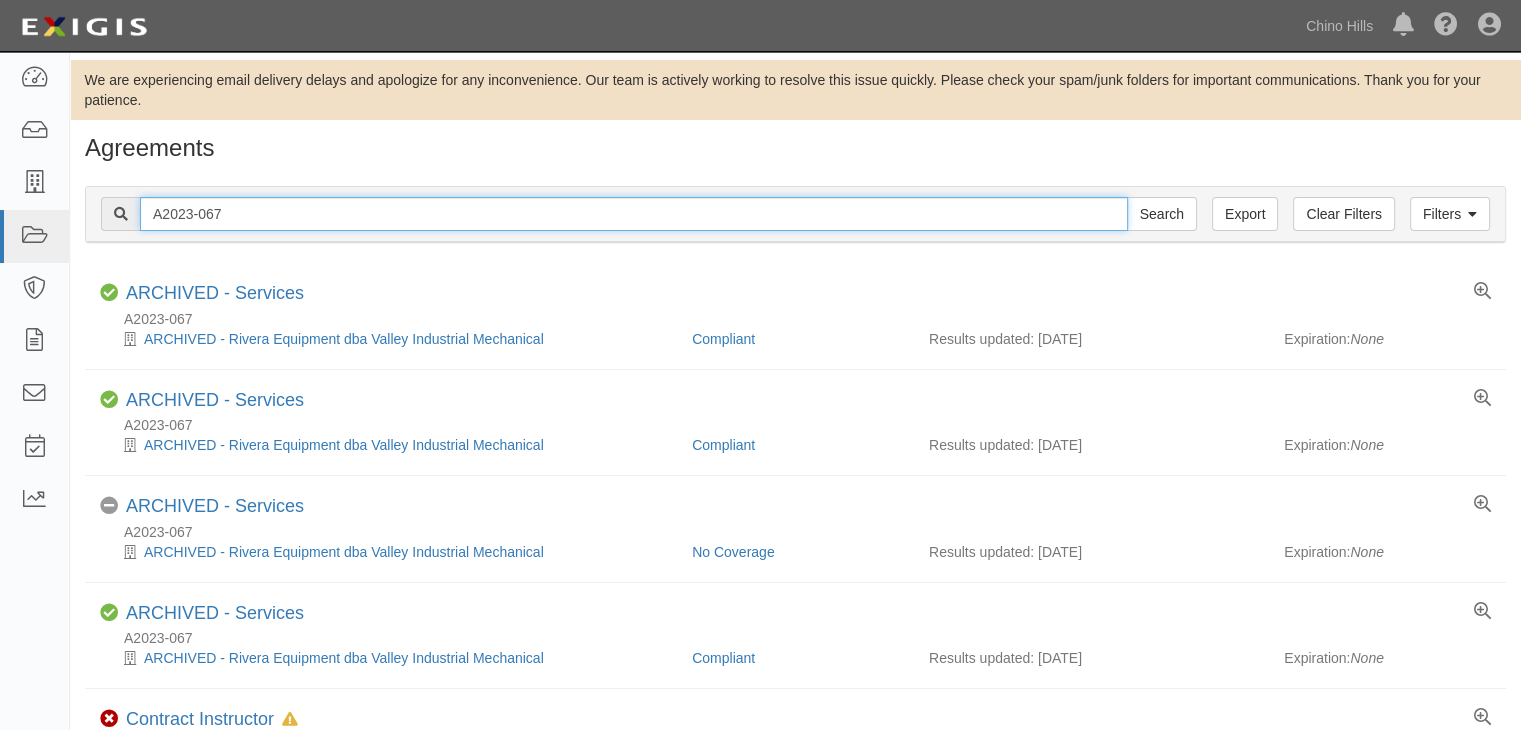 click on "A2023-067" at bounding box center [634, 214] 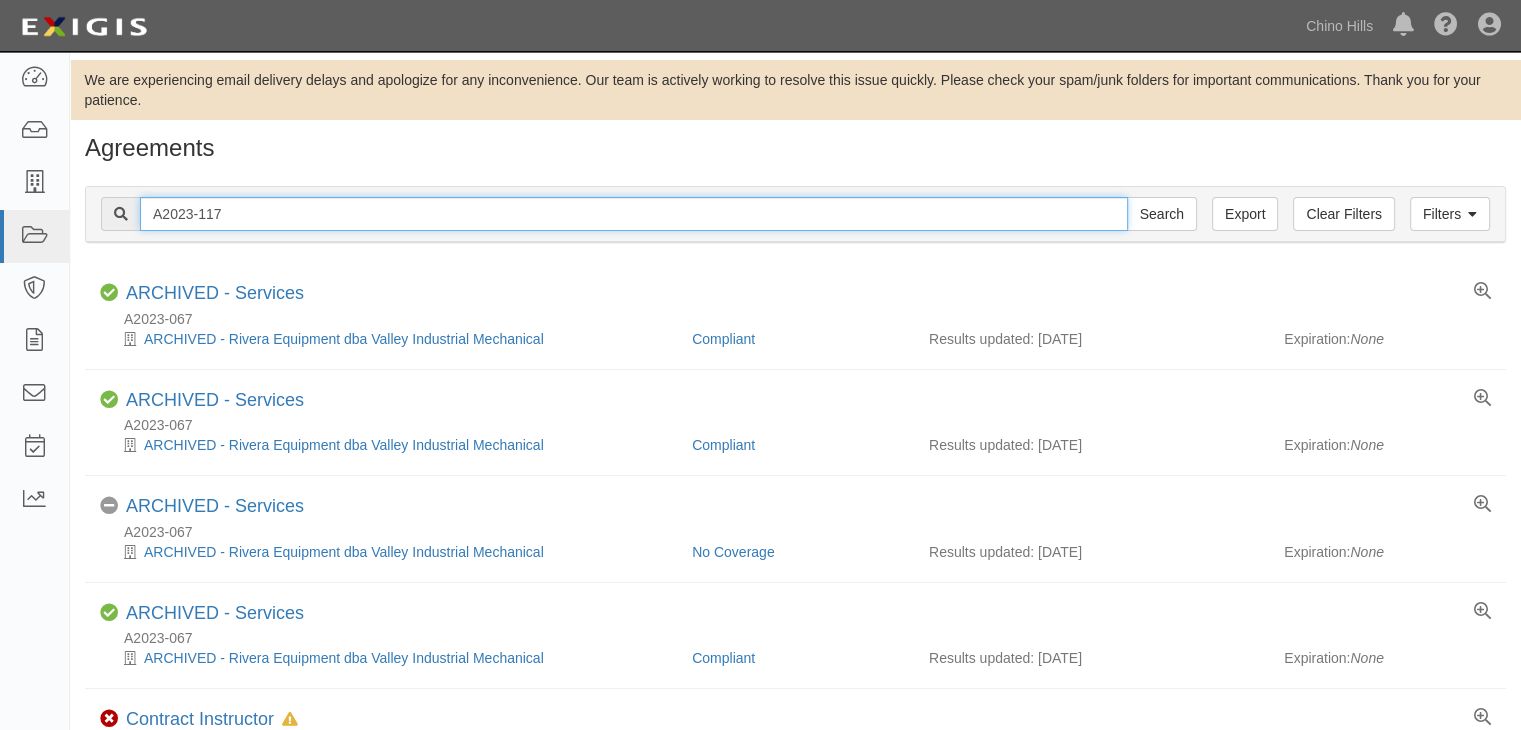 type on "A2023-117" 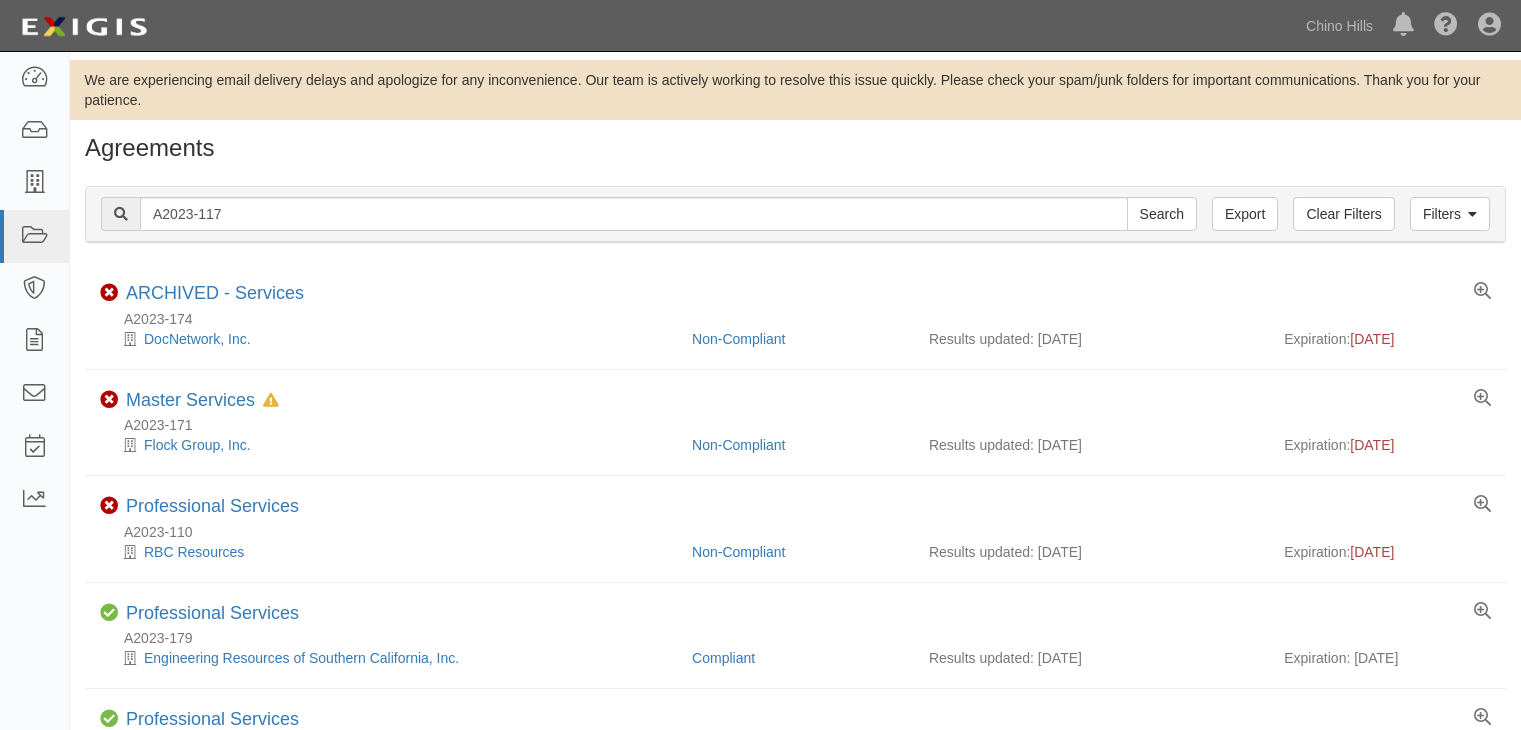scroll, scrollTop: 0, scrollLeft: 0, axis: both 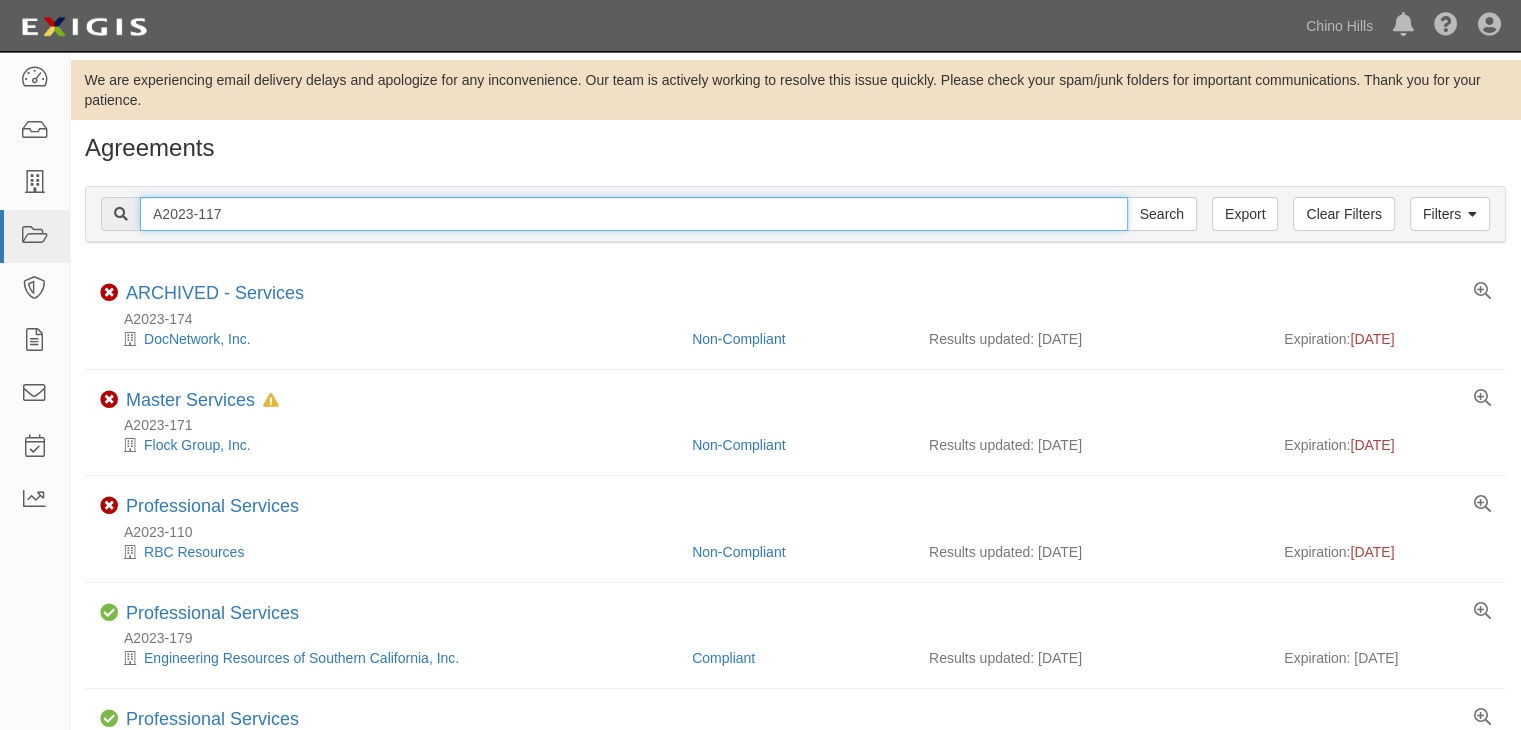 click on "A2023-117" at bounding box center [634, 214] 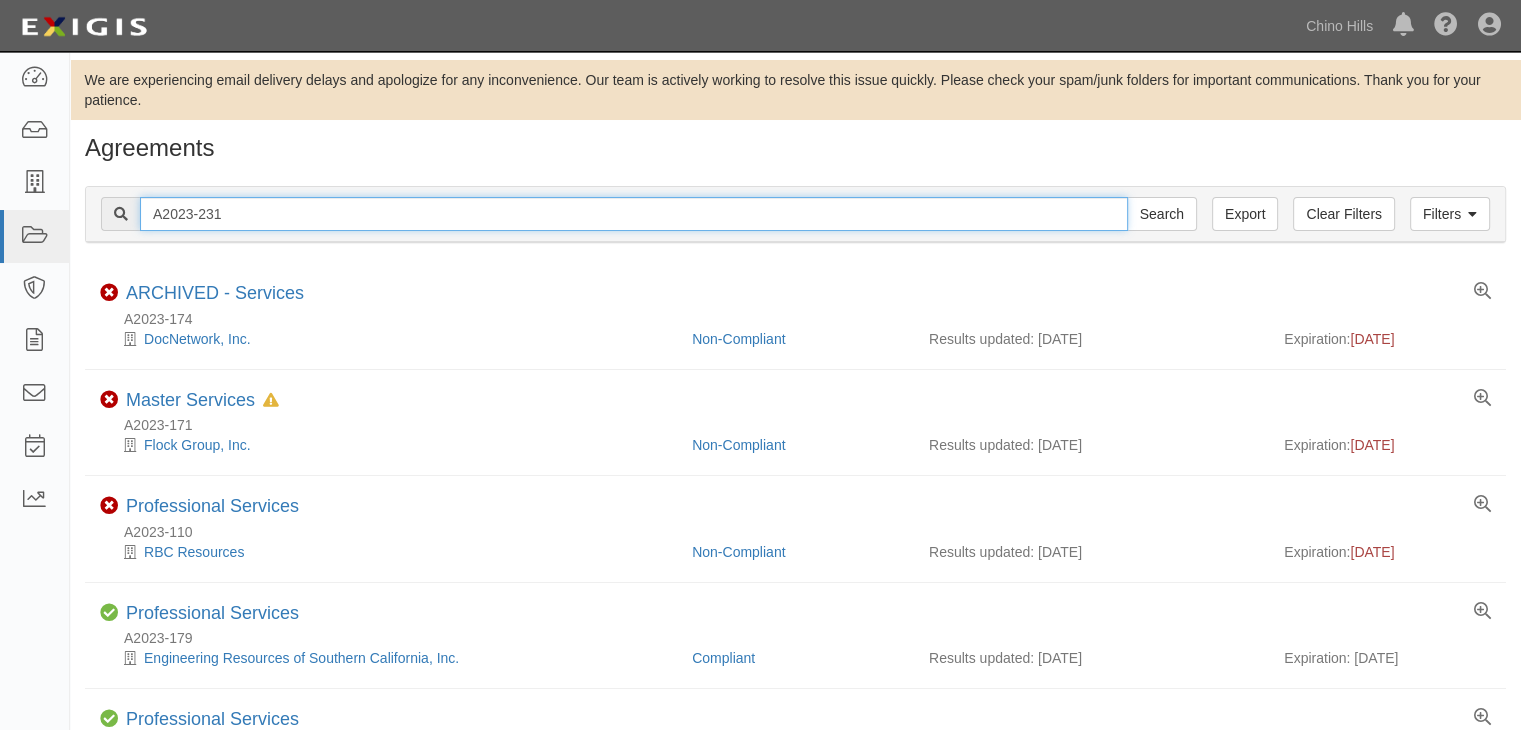 type on "A2023-231" 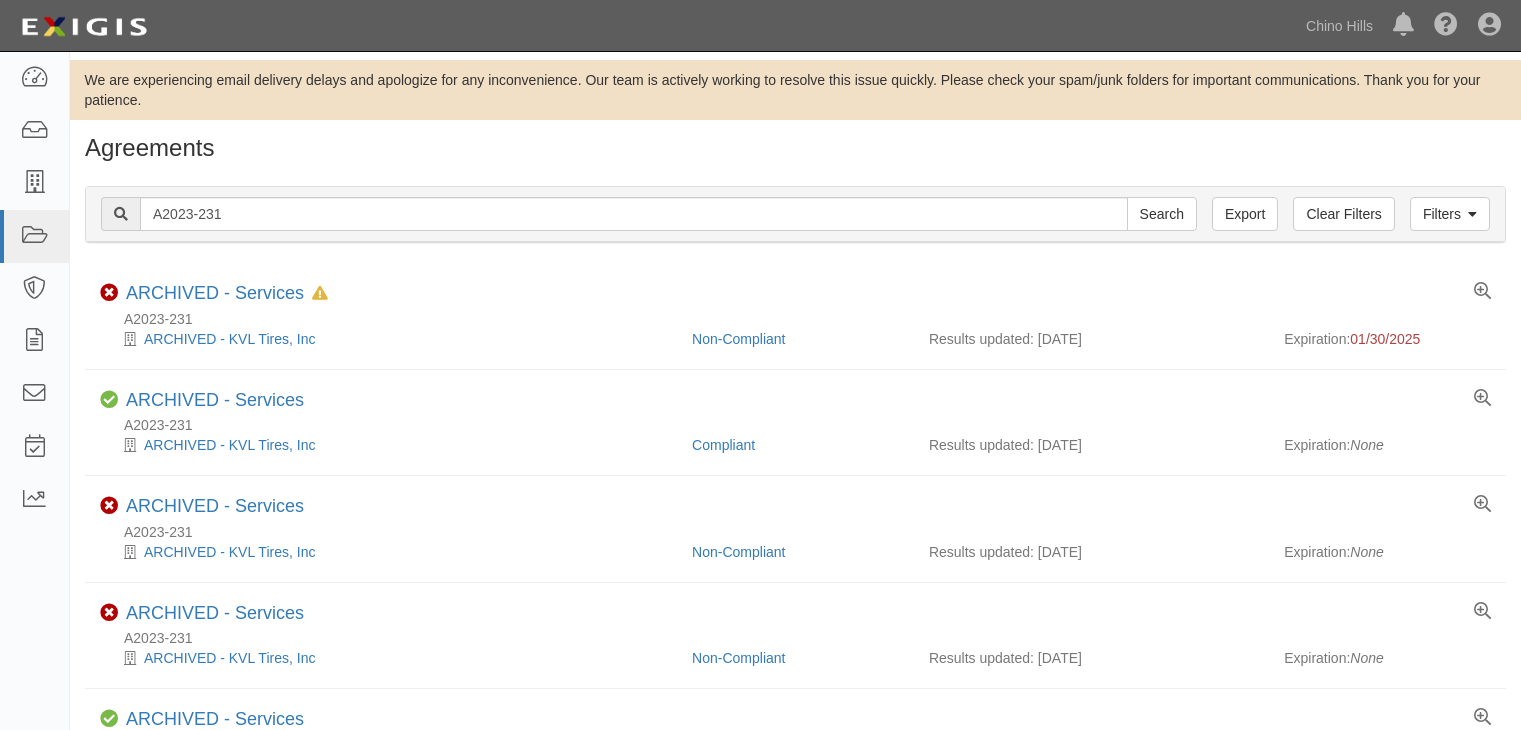 scroll, scrollTop: 0, scrollLeft: 0, axis: both 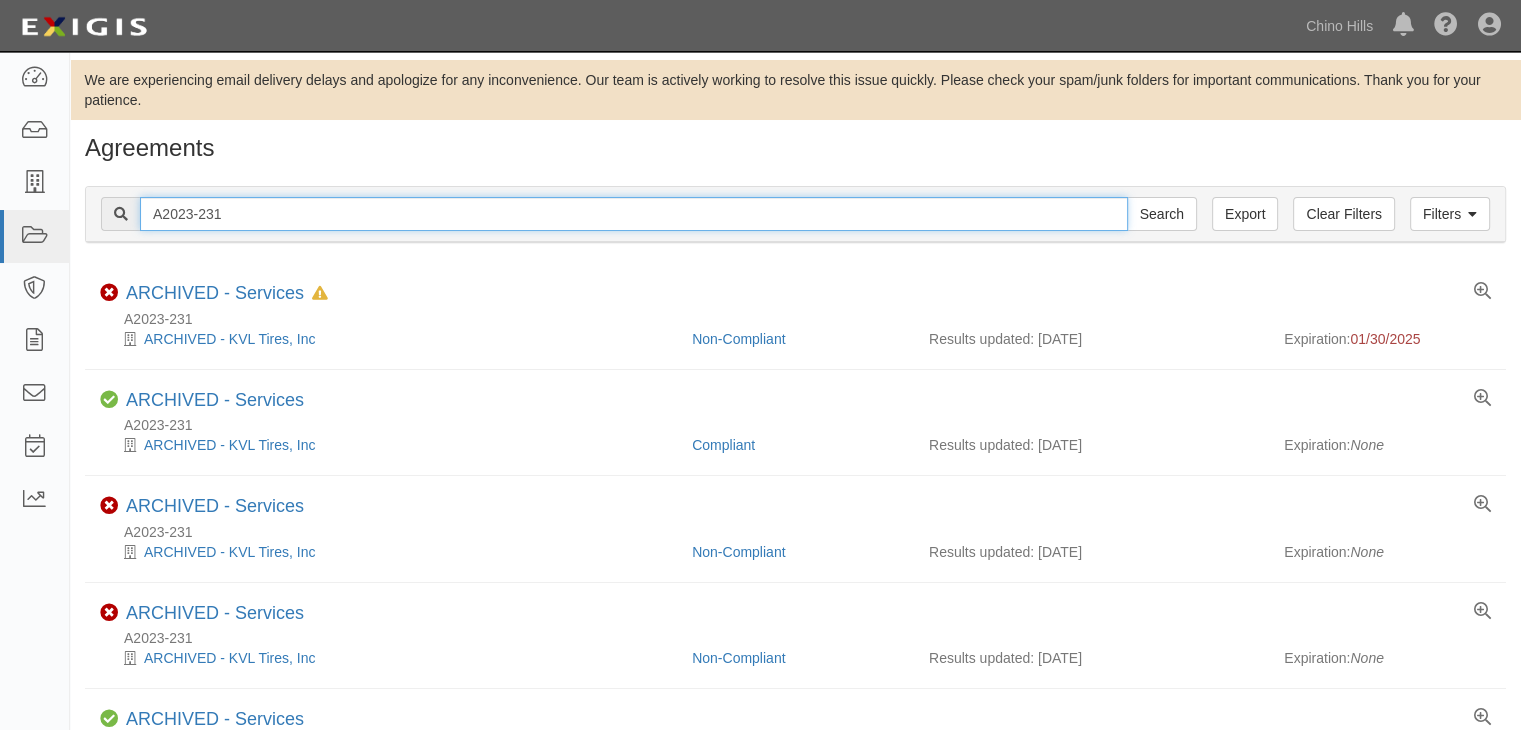 click on "A2023-231" at bounding box center [634, 214] 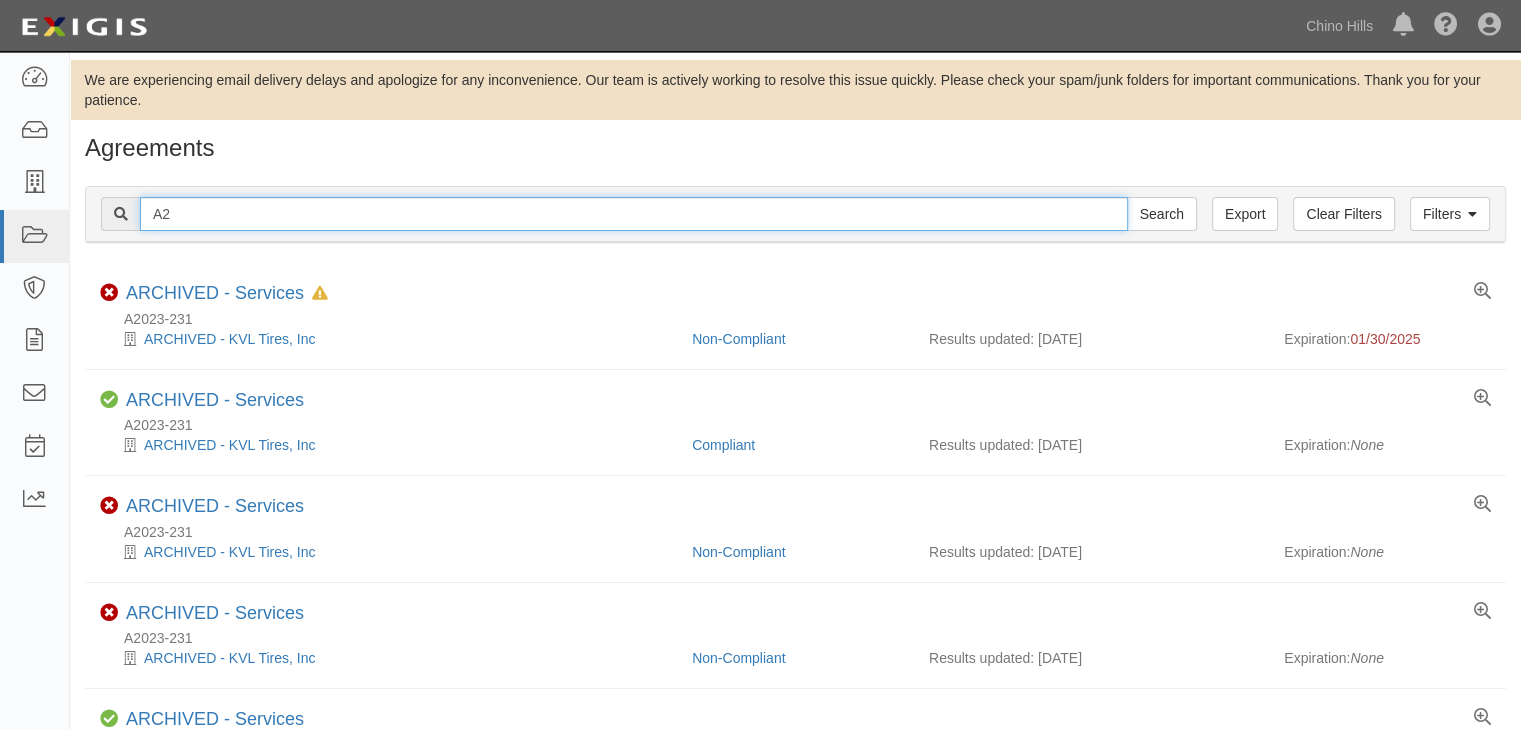 type on "A" 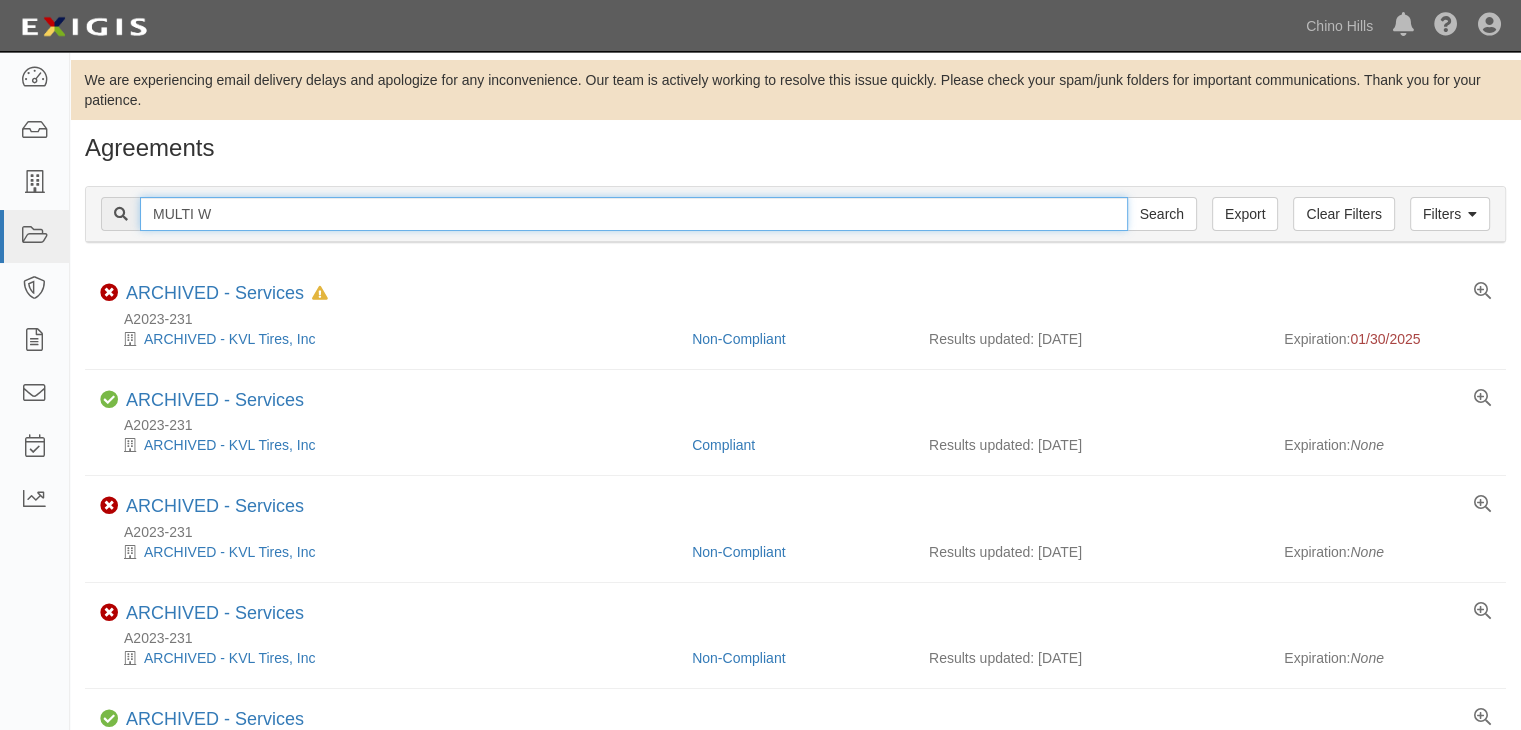 type on "MULTI W" 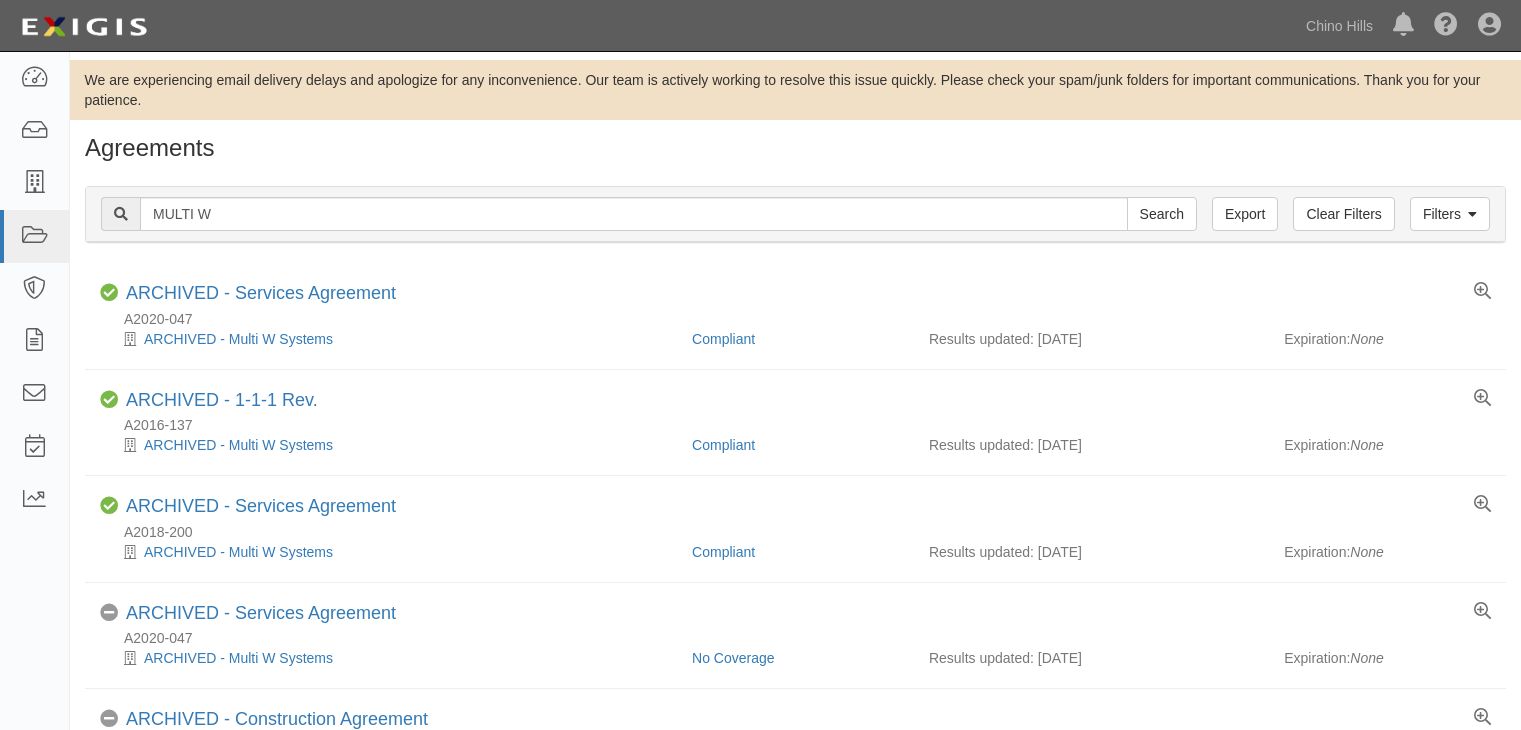 scroll, scrollTop: 0, scrollLeft: 0, axis: both 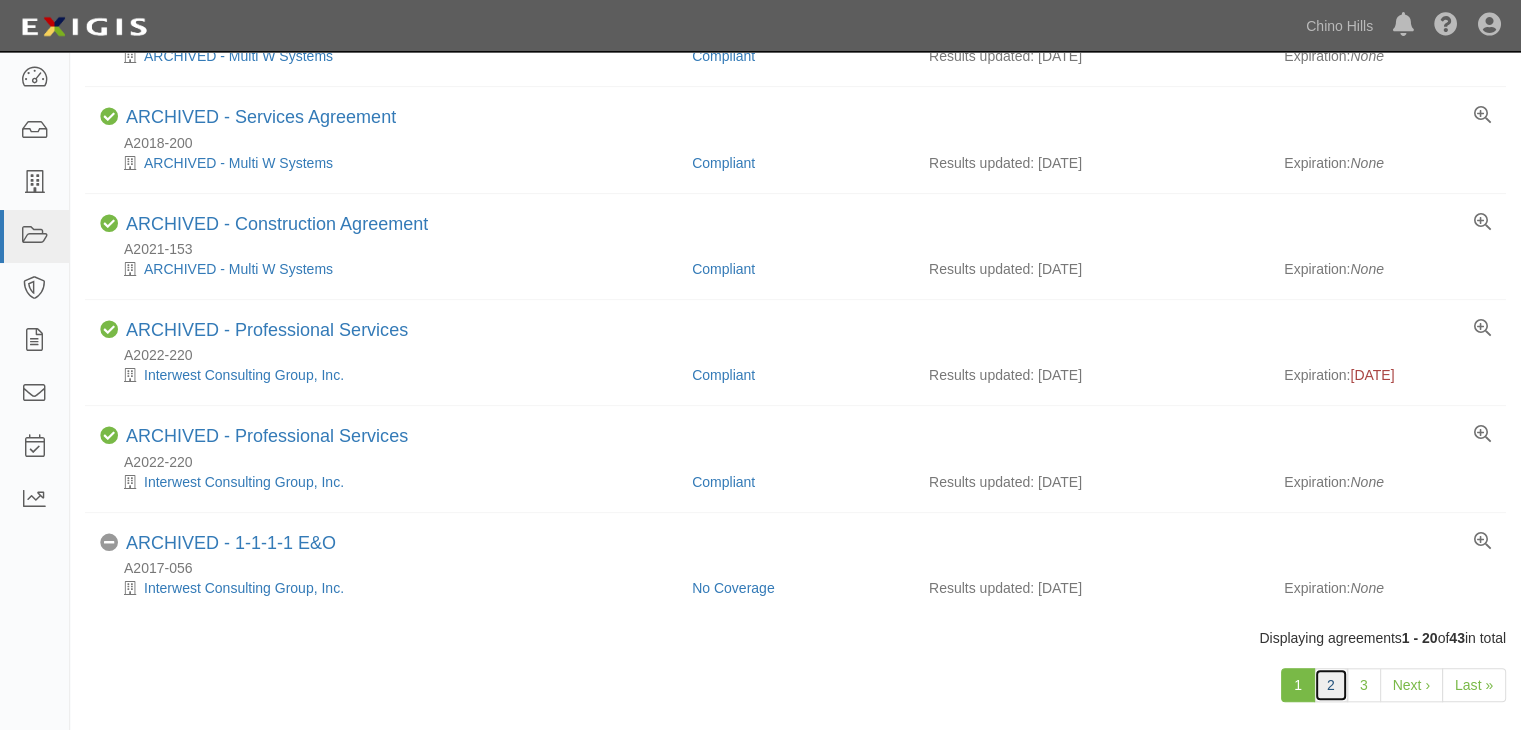 click on "2" at bounding box center [1331, 685] 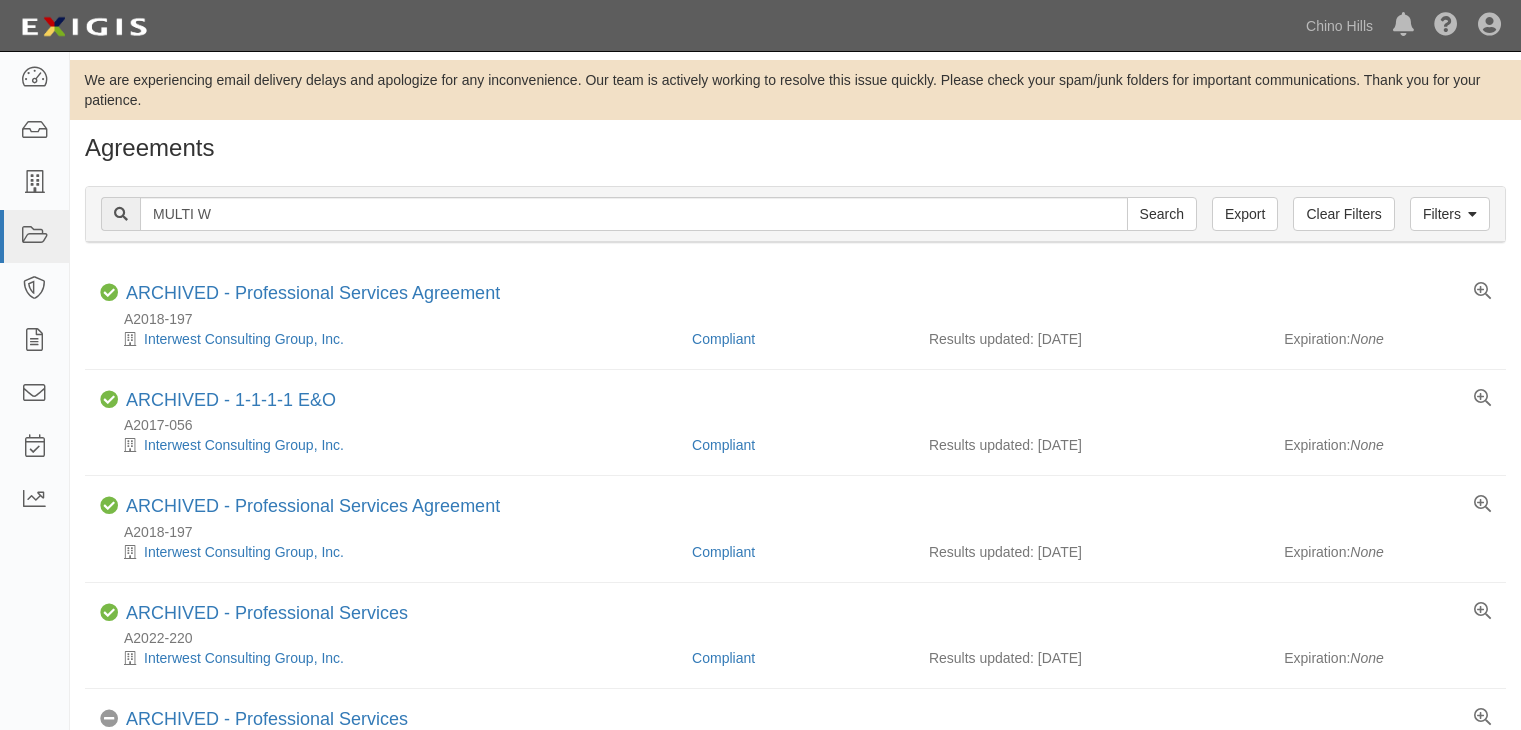 scroll, scrollTop: 0, scrollLeft: 0, axis: both 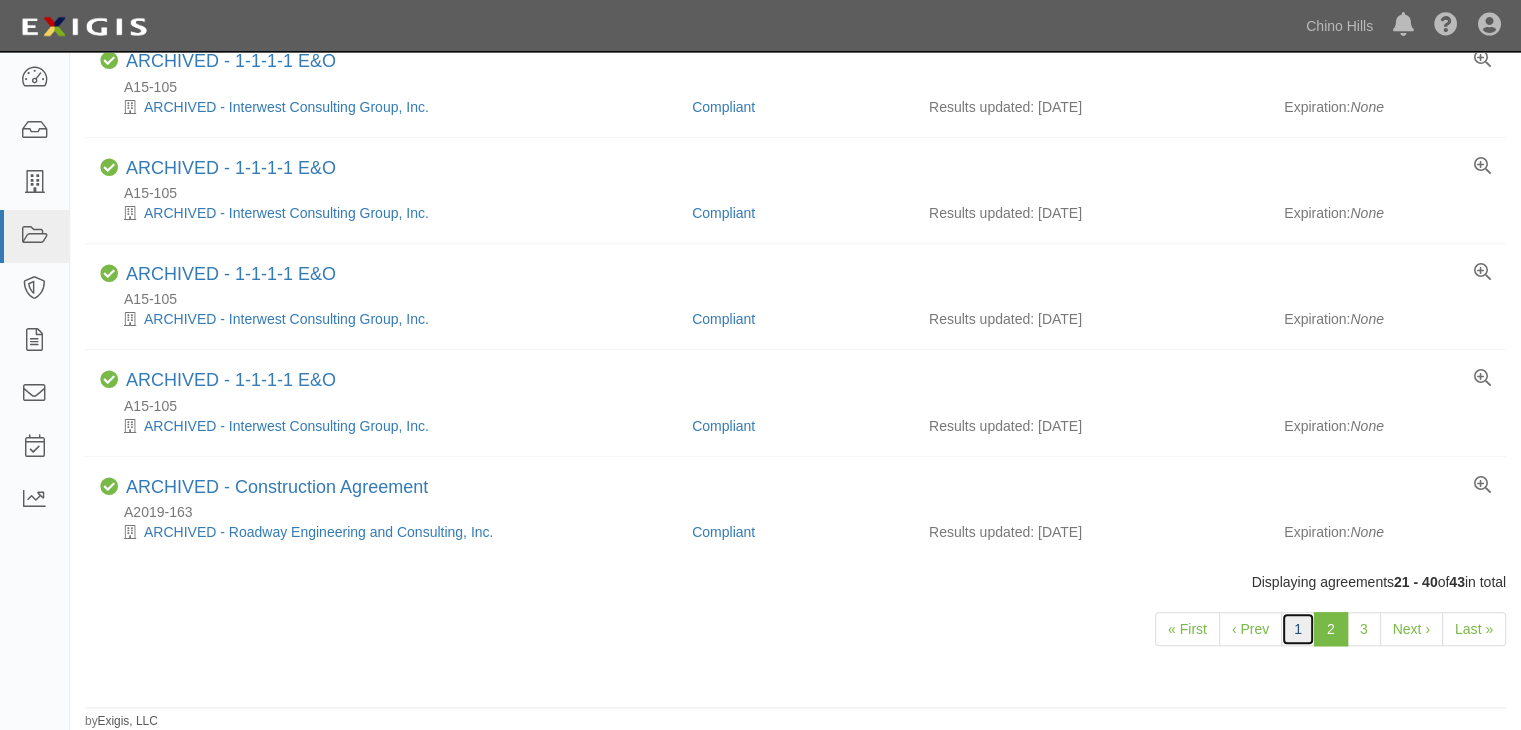 click on "1" at bounding box center (1298, 629) 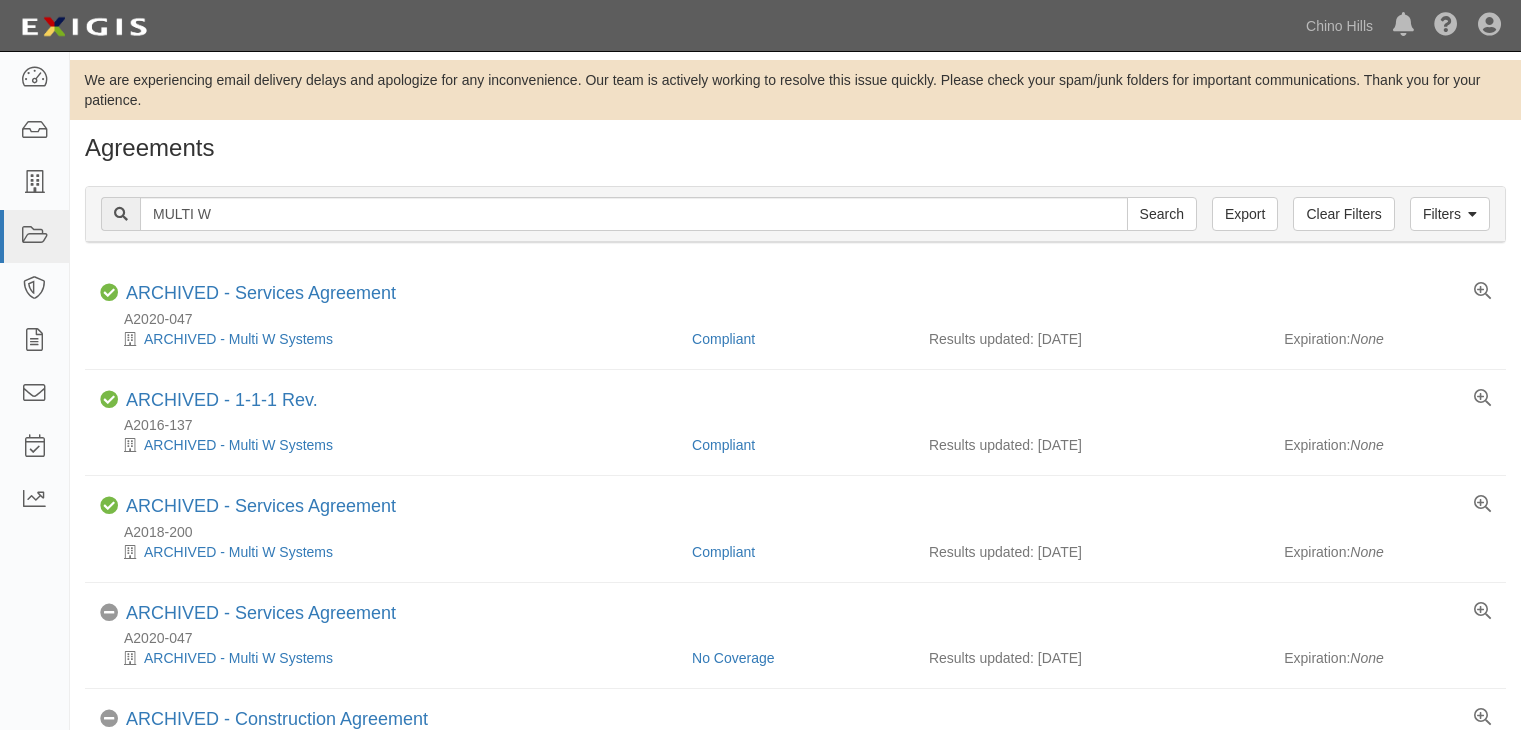 scroll, scrollTop: 0, scrollLeft: 0, axis: both 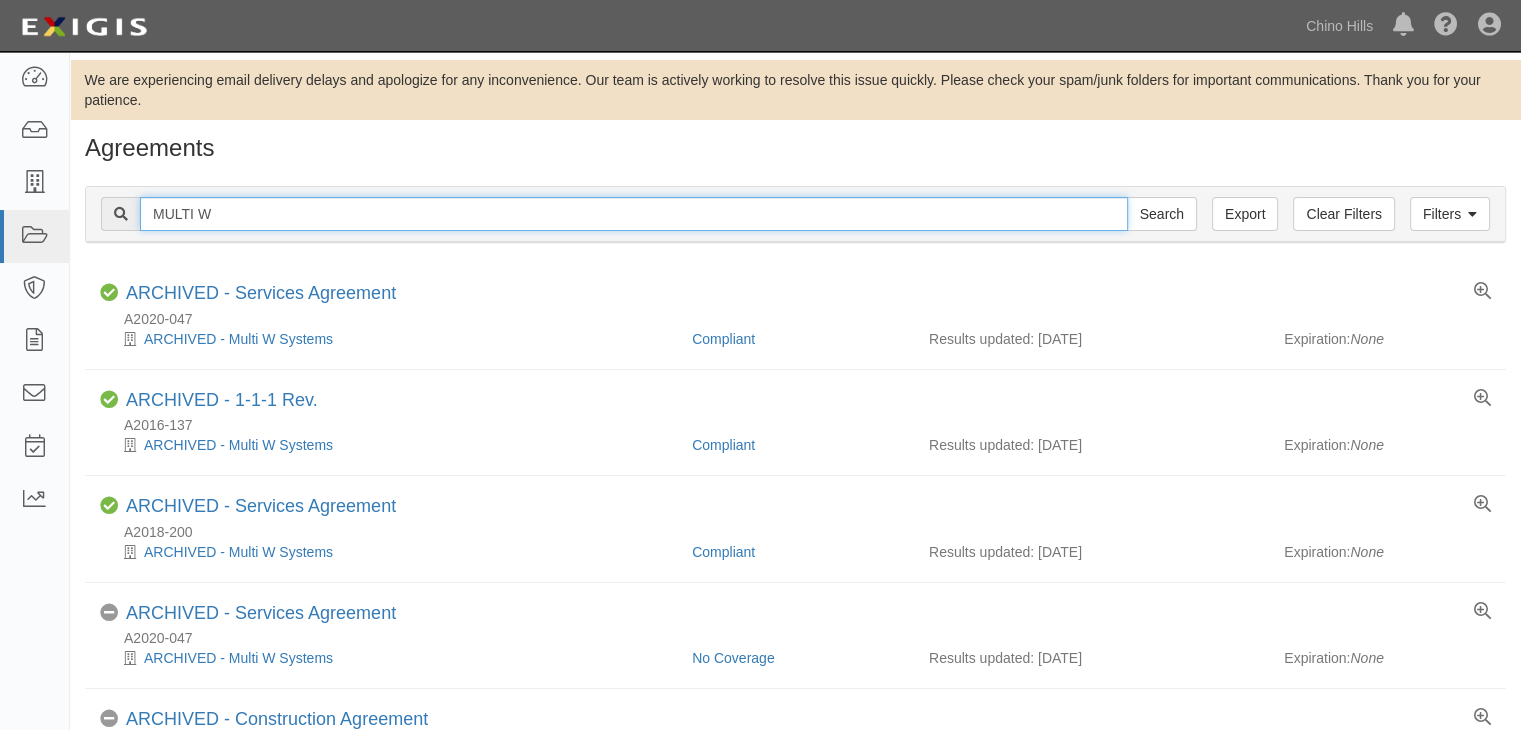 drag, startPoint x: 280, startPoint y: 221, endPoint x: 114, endPoint y: 220, distance: 166.003 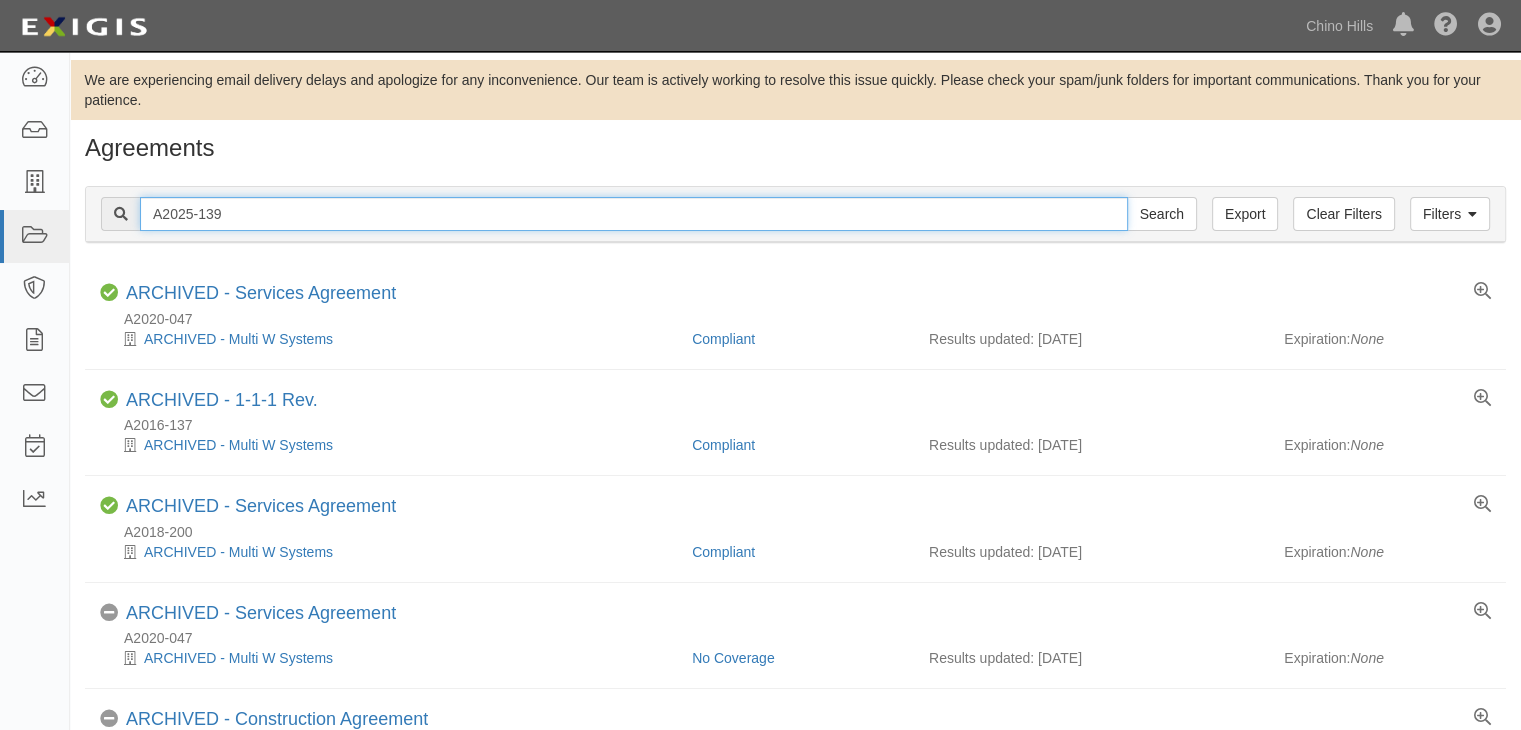 type on "A2025-139" 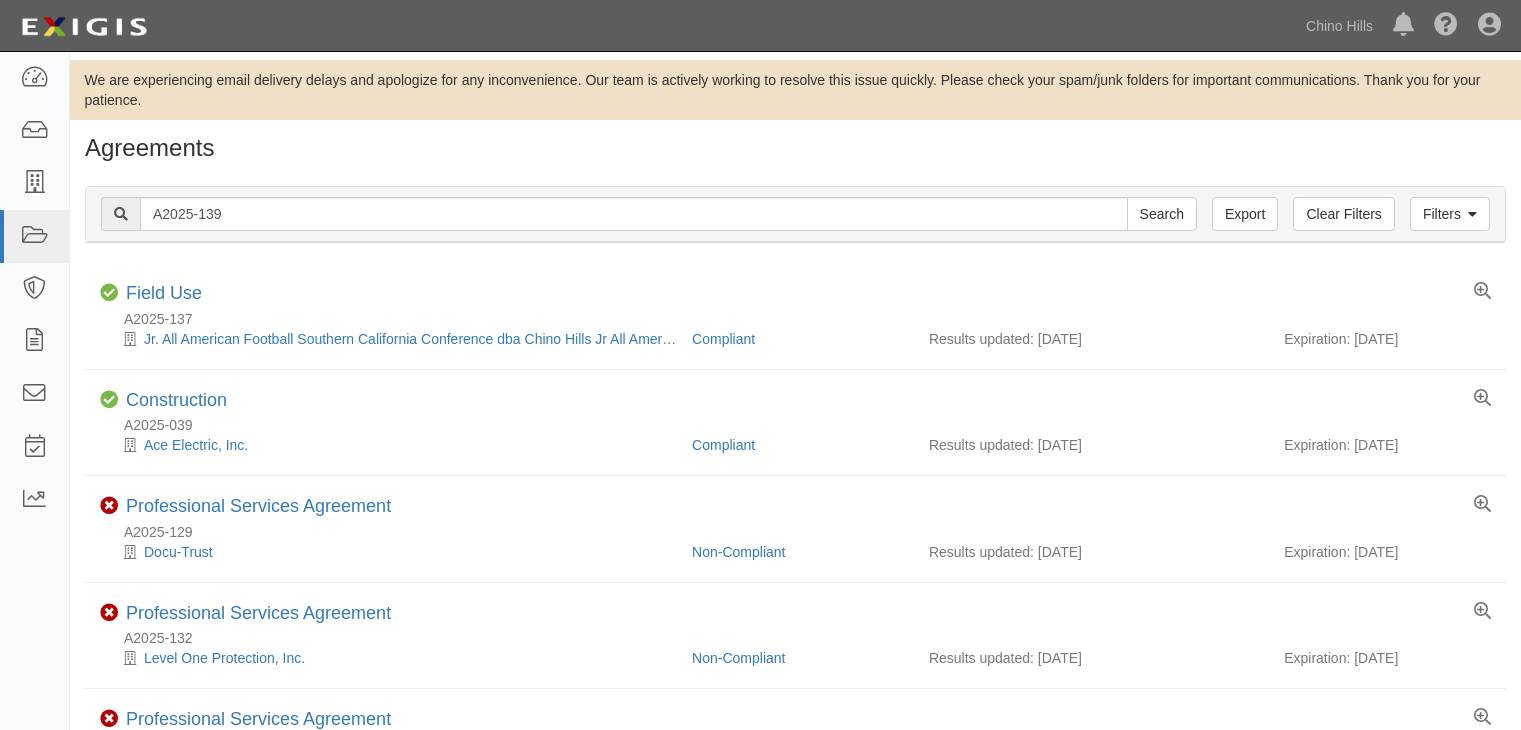 scroll, scrollTop: 0, scrollLeft: 0, axis: both 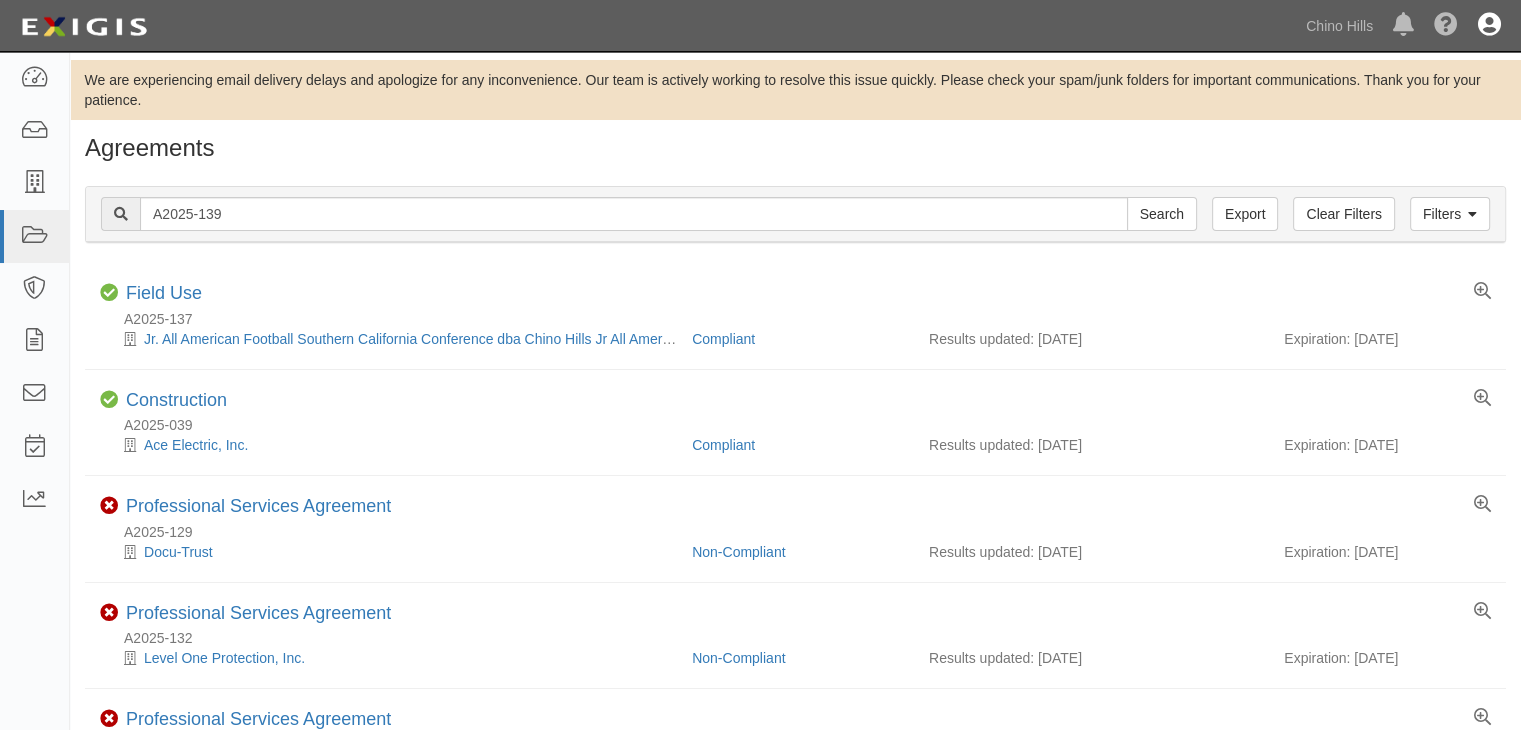 click at bounding box center (1489, 26) 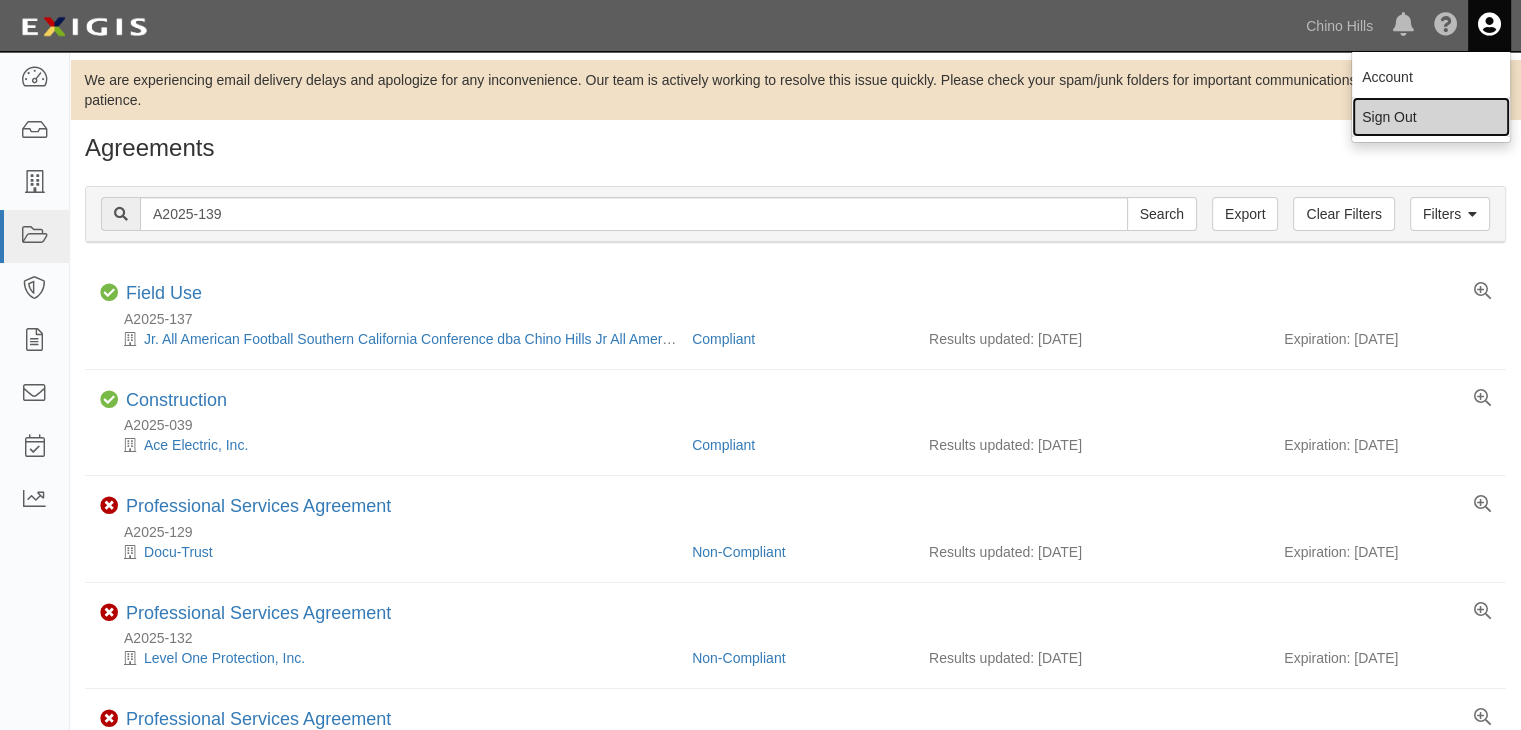 click on "Sign Out" at bounding box center (1431, 117) 